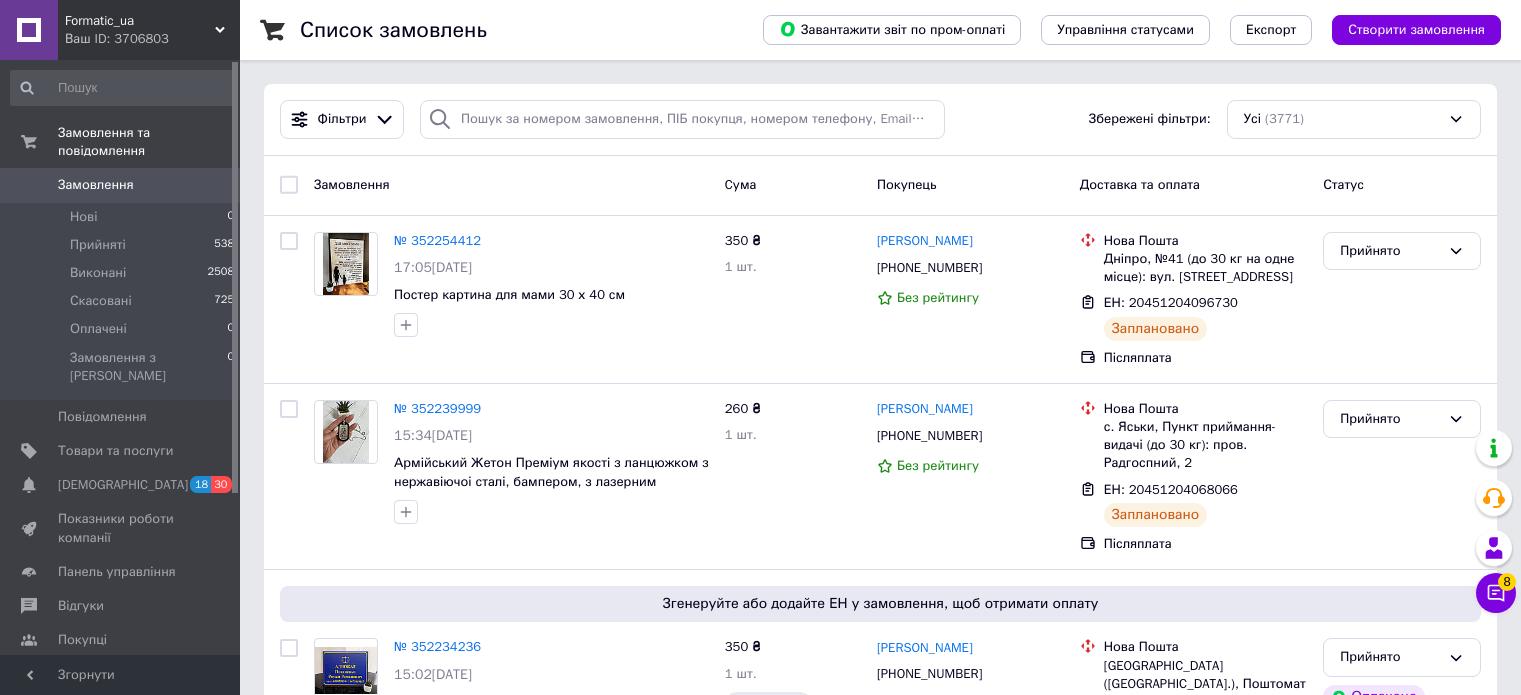 scroll, scrollTop: 0, scrollLeft: 0, axis: both 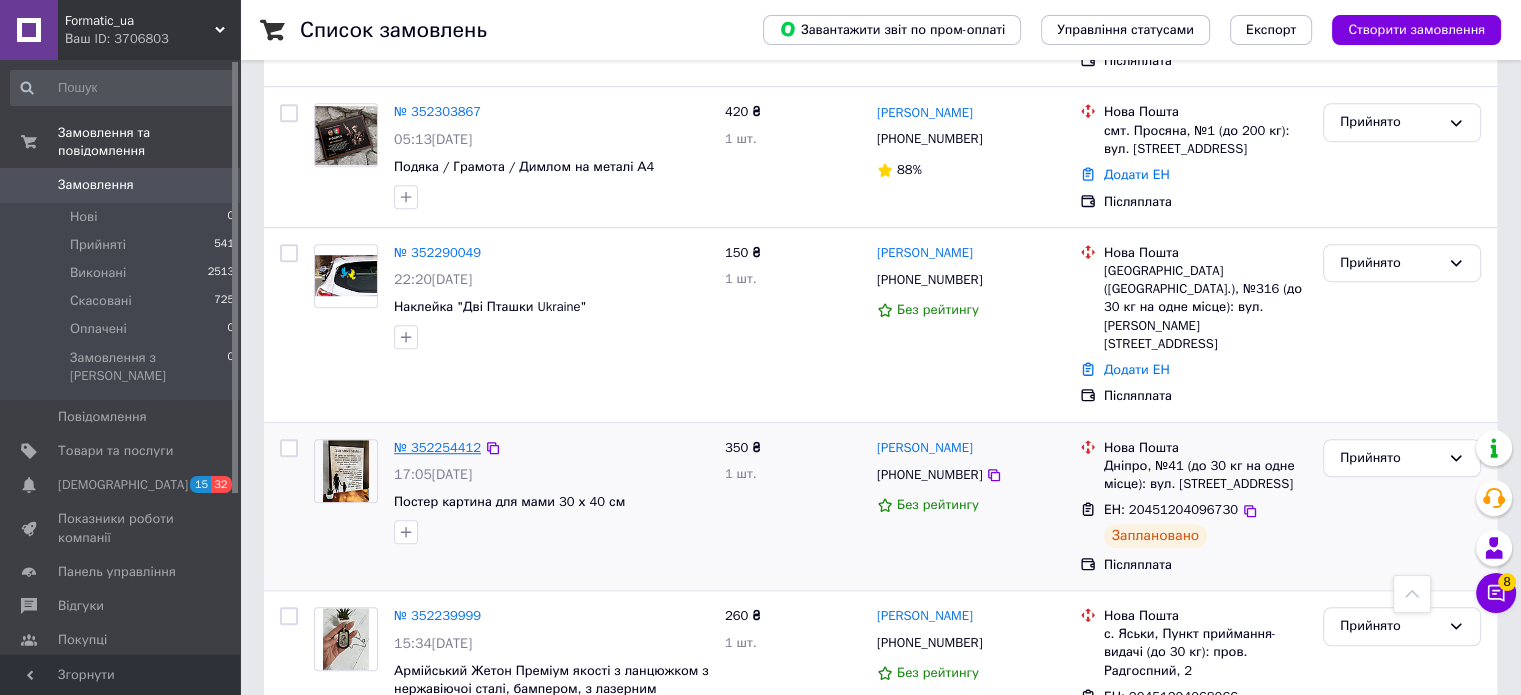 click on "№ 352254412" at bounding box center [437, 447] 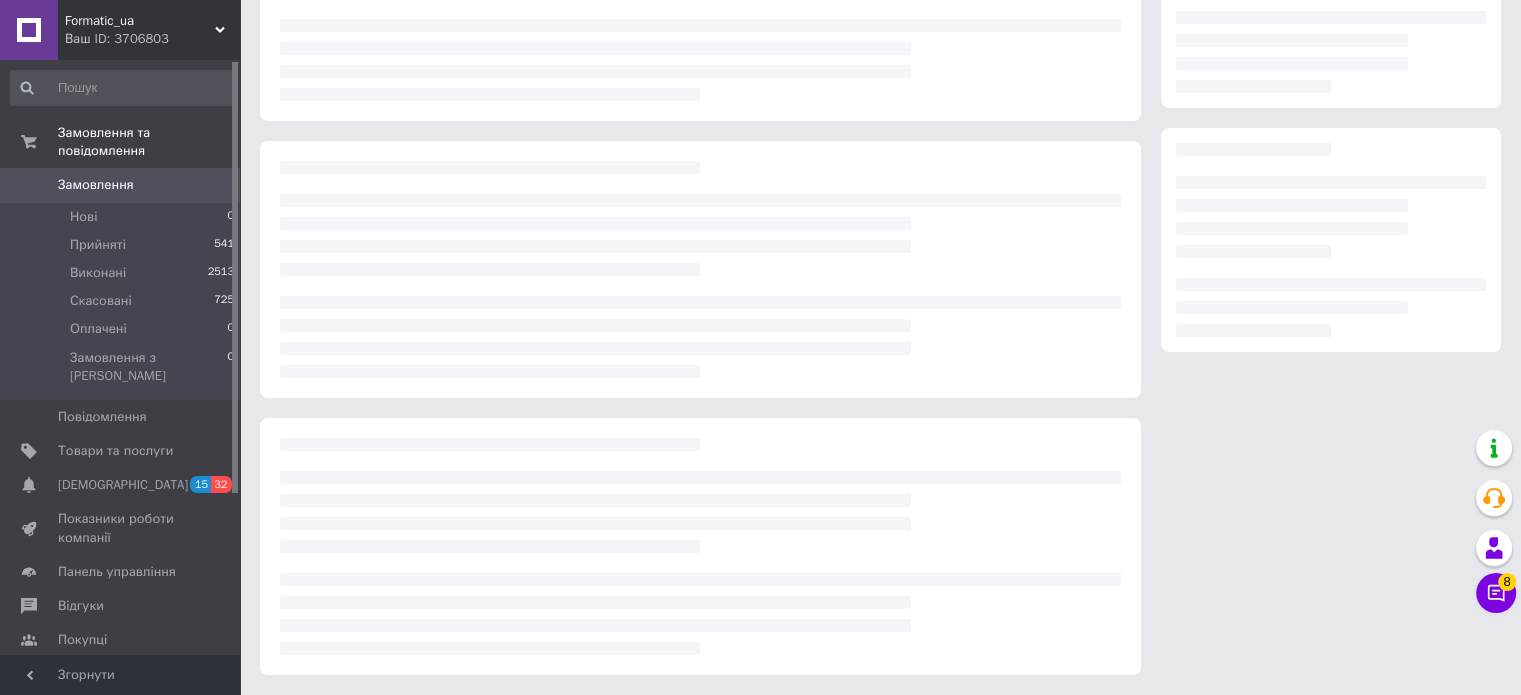 scroll, scrollTop: 0, scrollLeft: 0, axis: both 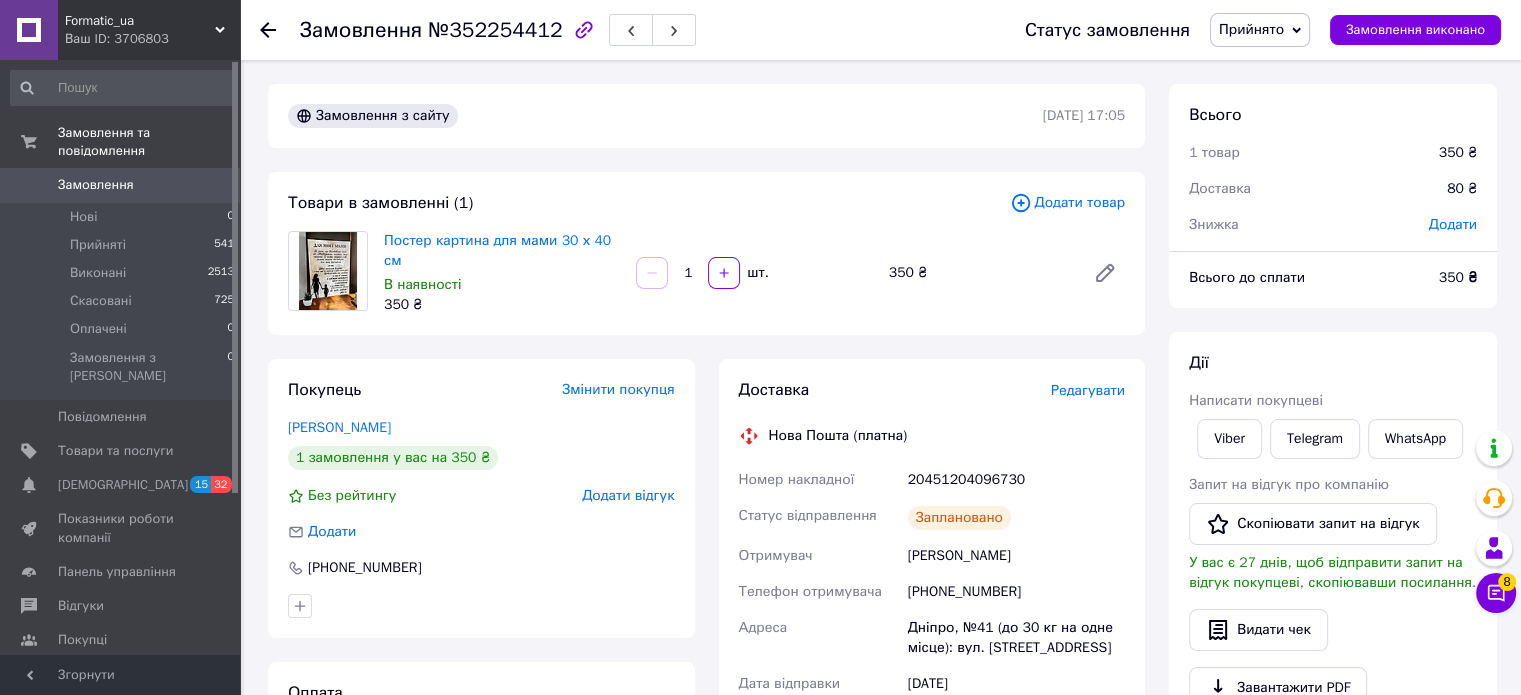click 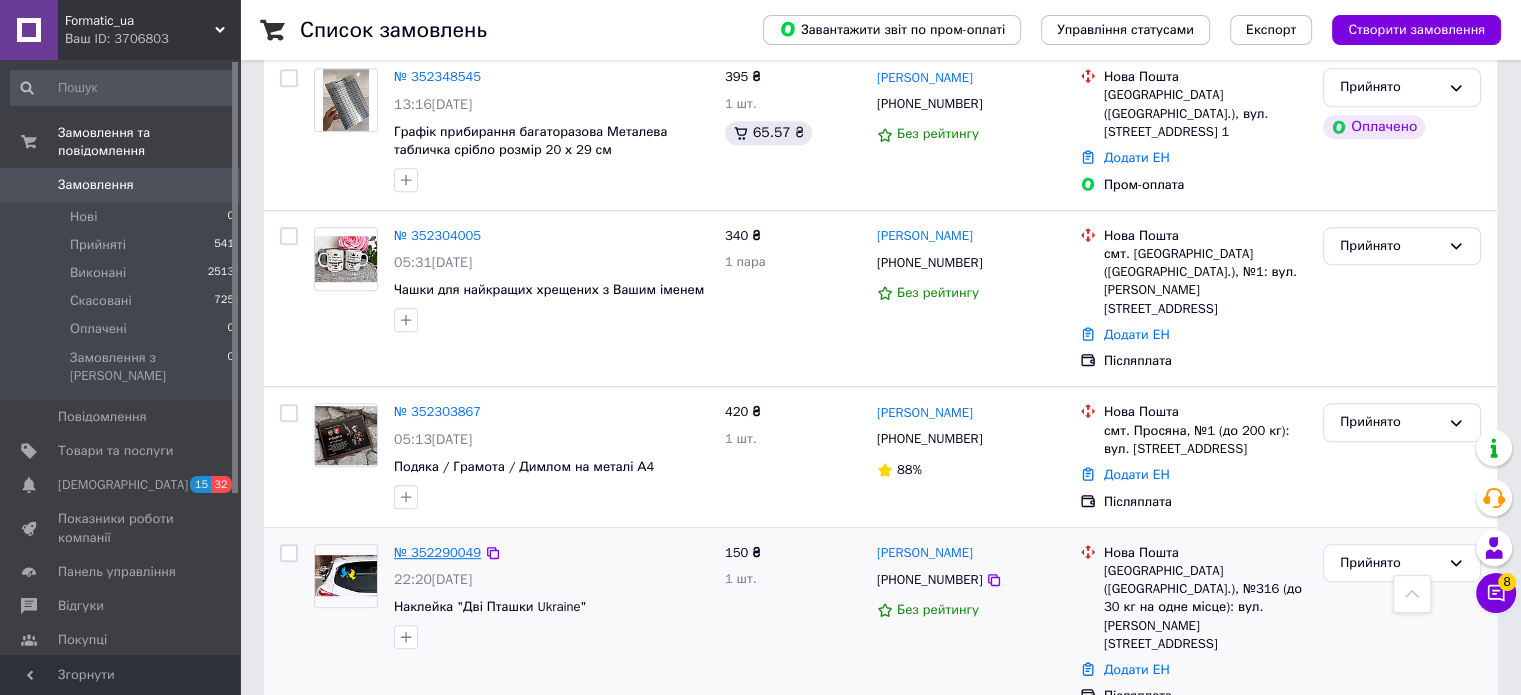 click on "№ 352290049" at bounding box center [437, 552] 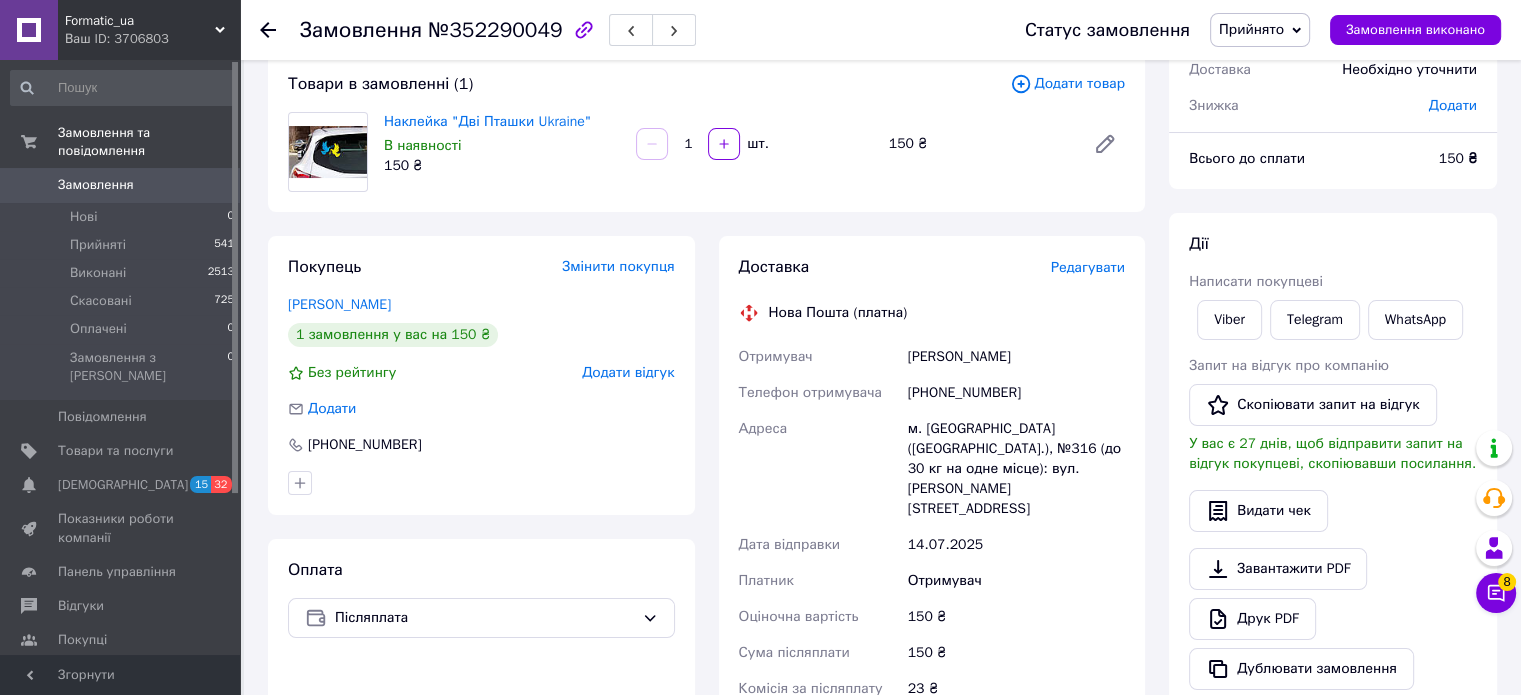 scroll, scrollTop: 19, scrollLeft: 0, axis: vertical 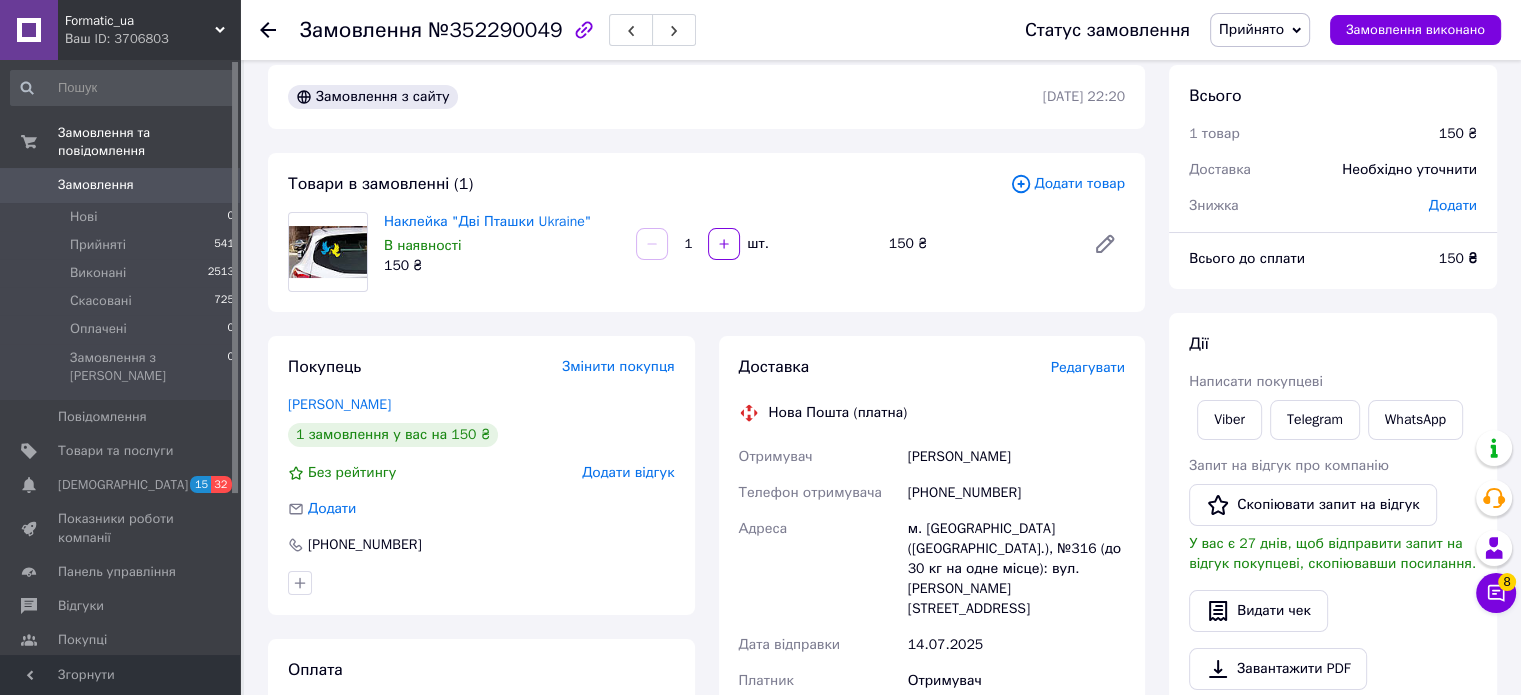 drag, startPoint x: 899, startPoint y: 460, endPoint x: 1058, endPoint y: 470, distance: 159.31415 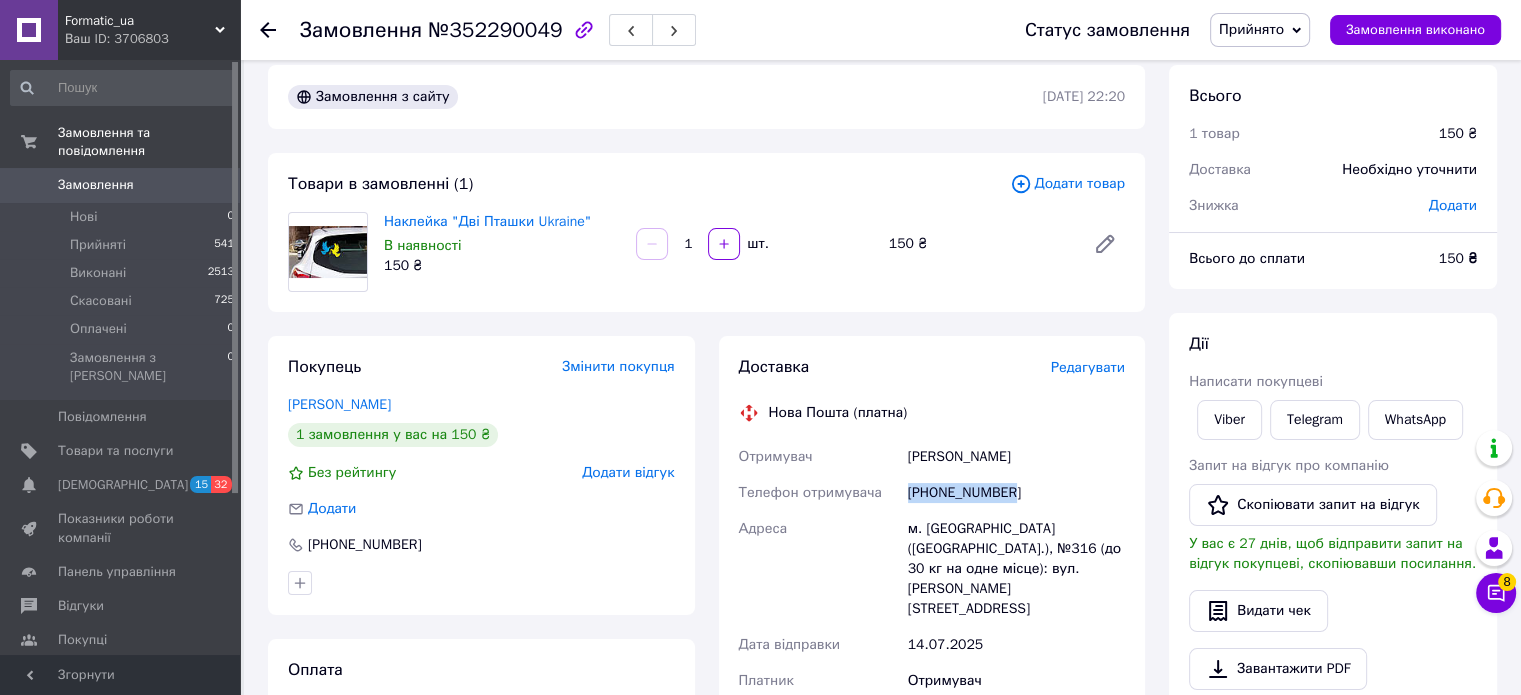 drag, startPoint x: 908, startPoint y: 487, endPoint x: 1020, endPoint y: 491, distance: 112.0714 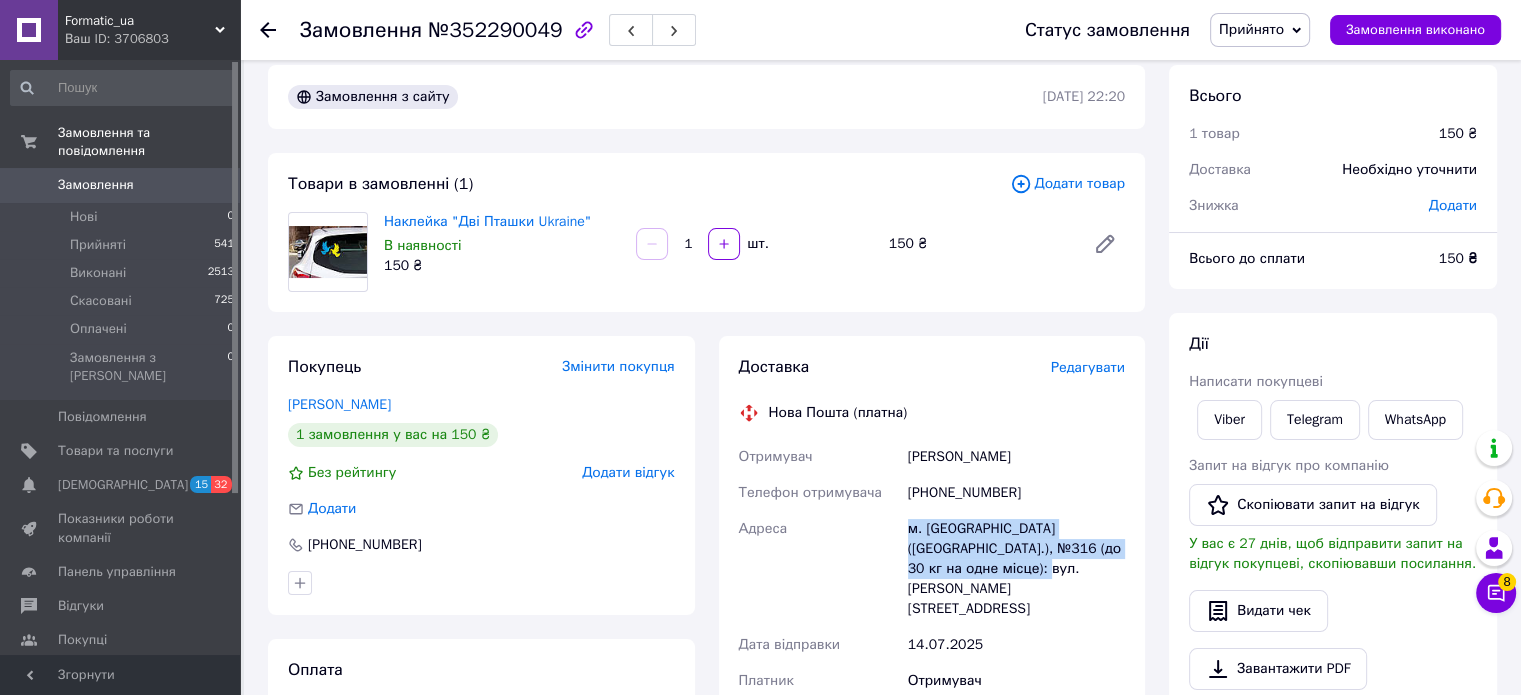 drag, startPoint x: 979, startPoint y: 555, endPoint x: 1023, endPoint y: 571, distance: 46.818798 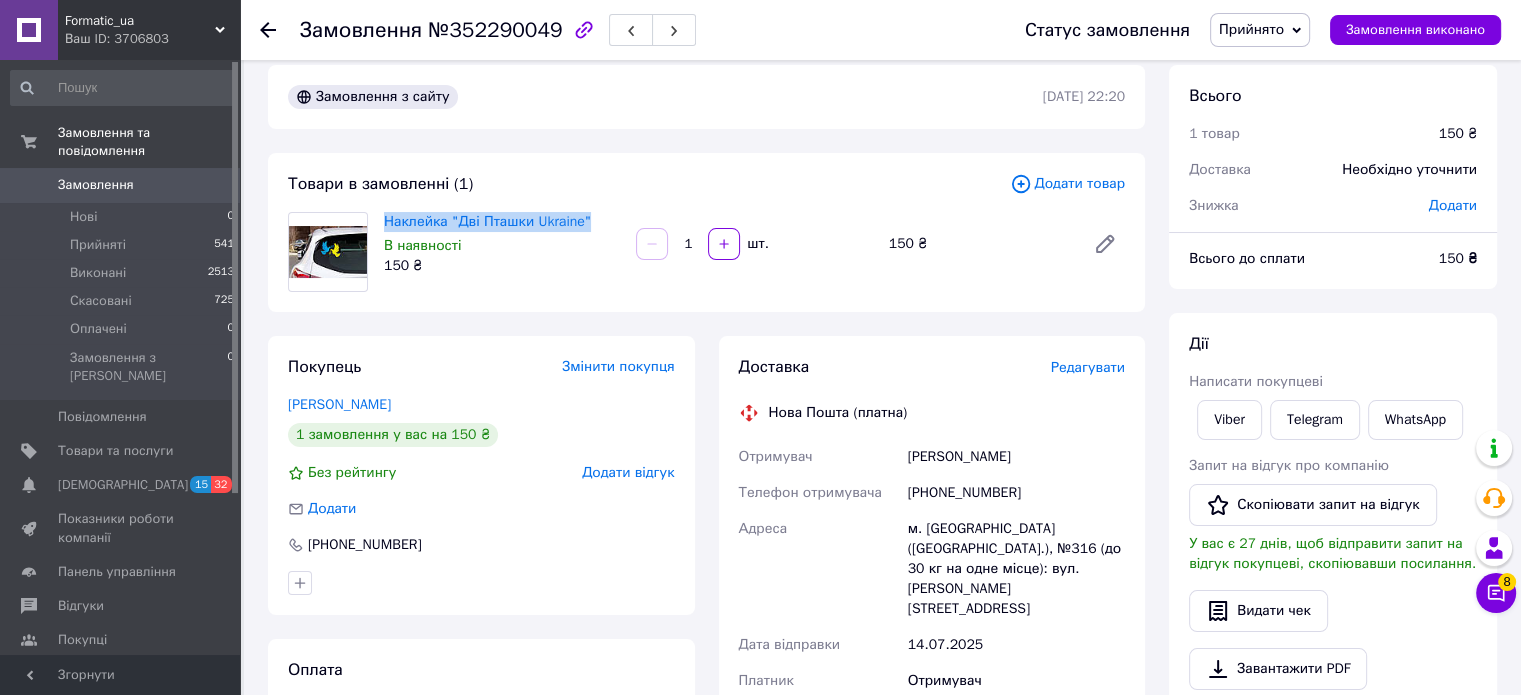 drag, startPoint x: 380, startPoint y: 222, endPoint x: 594, endPoint y: 218, distance: 214.03738 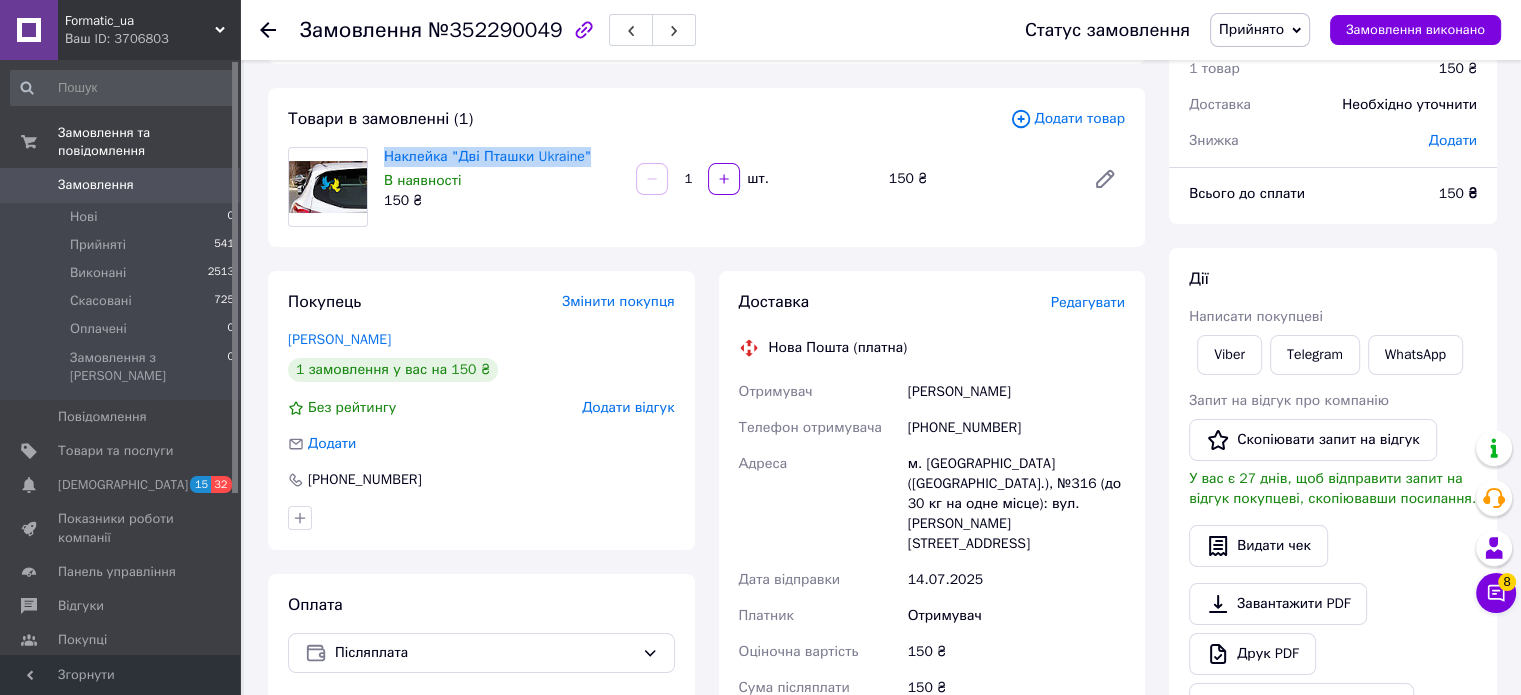 scroll, scrollTop: 119, scrollLeft: 0, axis: vertical 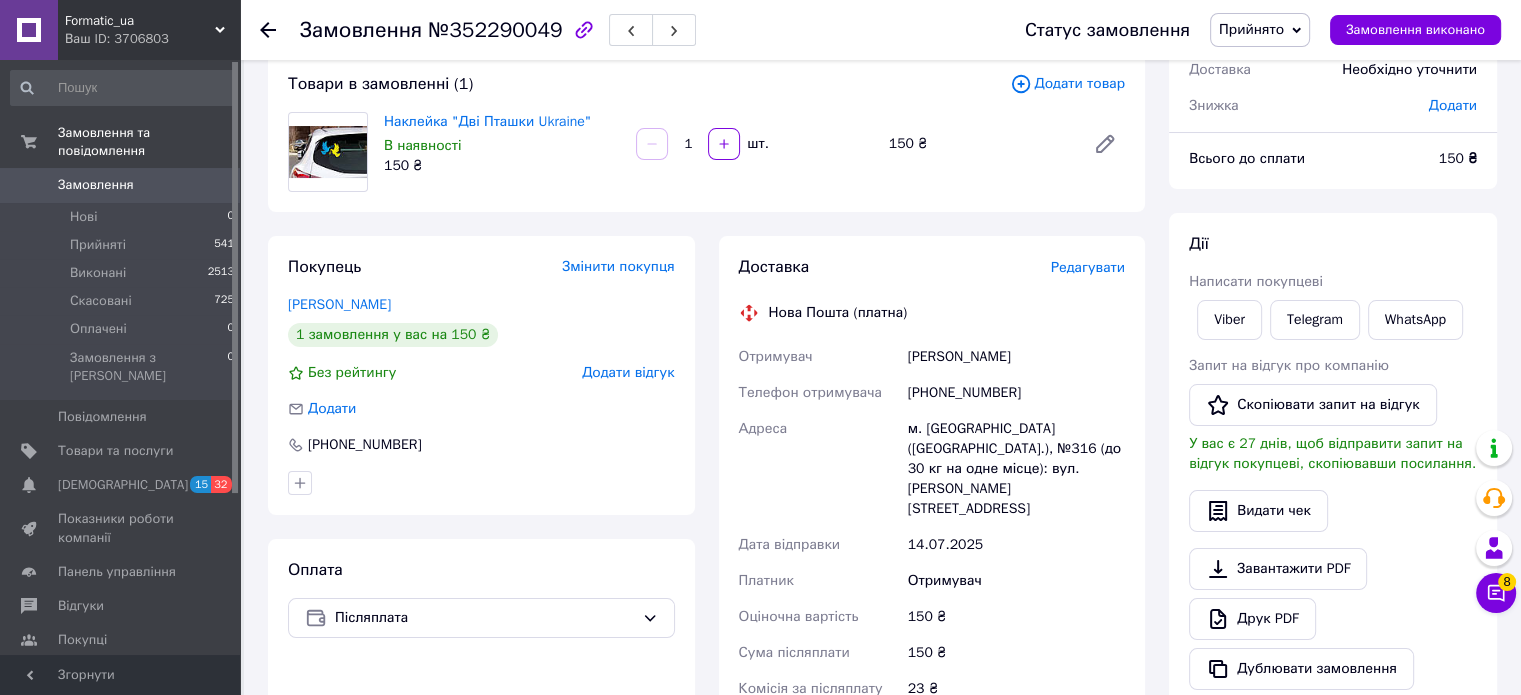 click 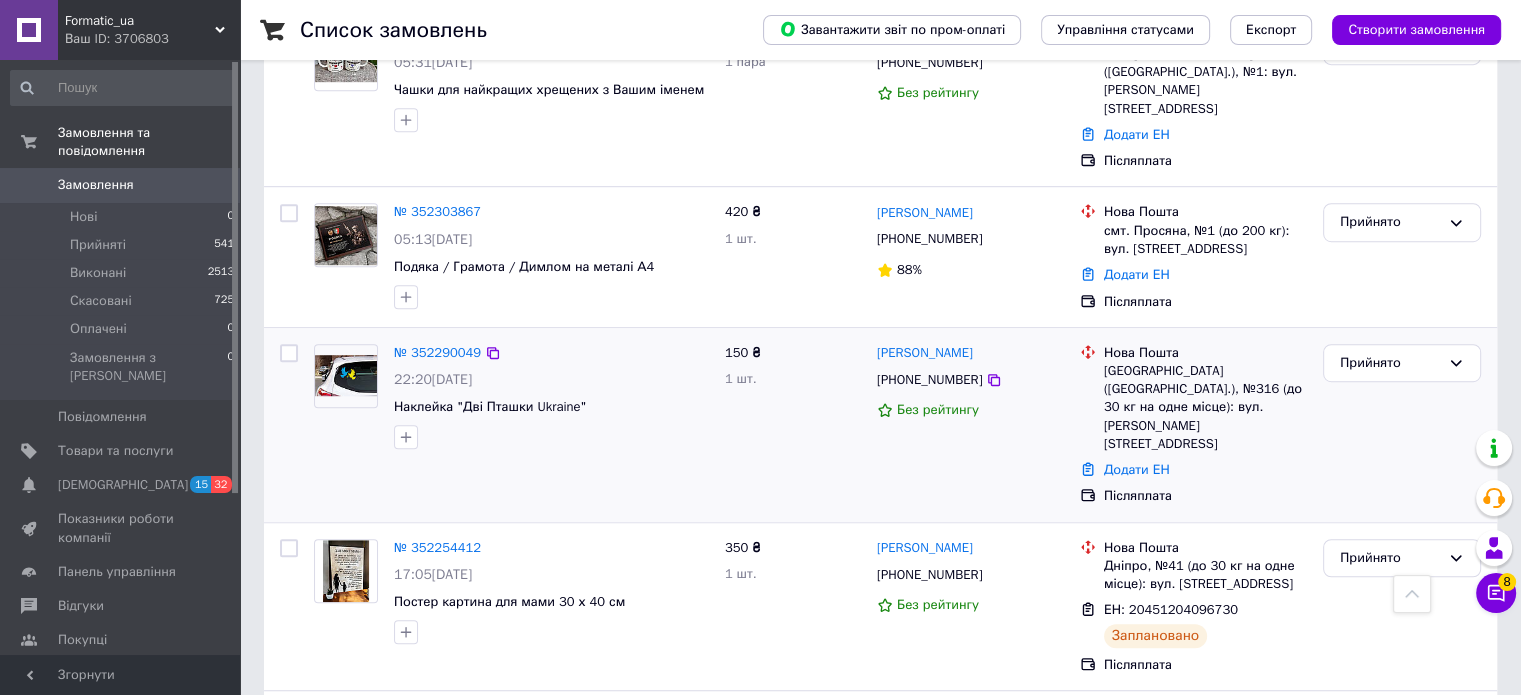 scroll, scrollTop: 1100, scrollLeft: 0, axis: vertical 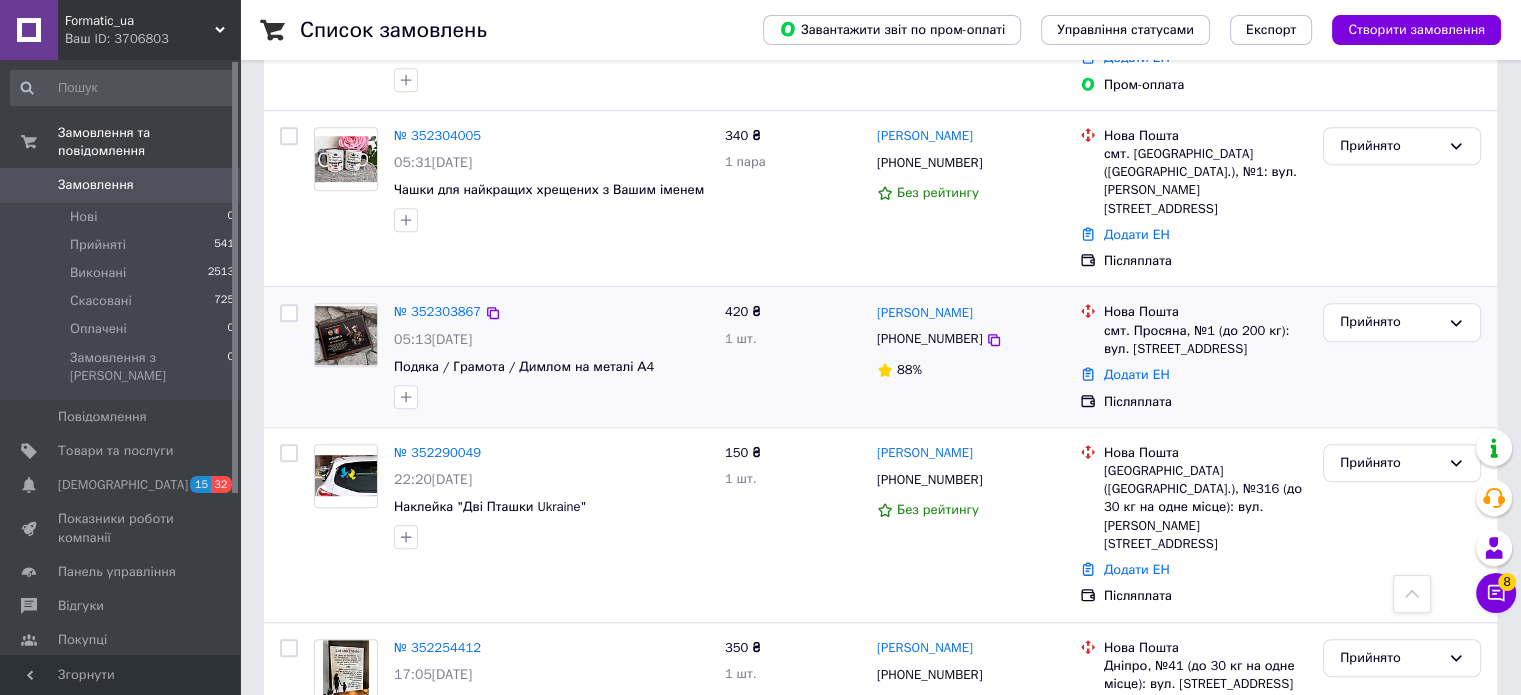 click on "№ 352303867" at bounding box center [437, 312] 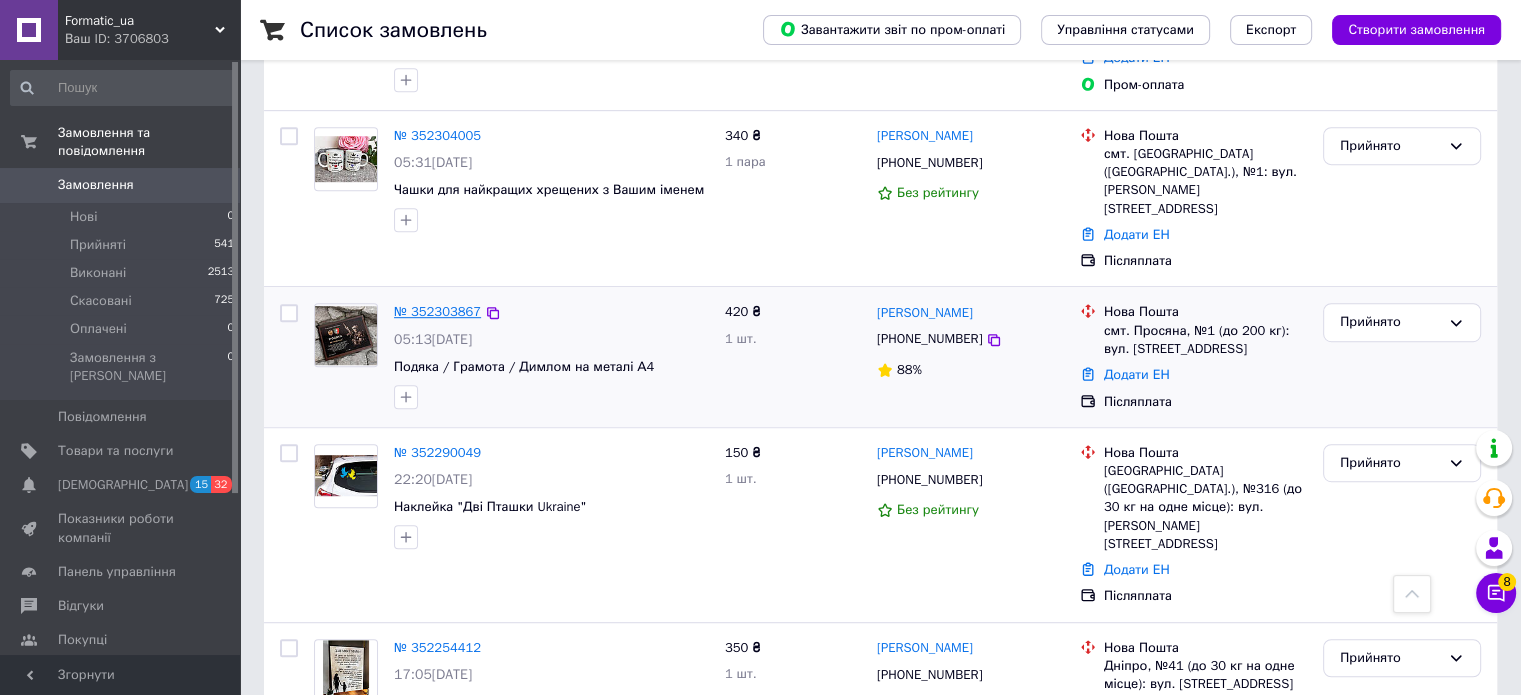 click on "№ 352303867" at bounding box center (437, 311) 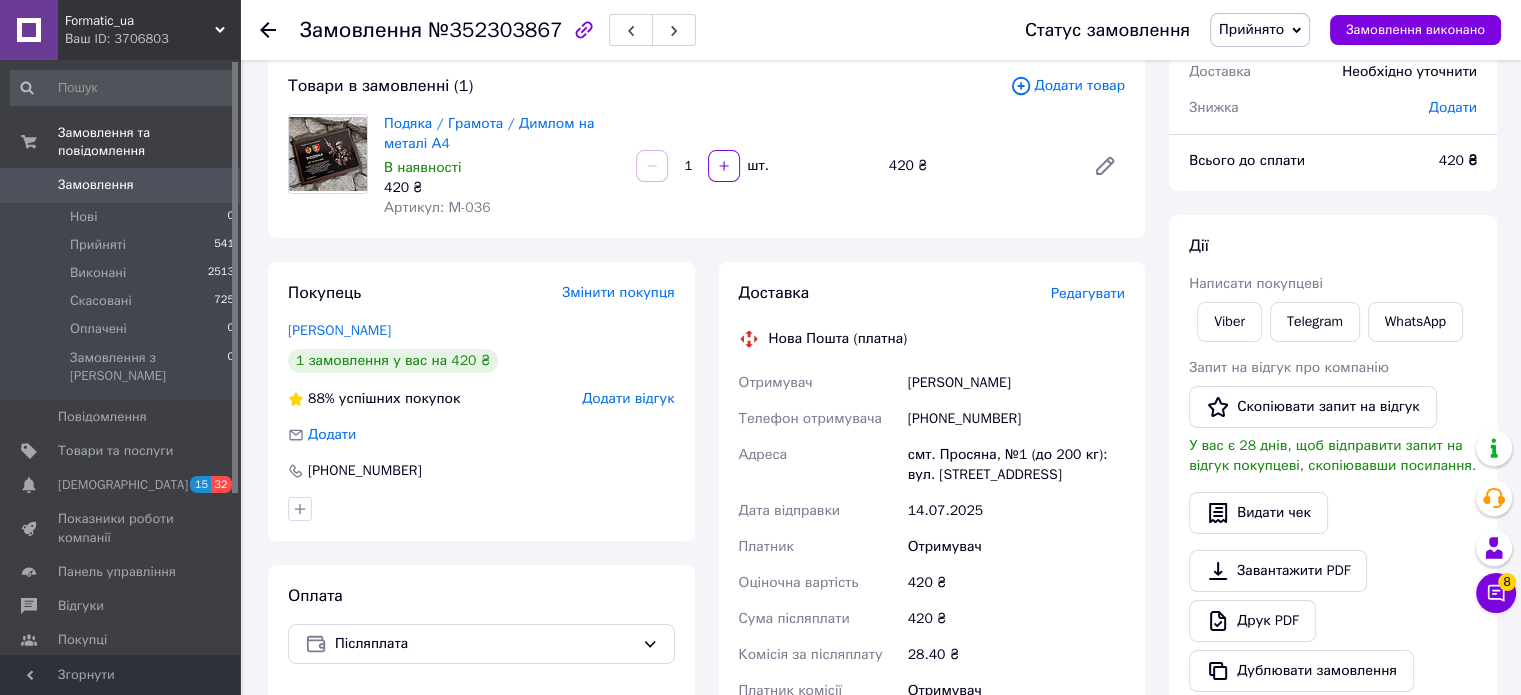 scroll, scrollTop: 83, scrollLeft: 0, axis: vertical 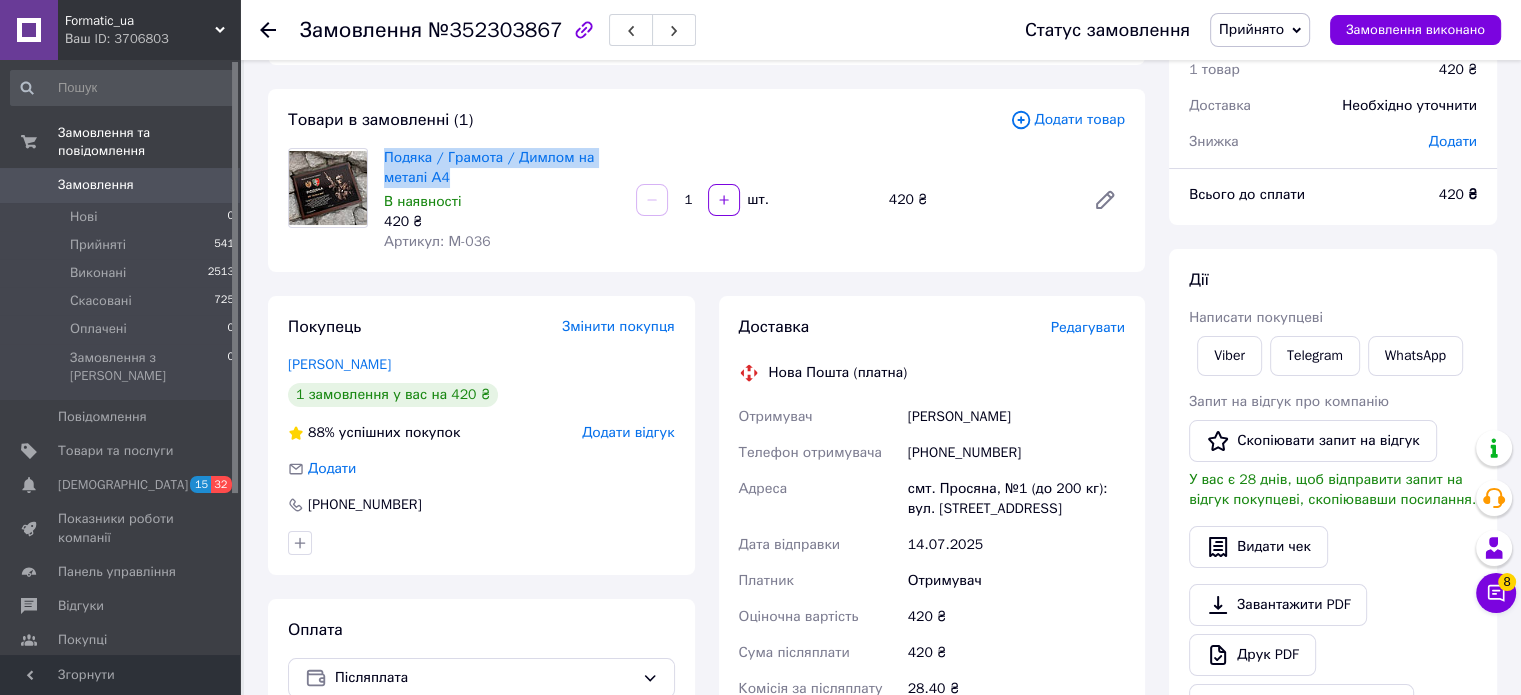 drag, startPoint x: 380, startPoint y: 151, endPoint x: 456, endPoint y: 179, distance: 80.99383 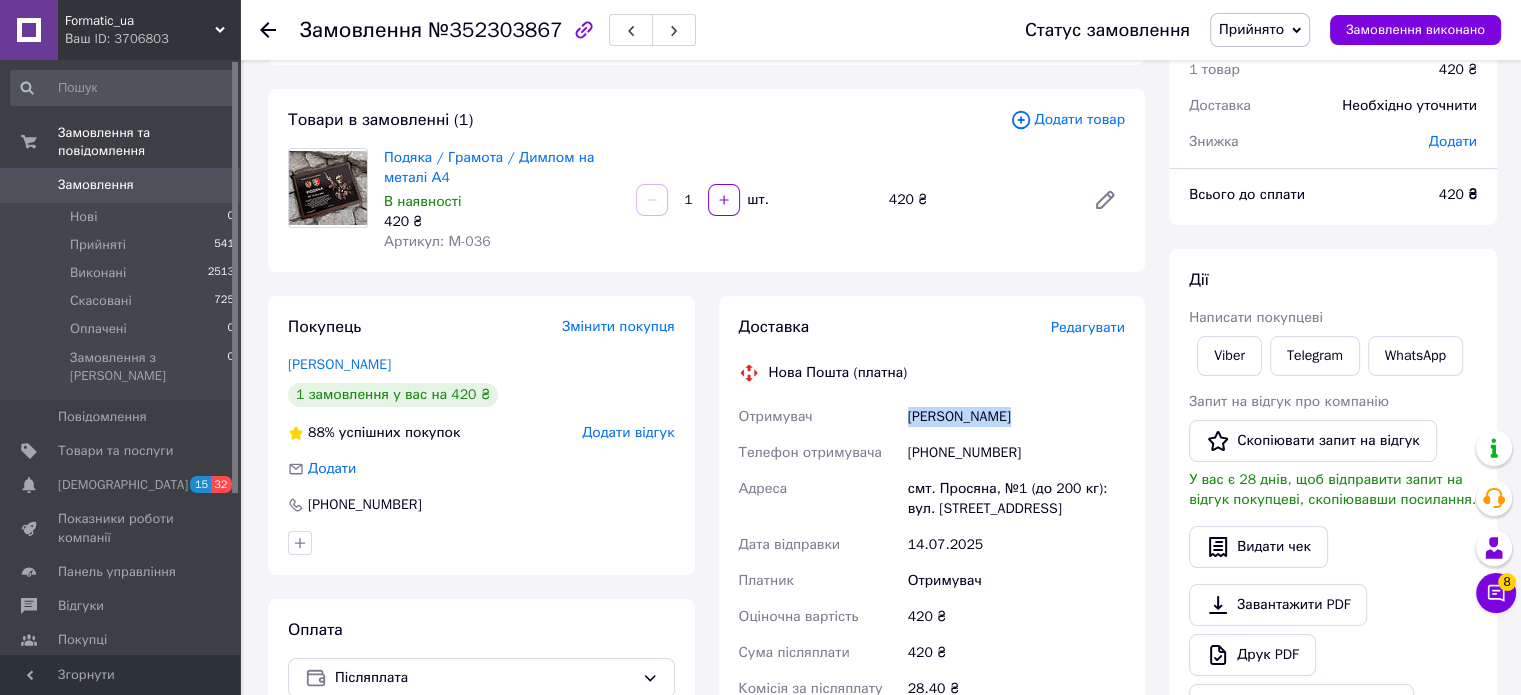 drag, startPoint x: 896, startPoint y: 411, endPoint x: 1065, endPoint y: 434, distance: 170.5579 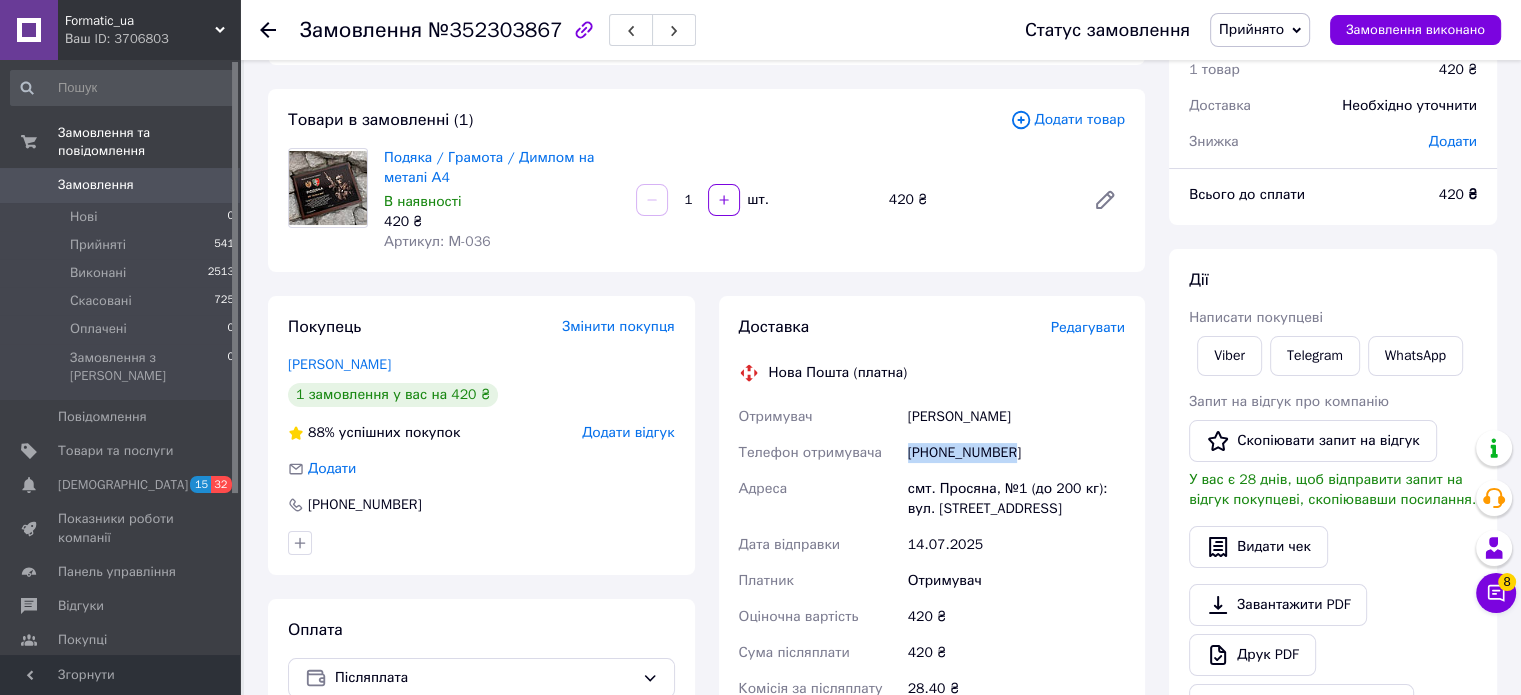 drag, startPoint x: 903, startPoint y: 454, endPoint x: 1052, endPoint y: 467, distance: 149.56604 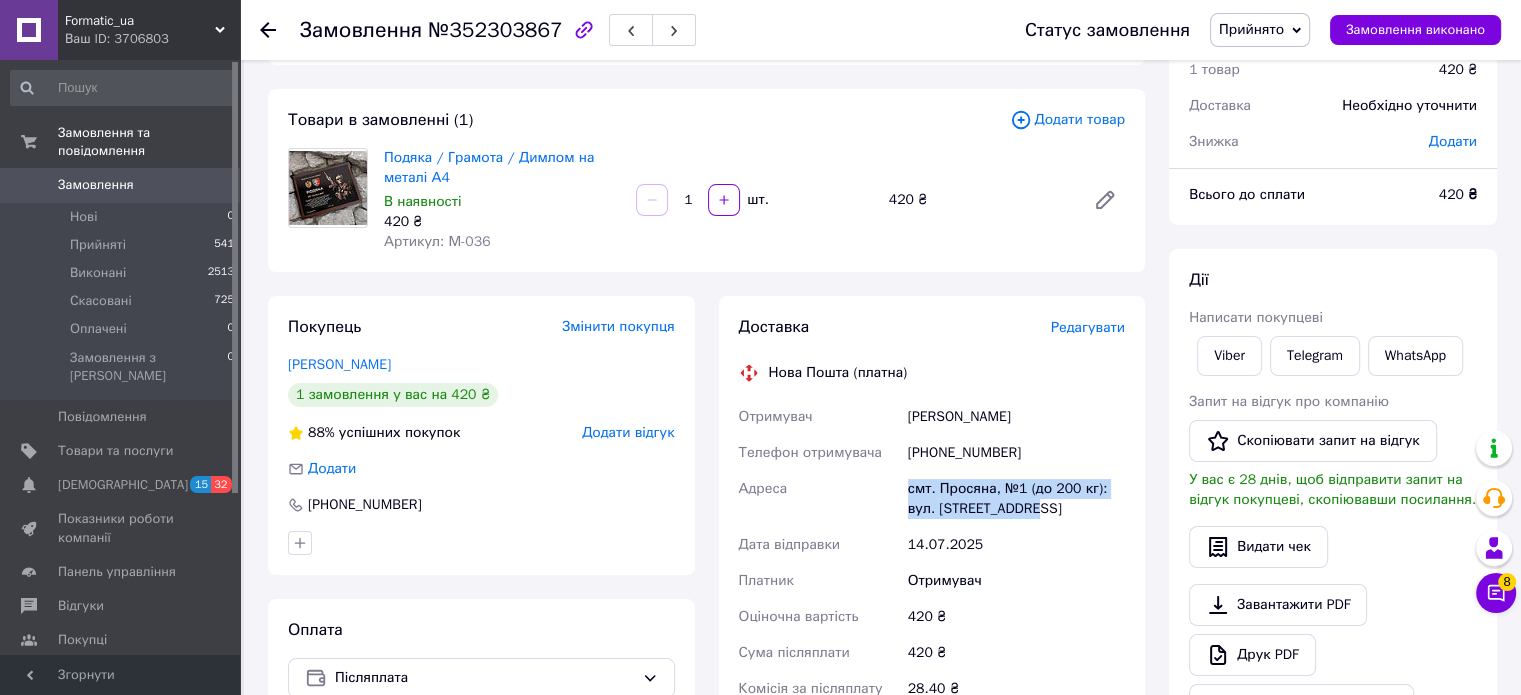 drag, startPoint x: 908, startPoint y: 490, endPoint x: 1003, endPoint y: 510, distance: 97.082436 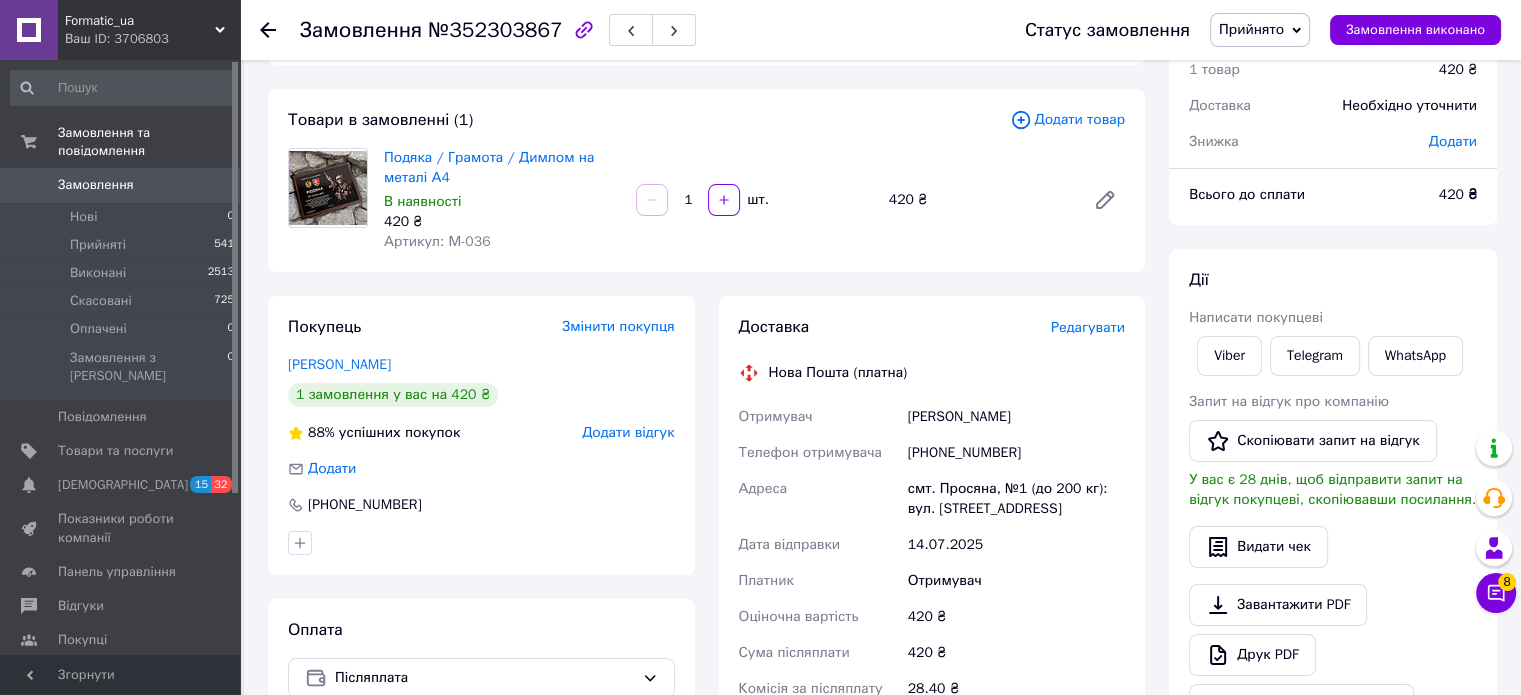 click 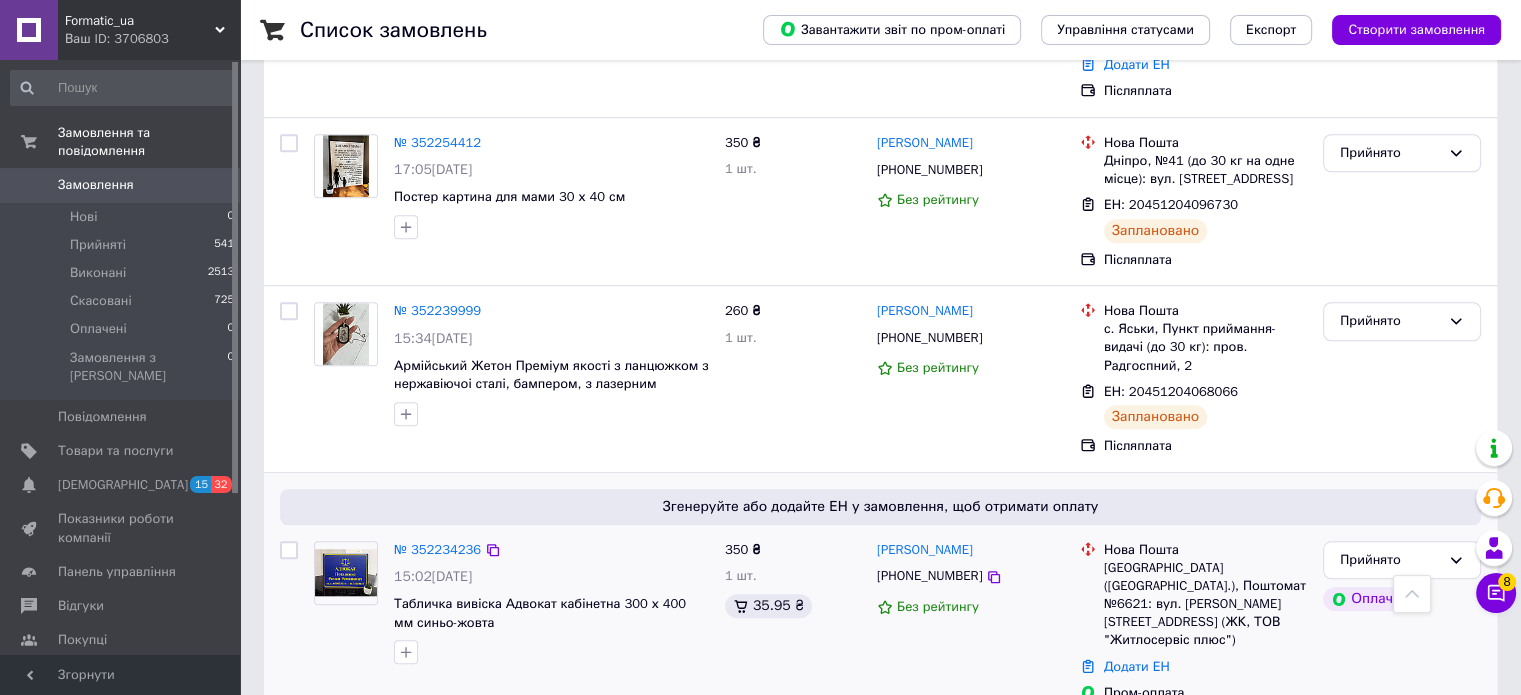 scroll, scrollTop: 1700, scrollLeft: 0, axis: vertical 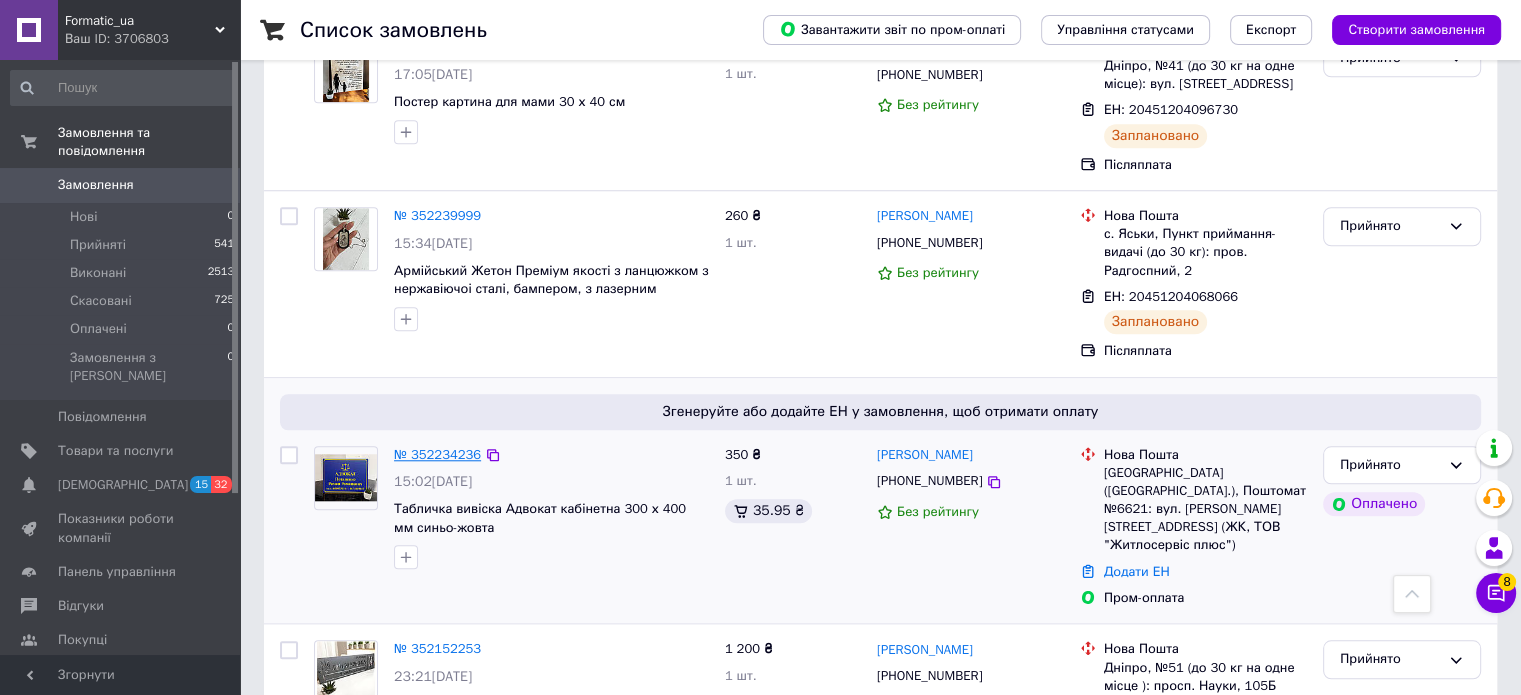 click on "№ 352234236" at bounding box center [437, 454] 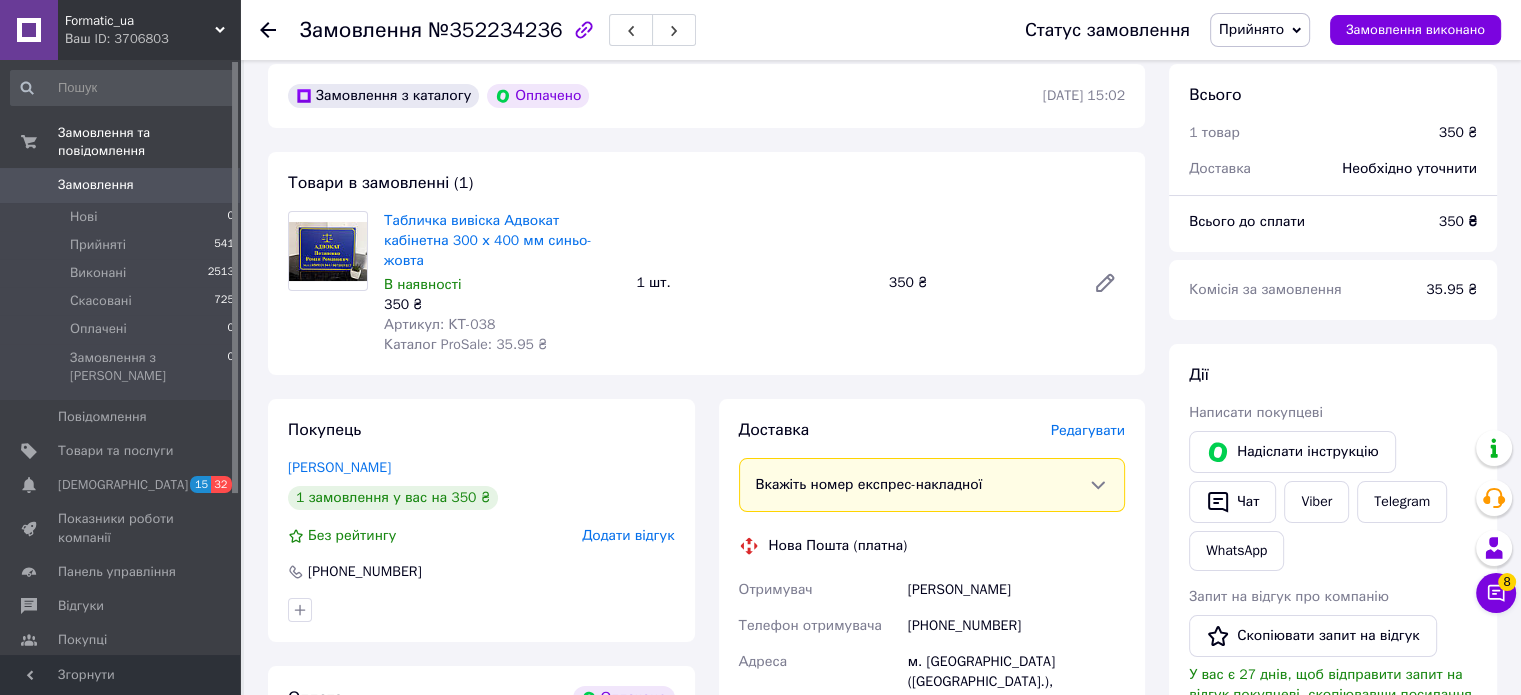 scroll, scrollTop: 0, scrollLeft: 0, axis: both 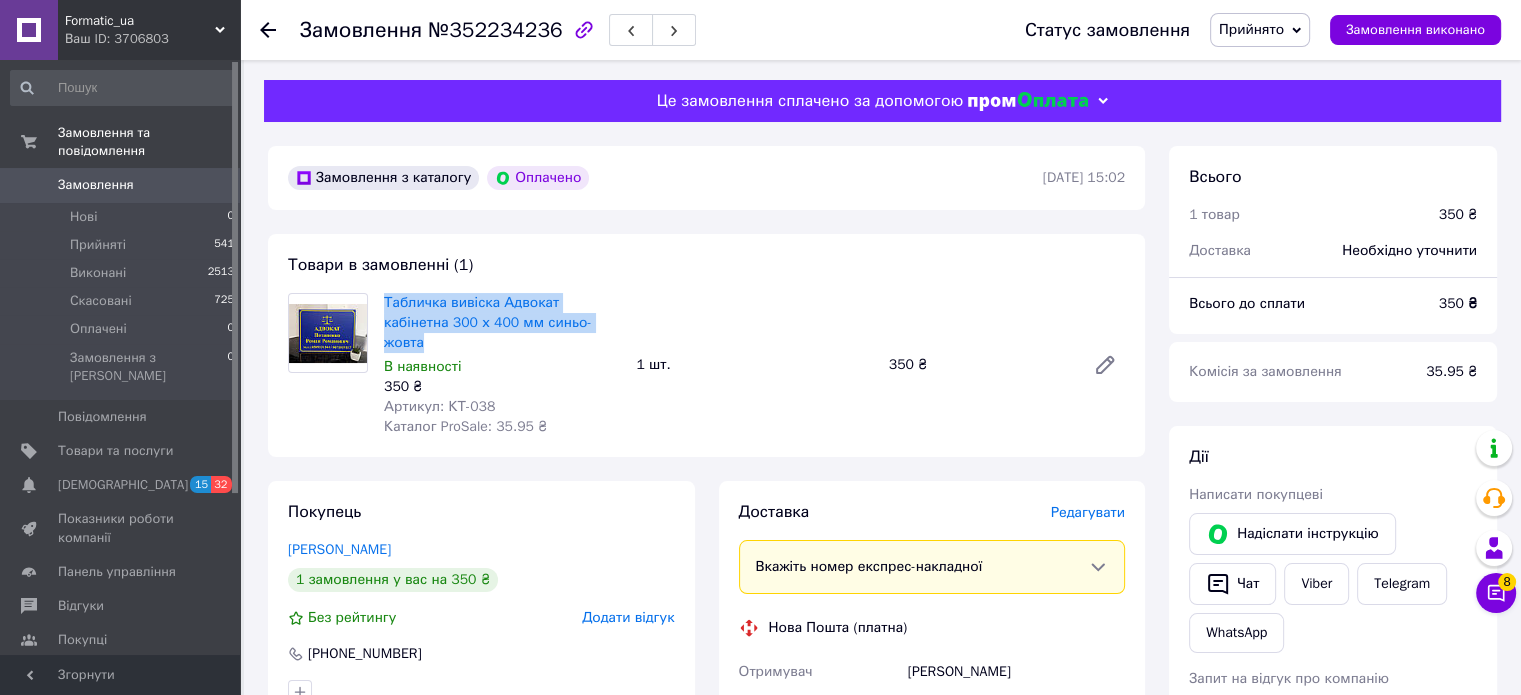 drag, startPoint x: 377, startPoint y: 303, endPoint x: 574, endPoint y: 332, distance: 199.12308 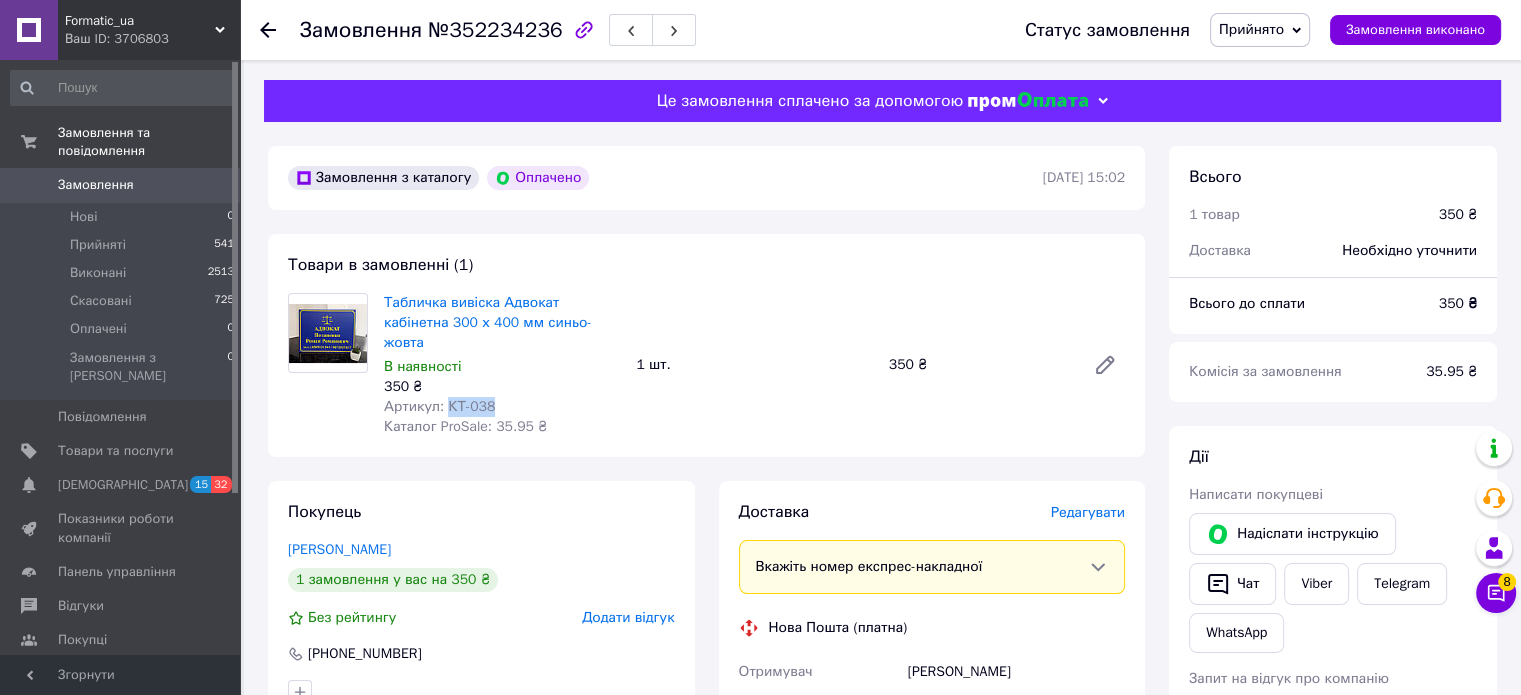drag, startPoint x: 445, startPoint y: 383, endPoint x: 509, endPoint y: 385, distance: 64.03124 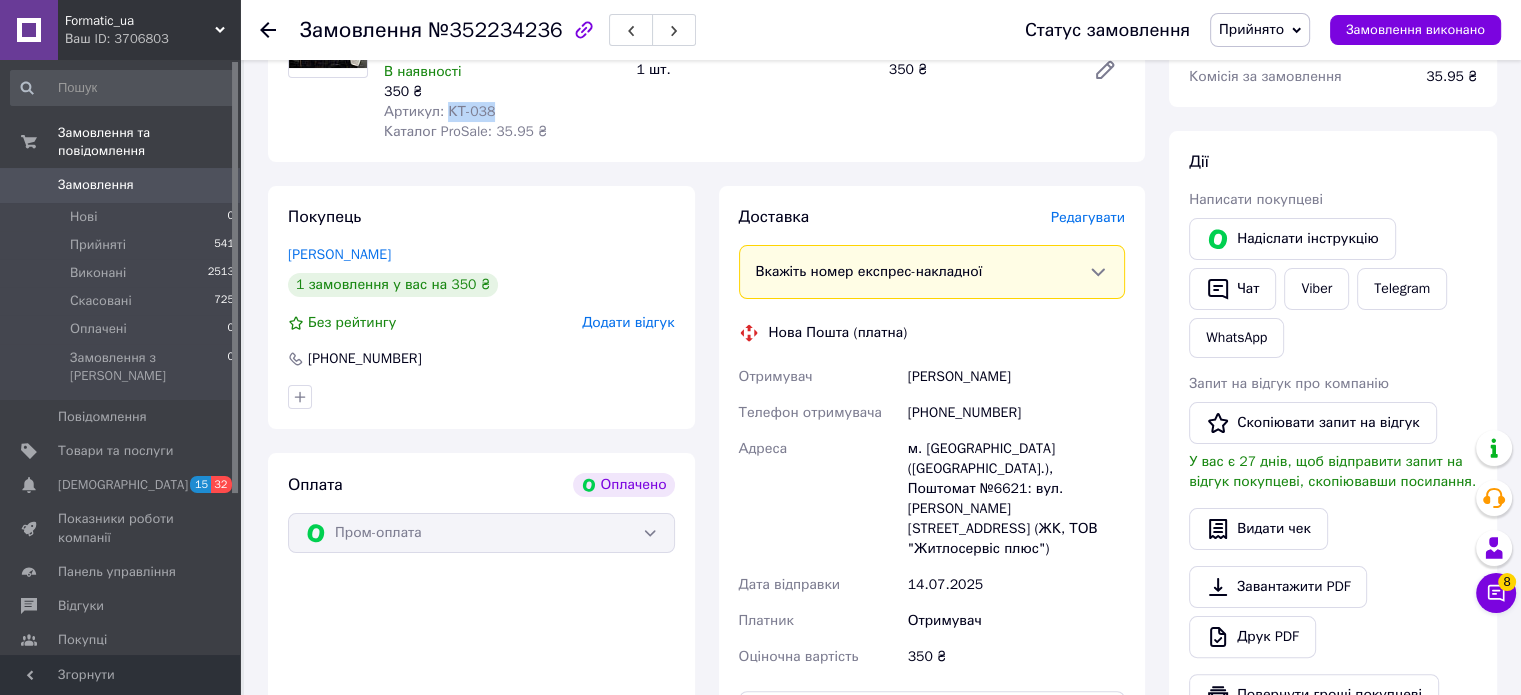 scroll, scrollTop: 300, scrollLeft: 0, axis: vertical 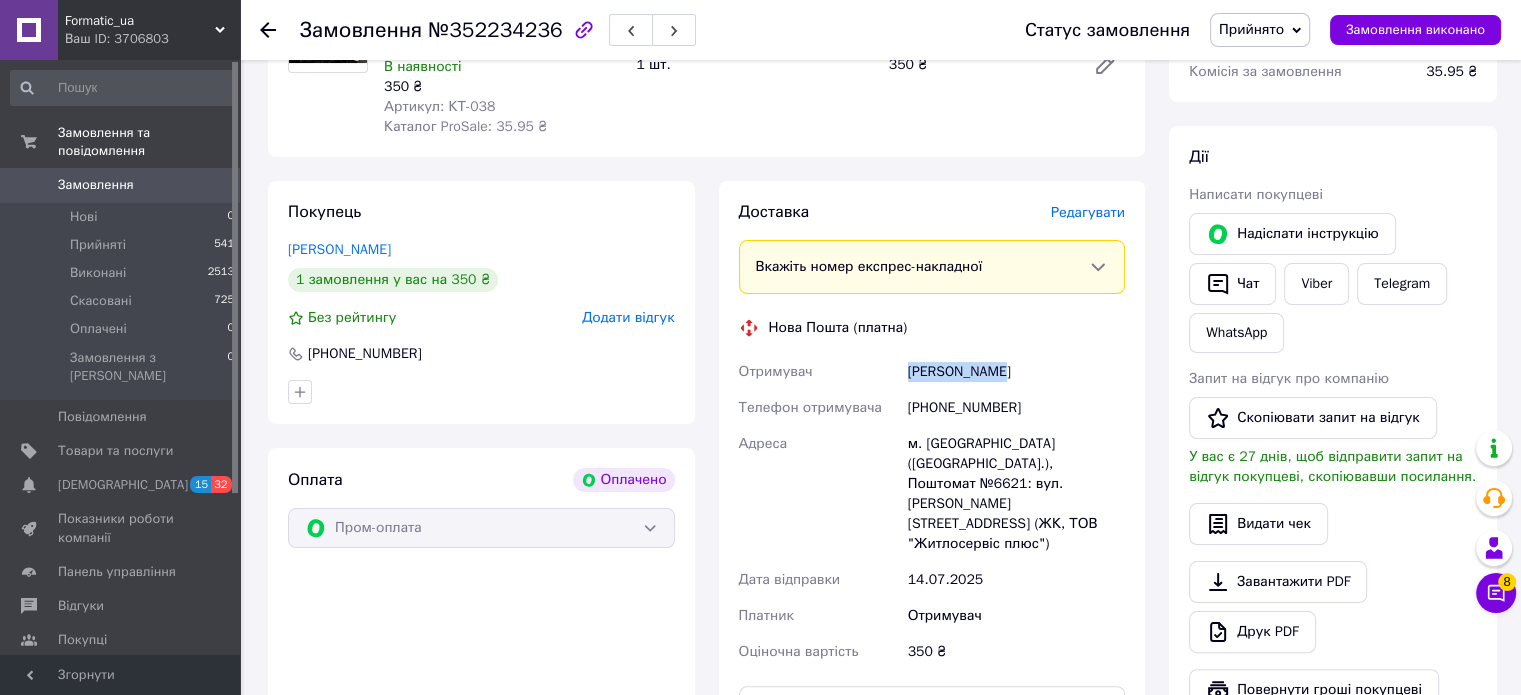 drag, startPoint x: 909, startPoint y: 348, endPoint x: 1001, endPoint y: 355, distance: 92.26592 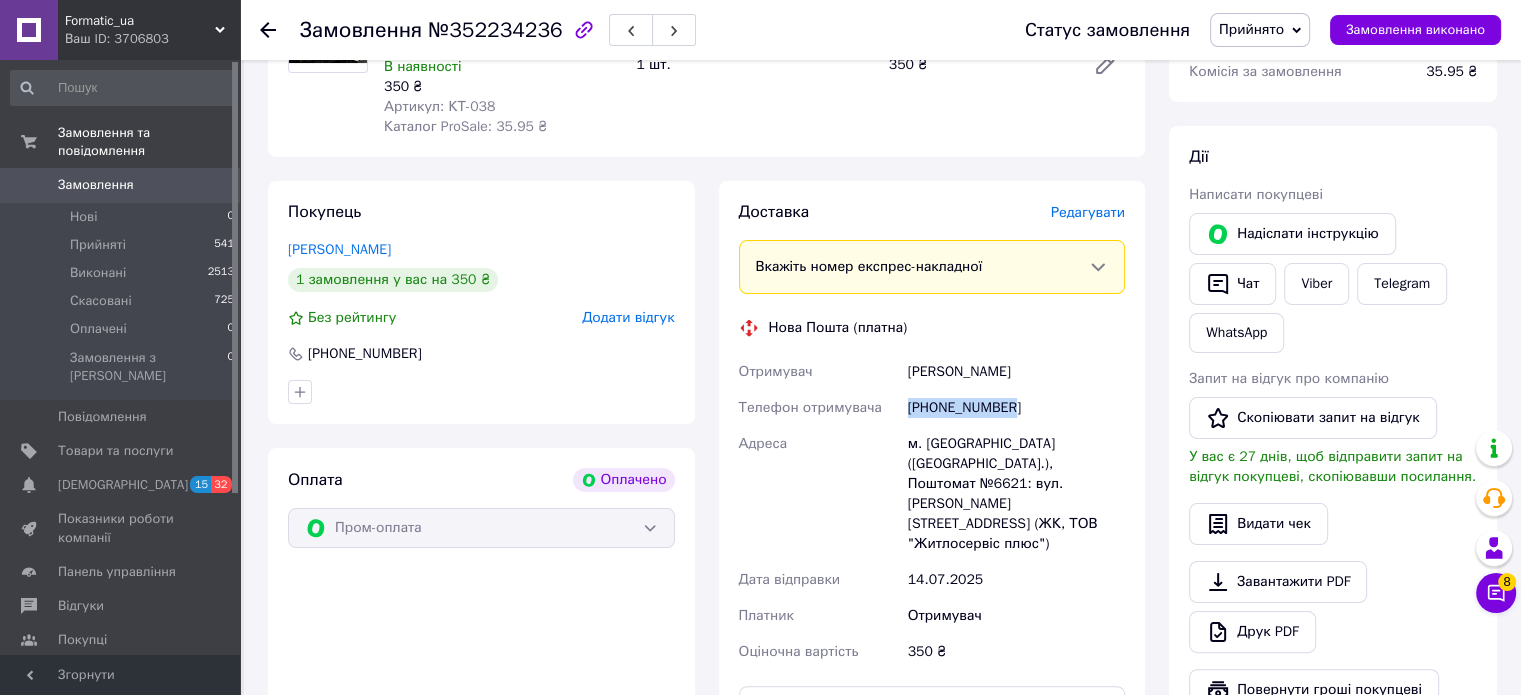 drag, startPoint x: 903, startPoint y: 391, endPoint x: 1023, endPoint y: 403, distance: 120.59851 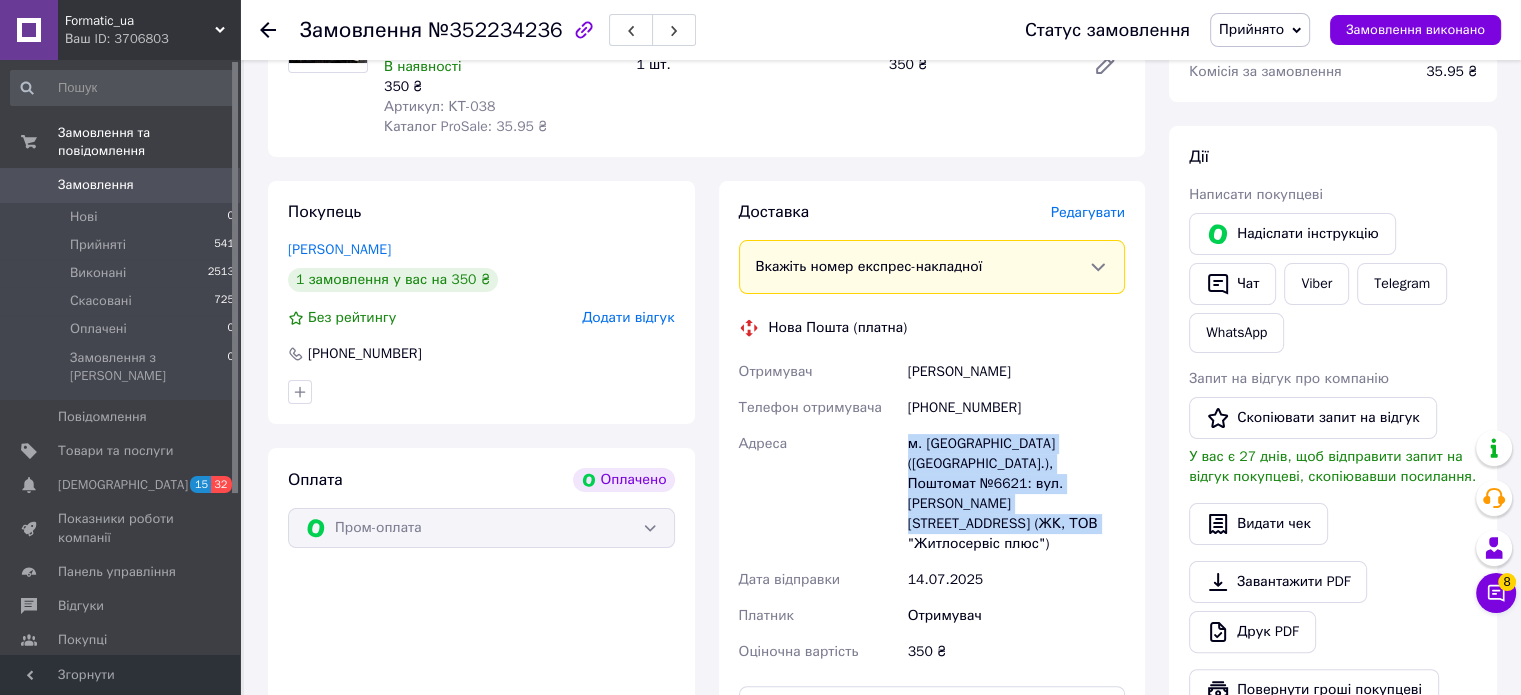 drag, startPoint x: 897, startPoint y: 424, endPoint x: 1116, endPoint y: 503, distance: 232.81323 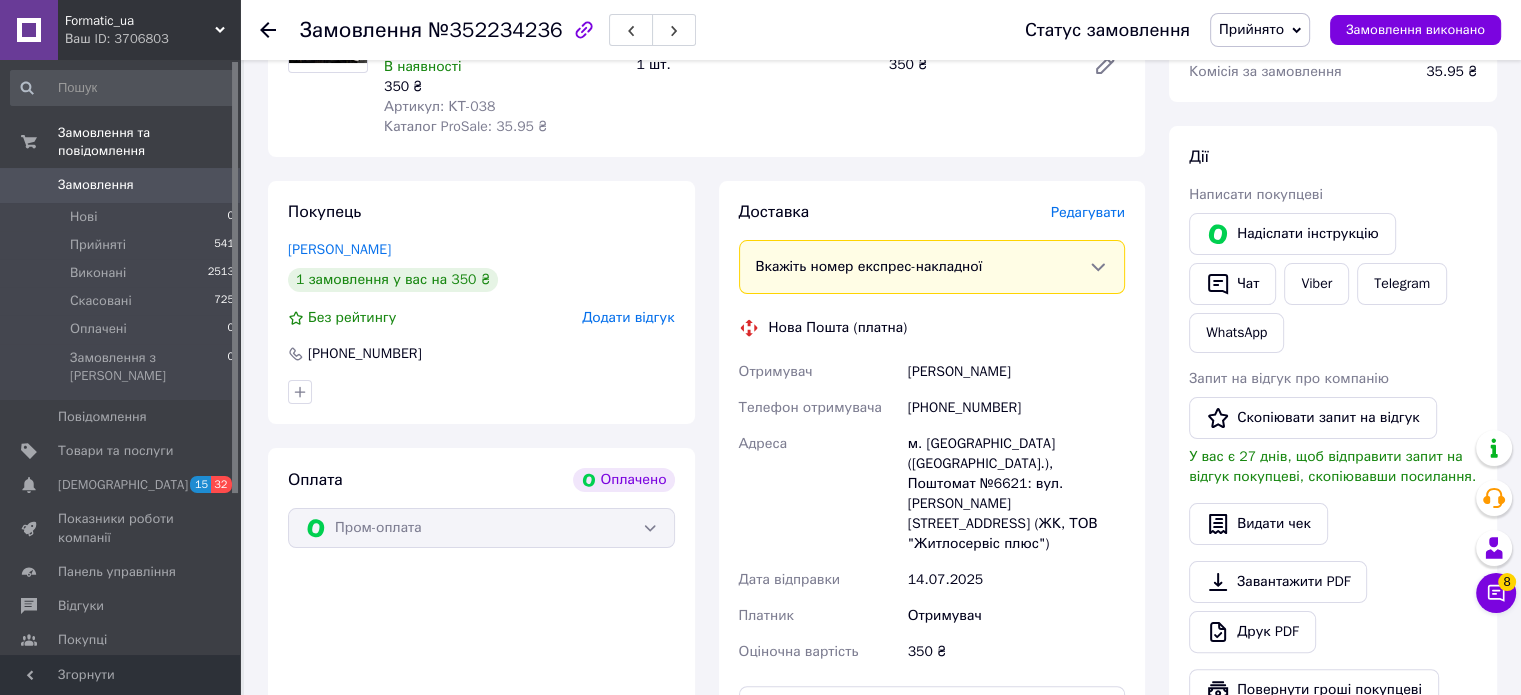 click 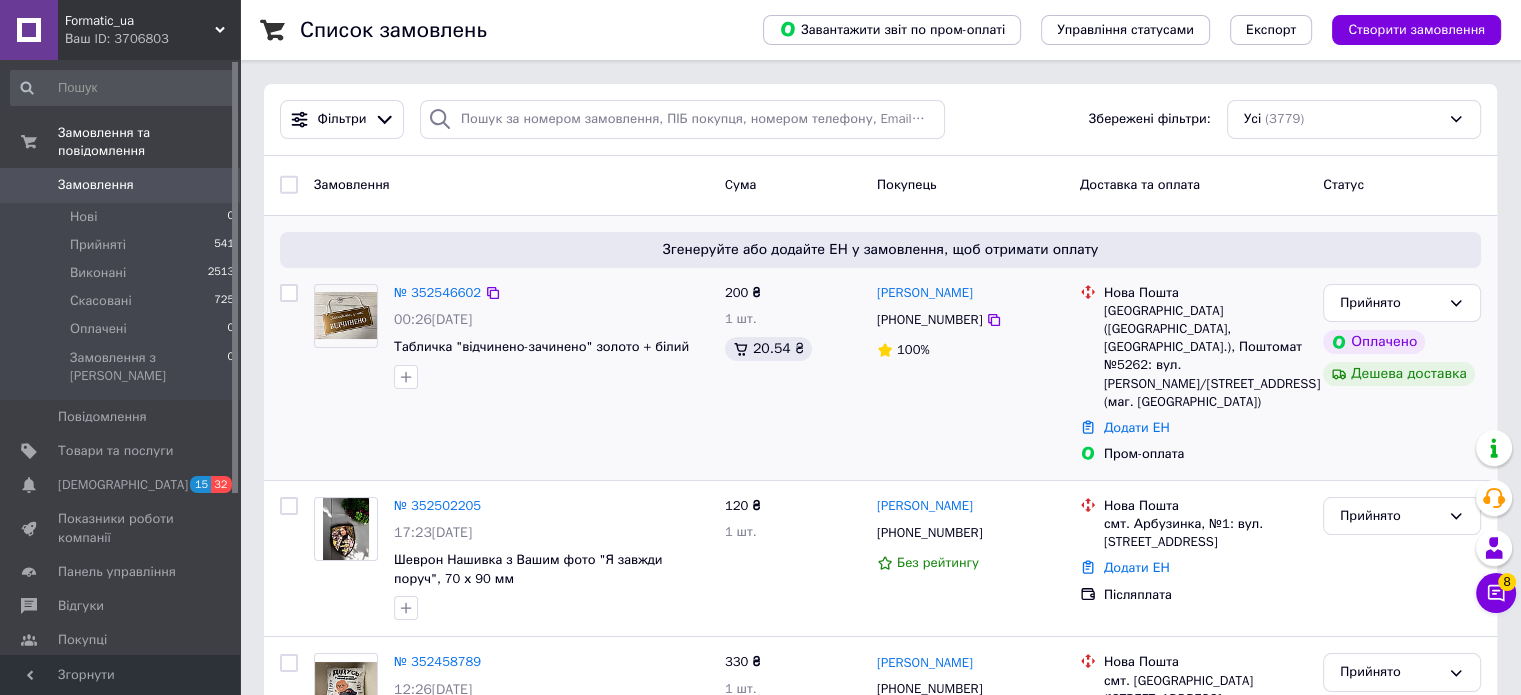 scroll, scrollTop: 400, scrollLeft: 0, axis: vertical 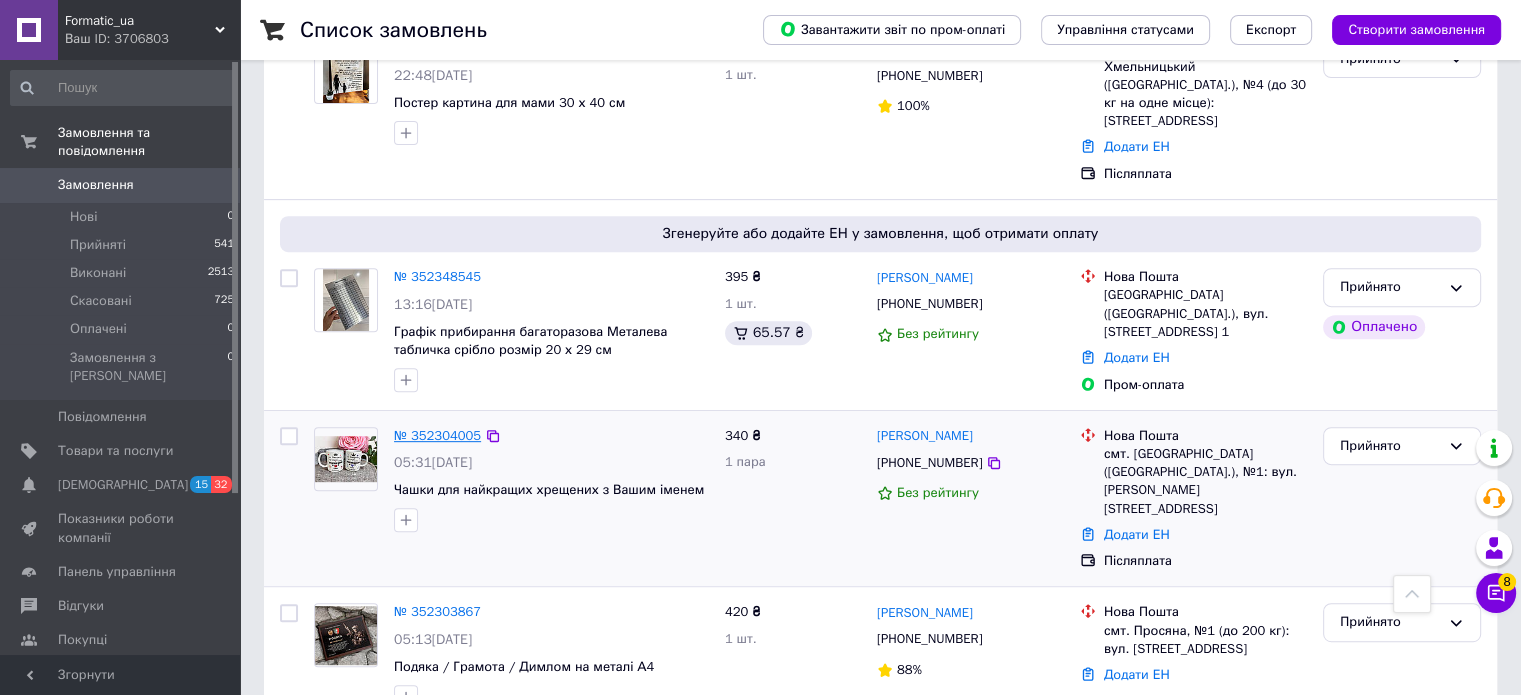 click on "№ 352304005" at bounding box center [437, 435] 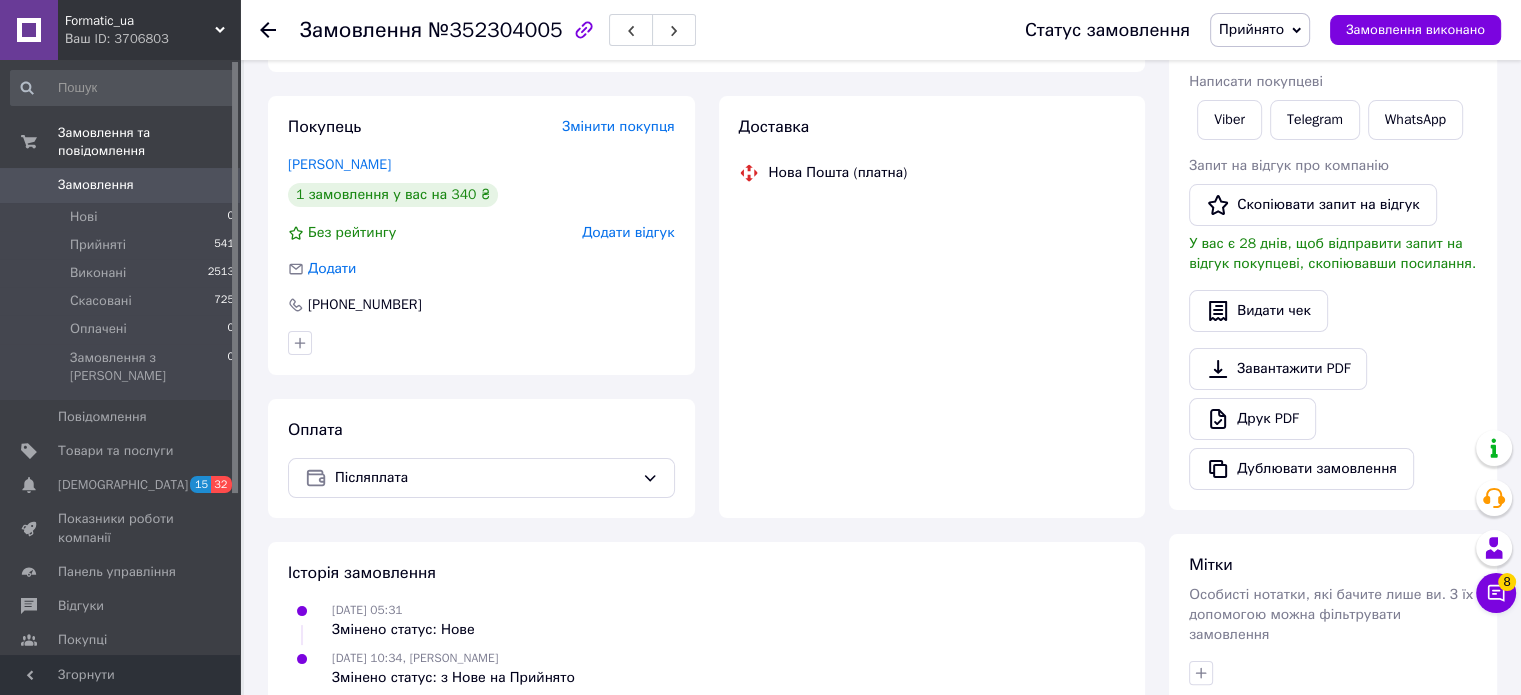 scroll, scrollTop: 0, scrollLeft: 0, axis: both 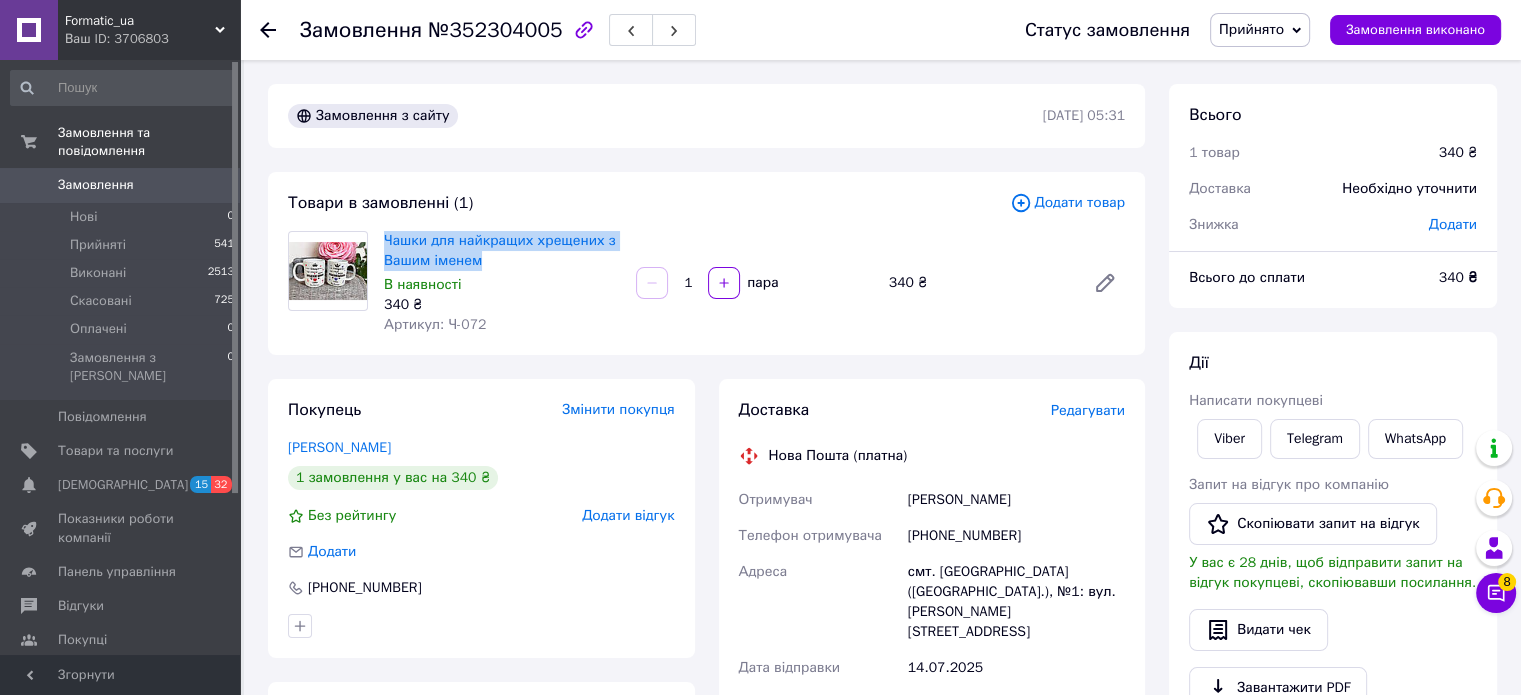 drag, startPoint x: 381, startPoint y: 231, endPoint x: 494, endPoint y: 260, distance: 116.6619 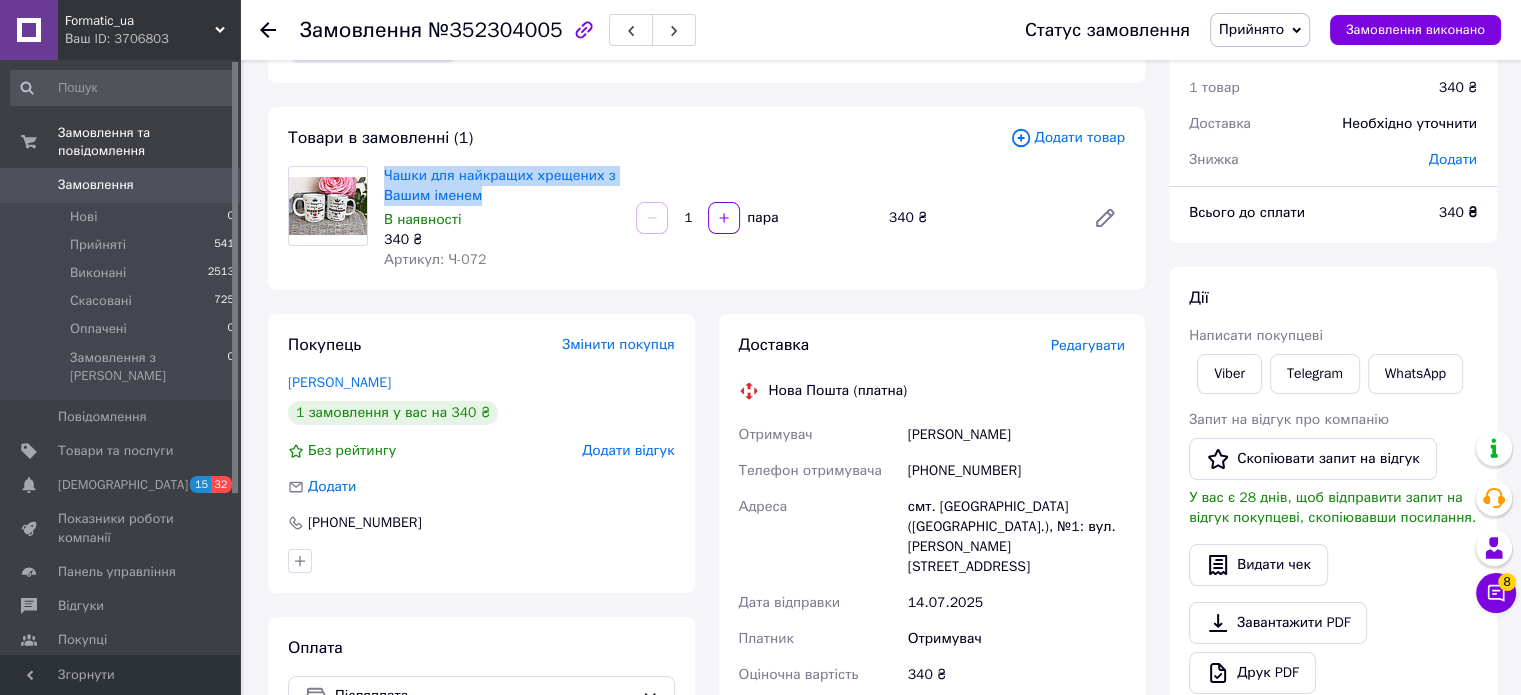 scroll, scrollTop: 100, scrollLeft: 0, axis: vertical 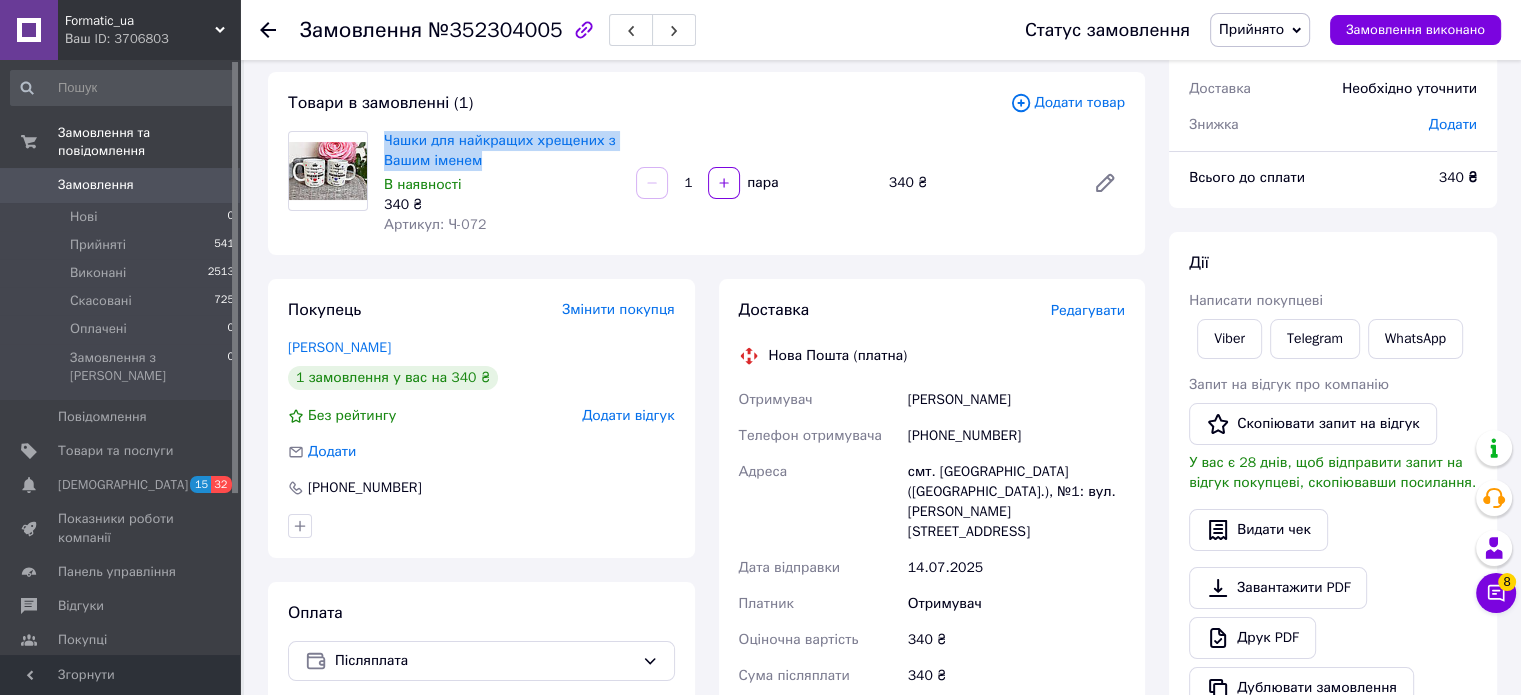drag, startPoint x: 888, startPoint y: 408, endPoint x: 1030, endPoint y: 403, distance: 142.088 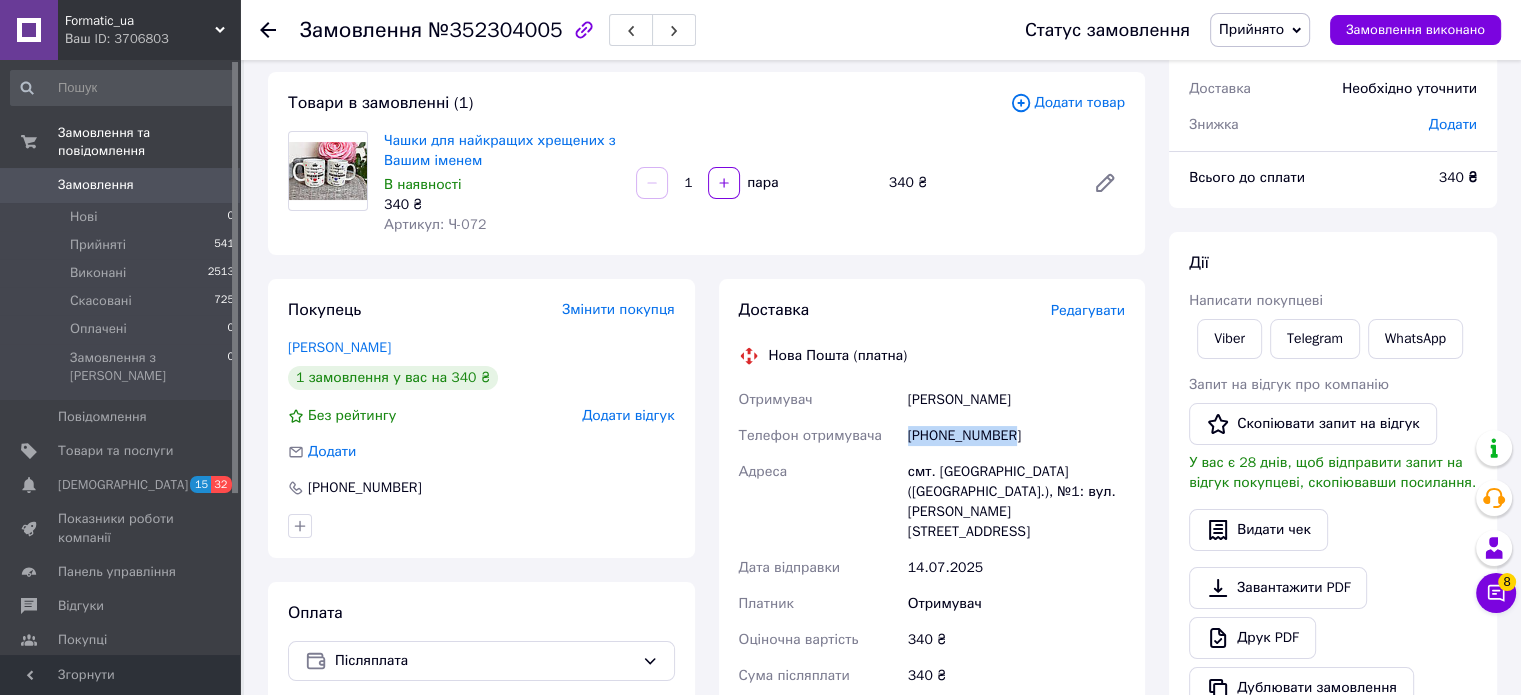 drag, startPoint x: 905, startPoint y: 440, endPoint x: 1016, endPoint y: 439, distance: 111.0045 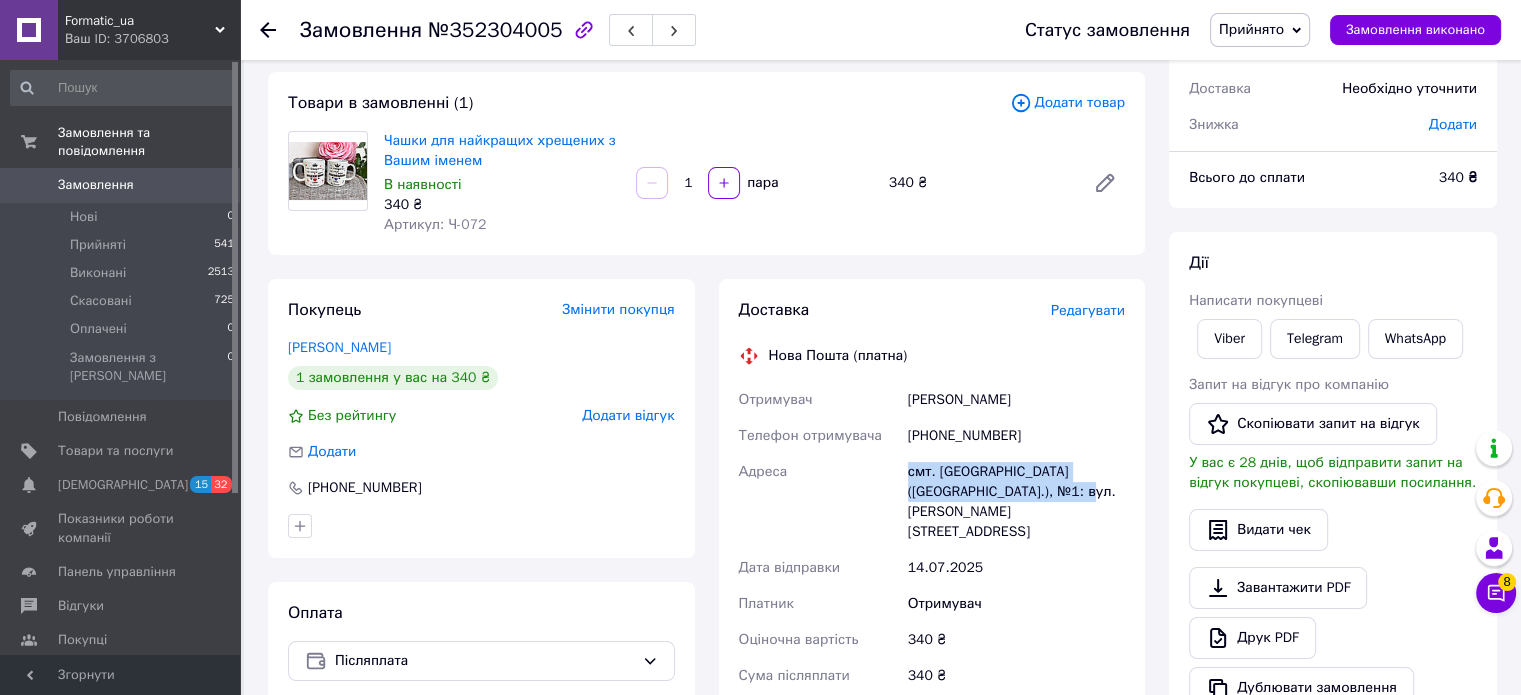 drag, startPoint x: 959, startPoint y: 488, endPoint x: 1012, endPoint y: 501, distance: 54.571056 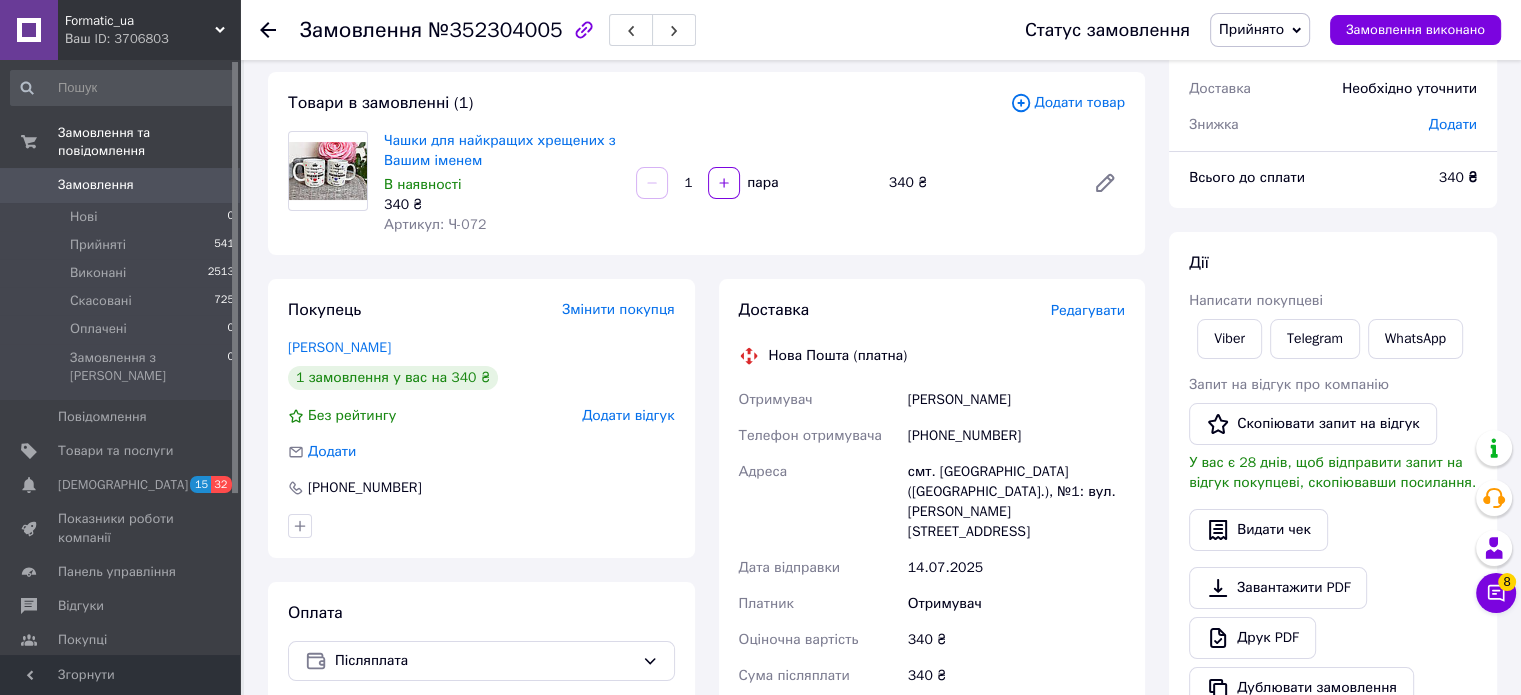 click 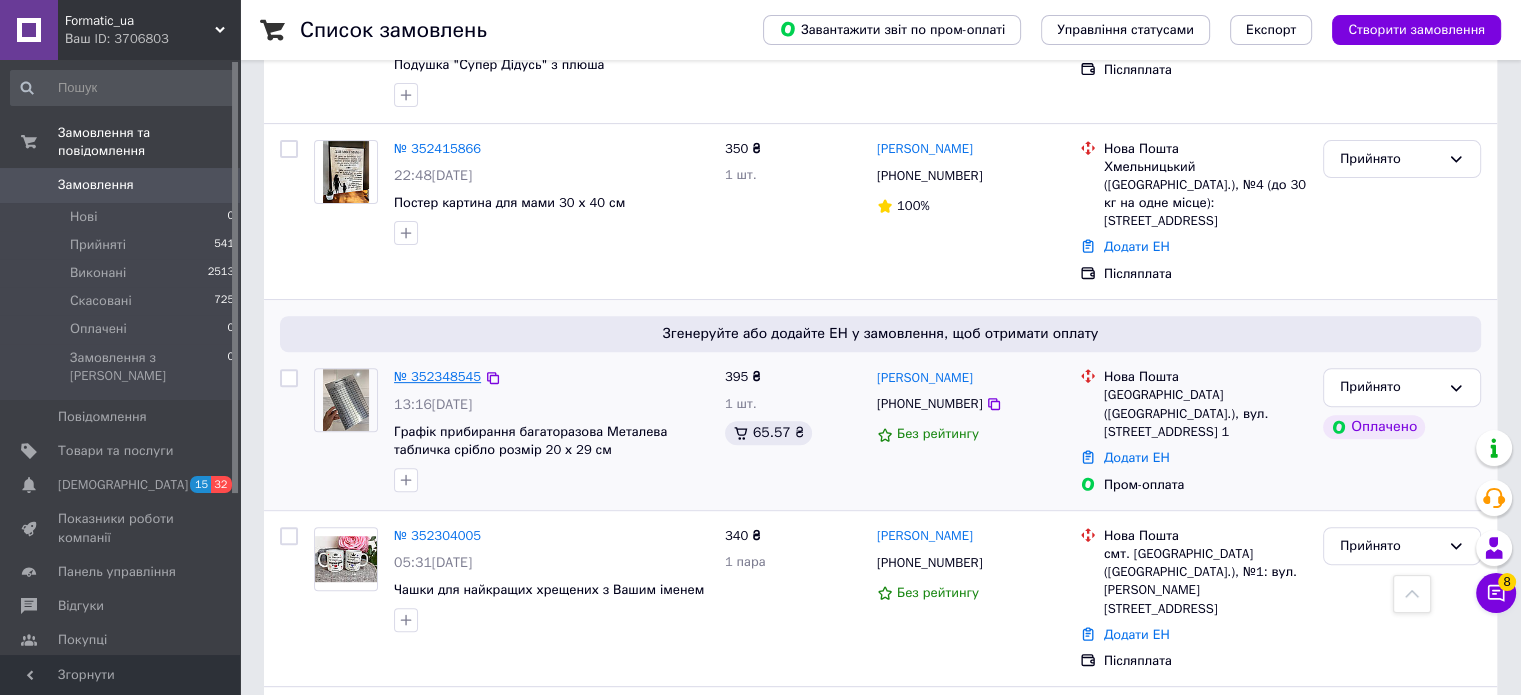 click on "№ 352348545" at bounding box center (437, 376) 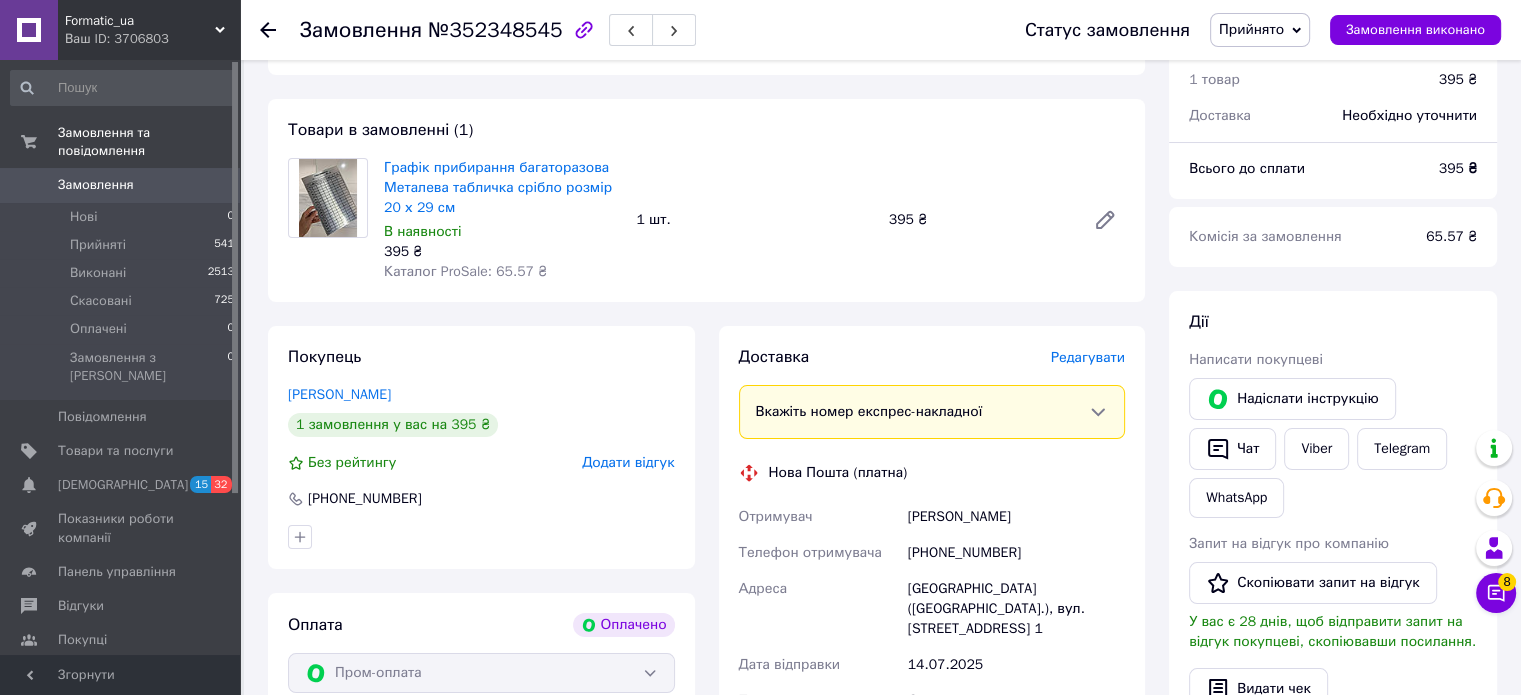 scroll, scrollTop: 100, scrollLeft: 0, axis: vertical 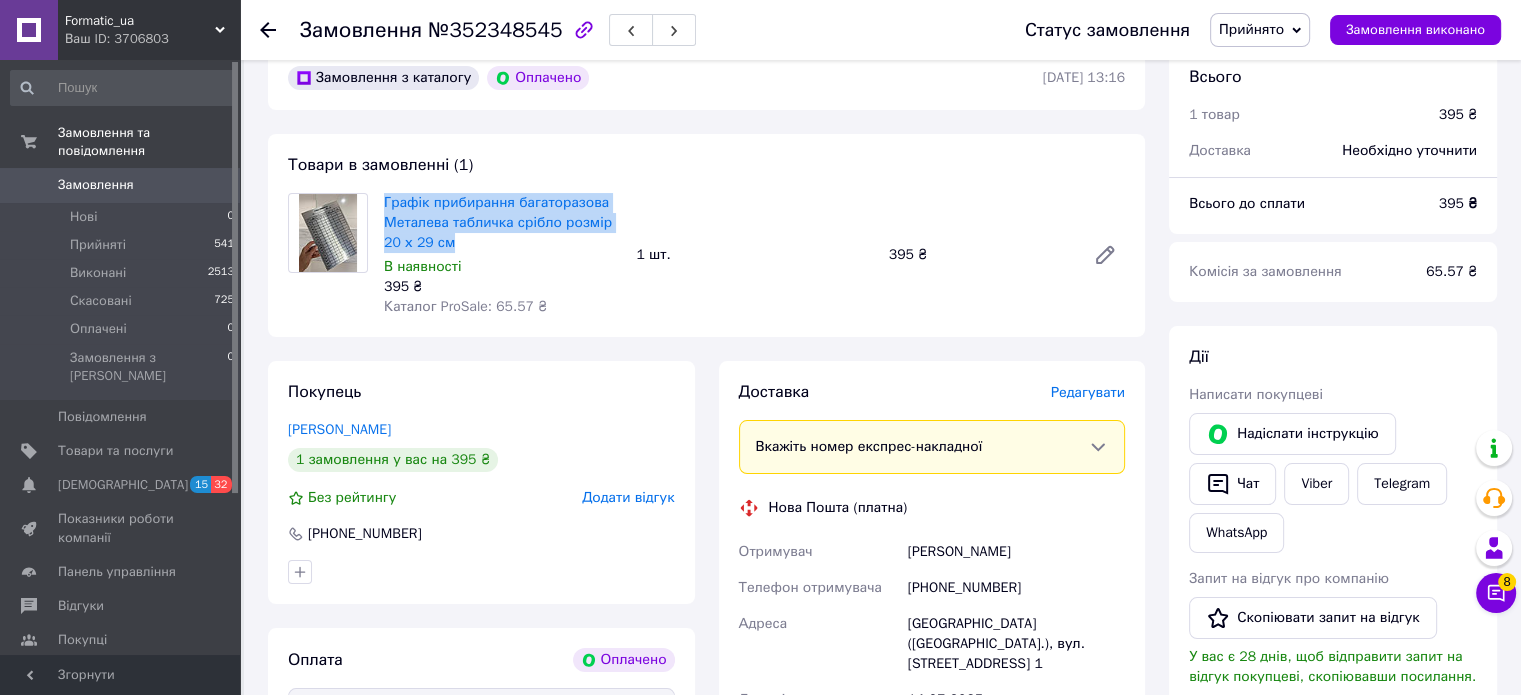 drag, startPoint x: 379, startPoint y: 198, endPoint x: 476, endPoint y: 251, distance: 110.535065 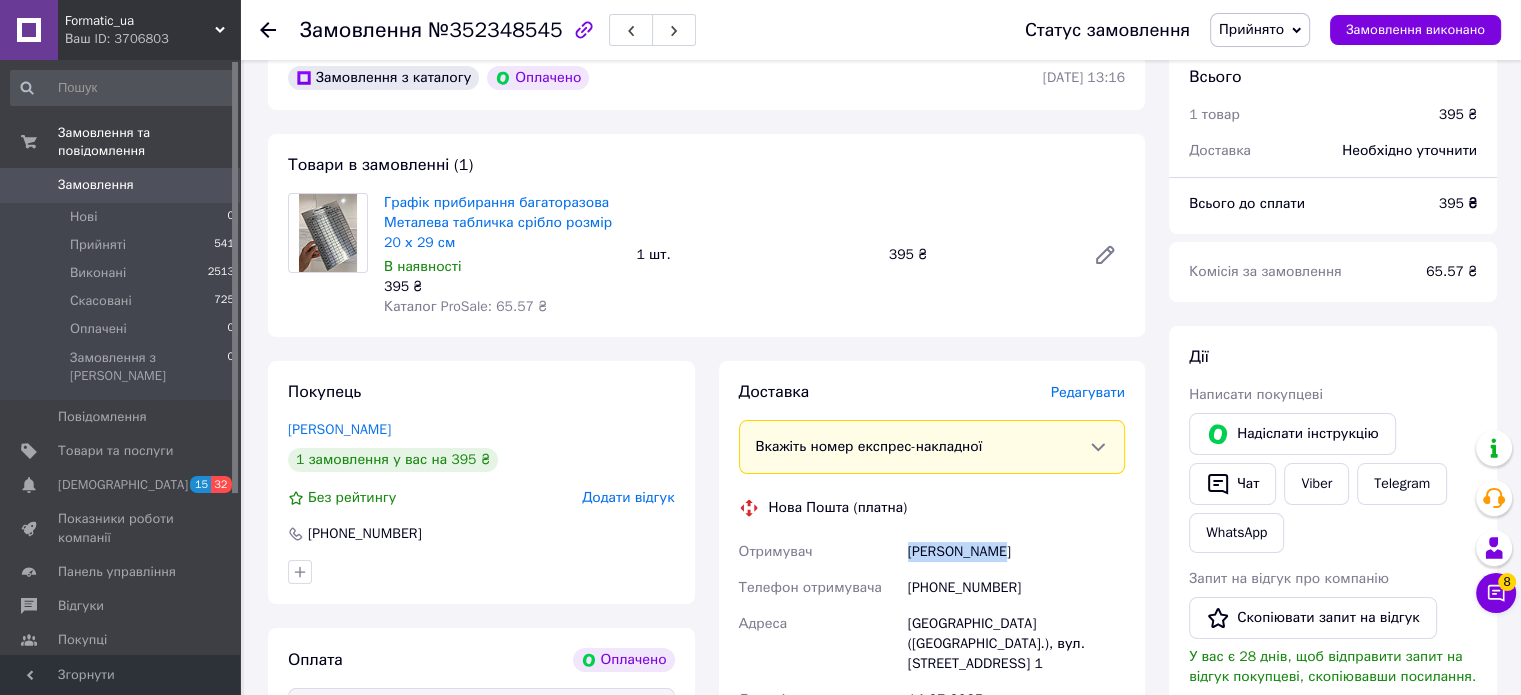 drag, startPoint x: 889, startPoint y: 545, endPoint x: 1017, endPoint y: 553, distance: 128.24976 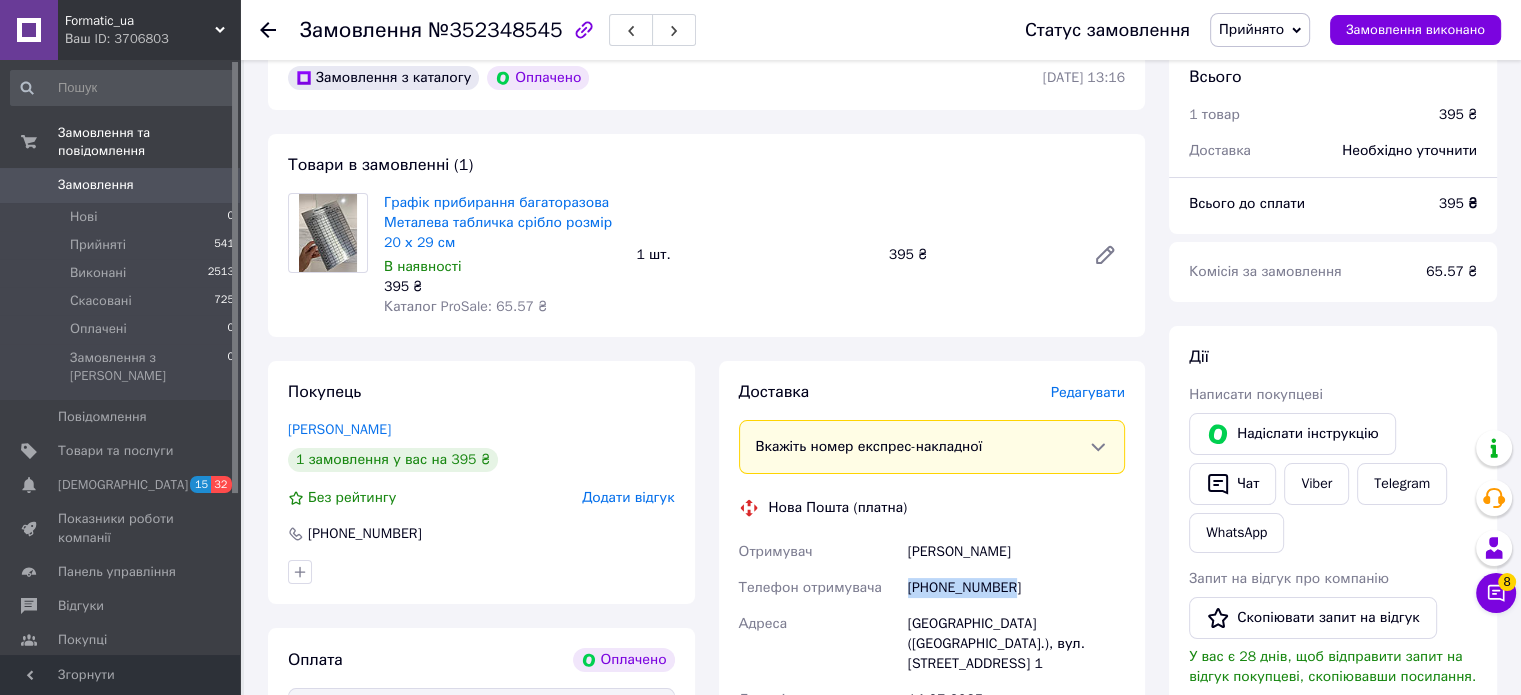 drag, startPoint x: 908, startPoint y: 586, endPoint x: 1037, endPoint y: 590, distance: 129.062 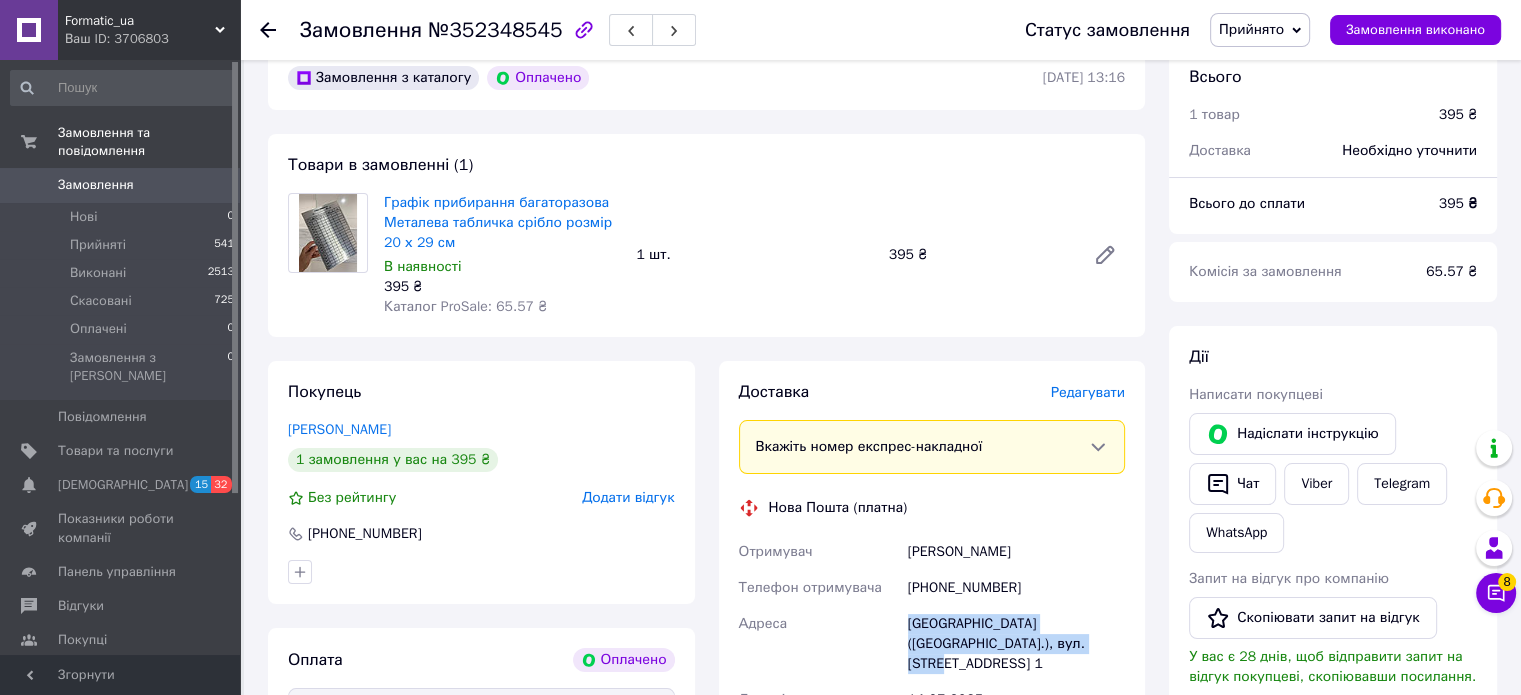 drag, startPoint x: 904, startPoint y: 629, endPoint x: 1034, endPoint y: 654, distance: 132.38202 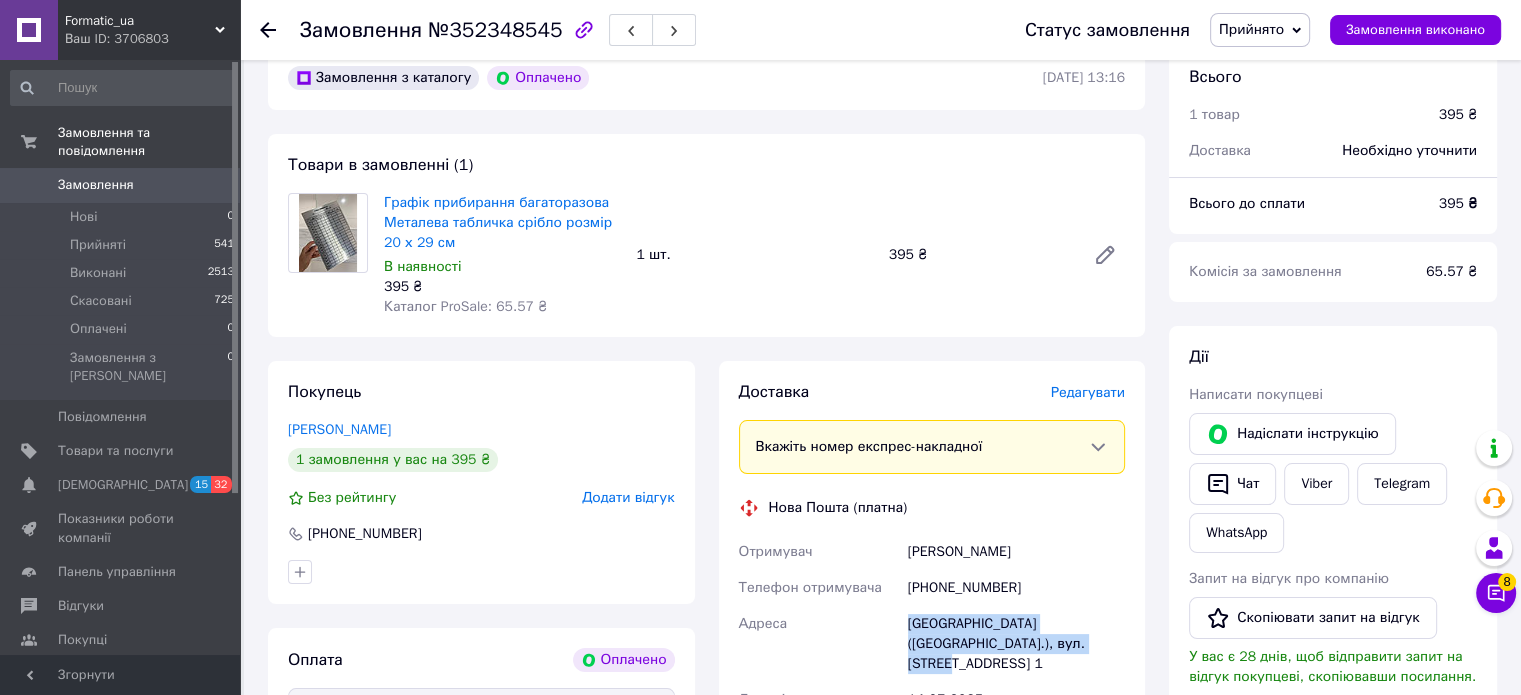 drag, startPoint x: 902, startPoint y: 622, endPoint x: 1068, endPoint y: 651, distance: 168.5141 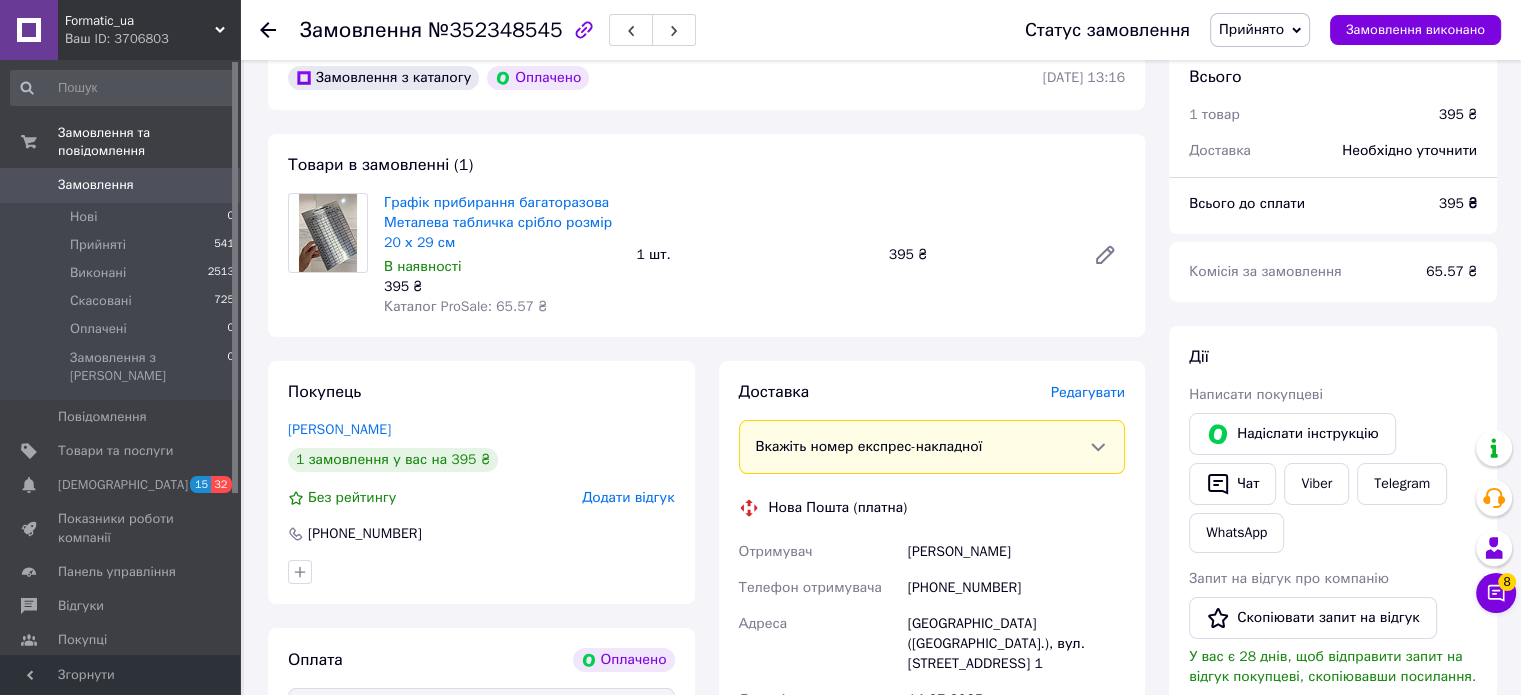 click 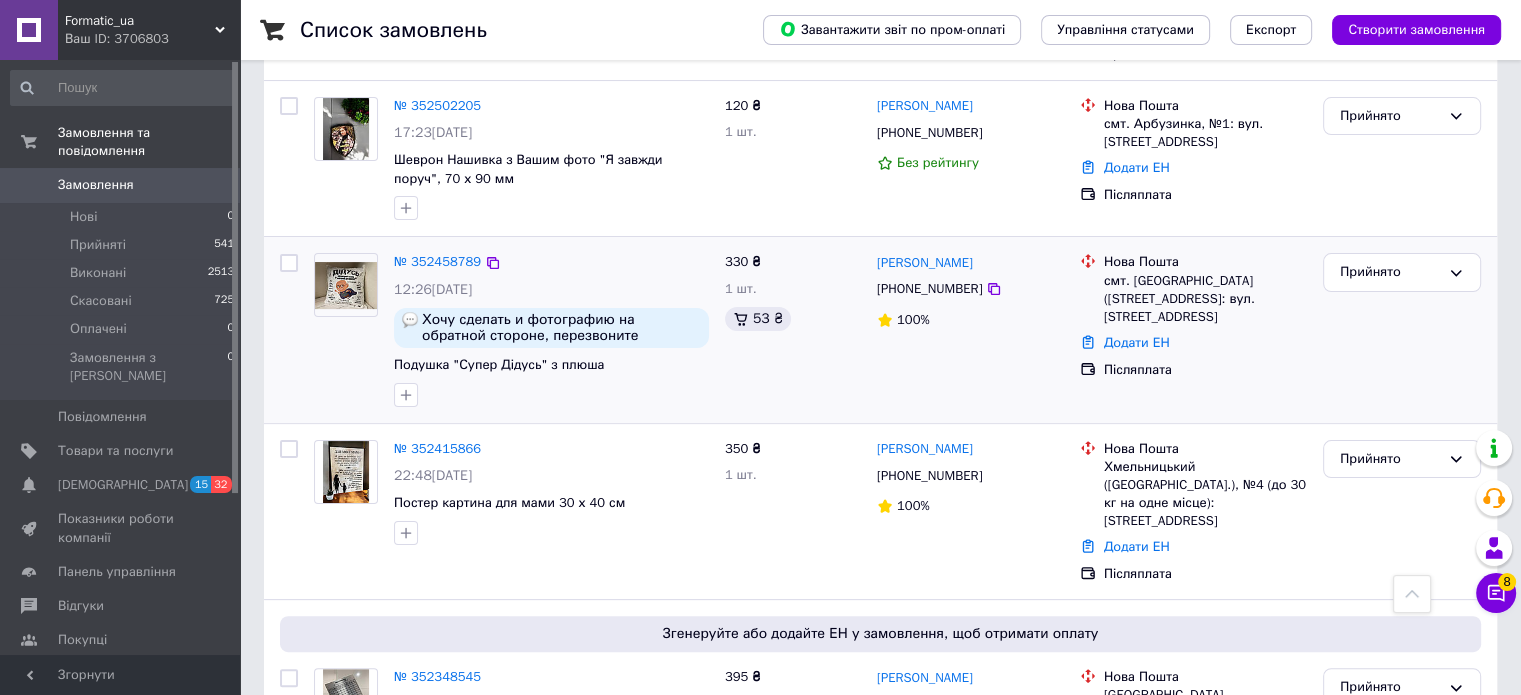 scroll, scrollTop: 500, scrollLeft: 0, axis: vertical 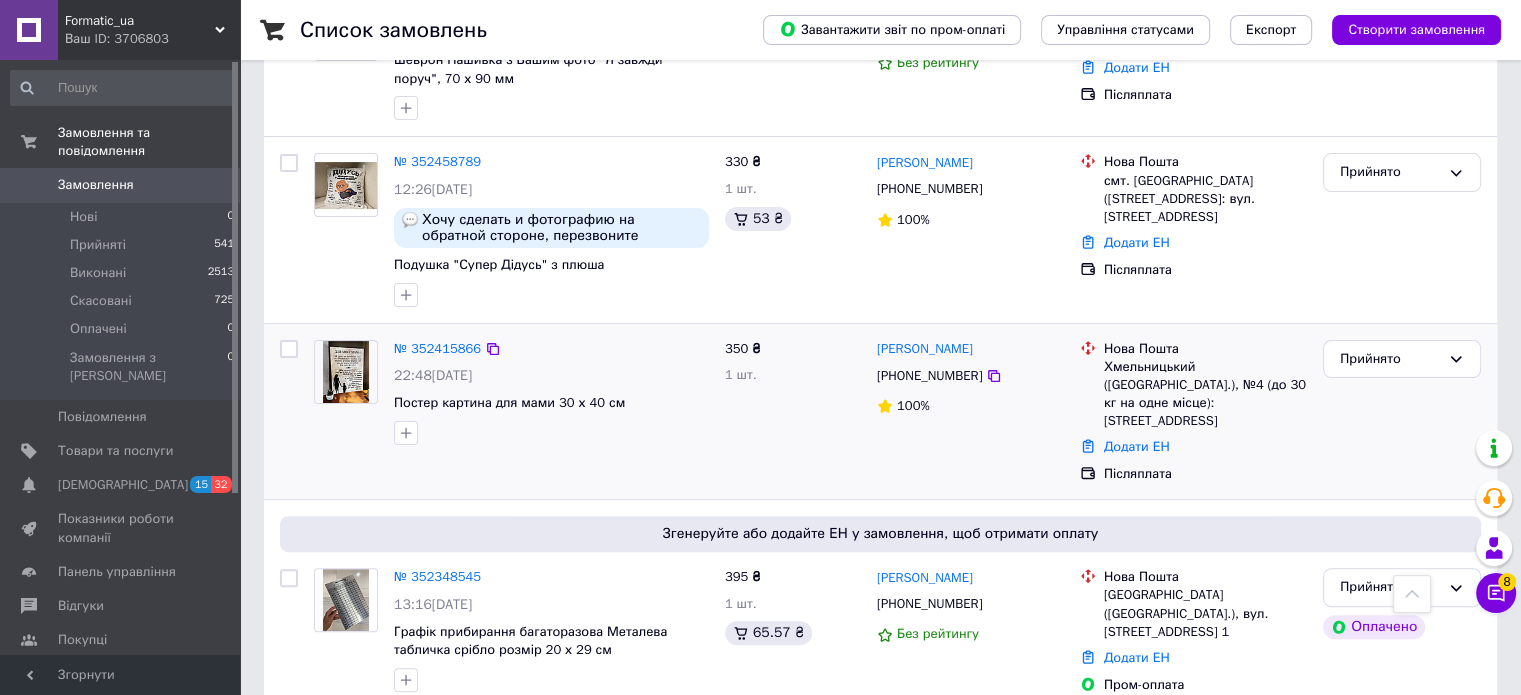 click on "№ 352415866" at bounding box center (437, 349) 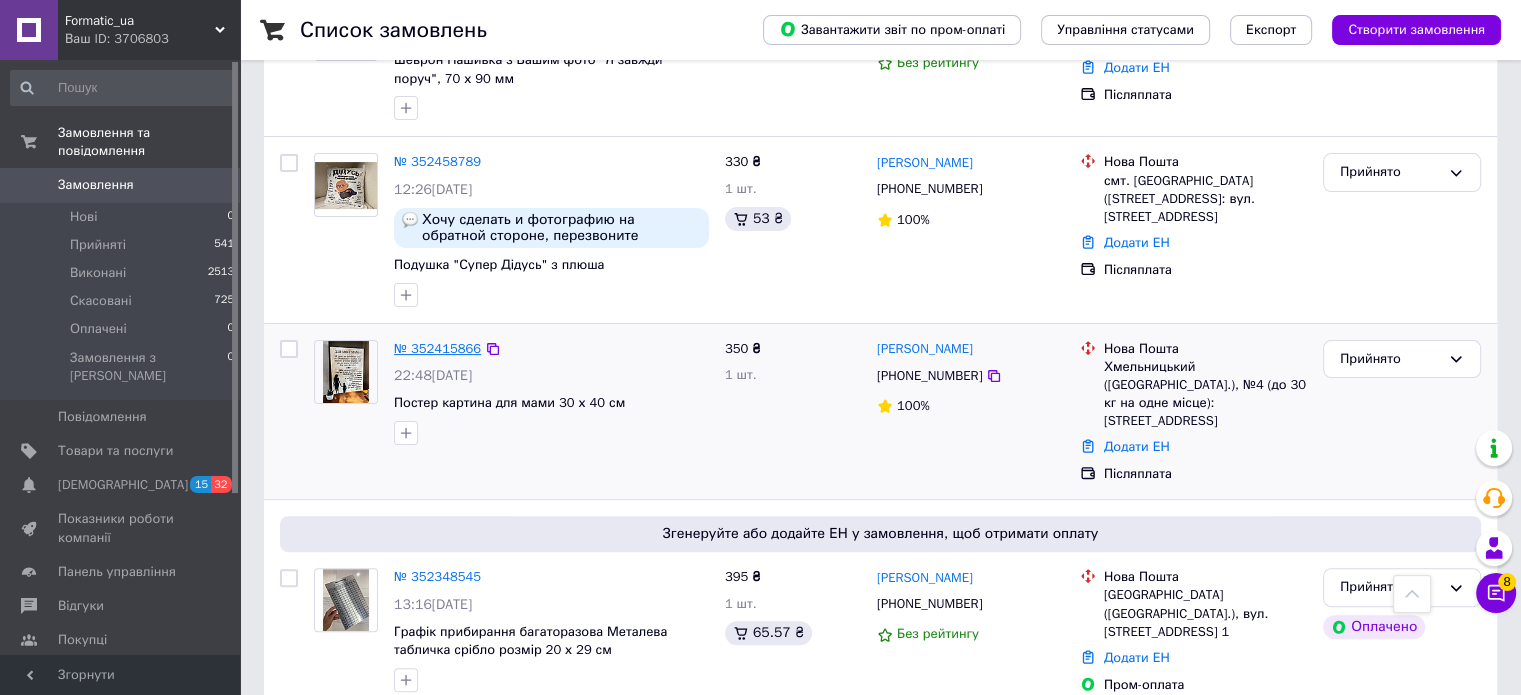 click on "№ 352415866" at bounding box center (437, 348) 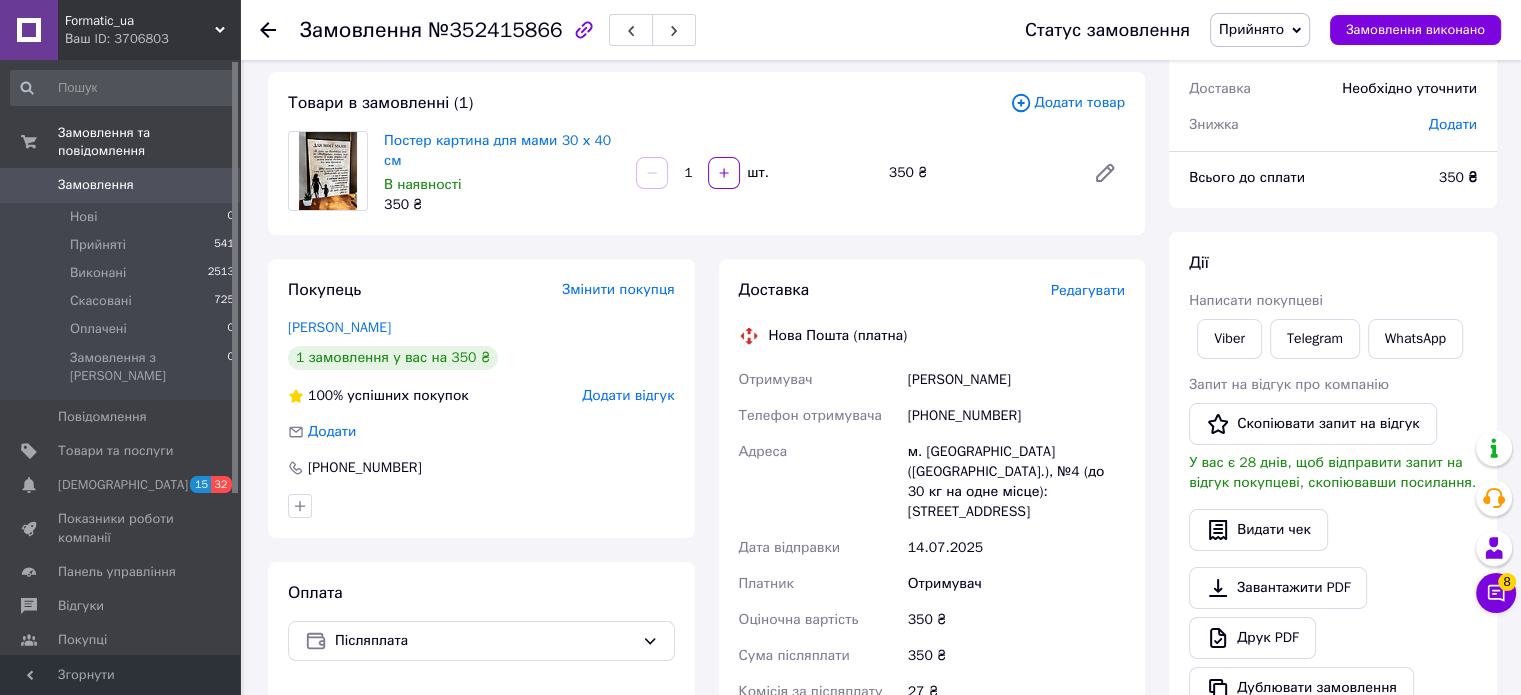 scroll, scrollTop: 0, scrollLeft: 0, axis: both 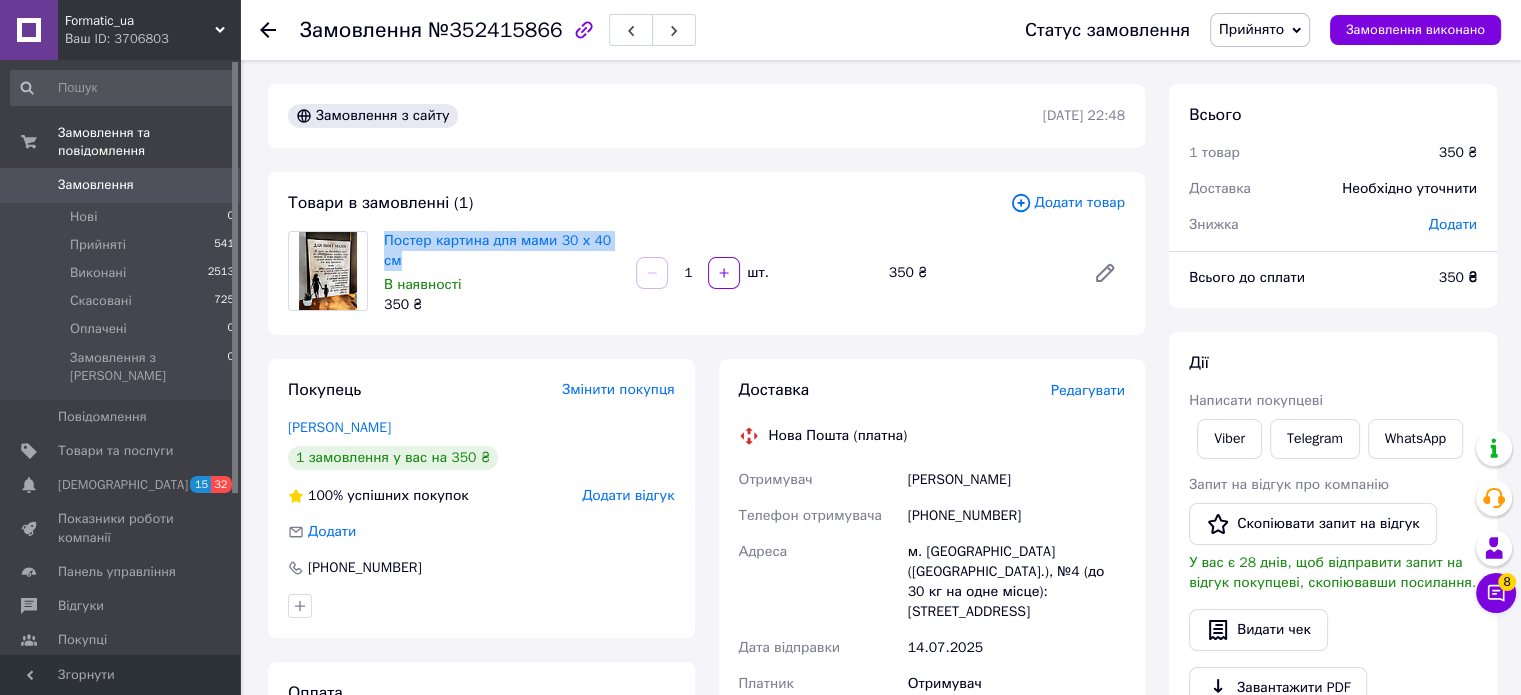 drag, startPoint x: 378, startPoint y: 234, endPoint x: 637, endPoint y: 230, distance: 259.03088 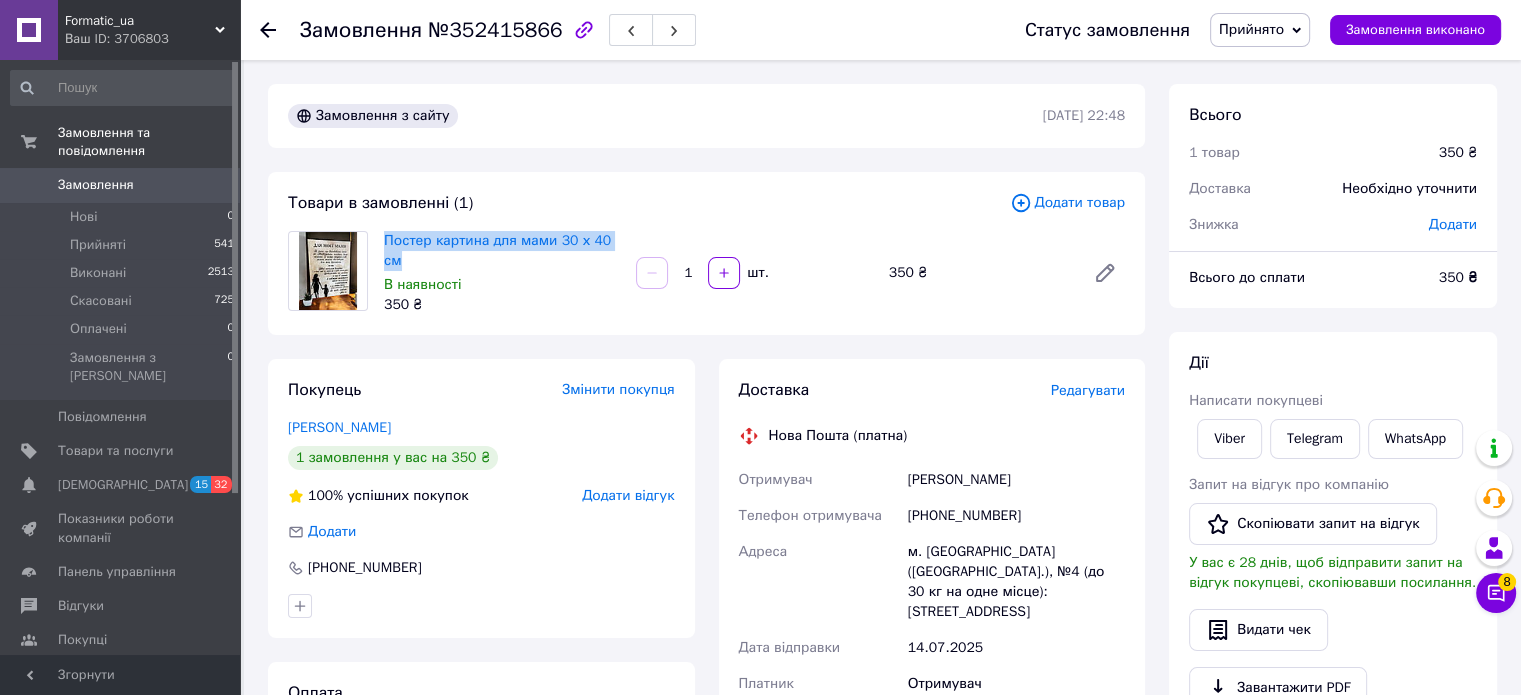 click on "Постер картина для мами 30 х 40 см В наявності 350 ₴ 1   шт. 350 ₴" at bounding box center (754, 273) 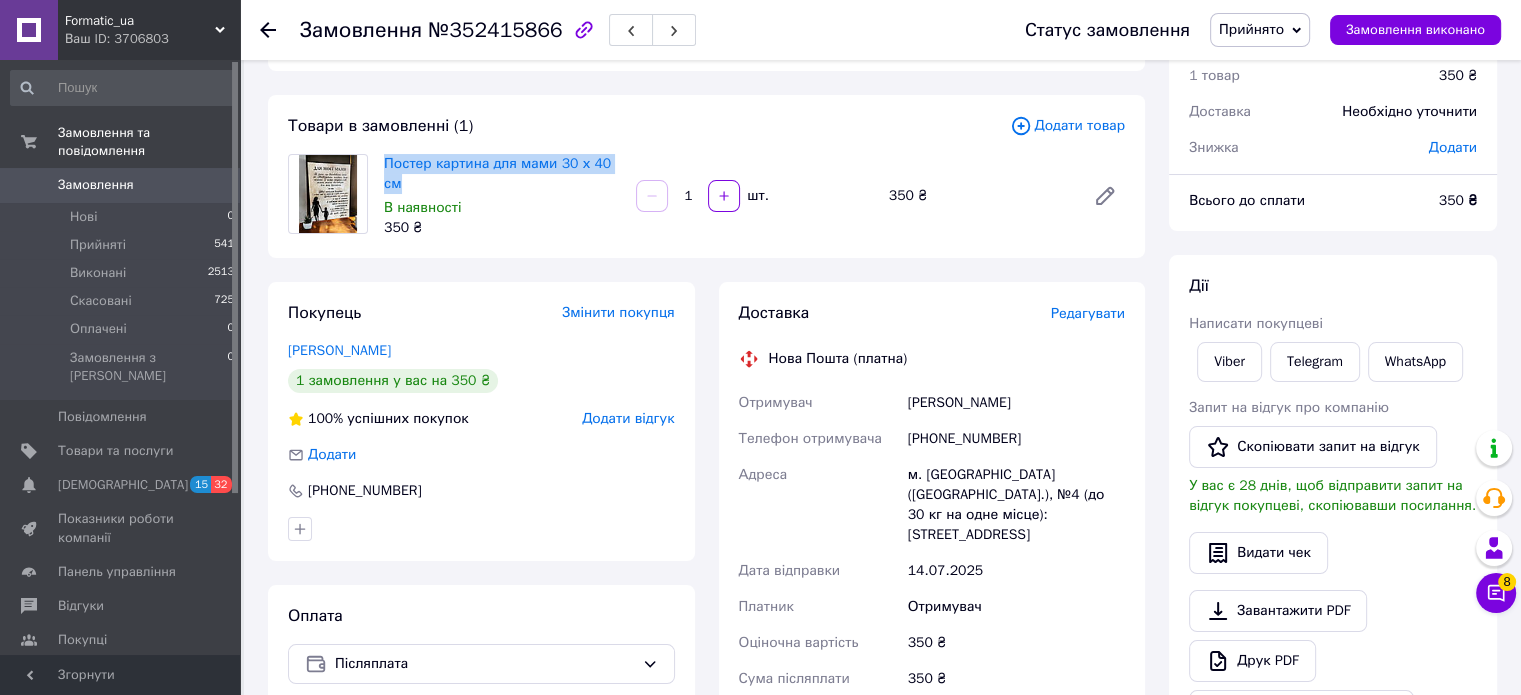 scroll, scrollTop: 100, scrollLeft: 0, axis: vertical 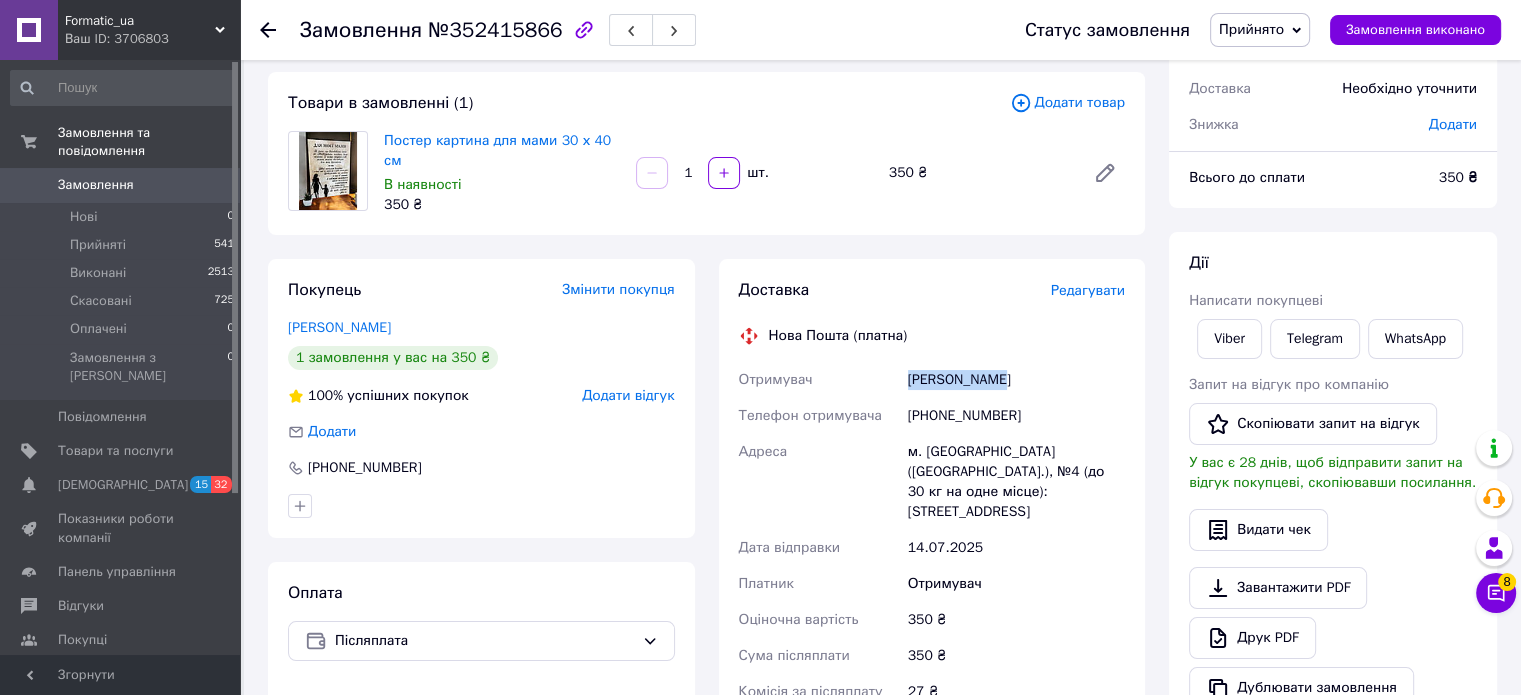 drag, startPoint x: 975, startPoint y: 379, endPoint x: 1054, endPoint y: 388, distance: 79.51101 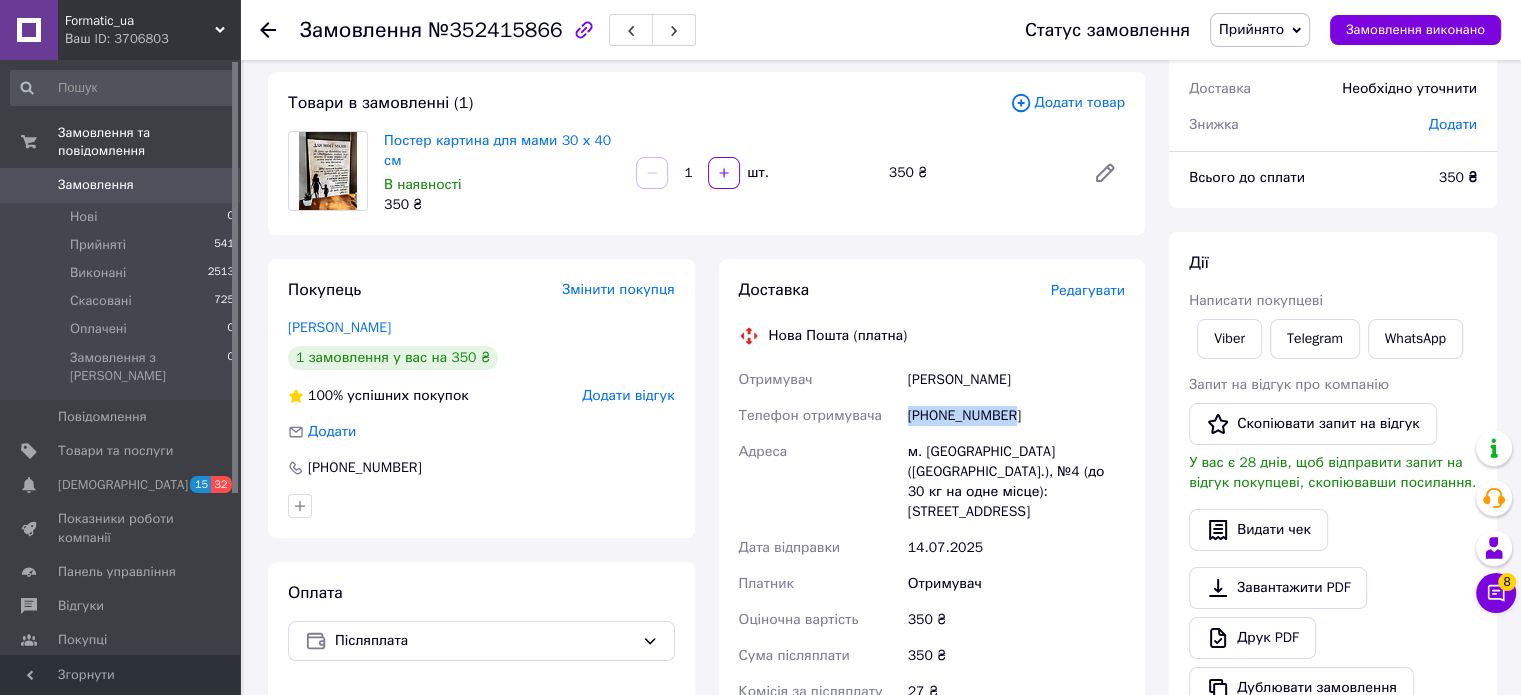 drag, startPoint x: 904, startPoint y: 410, endPoint x: 1011, endPoint y: 409, distance: 107.00467 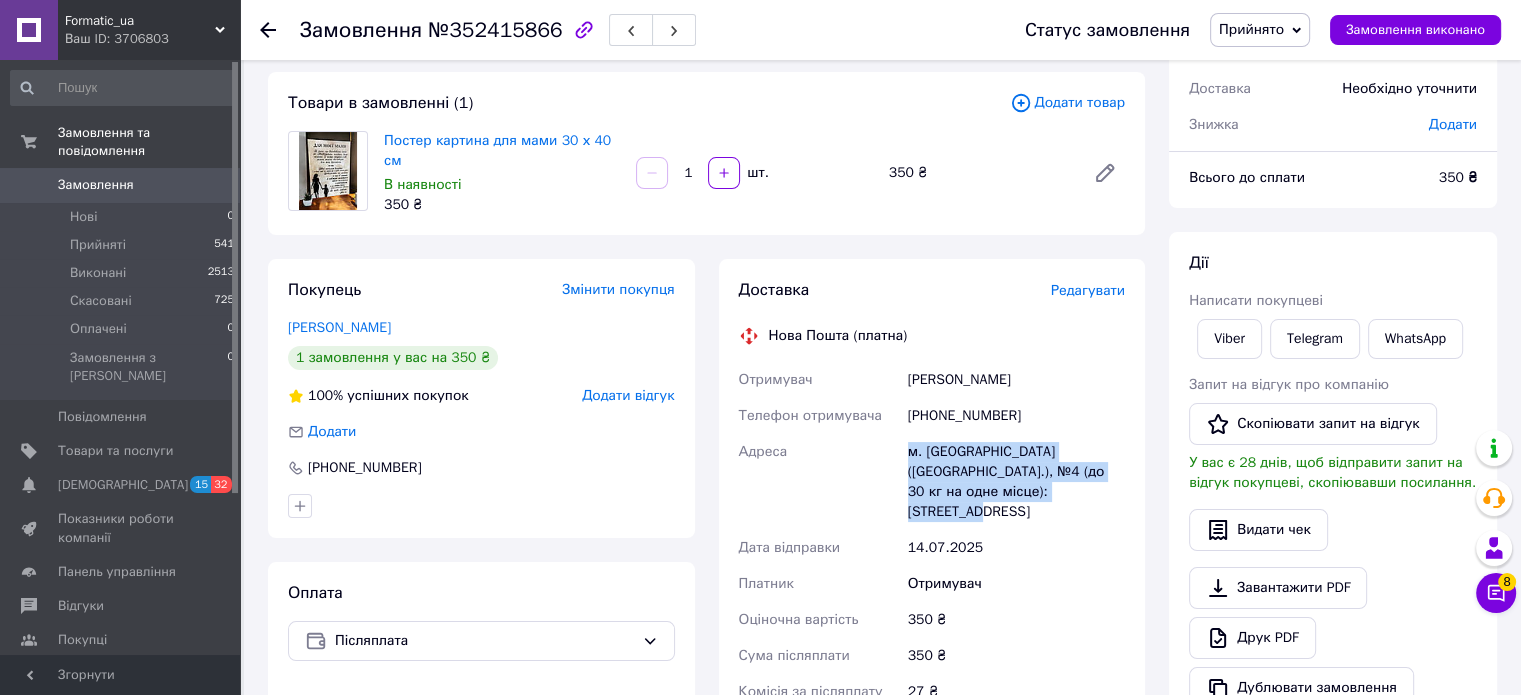 drag, startPoint x: 909, startPoint y: 446, endPoint x: 1096, endPoint y: 492, distance: 192.57466 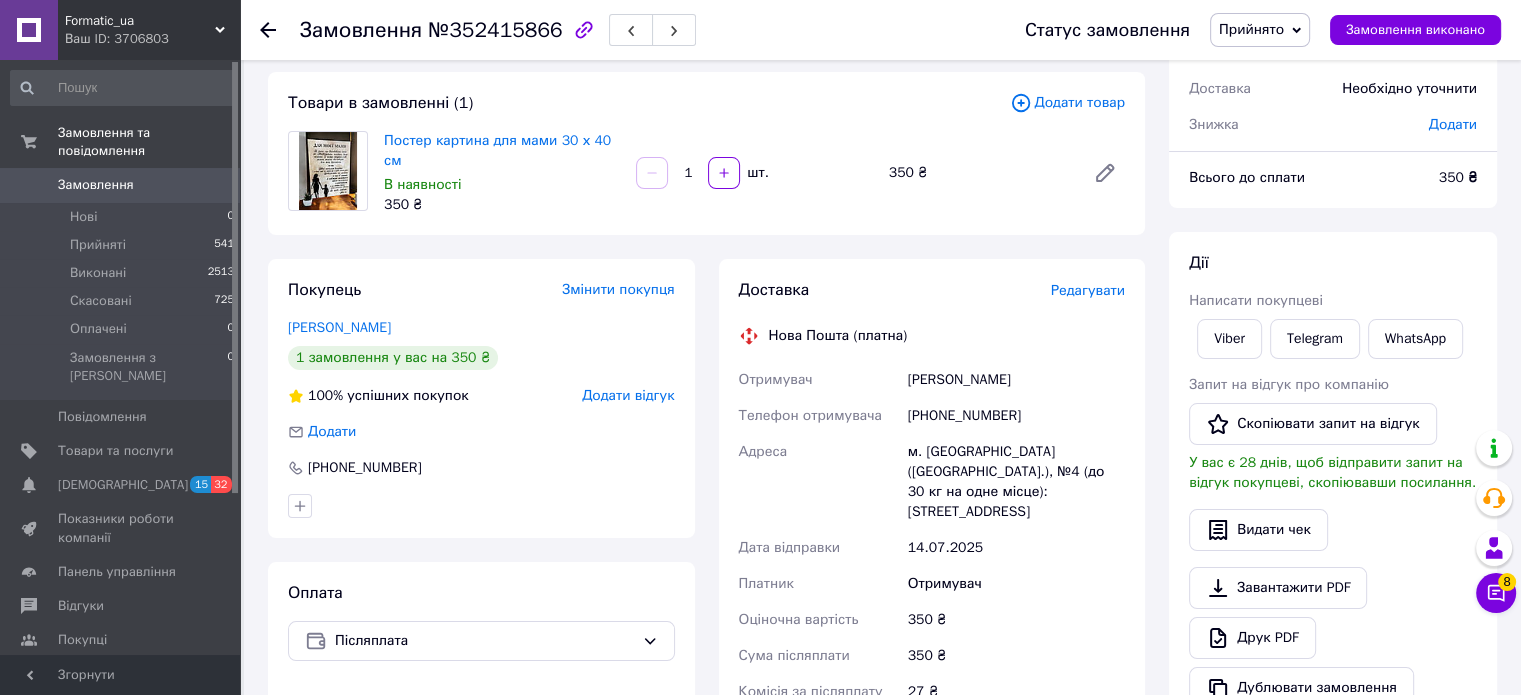 click at bounding box center [280, 30] 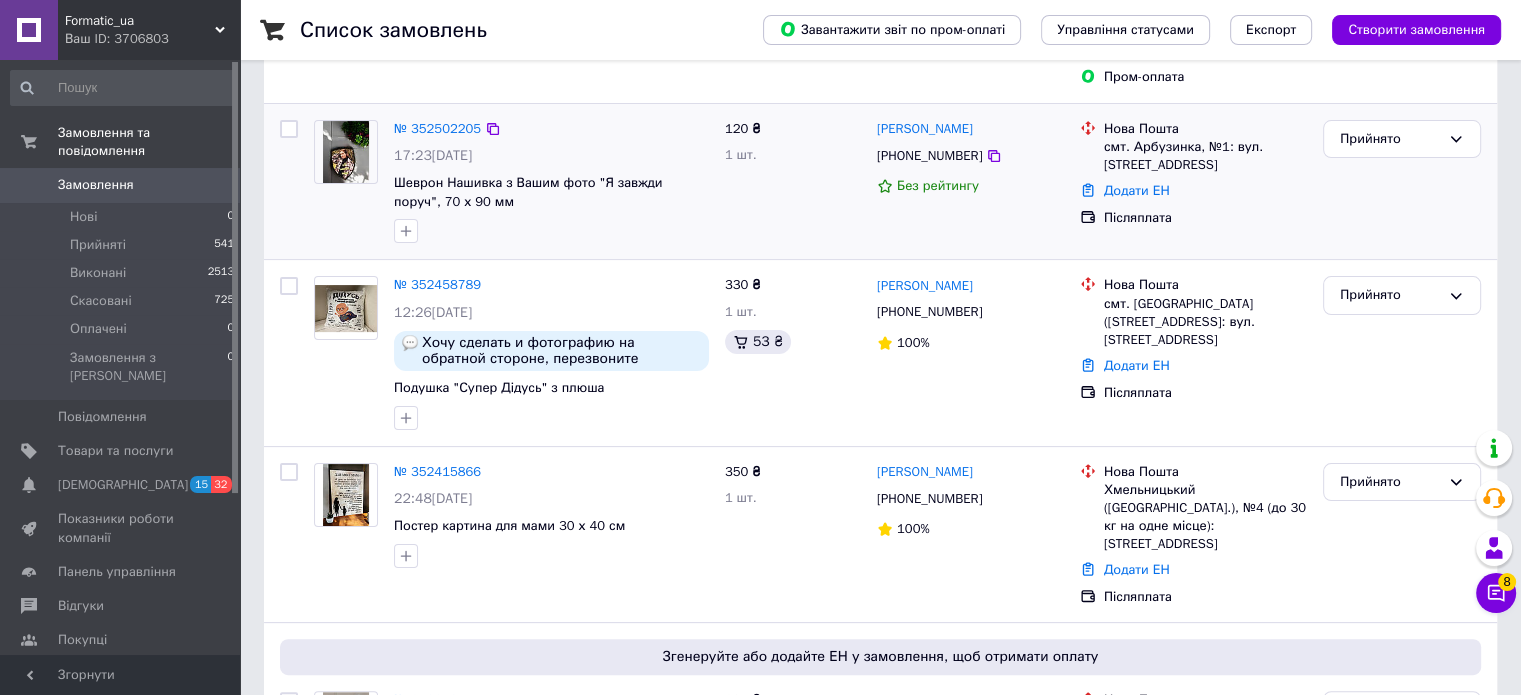 scroll, scrollTop: 400, scrollLeft: 0, axis: vertical 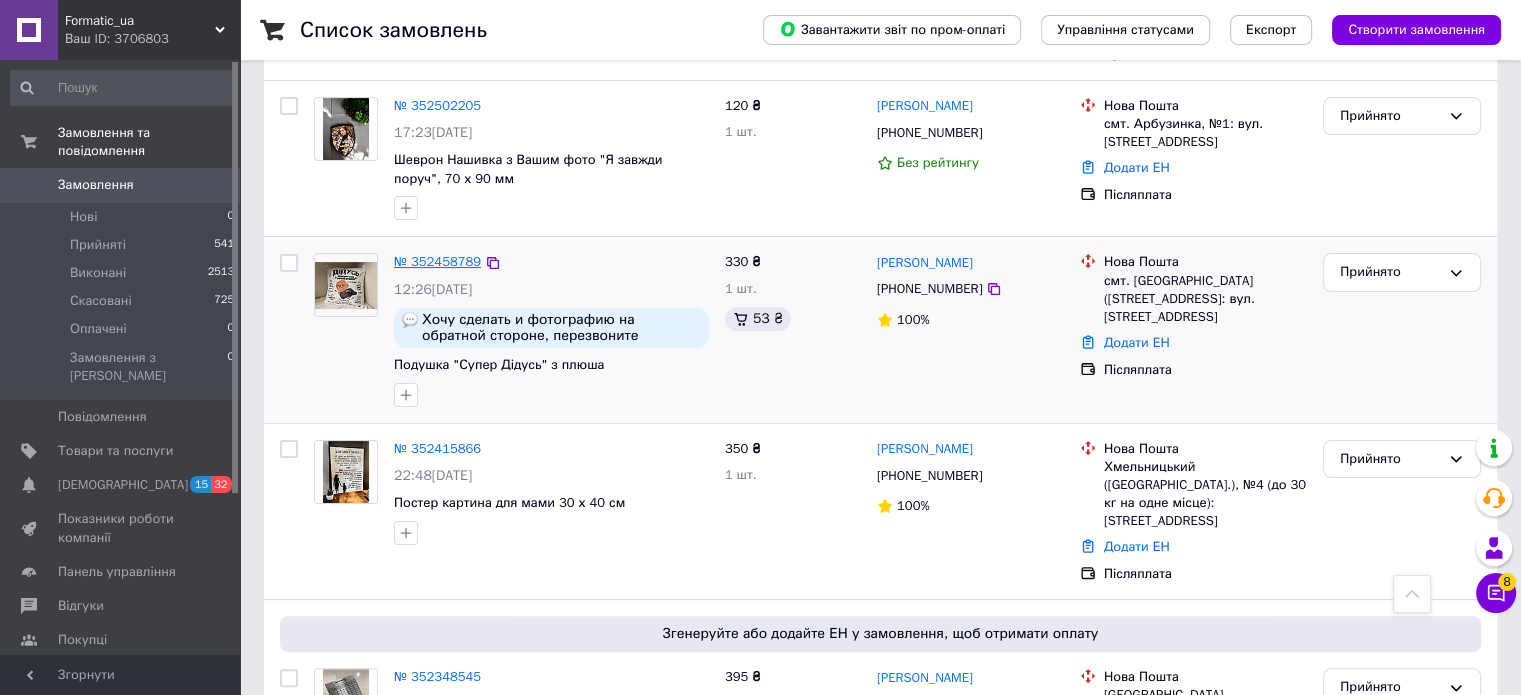 click on "№ 352458789" at bounding box center [437, 261] 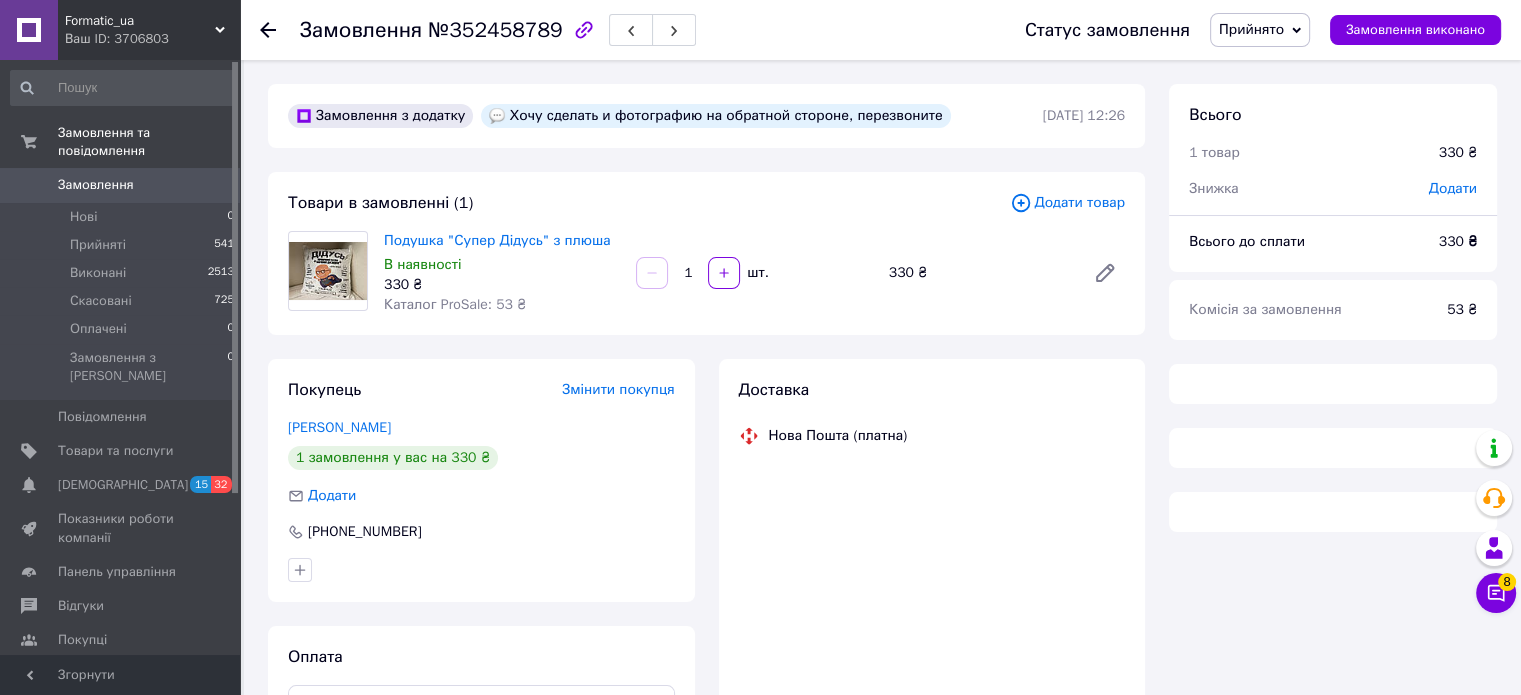 scroll, scrollTop: 0, scrollLeft: 0, axis: both 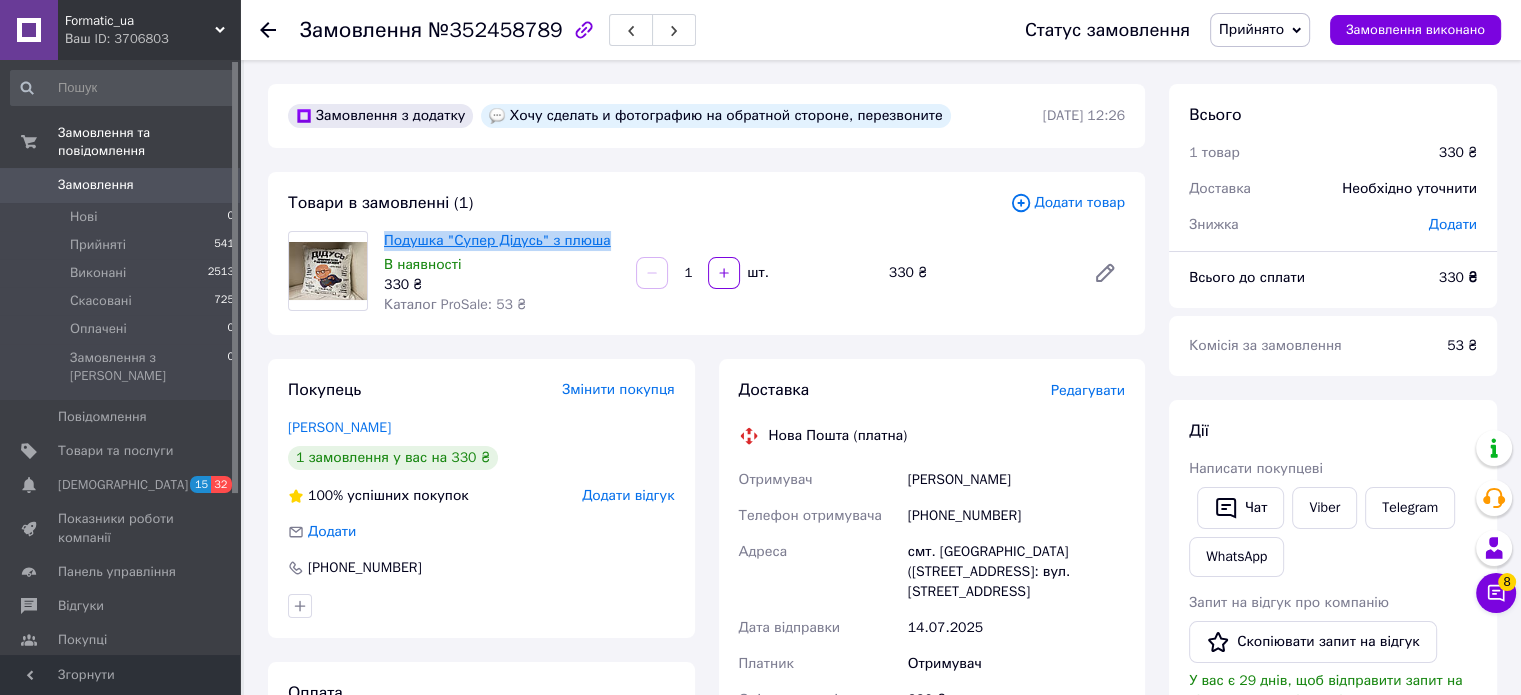 drag, startPoint x: 378, startPoint y: 238, endPoint x: 599, endPoint y: 241, distance: 221.02036 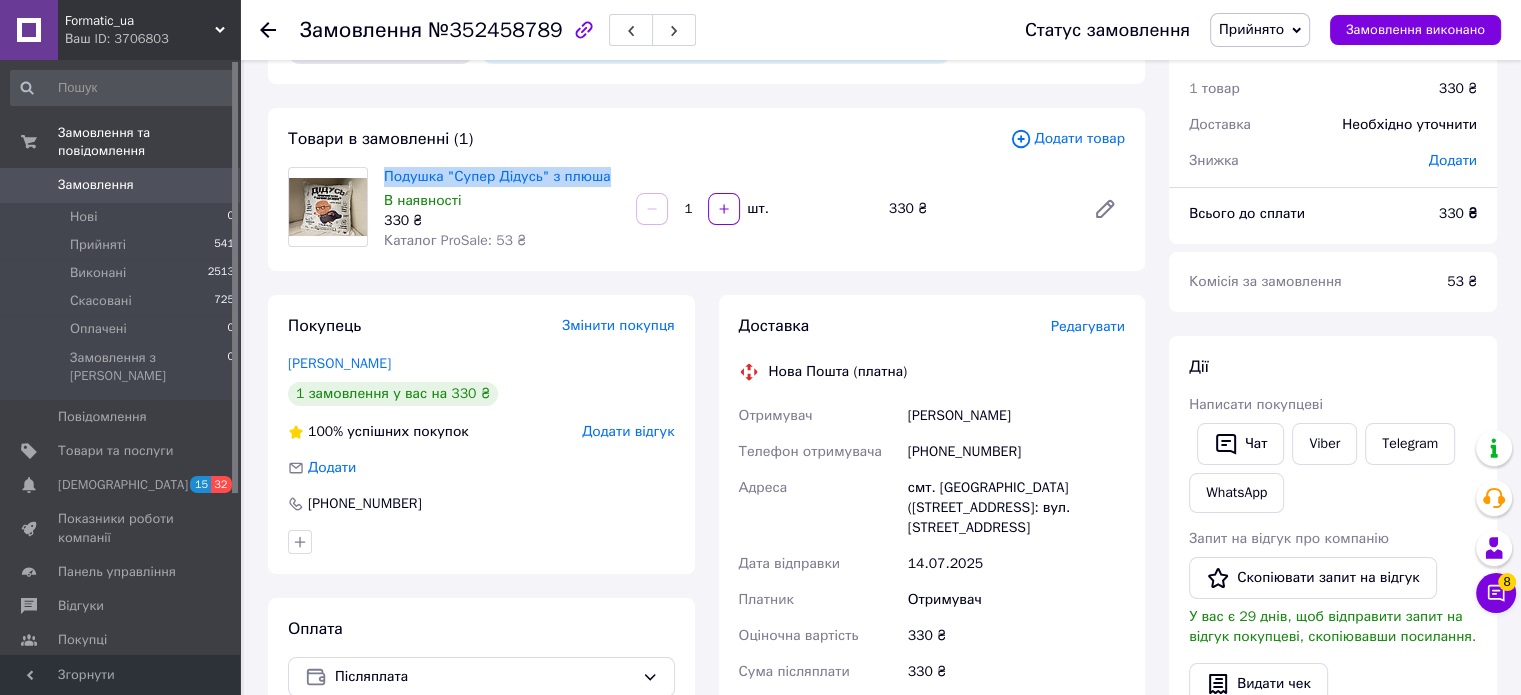 scroll, scrollTop: 100, scrollLeft: 0, axis: vertical 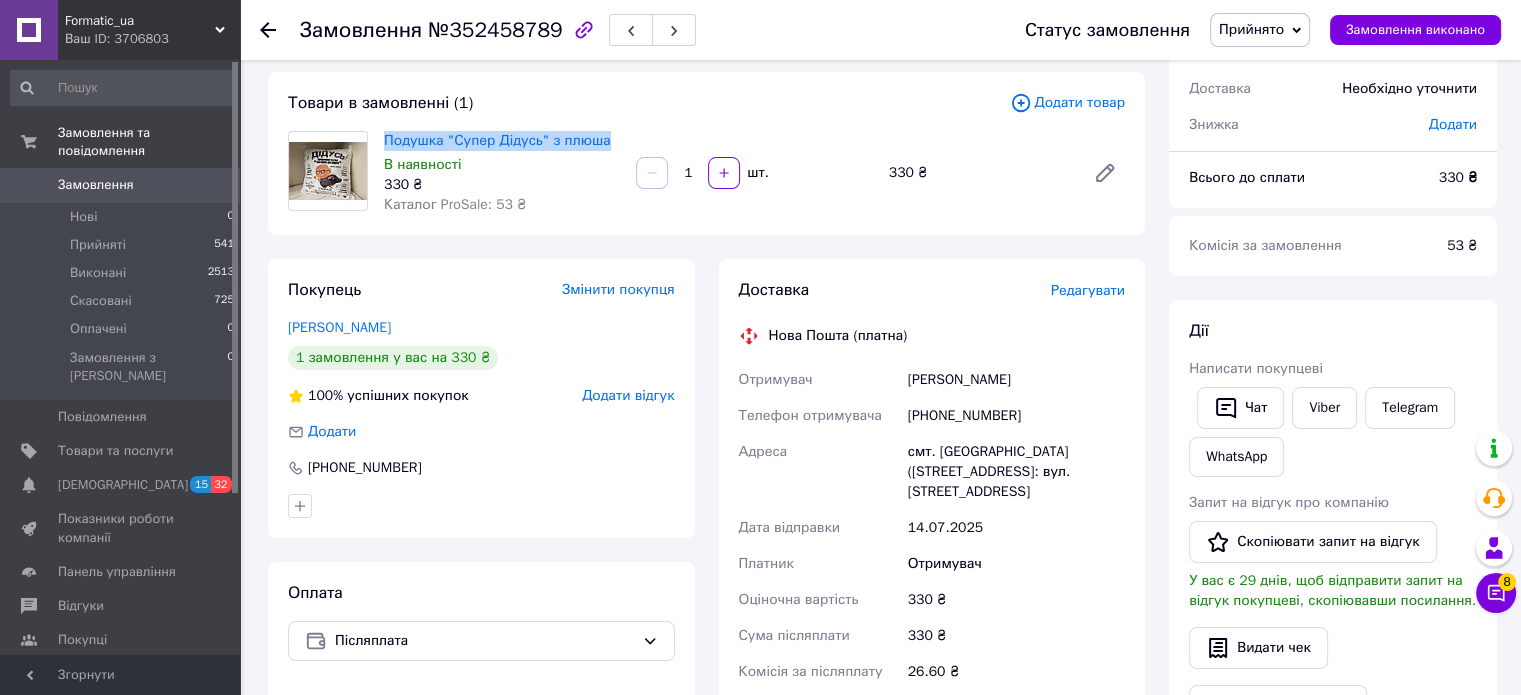 drag, startPoint x: 890, startPoint y: 378, endPoint x: 1051, endPoint y: 376, distance: 161.01242 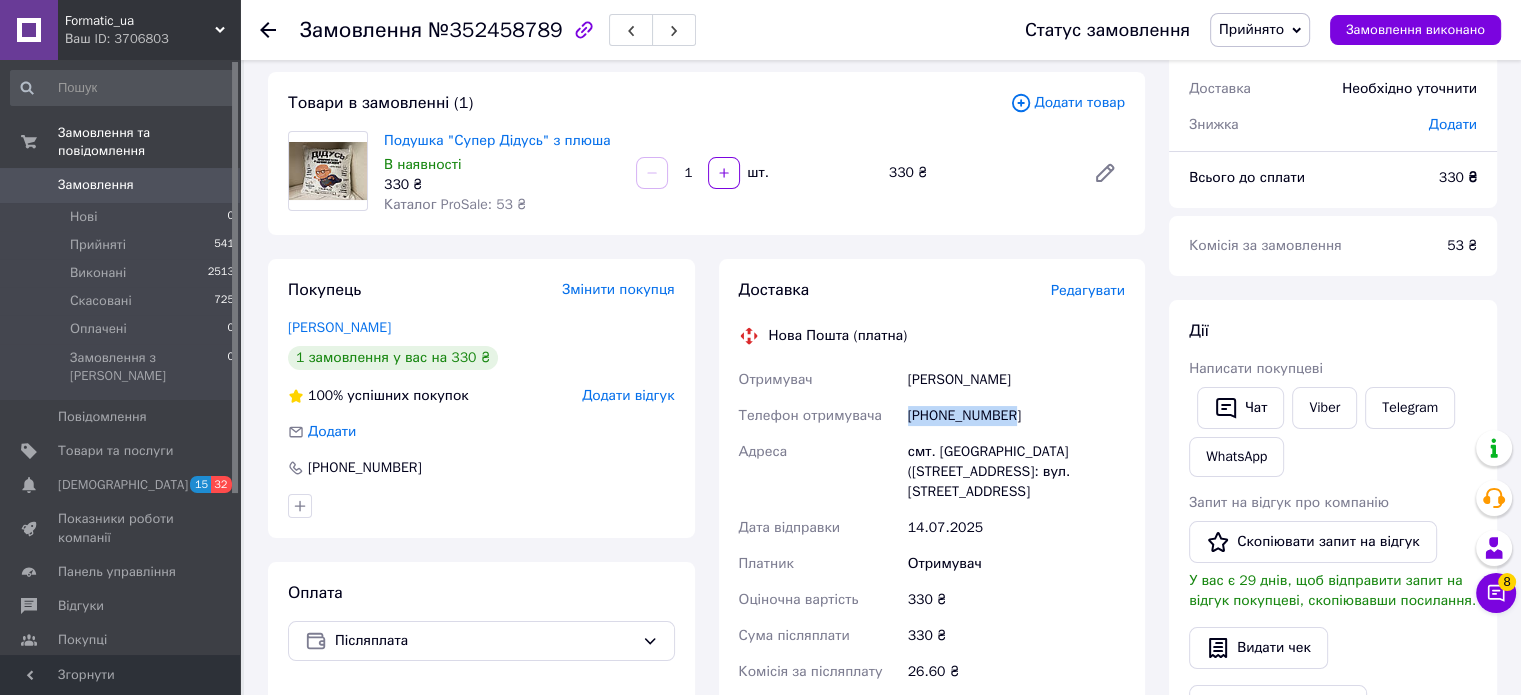 drag, startPoint x: 911, startPoint y: 412, endPoint x: 1062, endPoint y: 427, distance: 151.74321 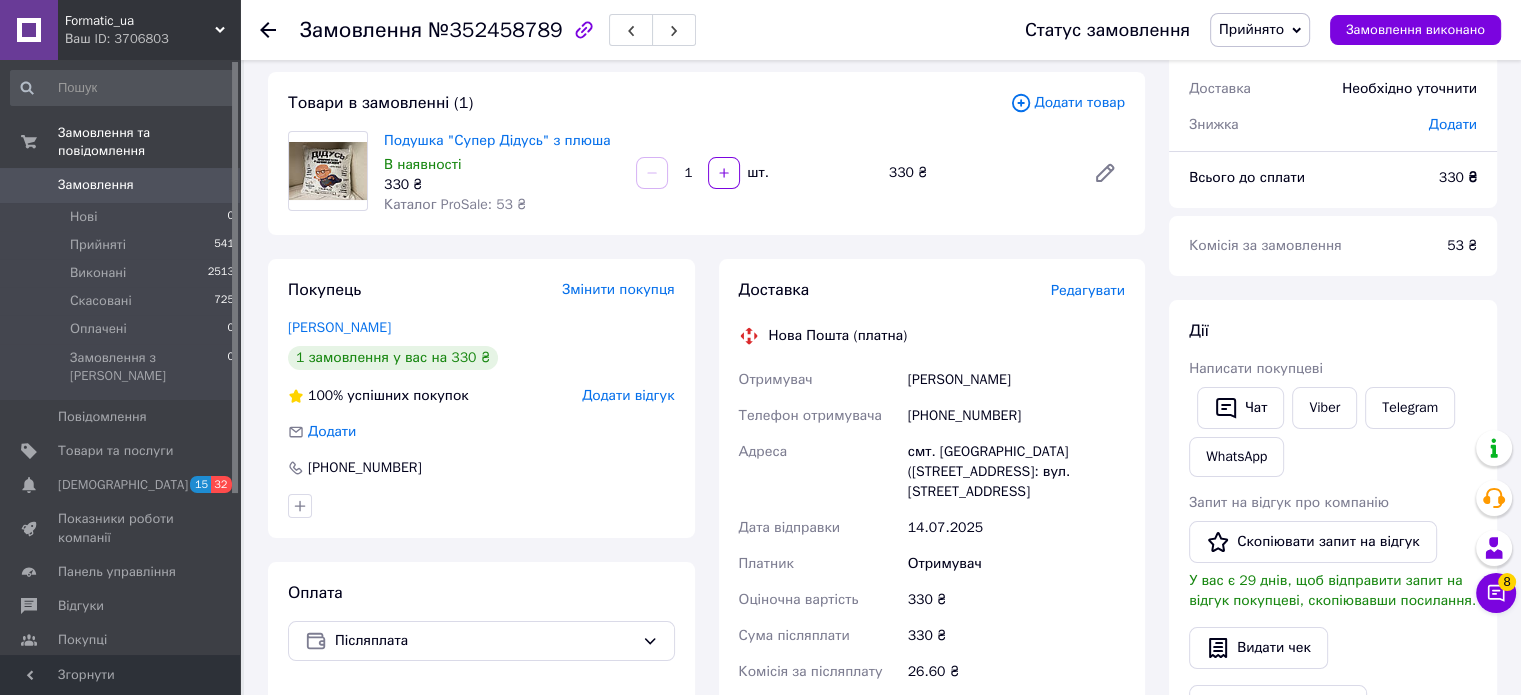 click 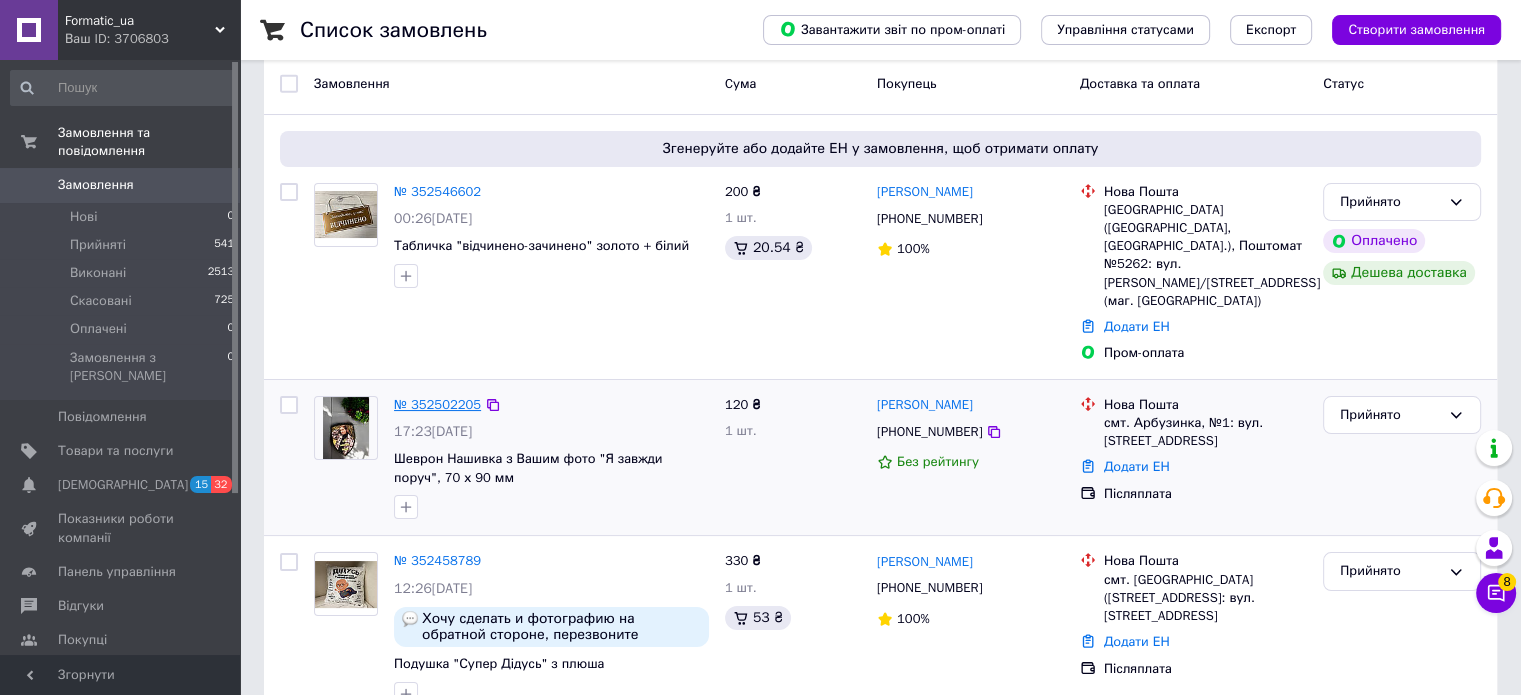 scroll, scrollTop: 100, scrollLeft: 0, axis: vertical 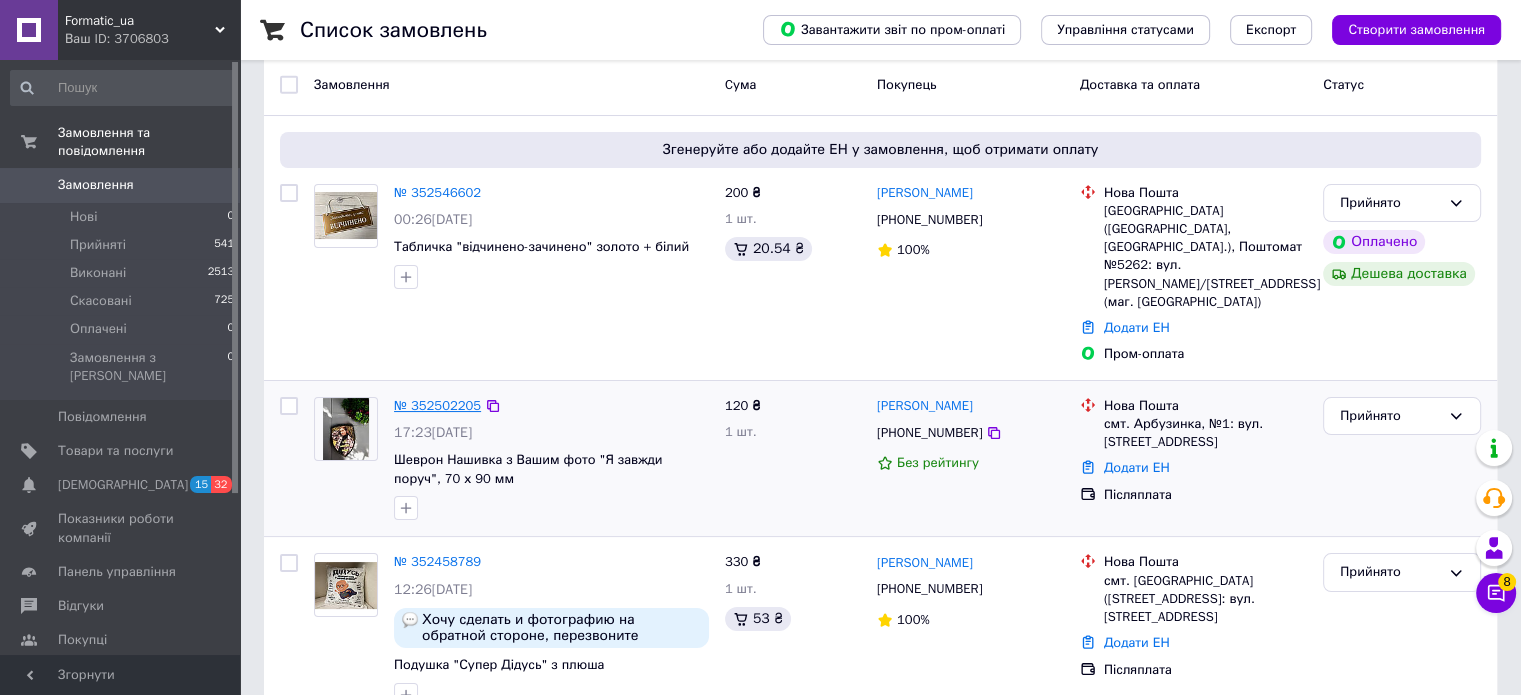 click on "№ 352502205" at bounding box center [437, 405] 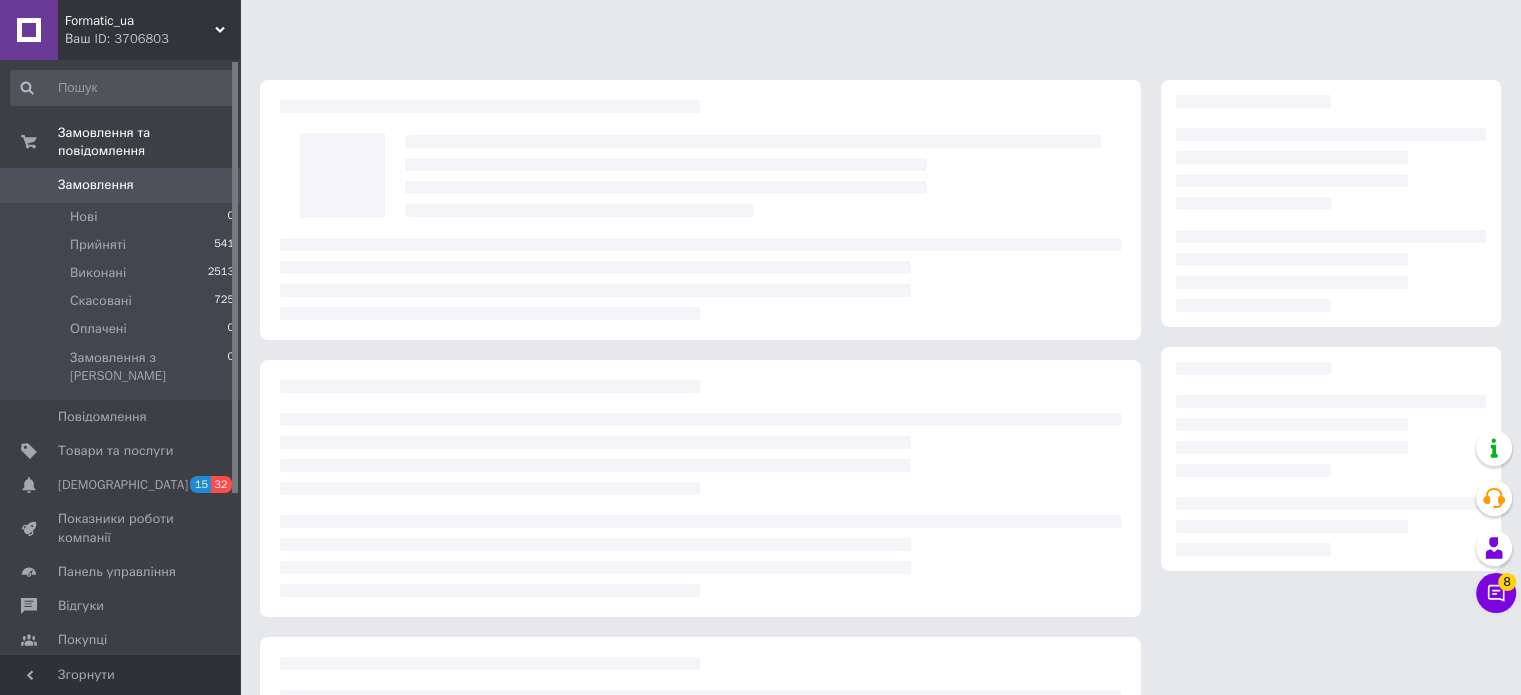 scroll, scrollTop: 0, scrollLeft: 0, axis: both 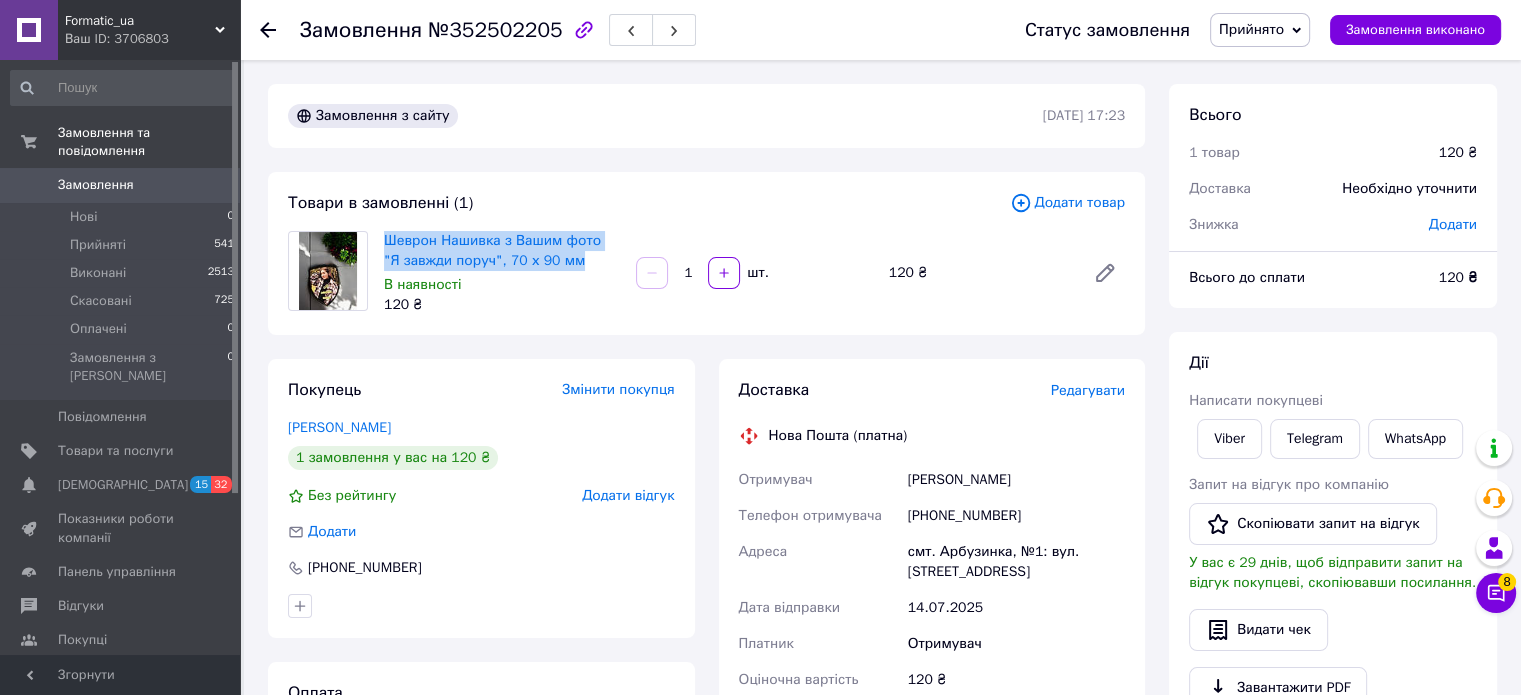 drag, startPoint x: 413, startPoint y: 243, endPoint x: 604, endPoint y: 270, distance: 192.89894 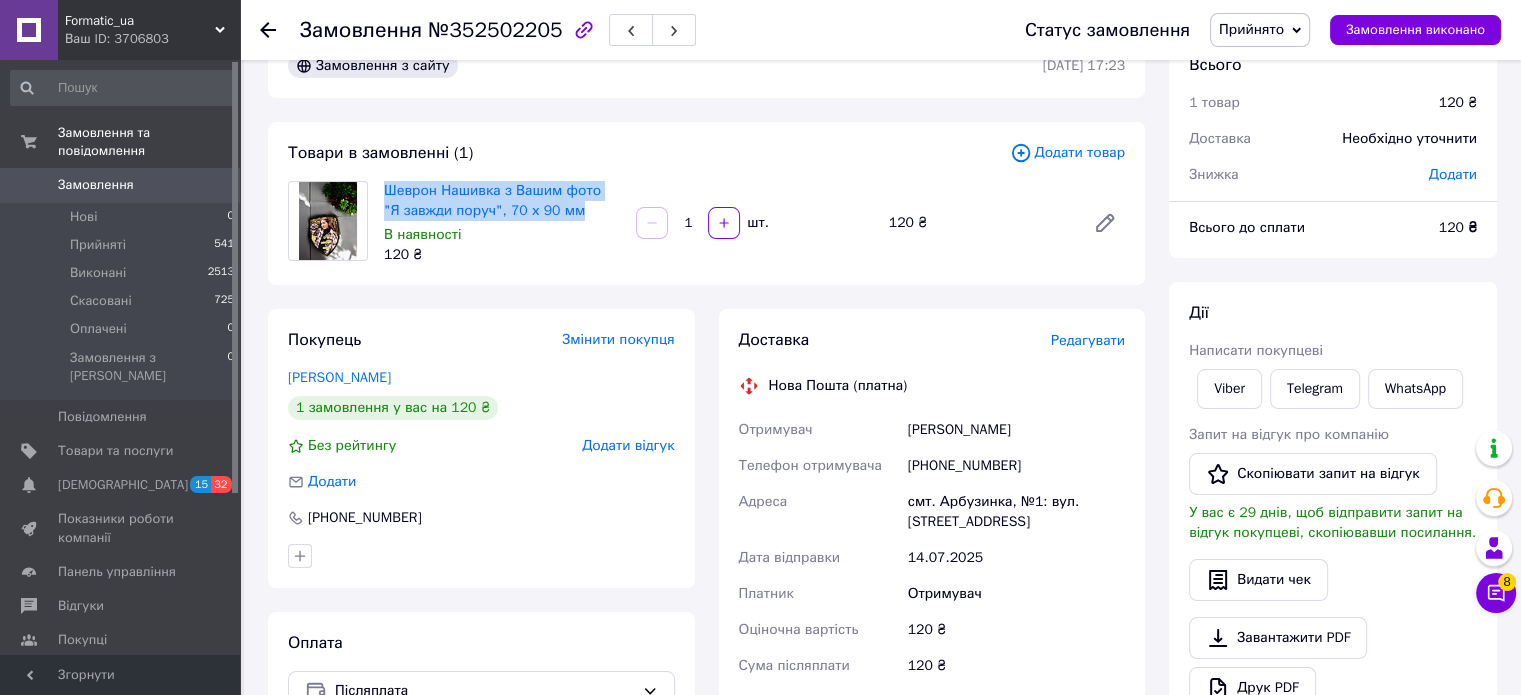 scroll, scrollTop: 100, scrollLeft: 0, axis: vertical 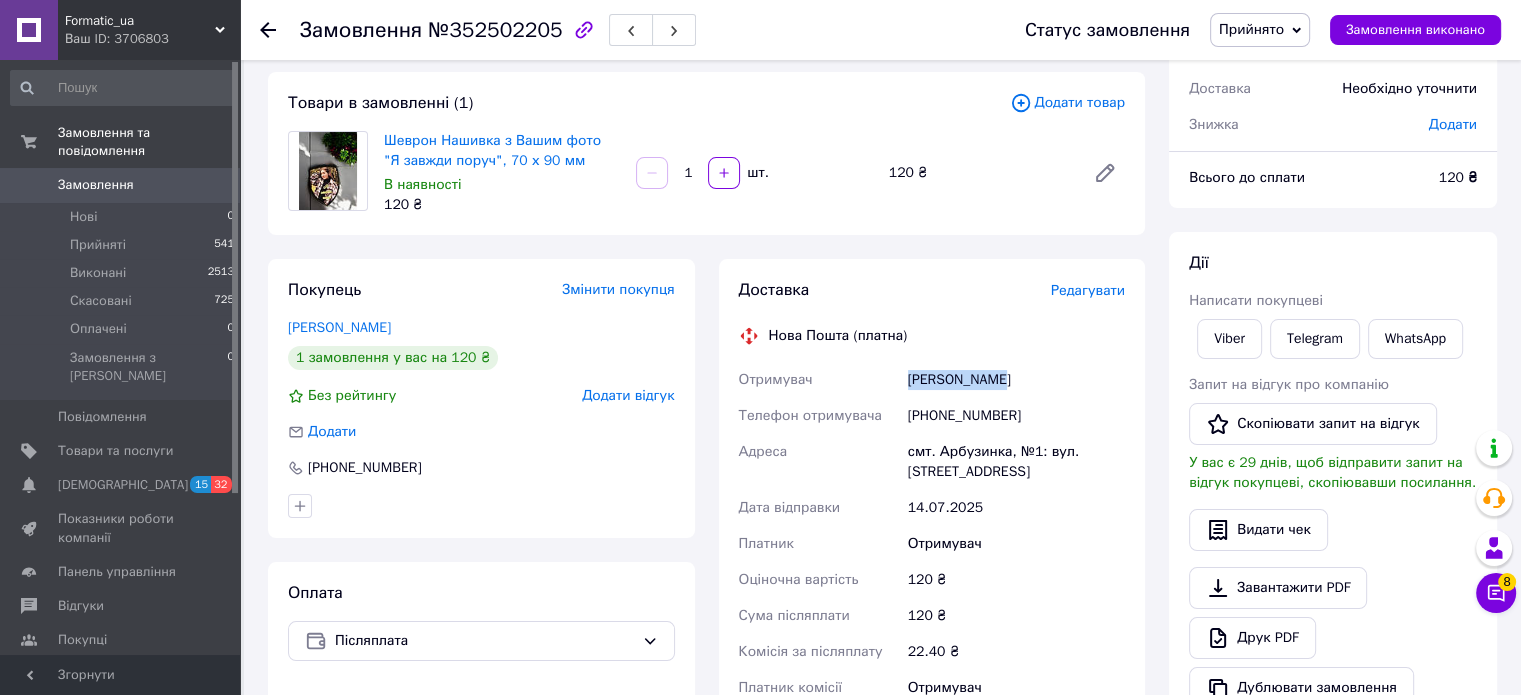 click on "Отримувач Немлій Ірина Телефон отримувача +380976957535 Адреса смт. Арбузинка, №1: вул. Центральна, 86 Дата відправки 14.07.2025 Платник Отримувач Оціночна вартість 120 ₴ Сума післяплати 120 ₴ Комісія за післяплату 22.40 ₴ Платник комісії післяплати Отримувач" at bounding box center [932, 544] 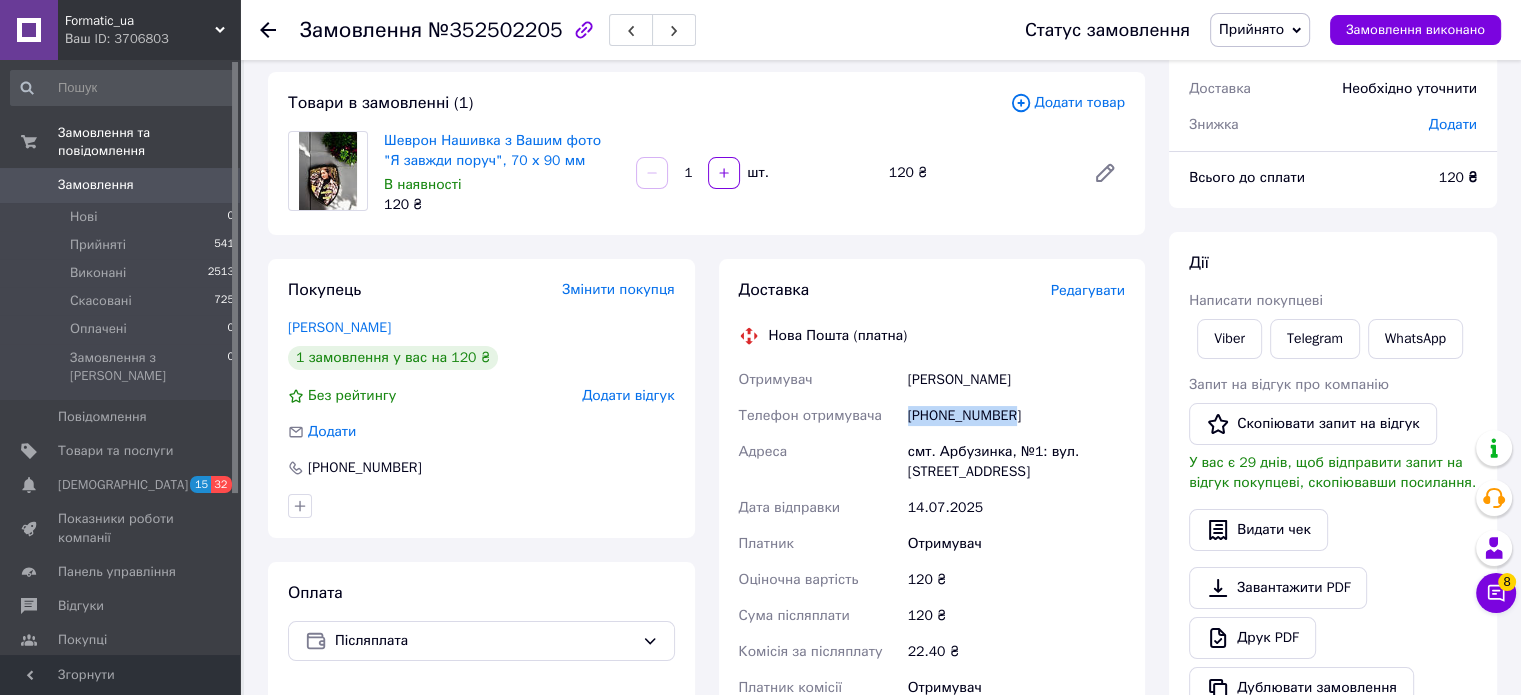 drag, startPoint x: 910, startPoint y: 411, endPoint x: 1013, endPoint y: 415, distance: 103.077644 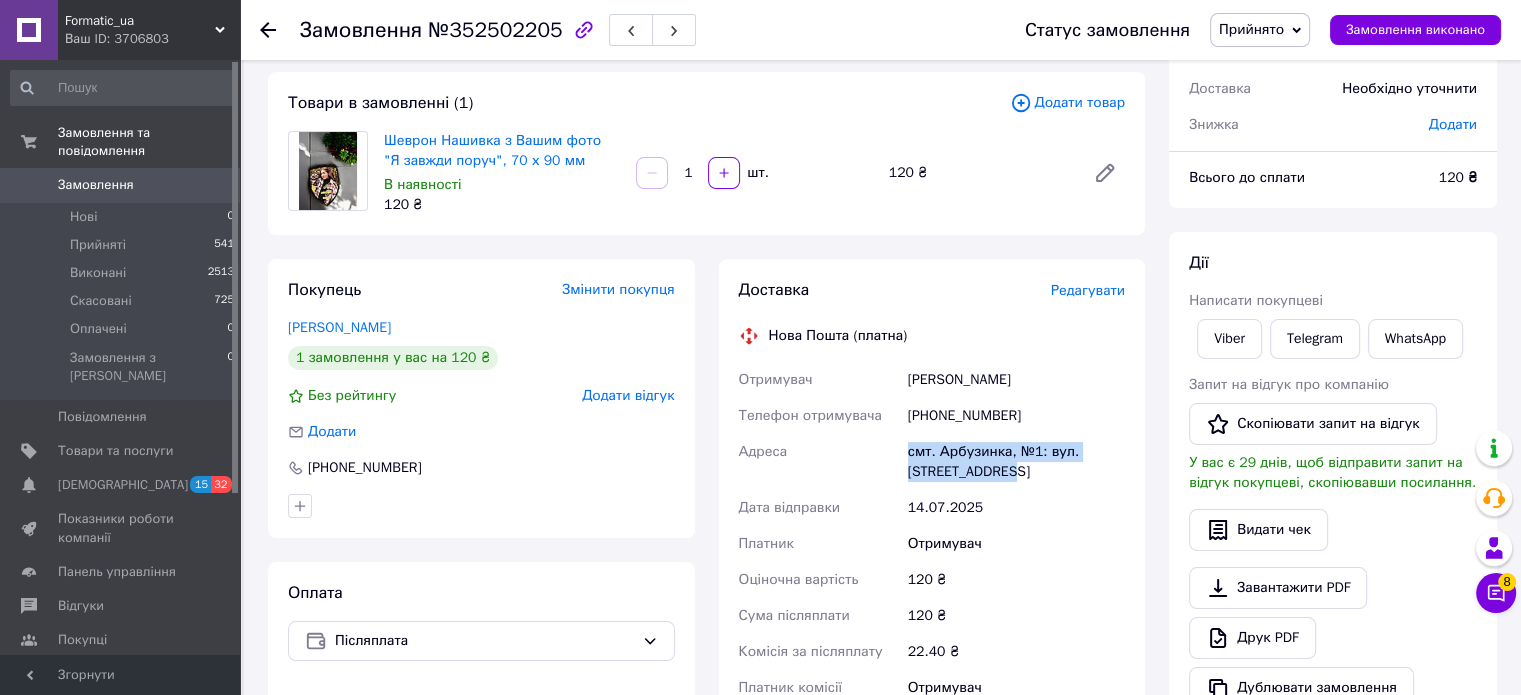 drag, startPoint x: 897, startPoint y: 455, endPoint x: 1011, endPoint y: 483, distance: 117.388245 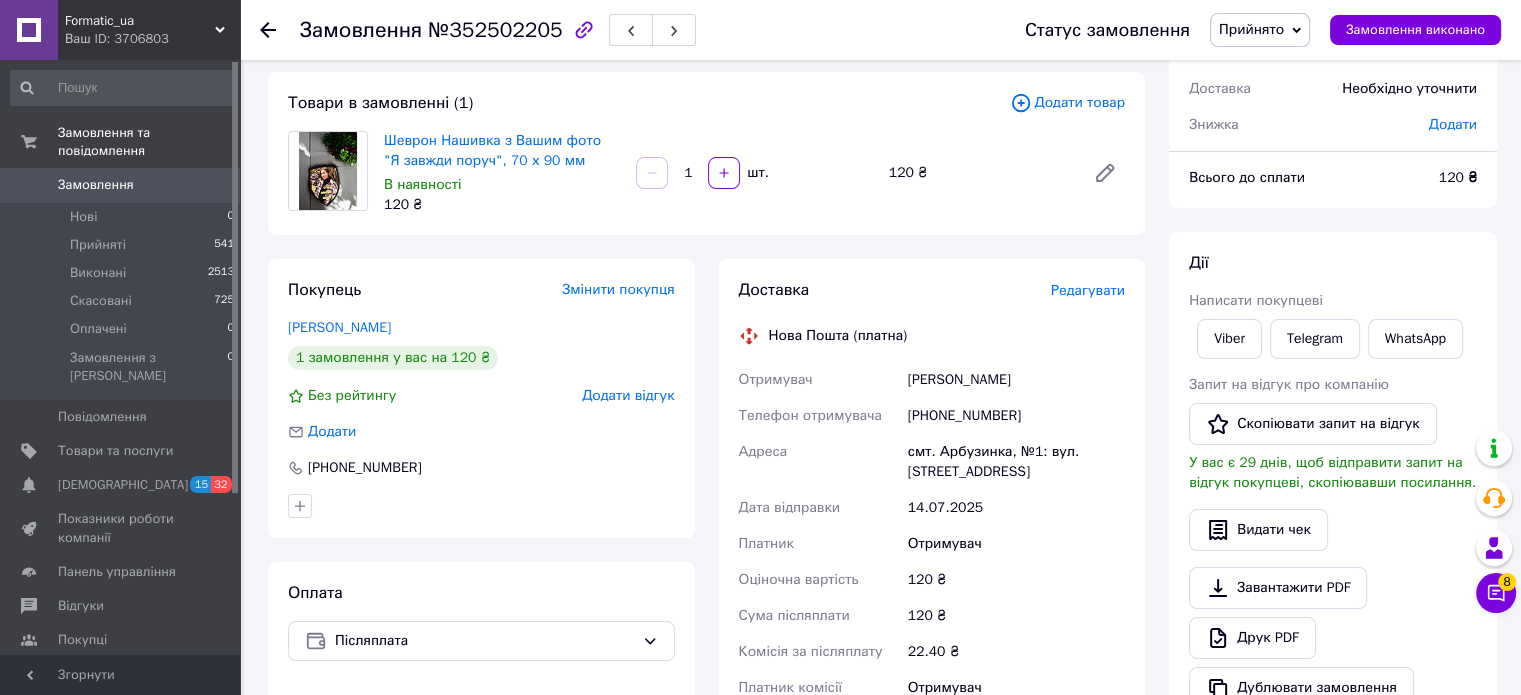 click 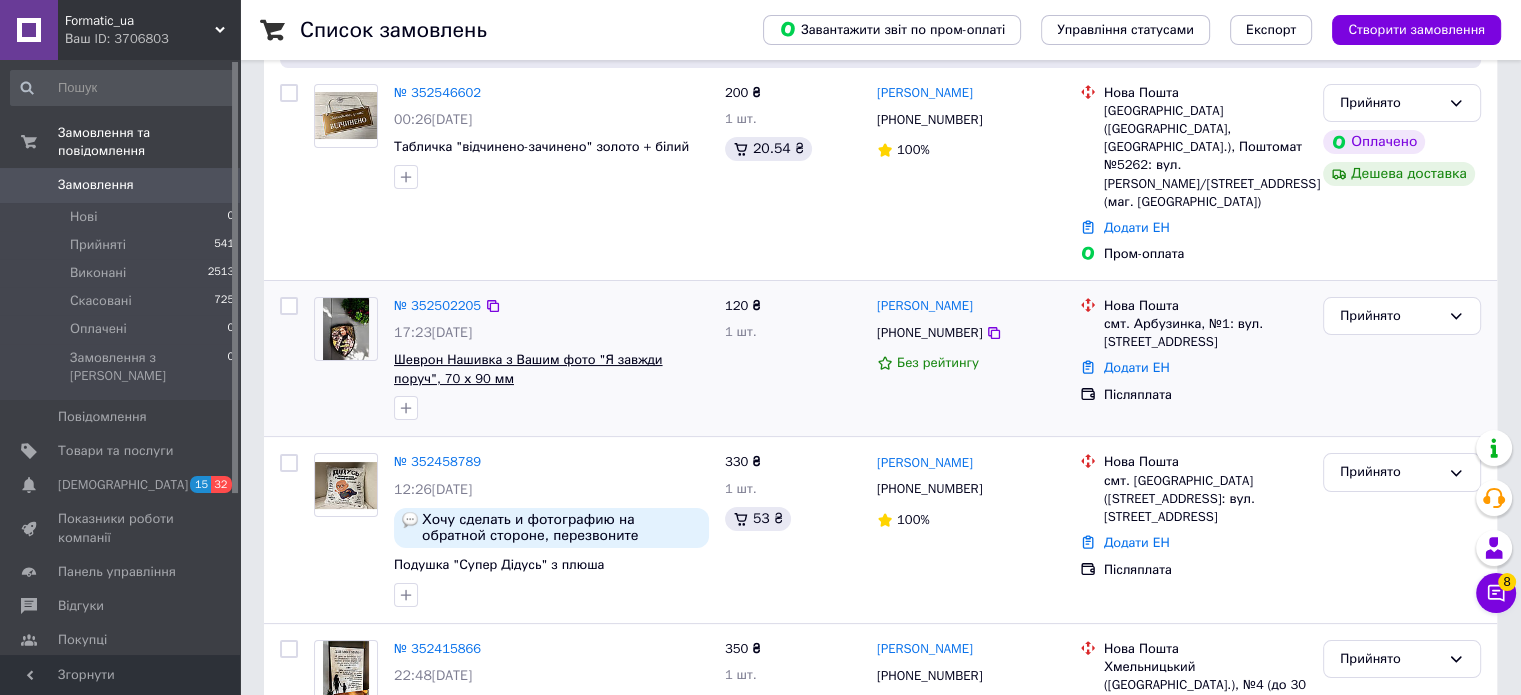 scroll, scrollTop: 0, scrollLeft: 0, axis: both 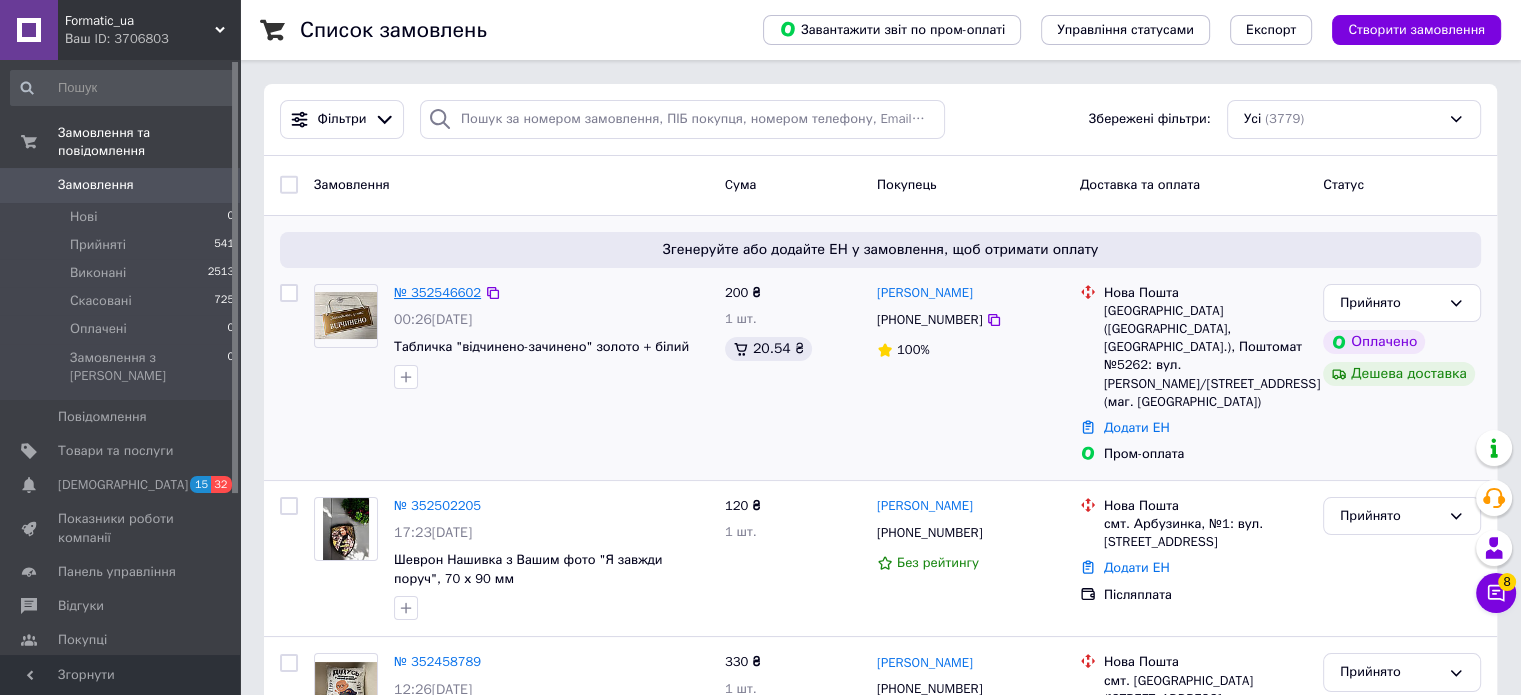 click on "№ 352546602" at bounding box center [437, 292] 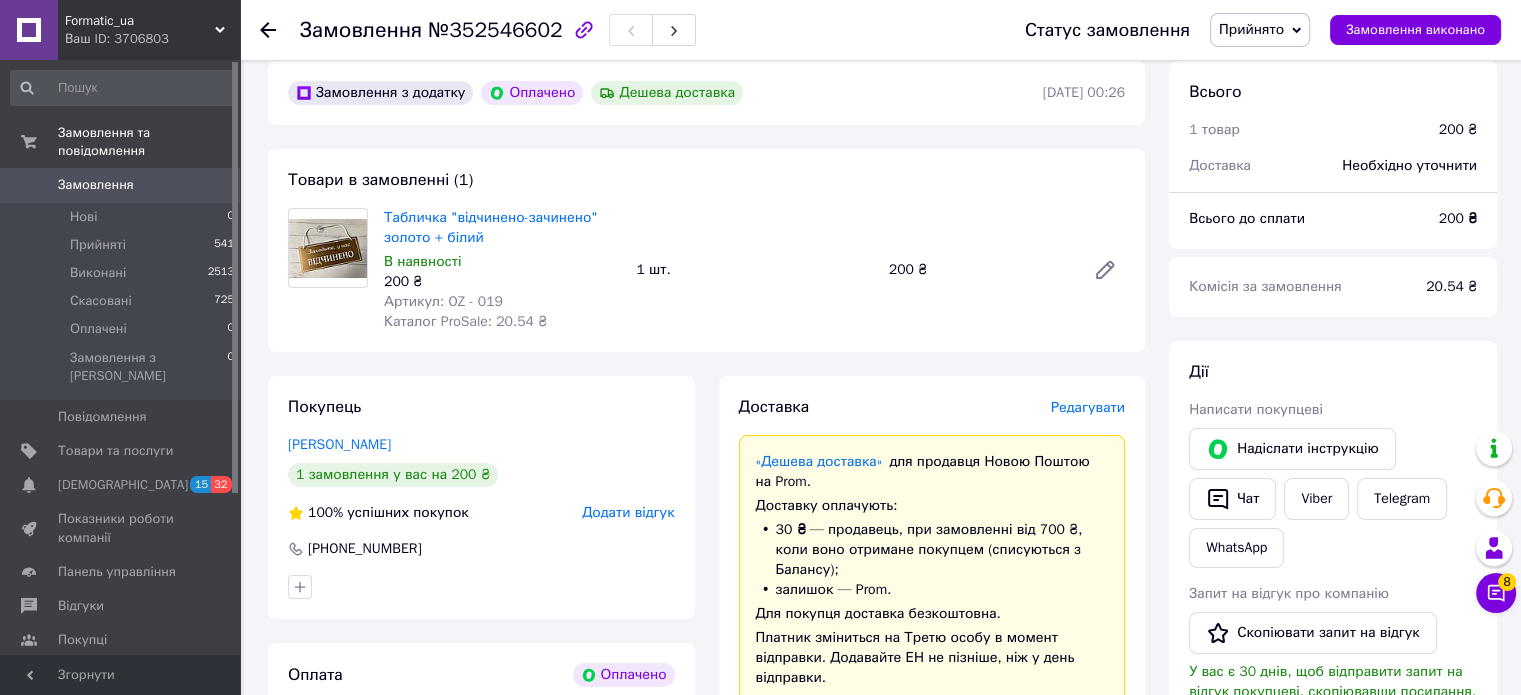 scroll, scrollTop: 0, scrollLeft: 0, axis: both 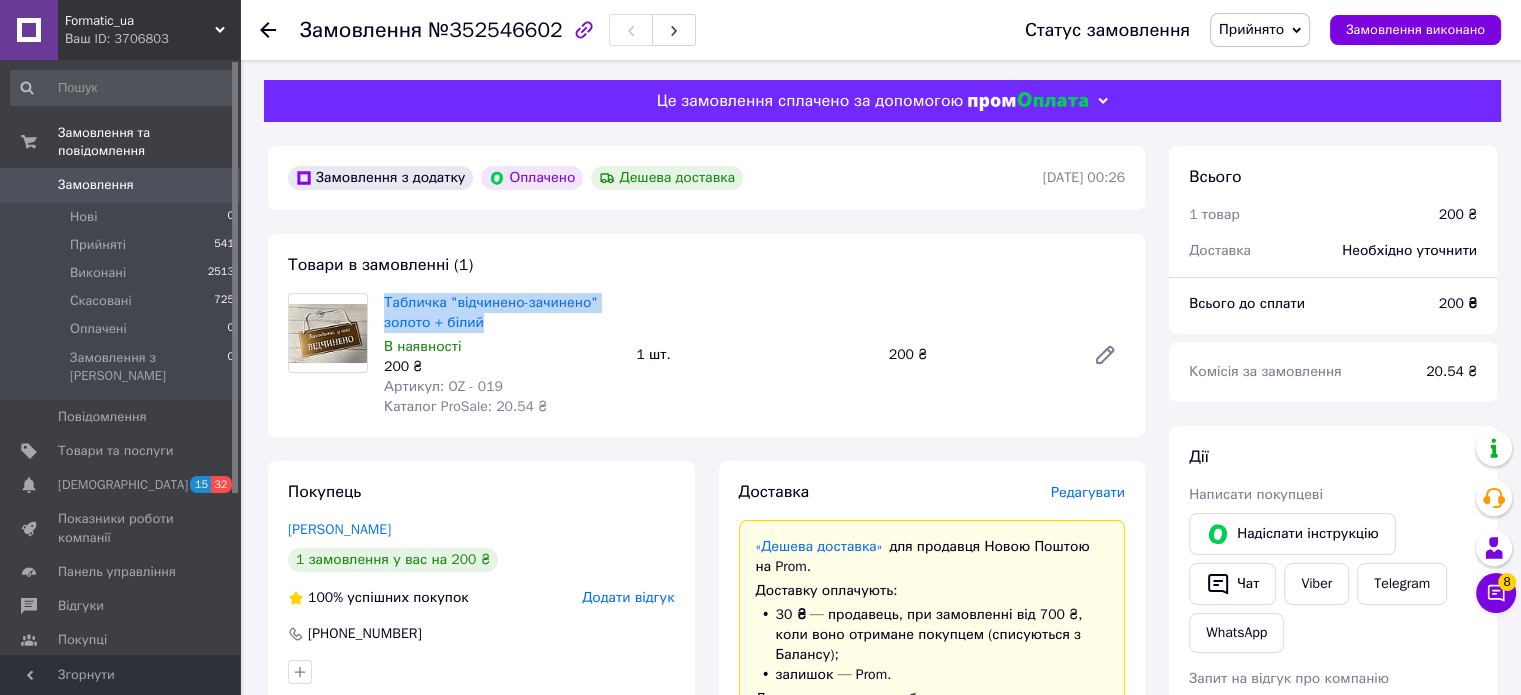 drag, startPoint x: 381, startPoint y: 301, endPoint x: 520, endPoint y: 326, distance: 141.2303 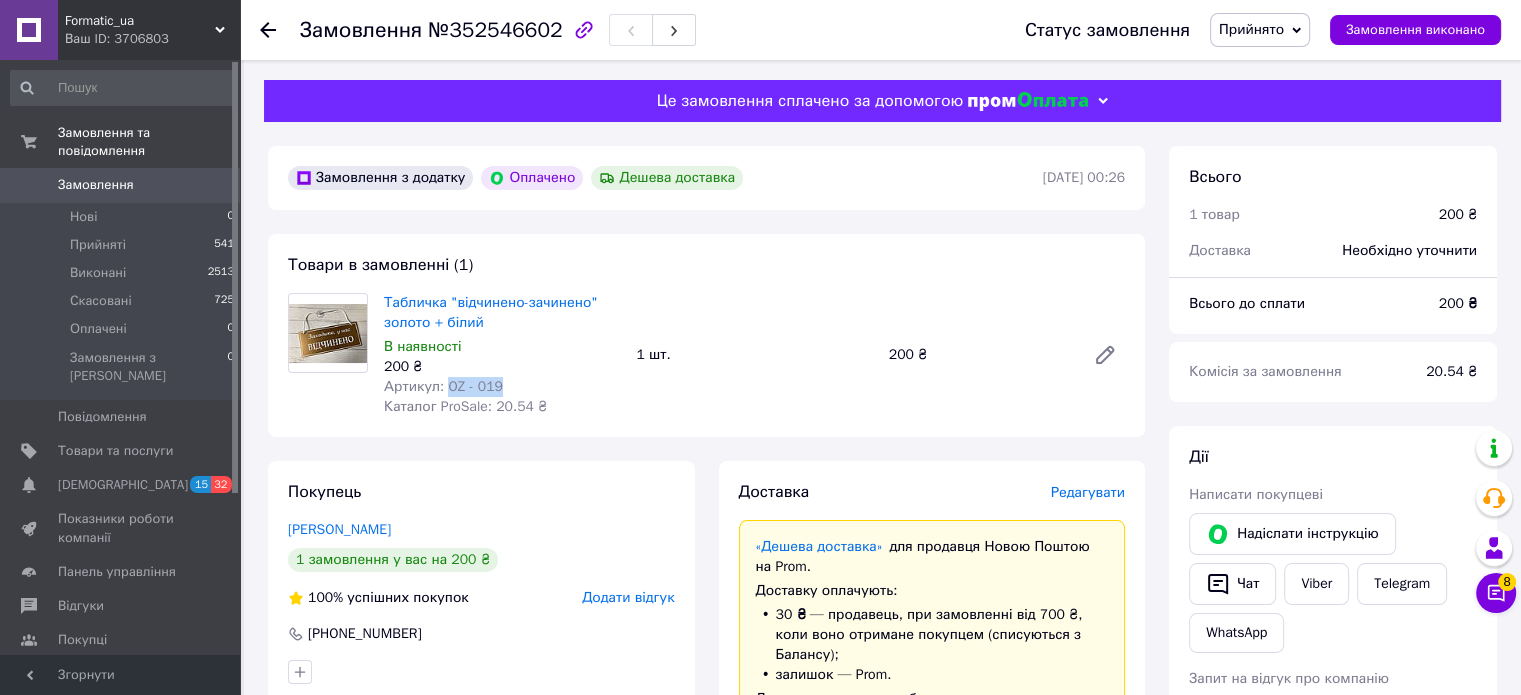drag, startPoint x: 444, startPoint y: 387, endPoint x: 530, endPoint y: 387, distance: 86 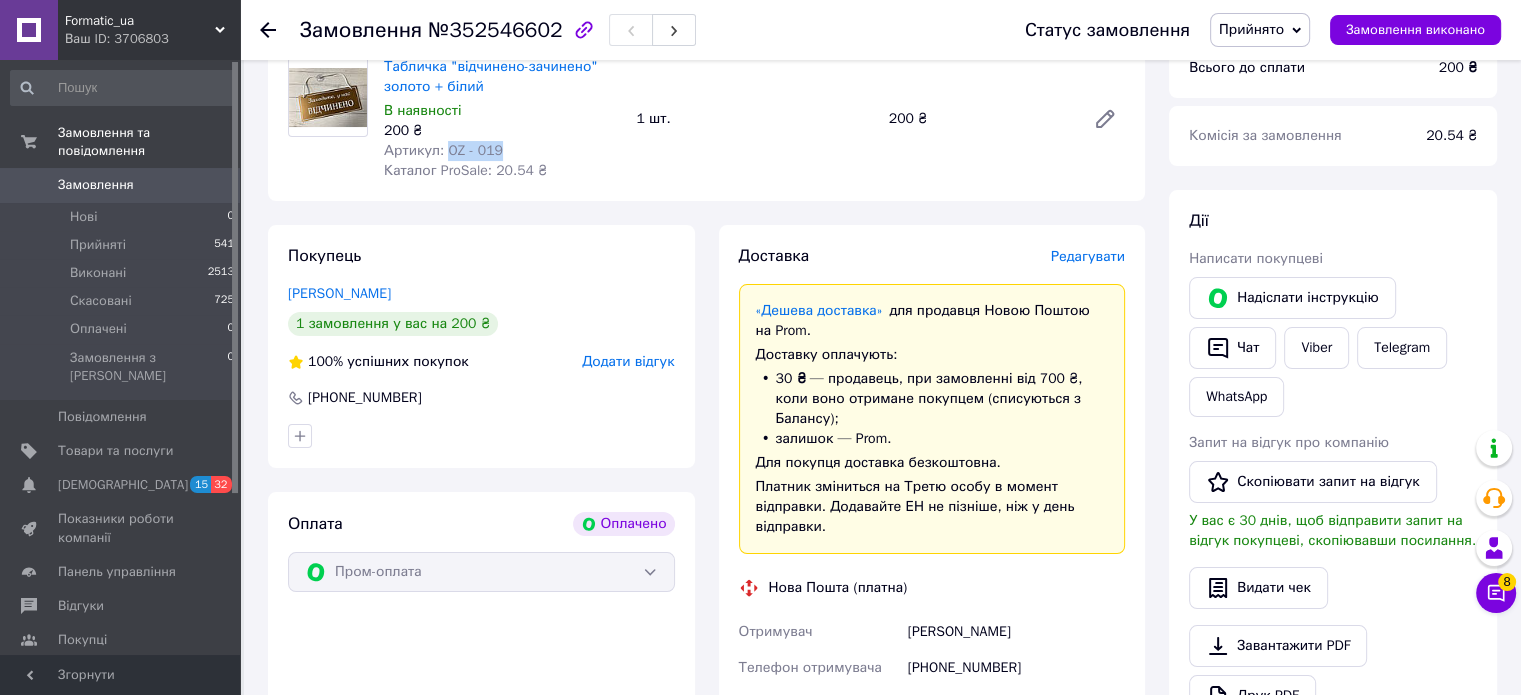 scroll, scrollTop: 400, scrollLeft: 0, axis: vertical 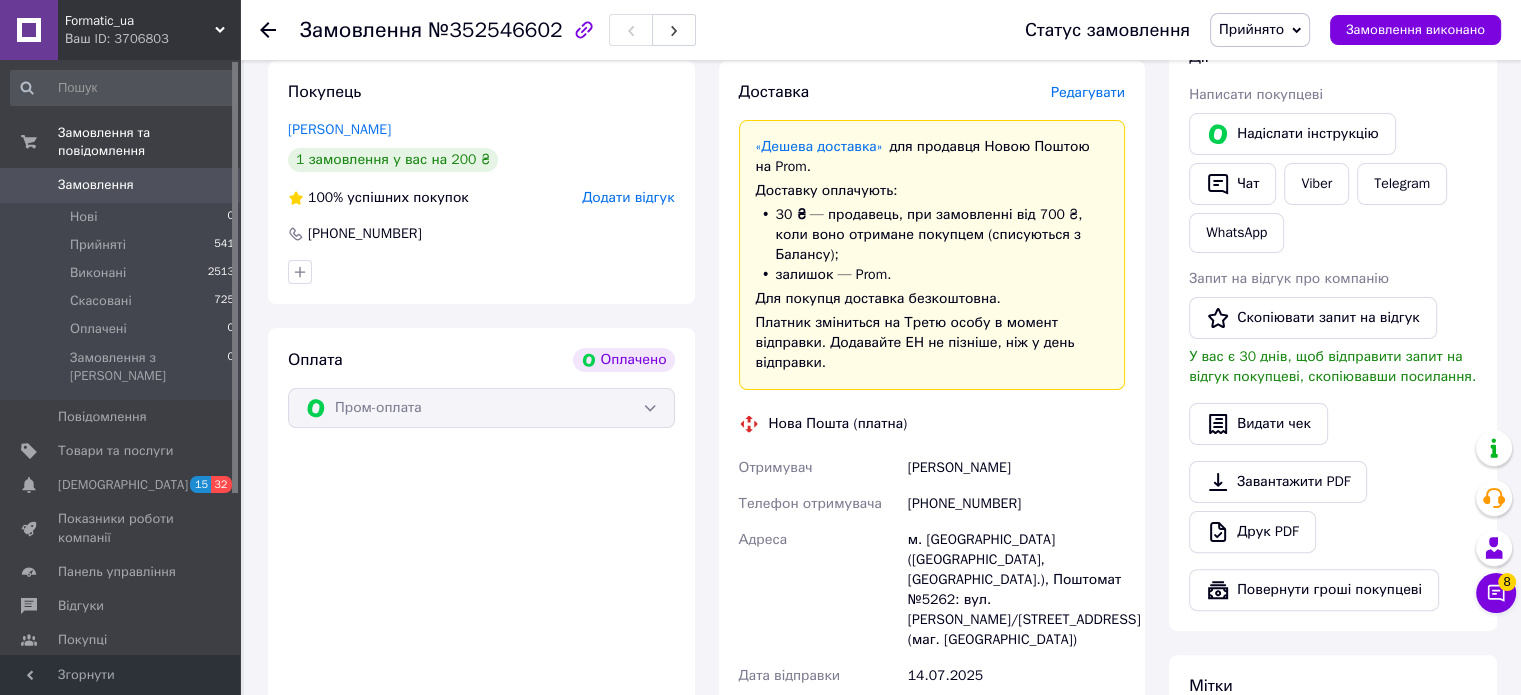 drag, startPoint x: 932, startPoint y: 457, endPoint x: 1060, endPoint y: 458, distance: 128.0039 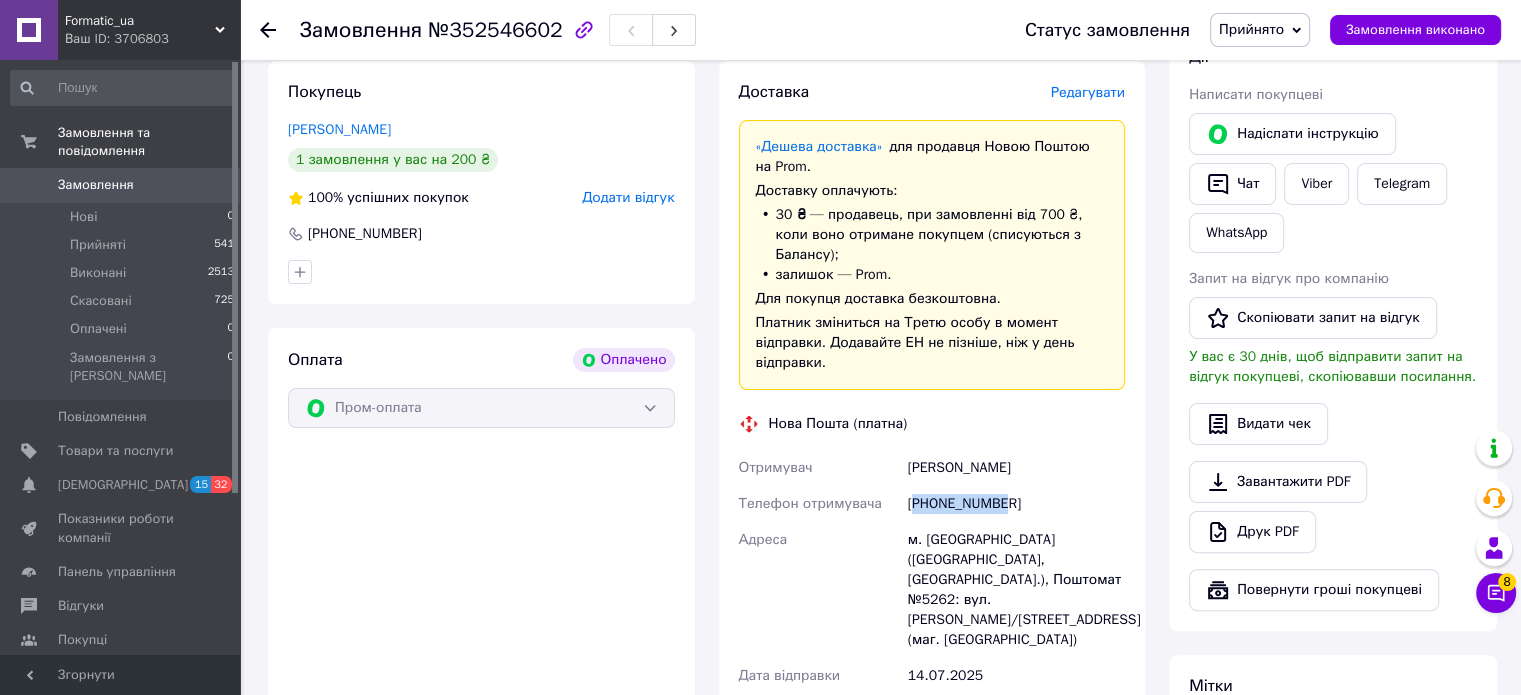 drag, startPoint x: 913, startPoint y: 481, endPoint x: 1002, endPoint y: 488, distance: 89.27486 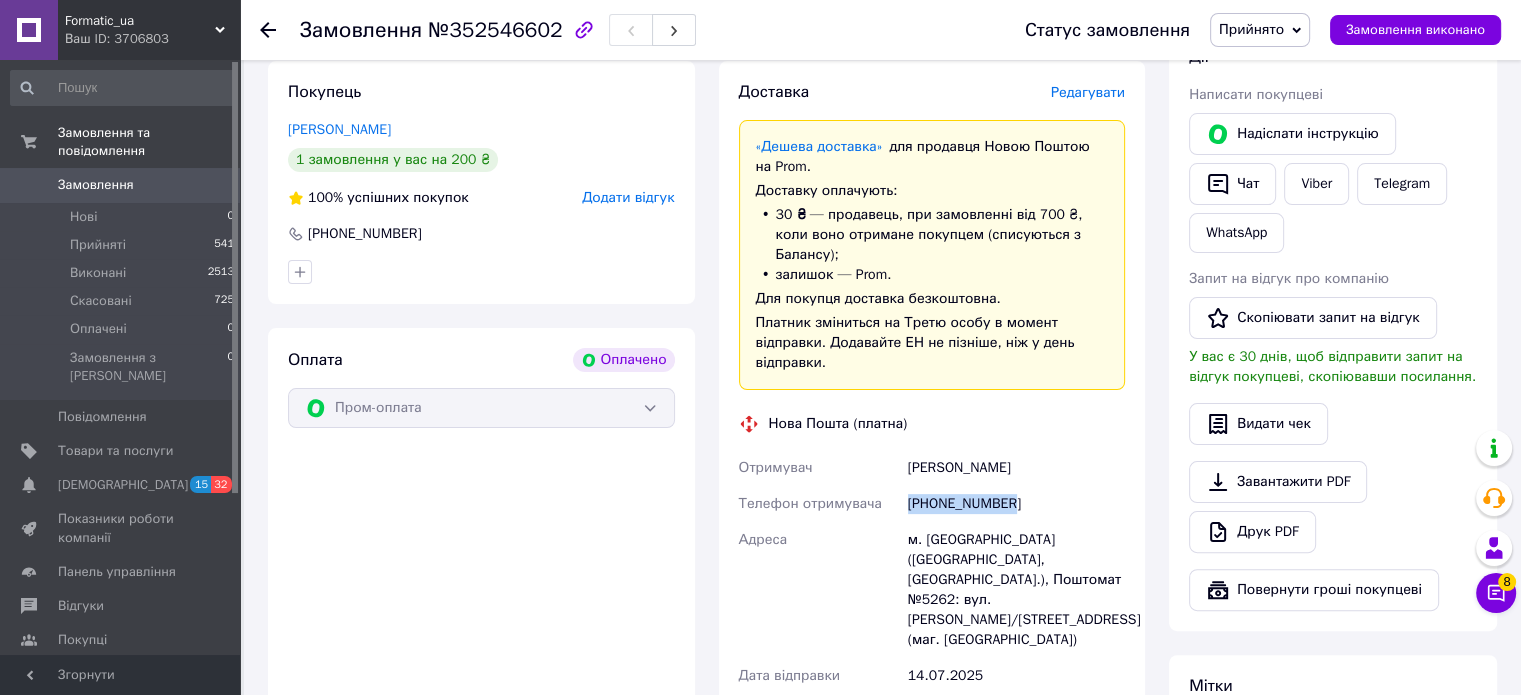 drag, startPoint x: 908, startPoint y: 480, endPoint x: 1028, endPoint y: 497, distance: 121.19818 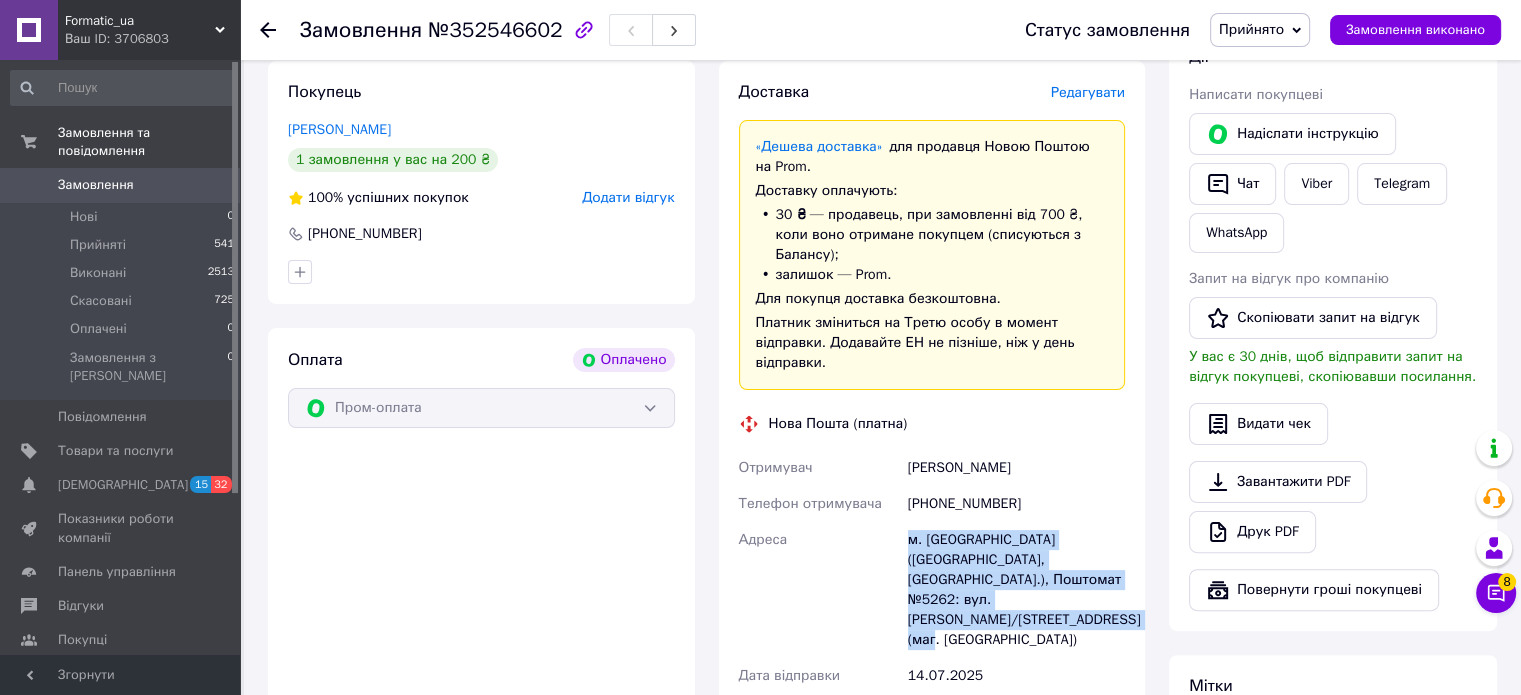 drag, startPoint x: 907, startPoint y: 520, endPoint x: 953, endPoint y: 615, distance: 105.550934 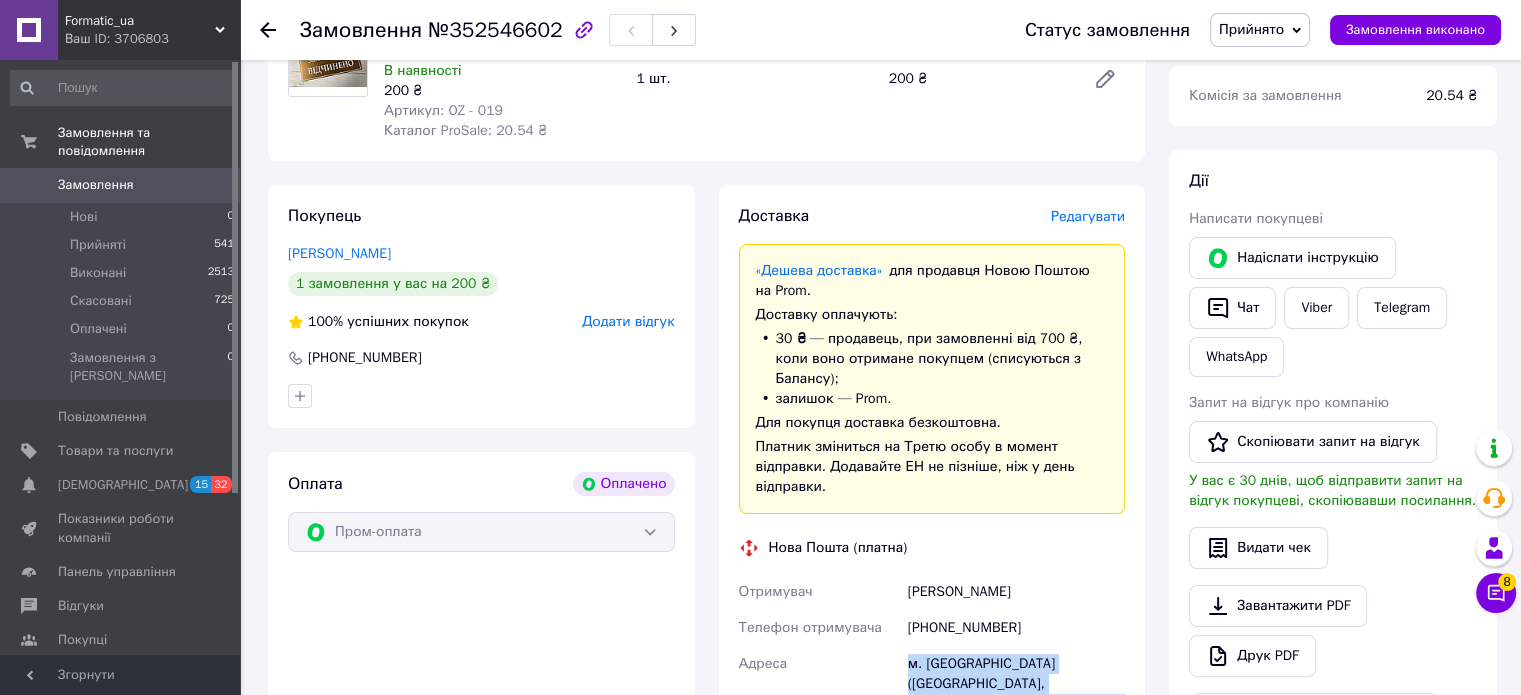 scroll, scrollTop: 200, scrollLeft: 0, axis: vertical 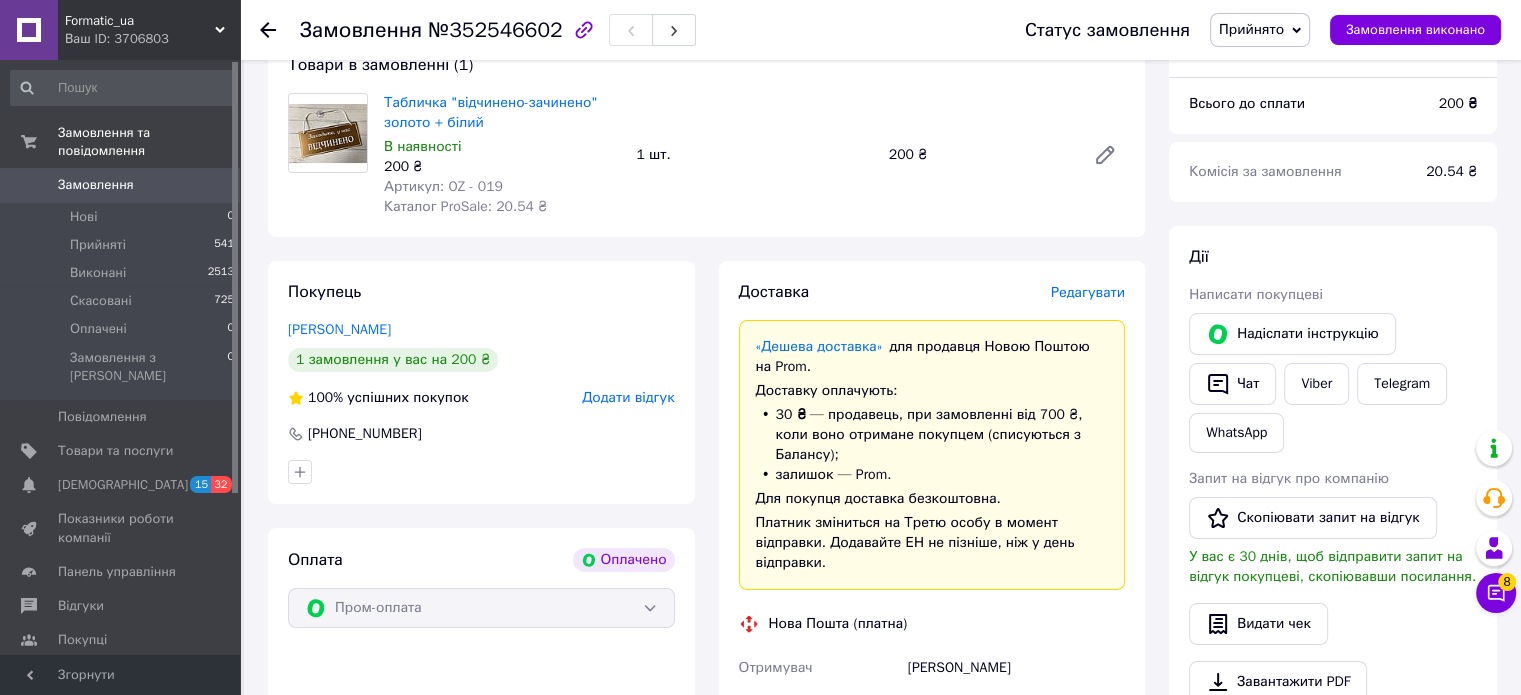 click 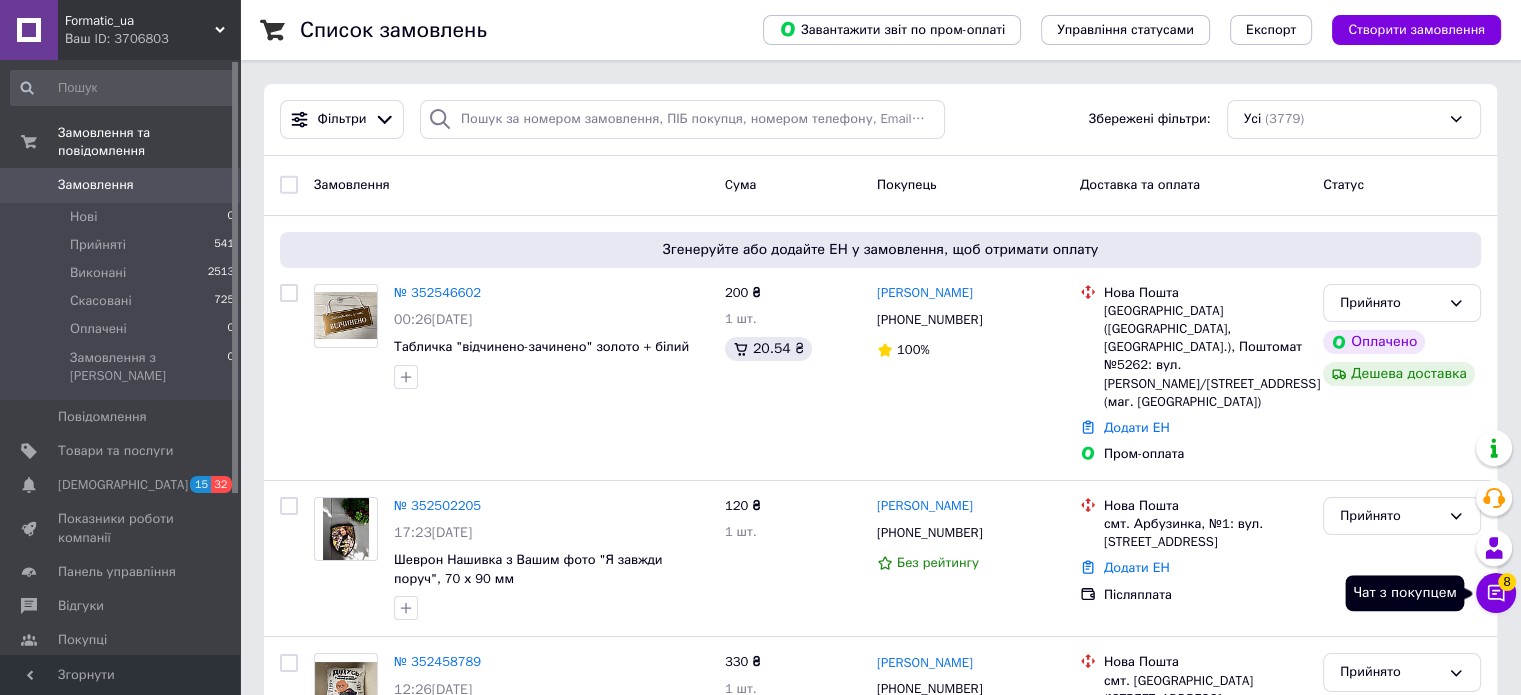 click 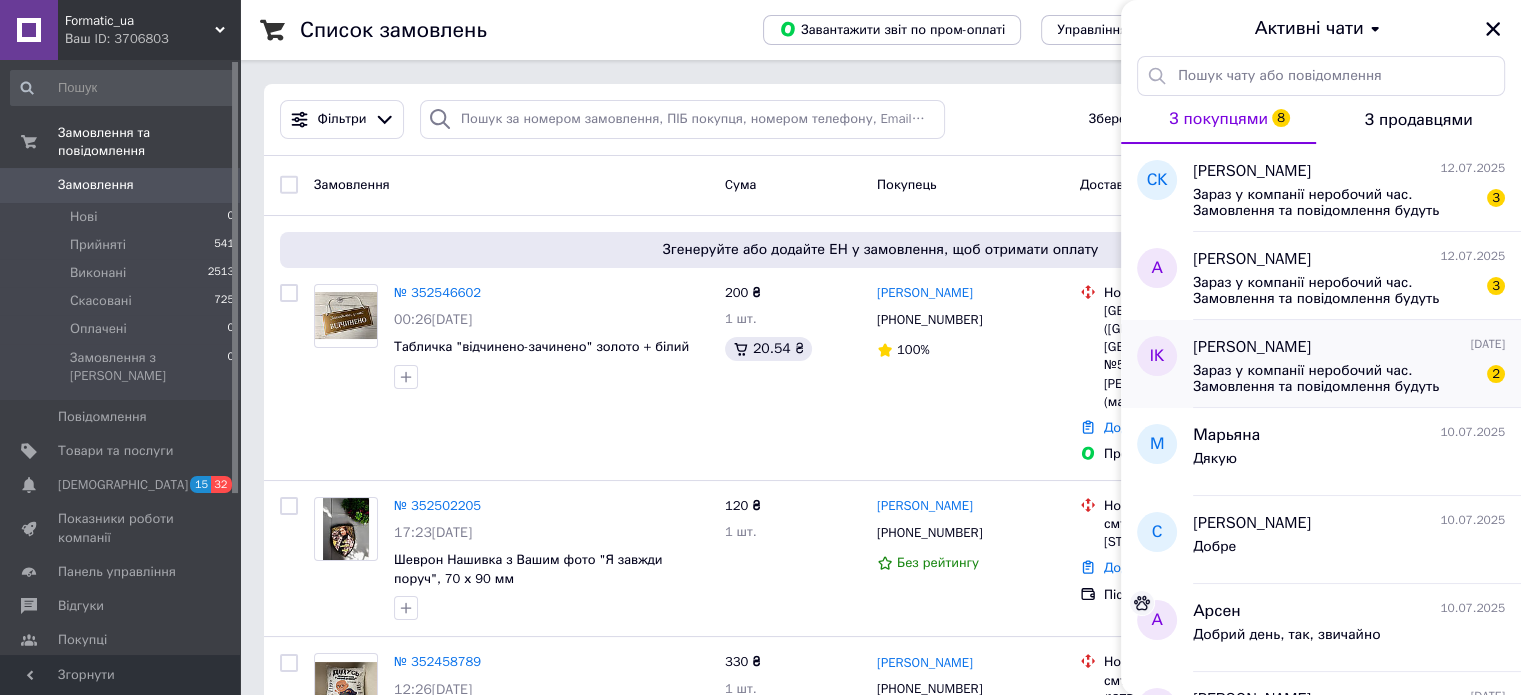 click on "Зараз у компанії неробочий час. Замовлення та повідомлення будуть оброблені з 09:00 найближчого робочого дня (14.07)" at bounding box center [1335, 379] 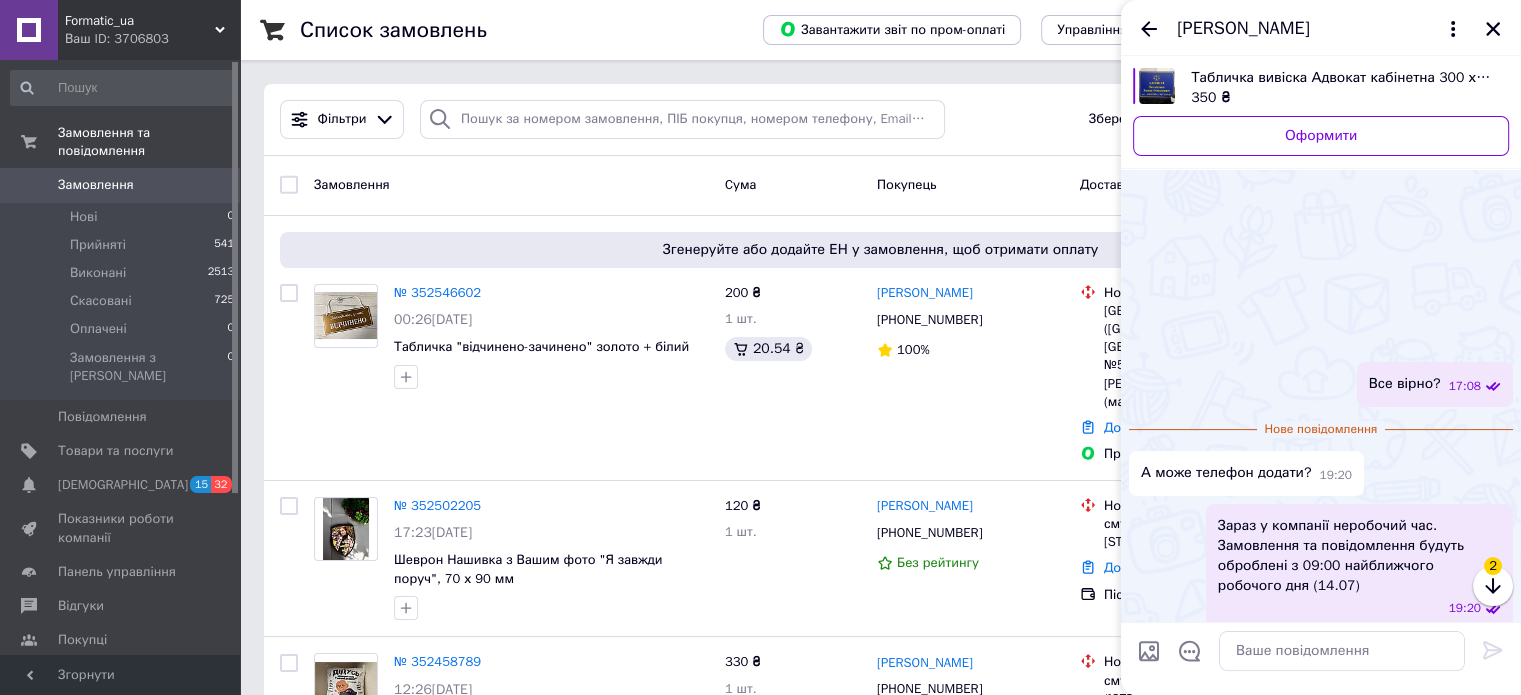 scroll, scrollTop: 273, scrollLeft: 0, axis: vertical 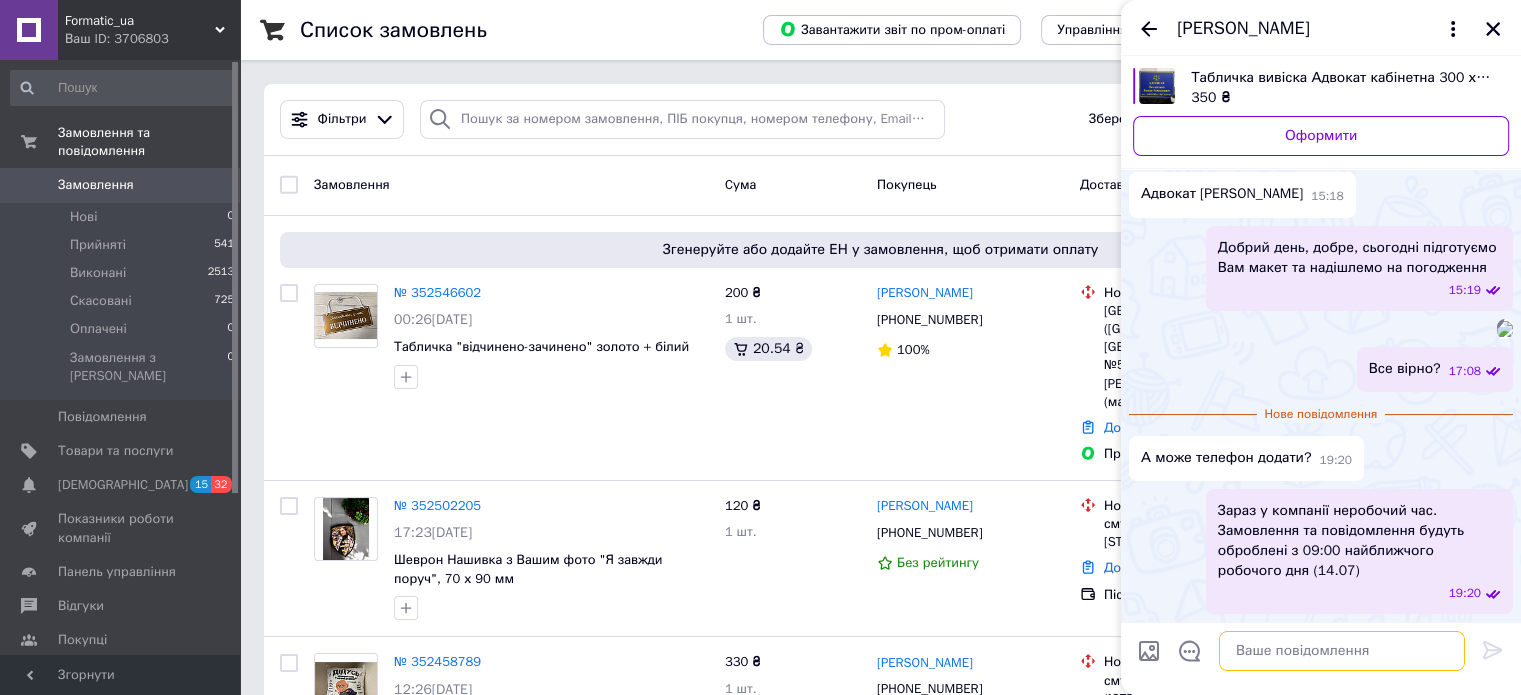 click at bounding box center [1342, 651] 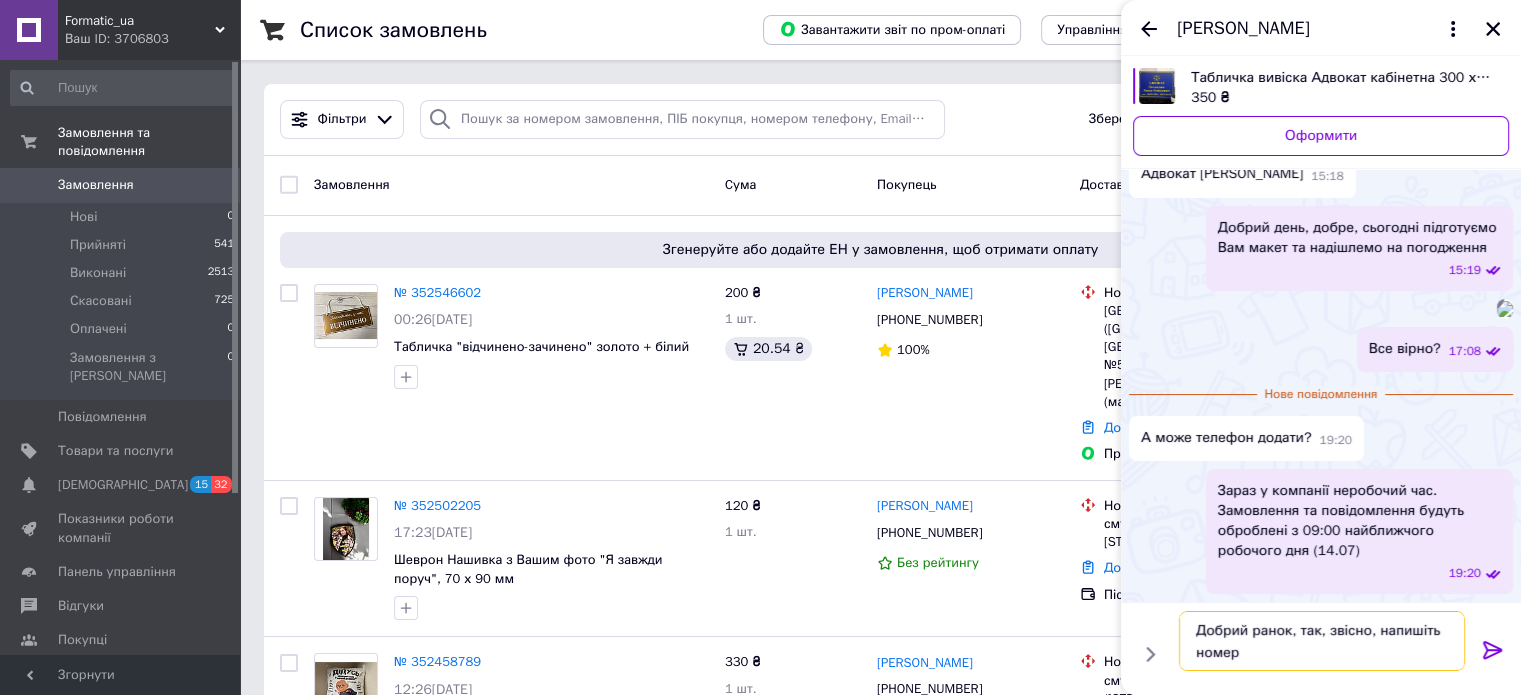 scroll, scrollTop: 1, scrollLeft: 0, axis: vertical 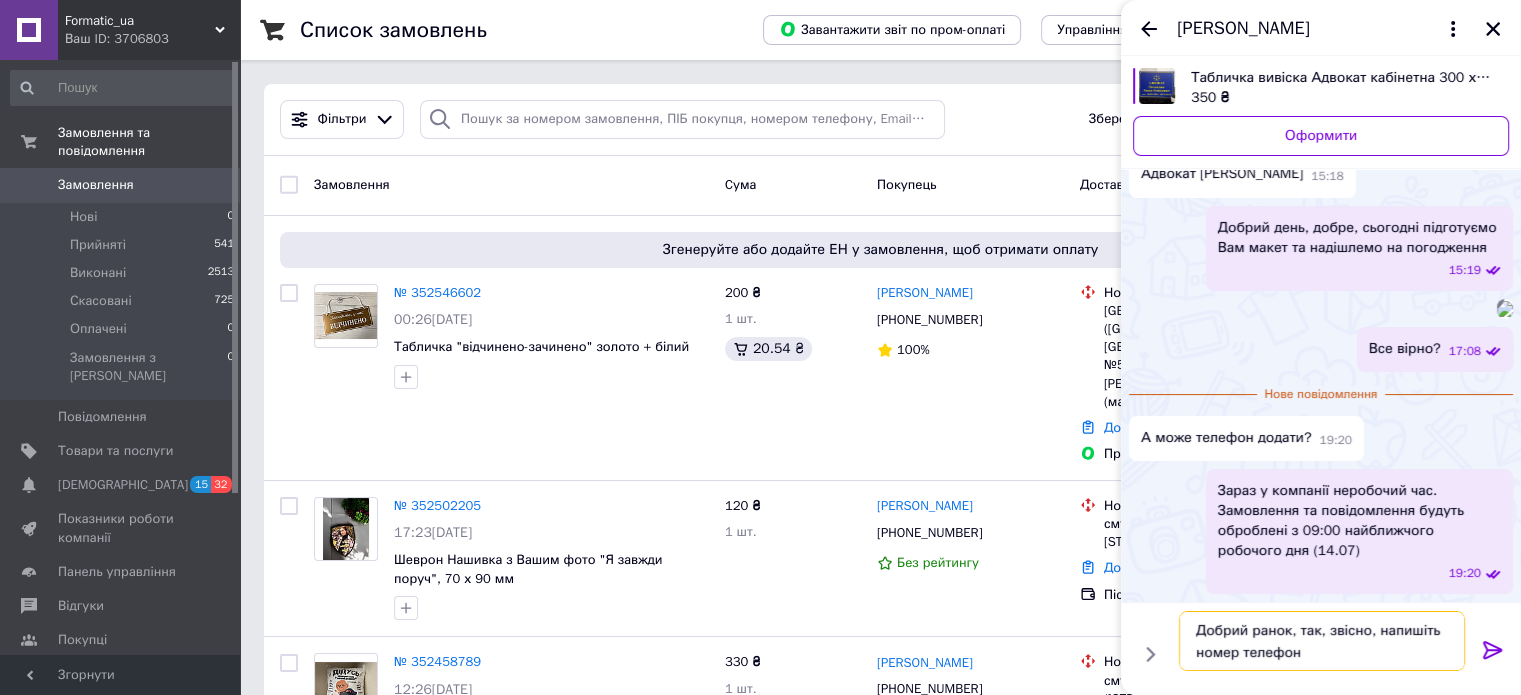 type on "Добрий ранок, так, звісно, напишіть номер телефону" 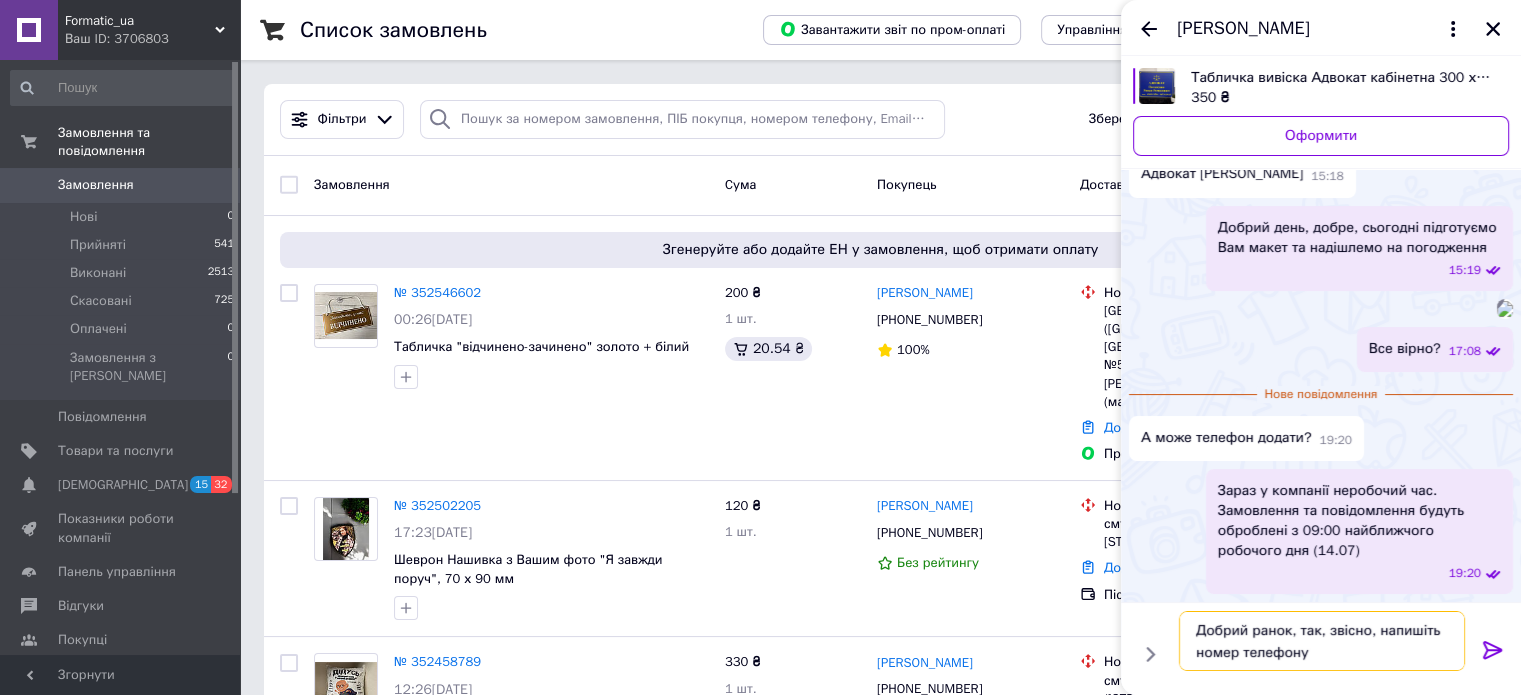type 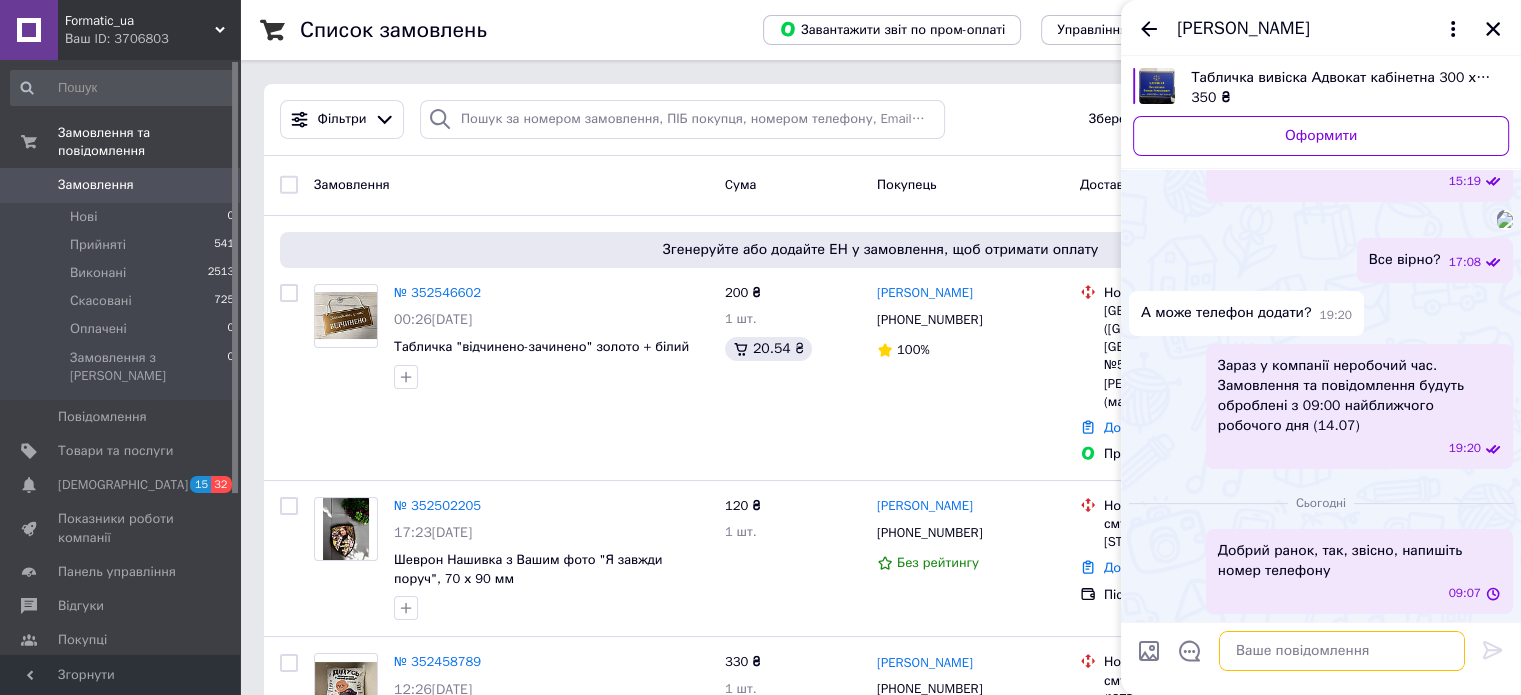 scroll, scrollTop: 382, scrollLeft: 0, axis: vertical 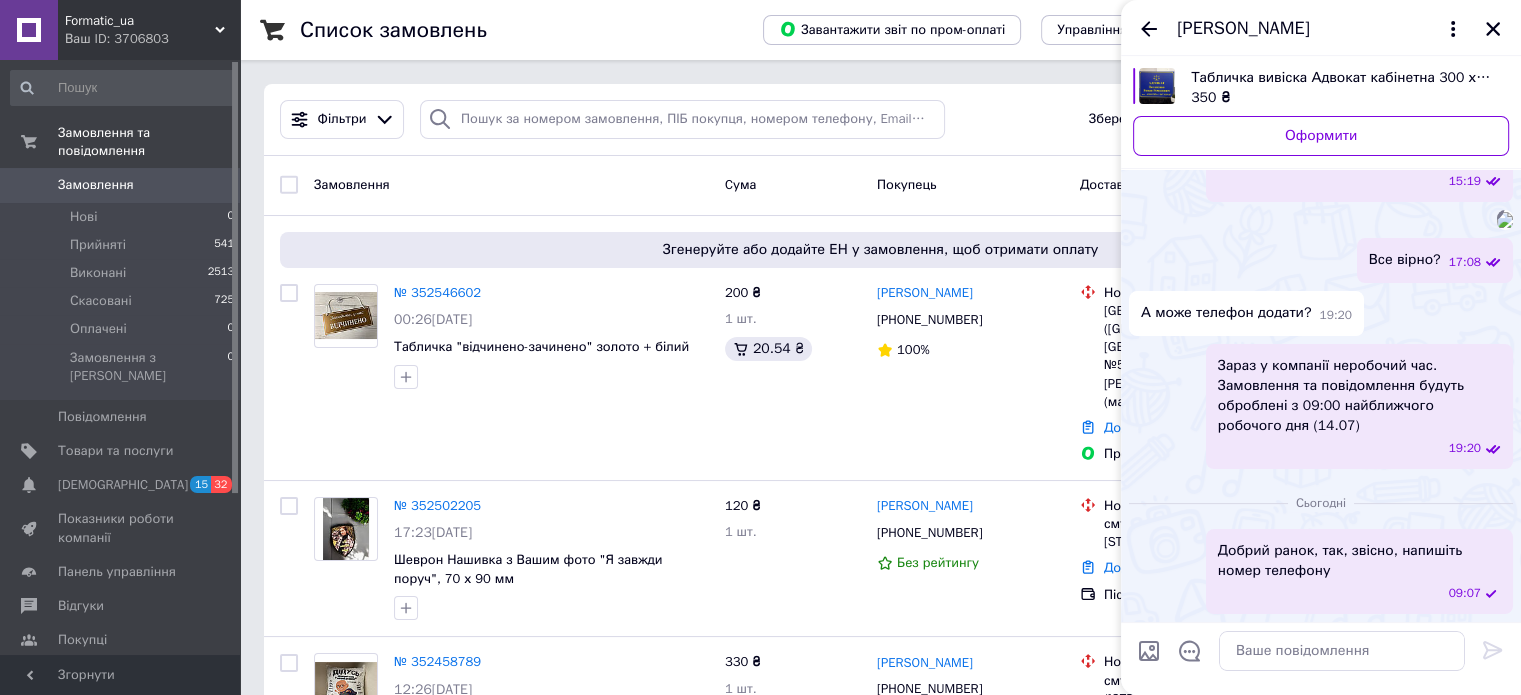 click on "[PERSON_NAME]" at bounding box center [1321, 28] 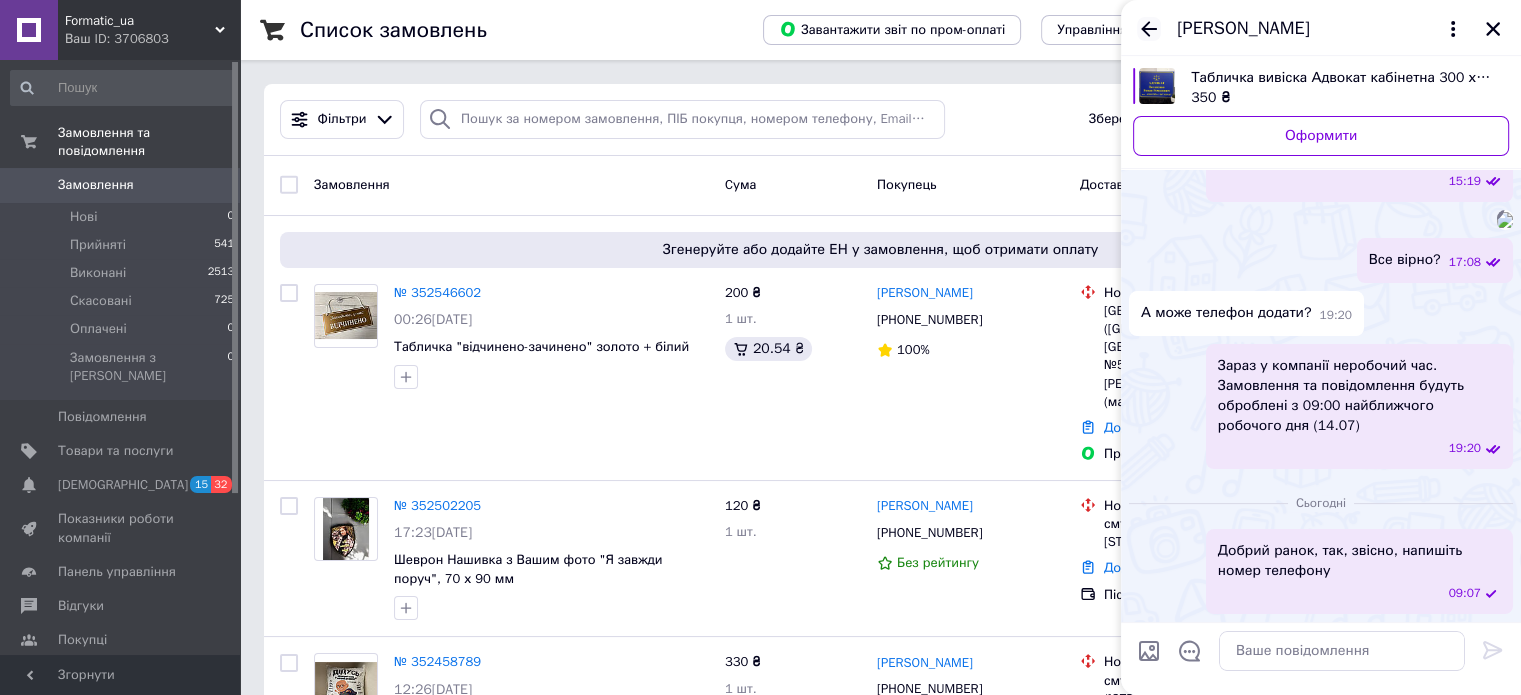 click 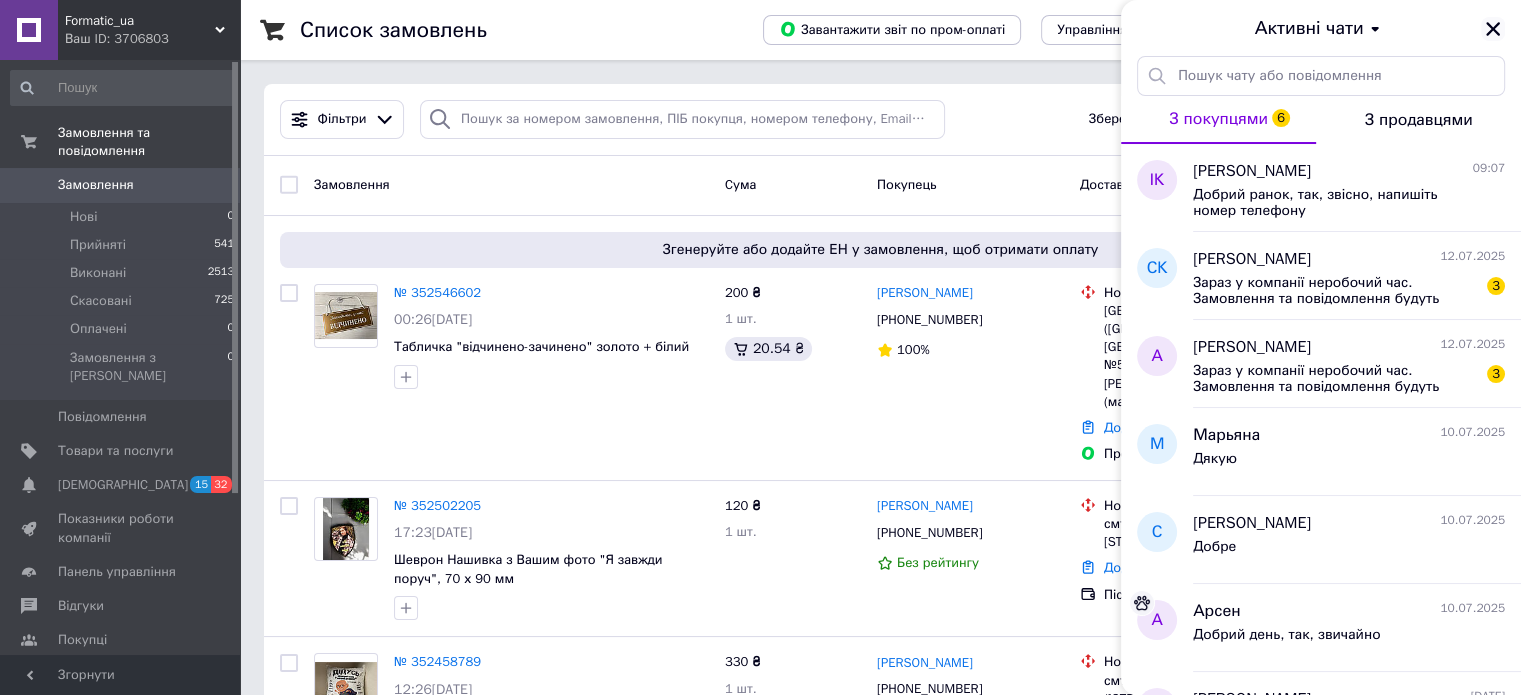 click 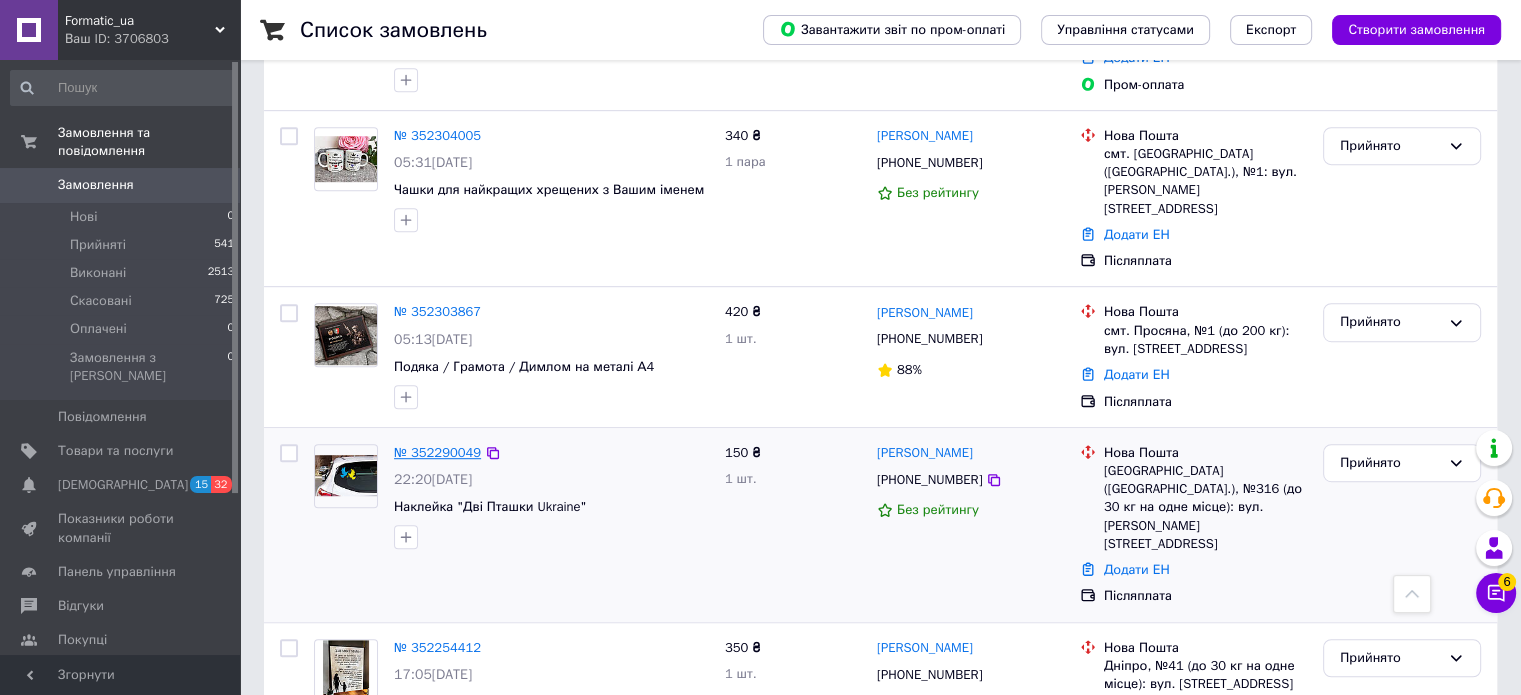 click on "№ 352290049" at bounding box center [437, 452] 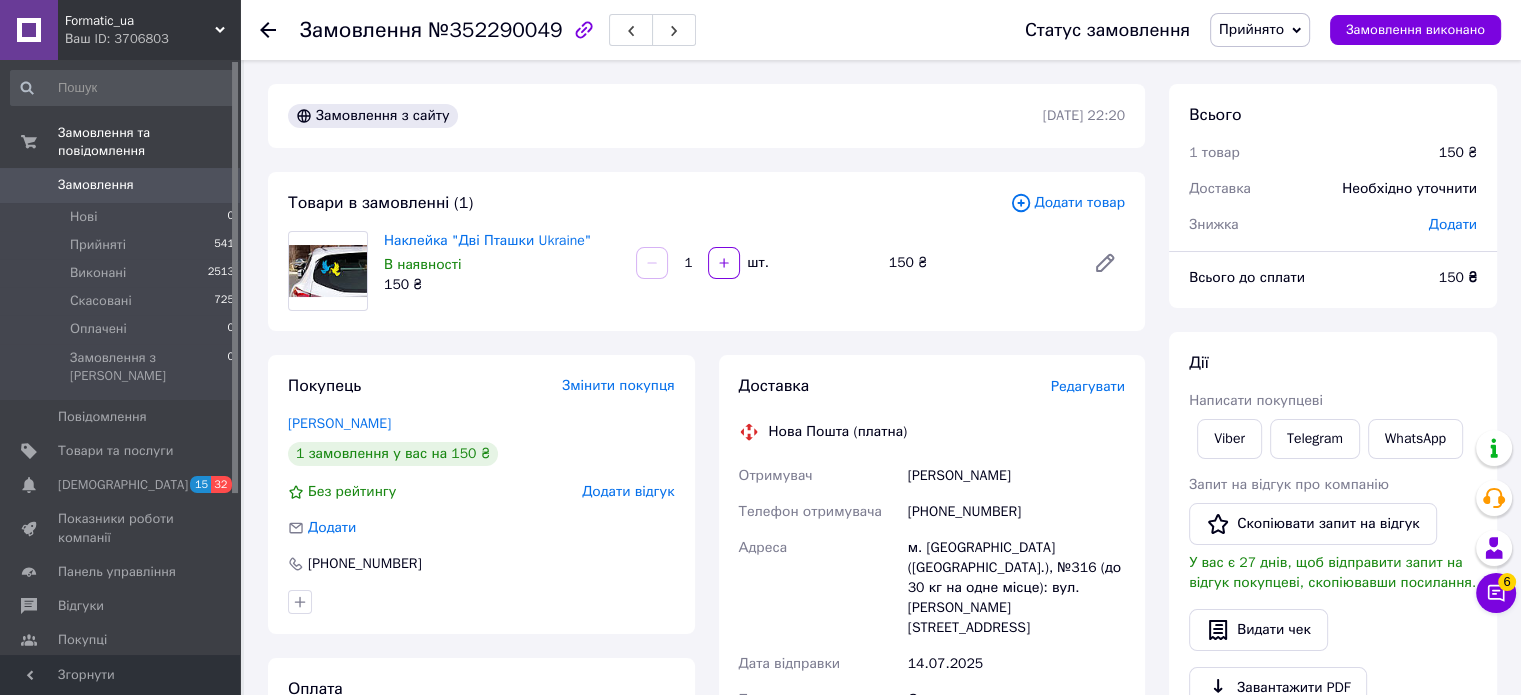 scroll, scrollTop: 0, scrollLeft: 0, axis: both 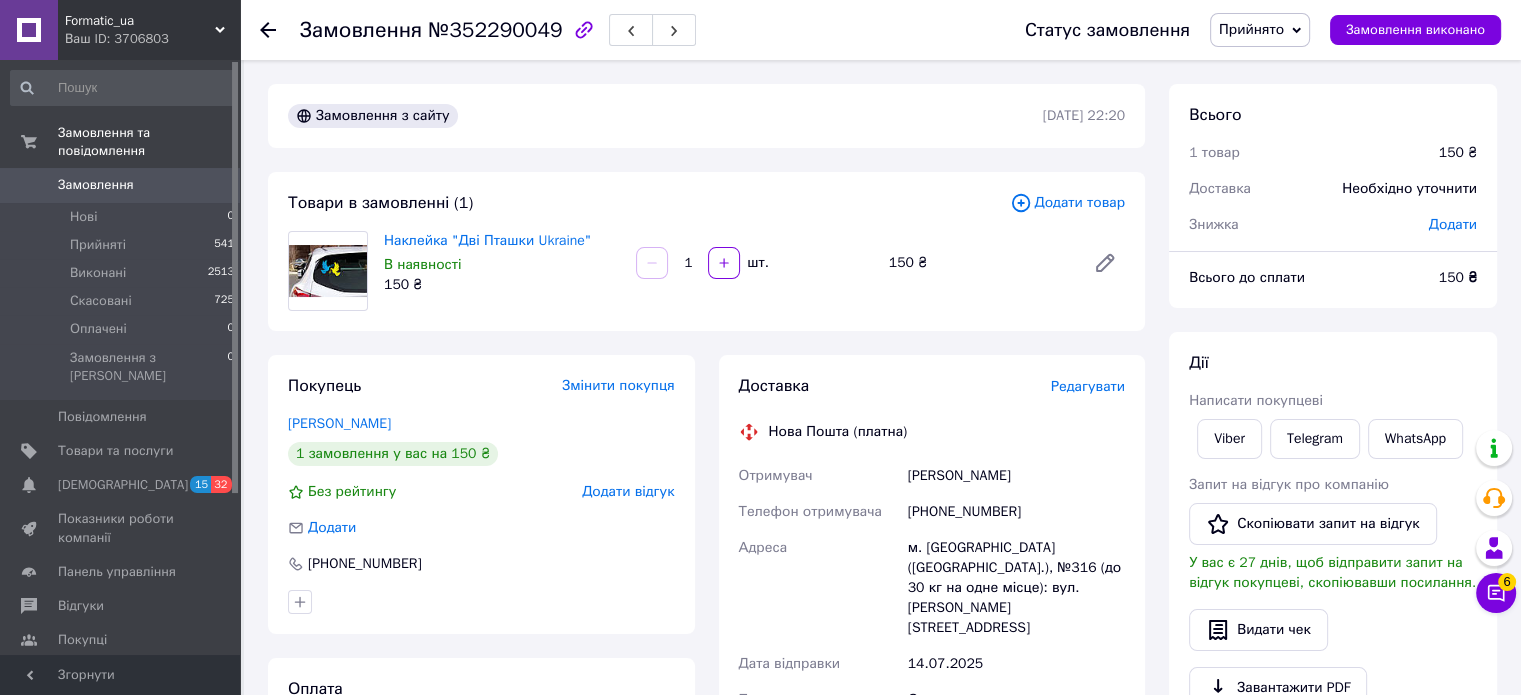click on "В наявності" at bounding box center (422, 264) 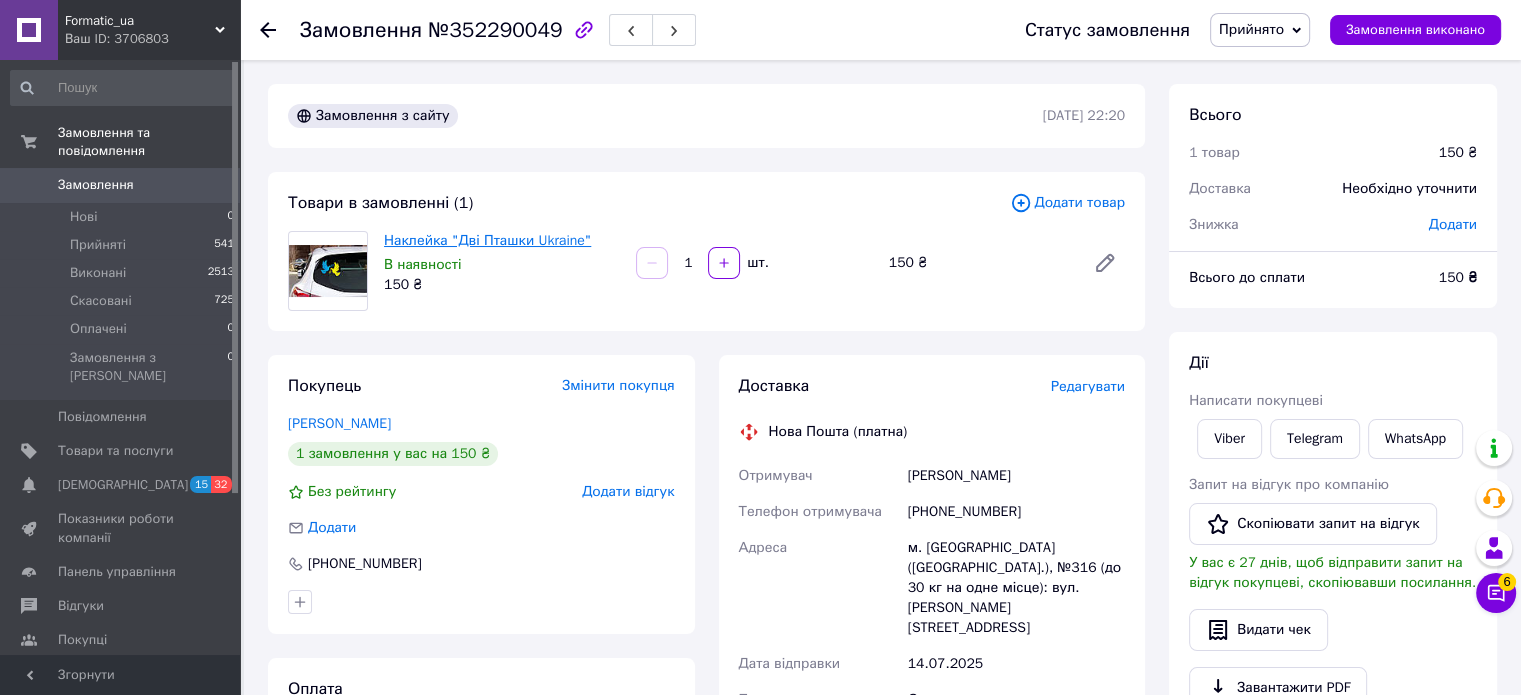 click on "Наклейка "Дві Пташки Ukraine"" at bounding box center (487, 240) 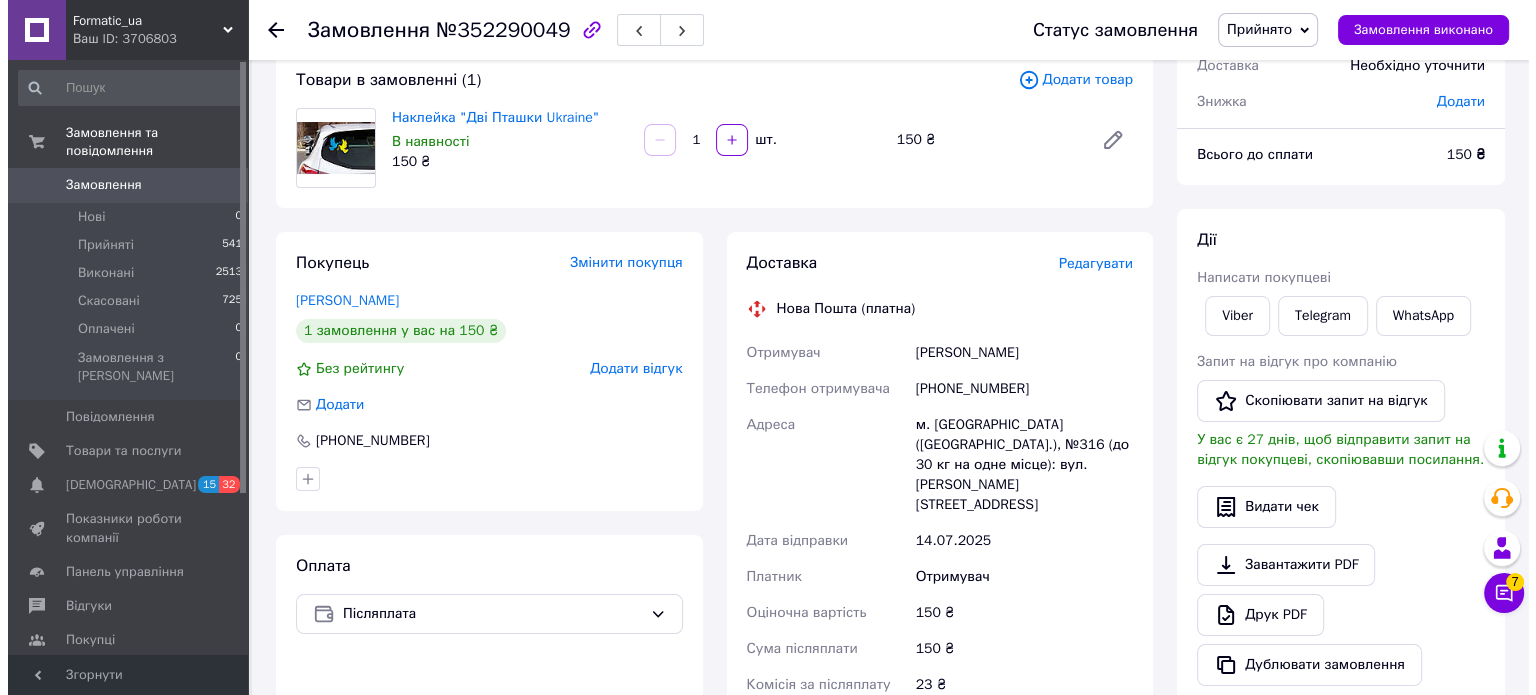 scroll, scrollTop: 200, scrollLeft: 0, axis: vertical 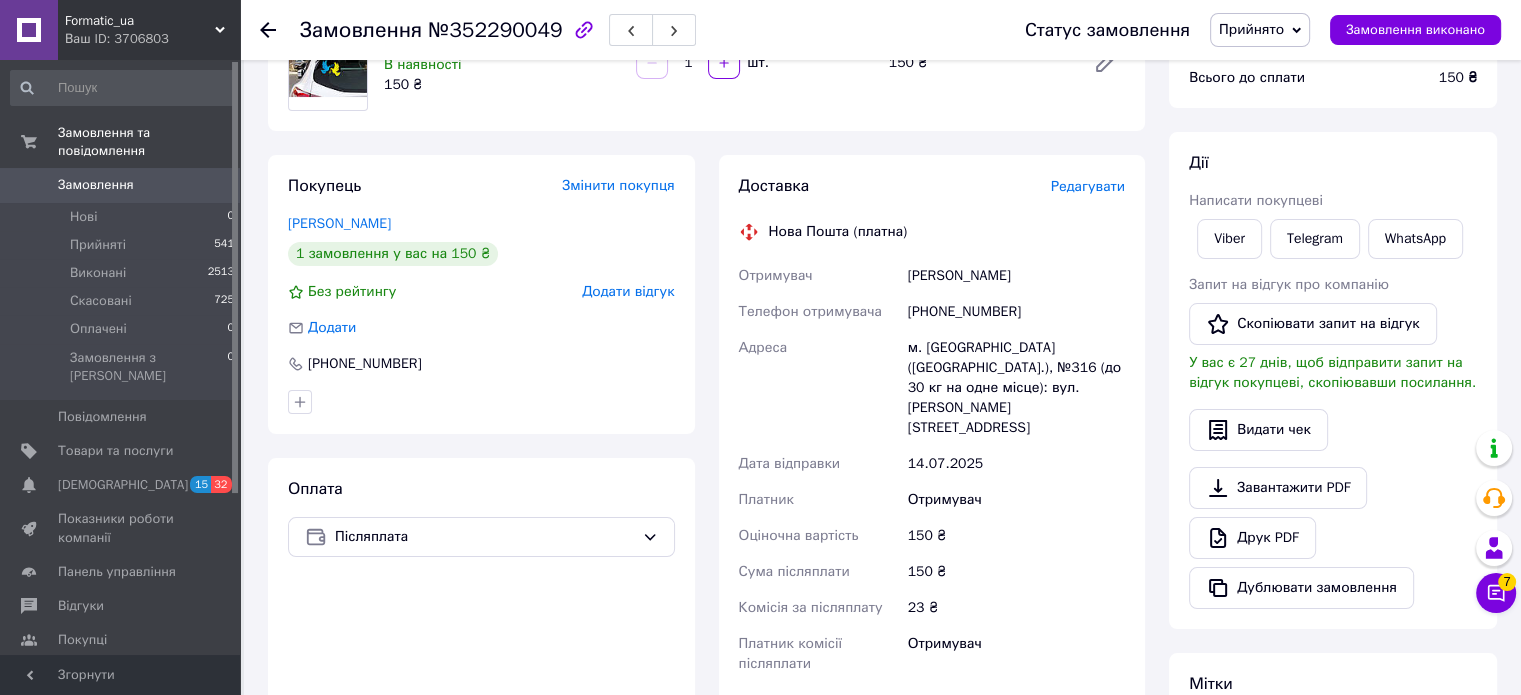 click on "Редагувати" at bounding box center [1088, 186] 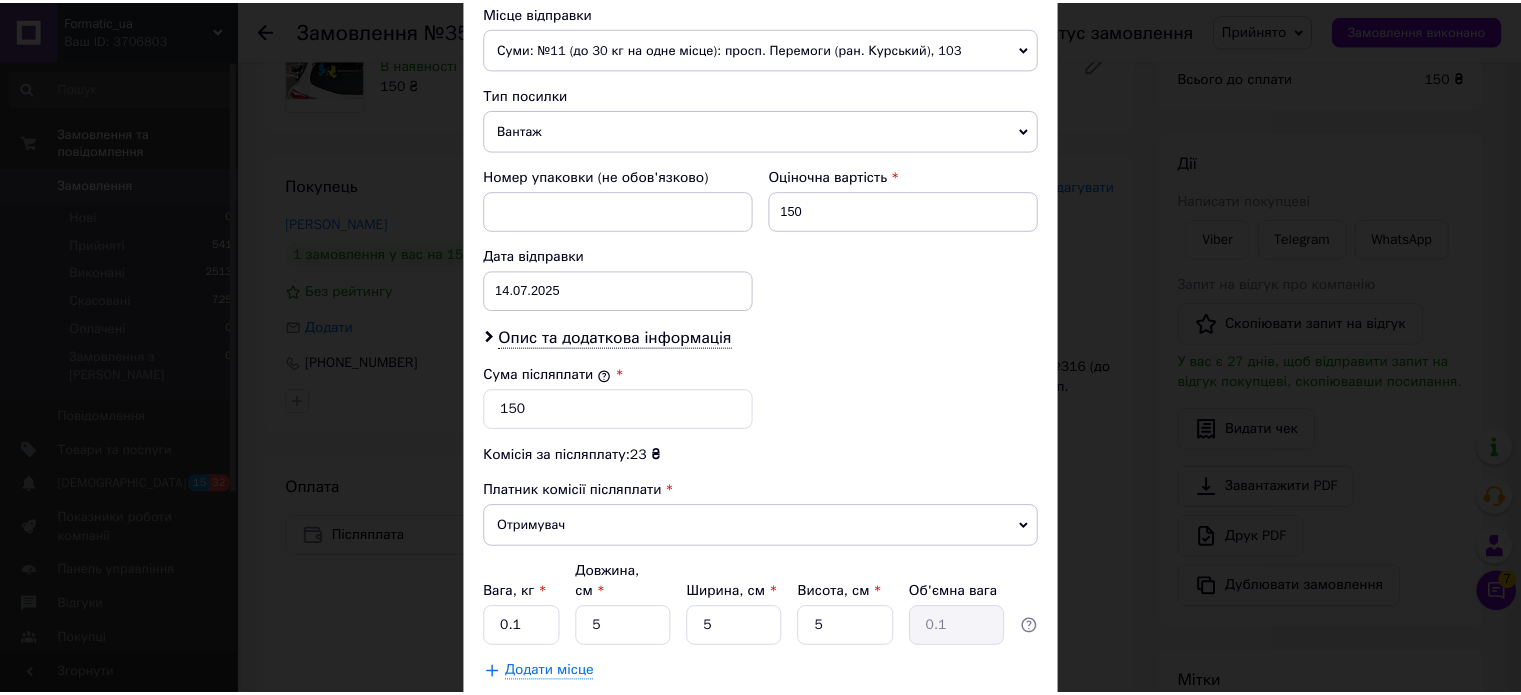 scroll, scrollTop: 824, scrollLeft: 0, axis: vertical 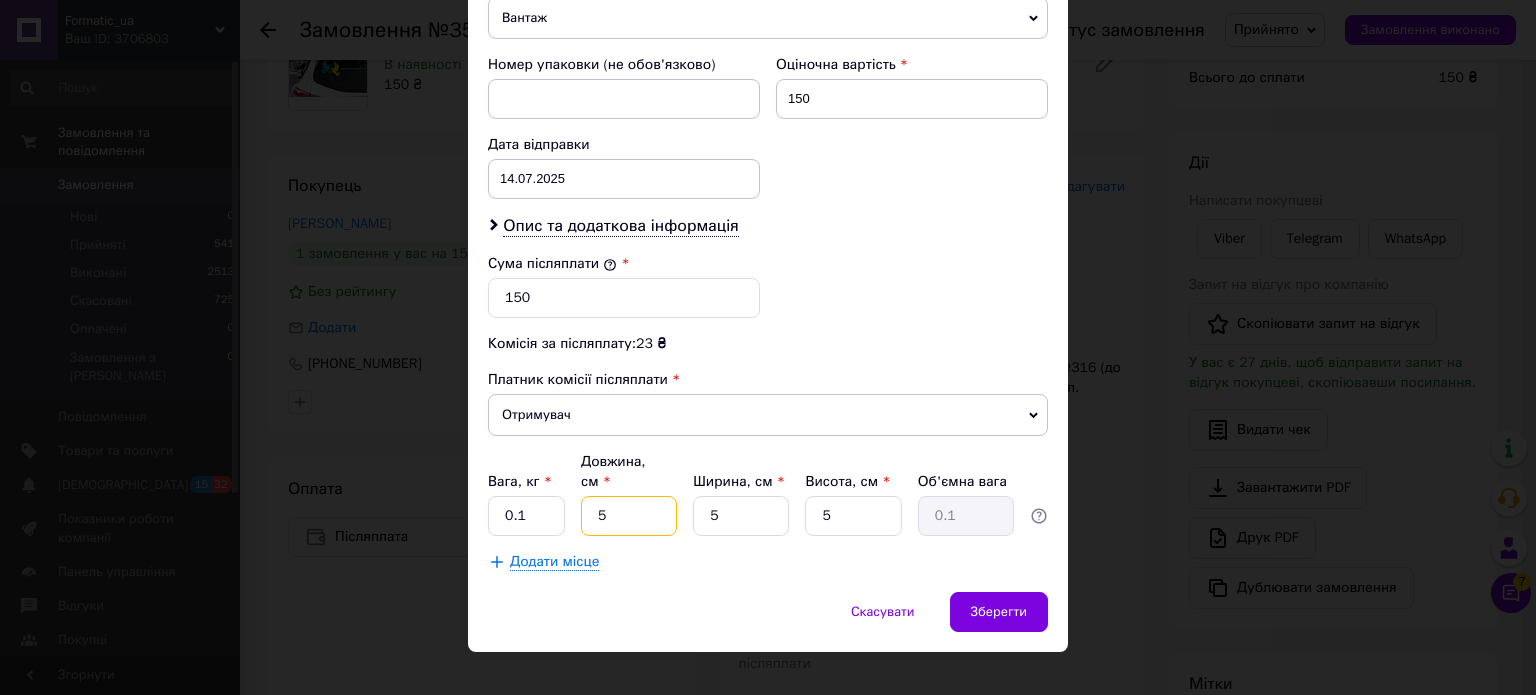 drag, startPoint x: 667, startPoint y: 483, endPoint x: 589, endPoint y: 487, distance: 78.10249 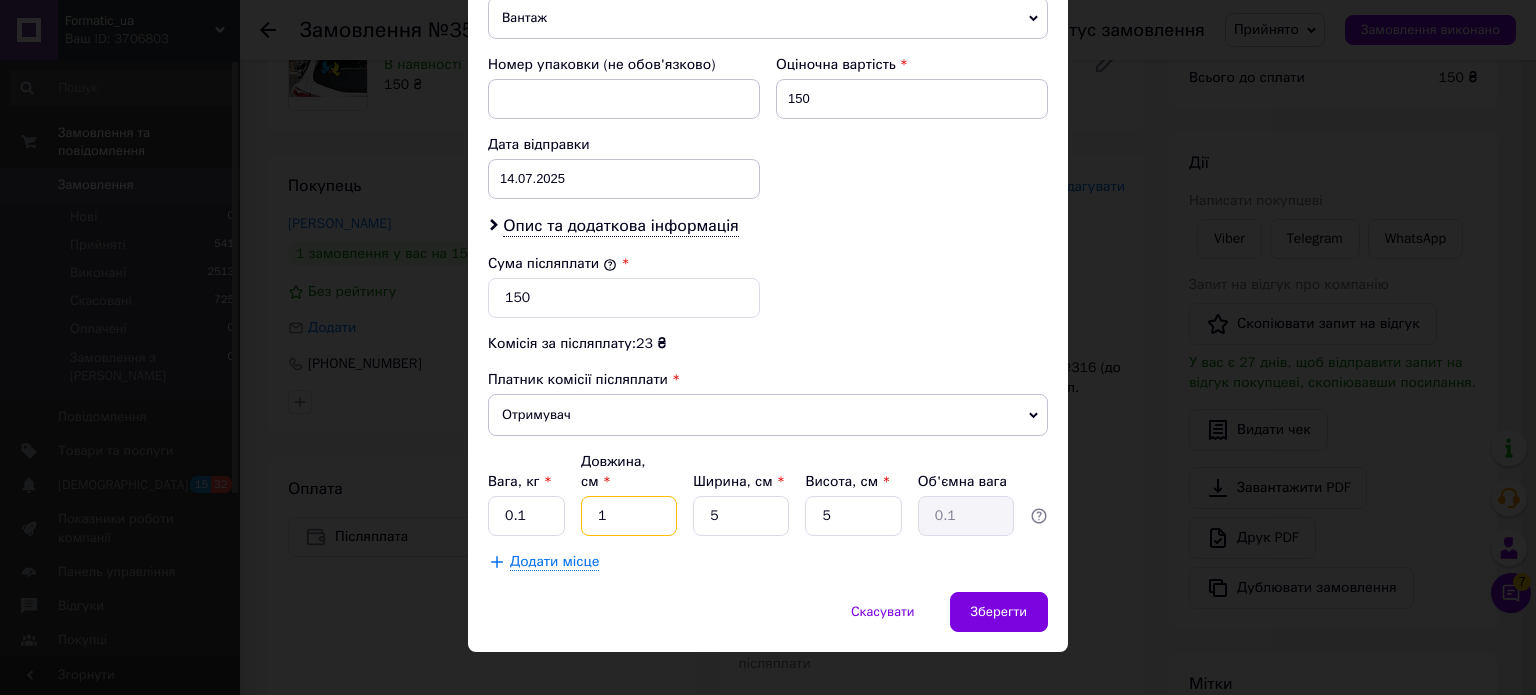 type on "1" 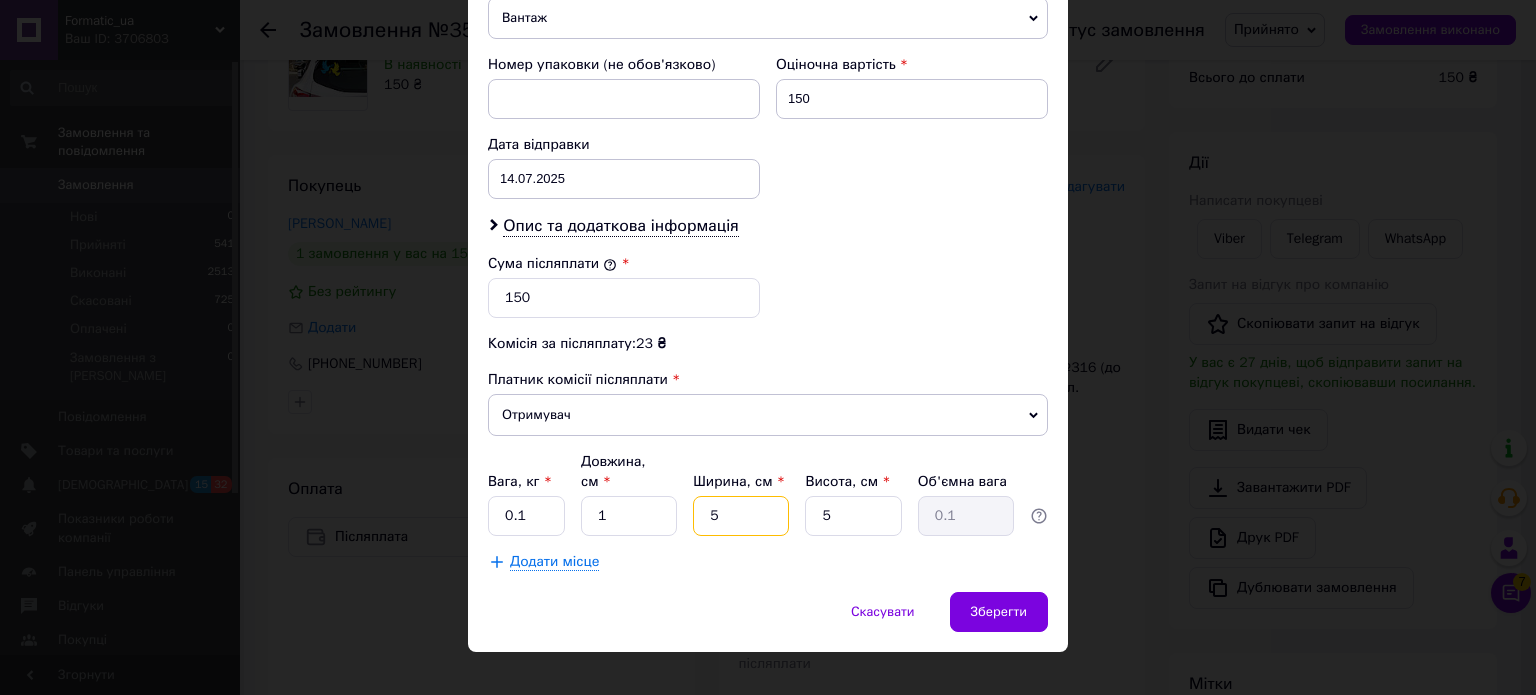drag, startPoint x: 728, startPoint y: 487, endPoint x: 704, endPoint y: 487, distance: 24 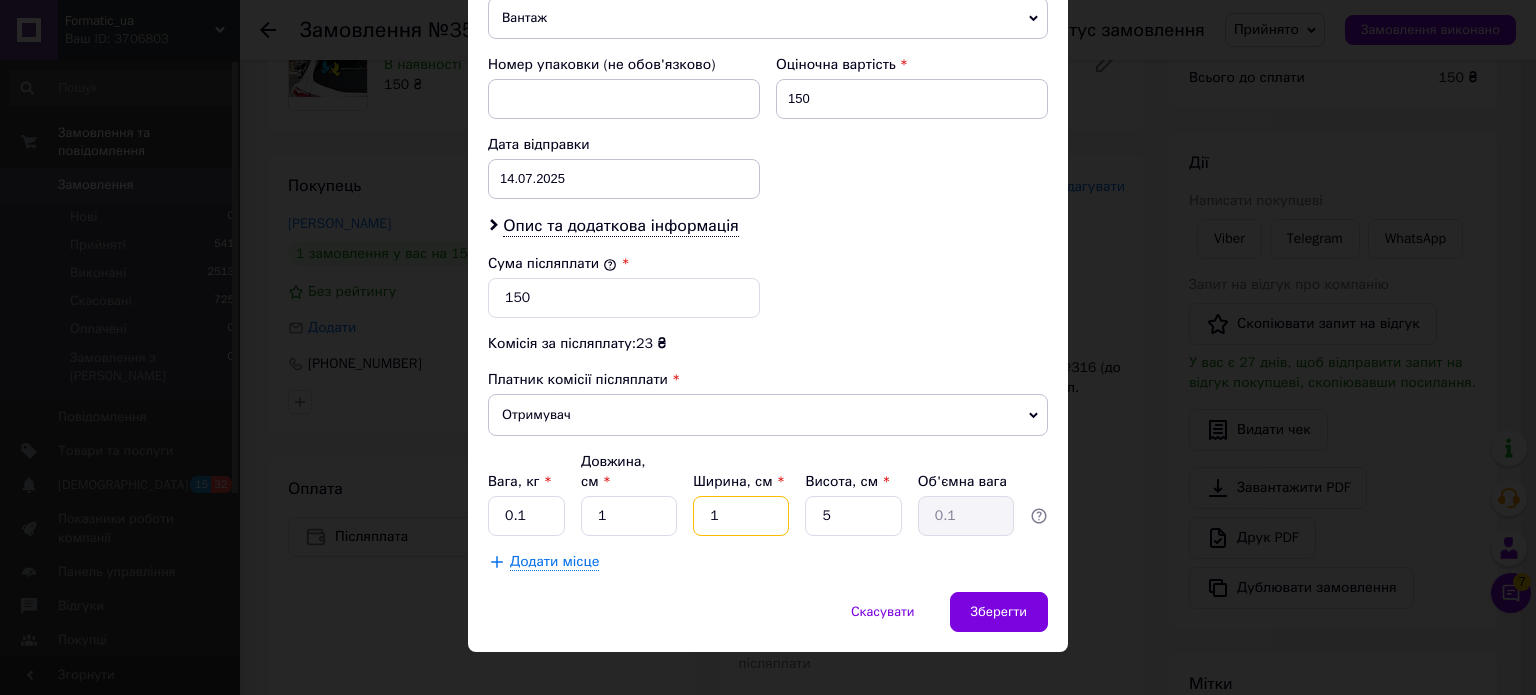 type on "1" 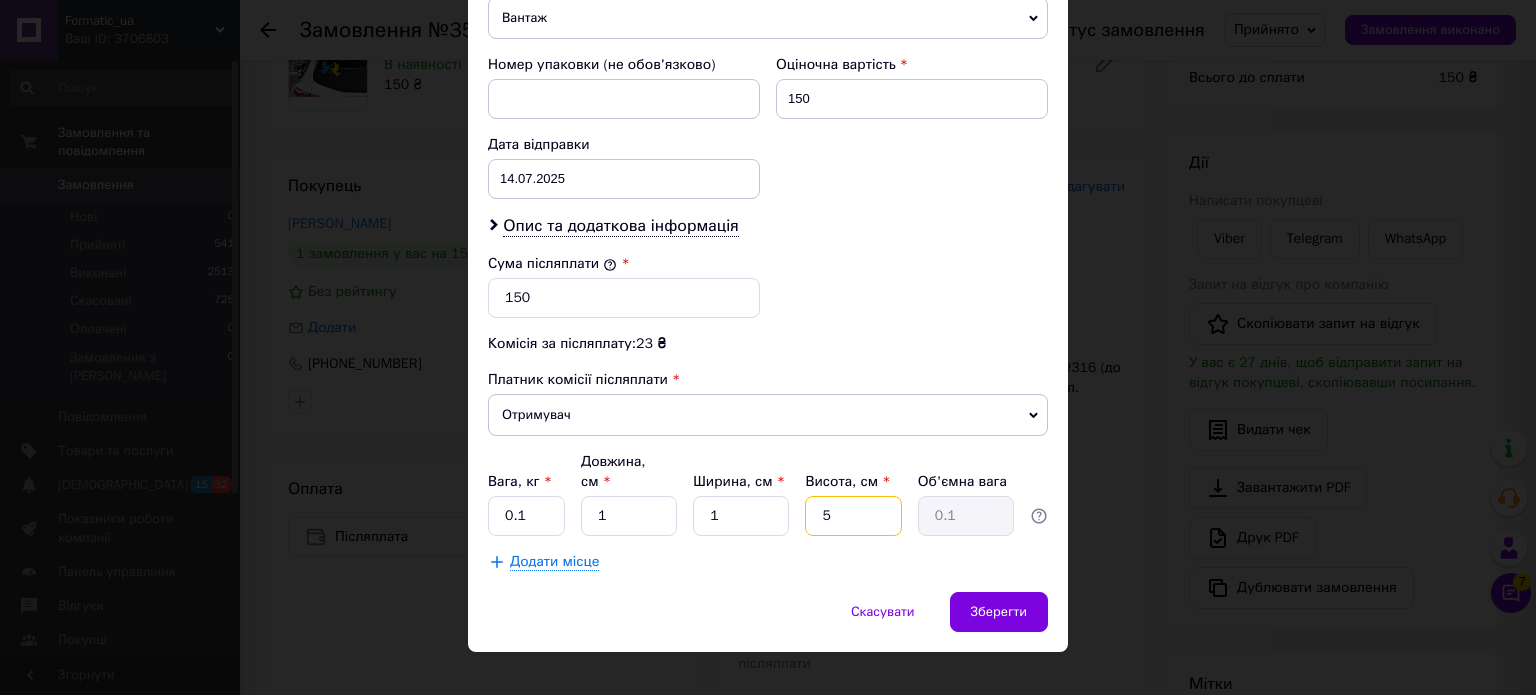 drag, startPoint x: 860, startPoint y: 483, endPoint x: 812, endPoint y: 486, distance: 48.09366 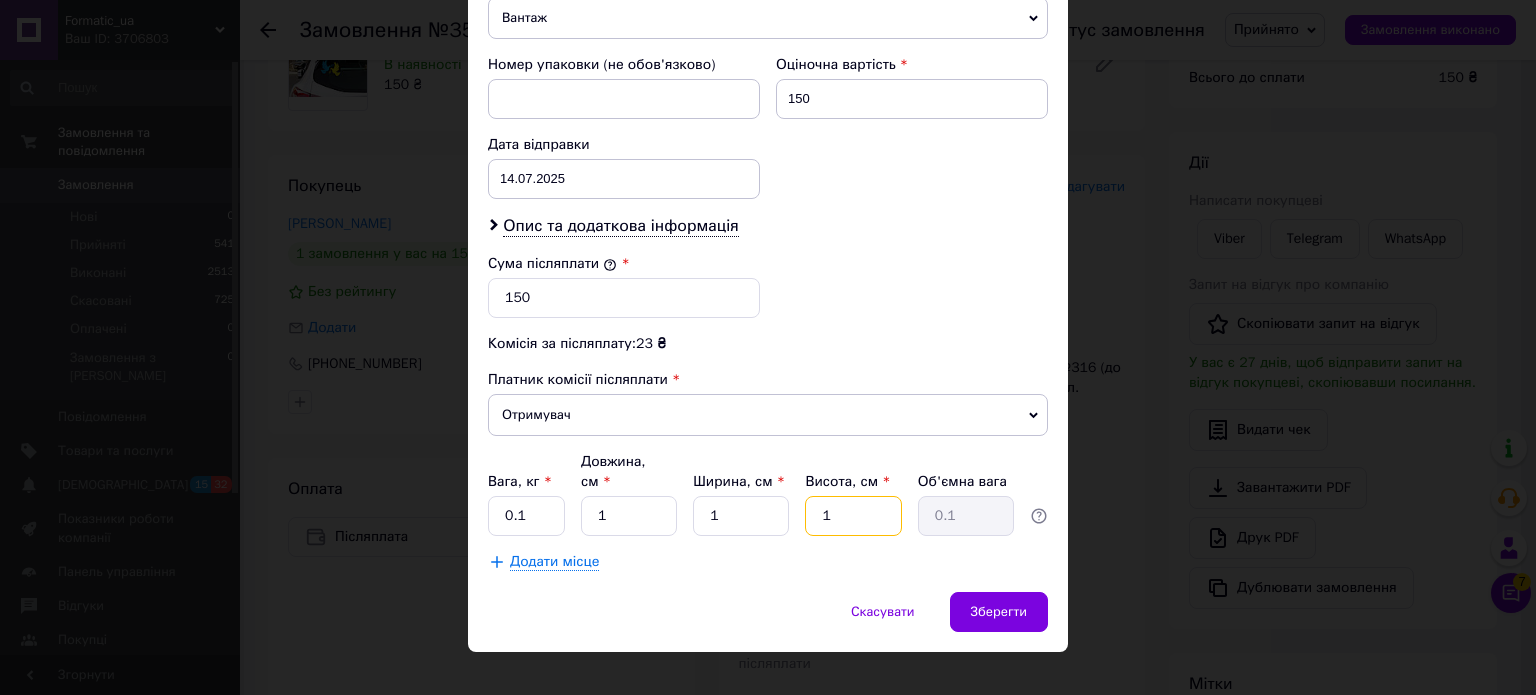 type on "1" 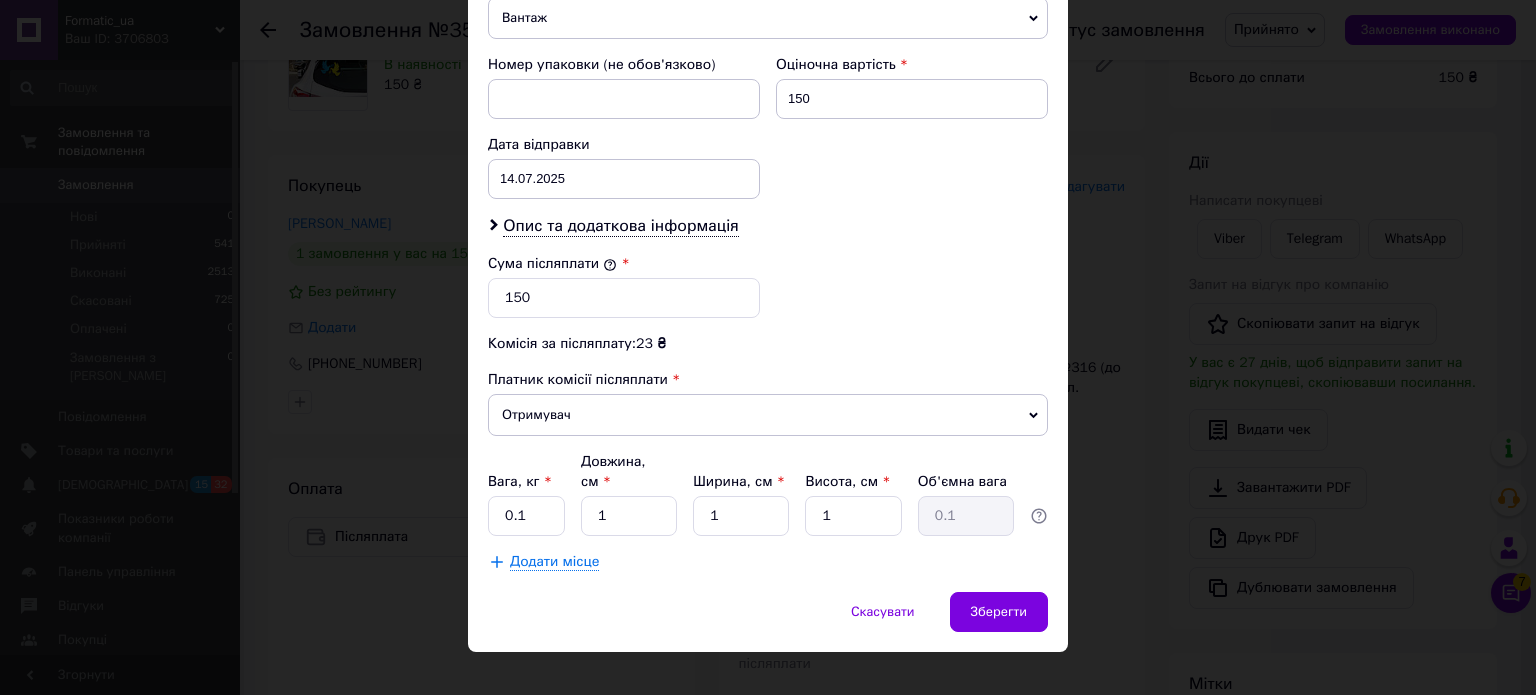click on "Додати місце" at bounding box center [768, 562] 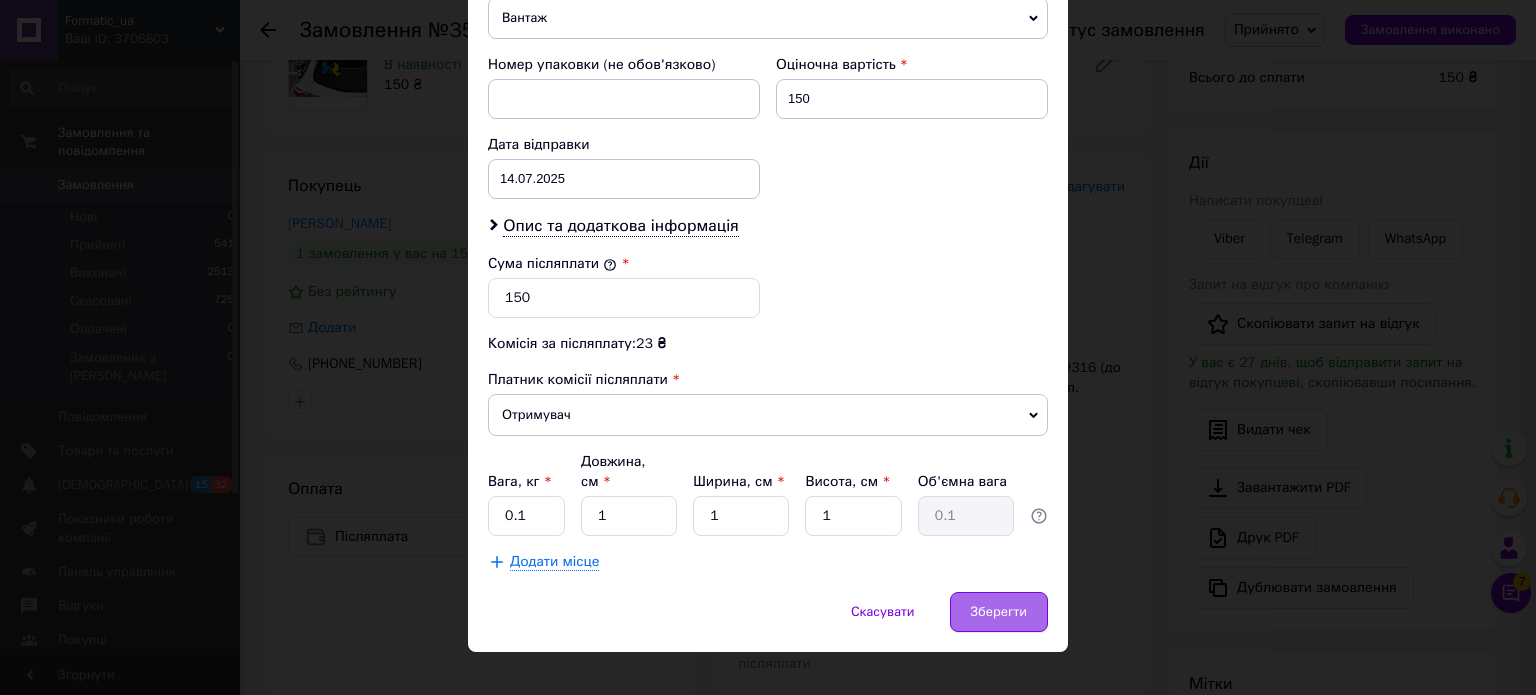 click on "Зберегти" at bounding box center [999, 612] 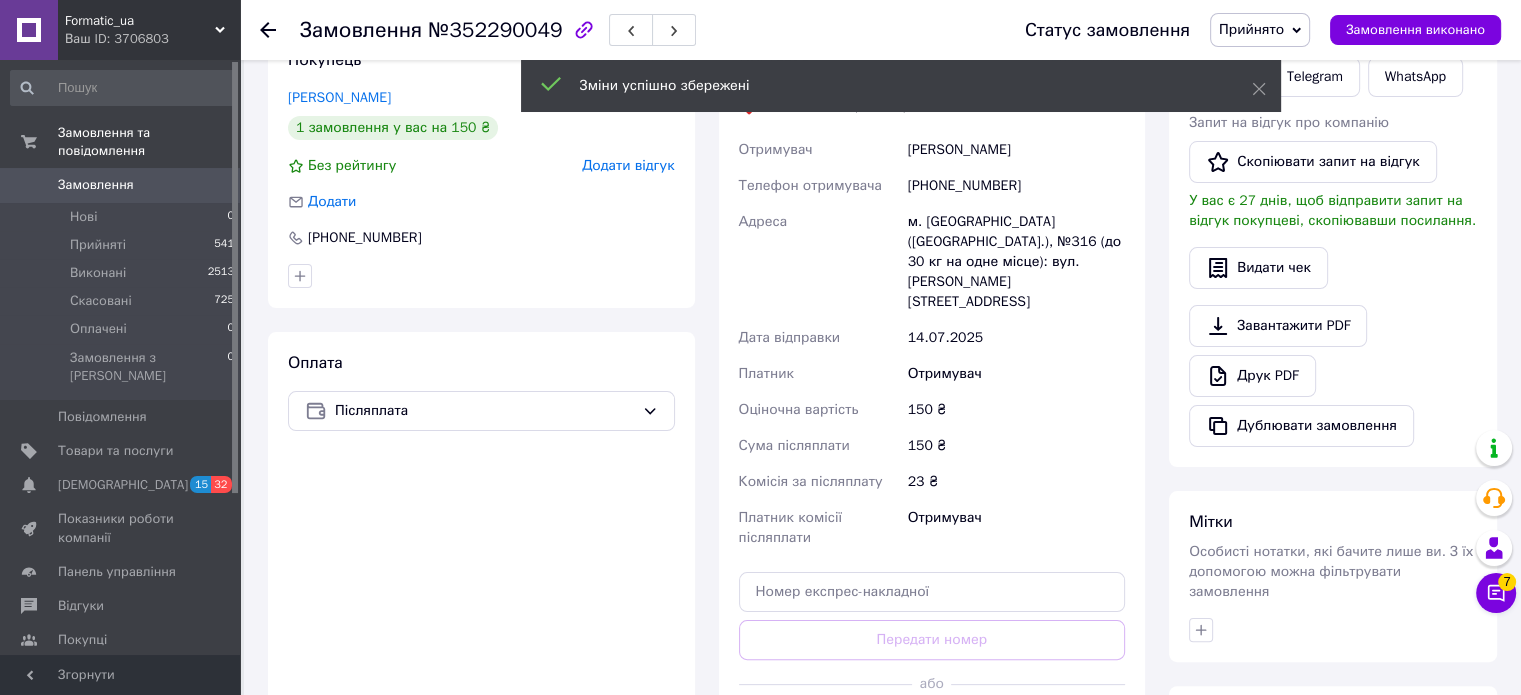 scroll, scrollTop: 500, scrollLeft: 0, axis: vertical 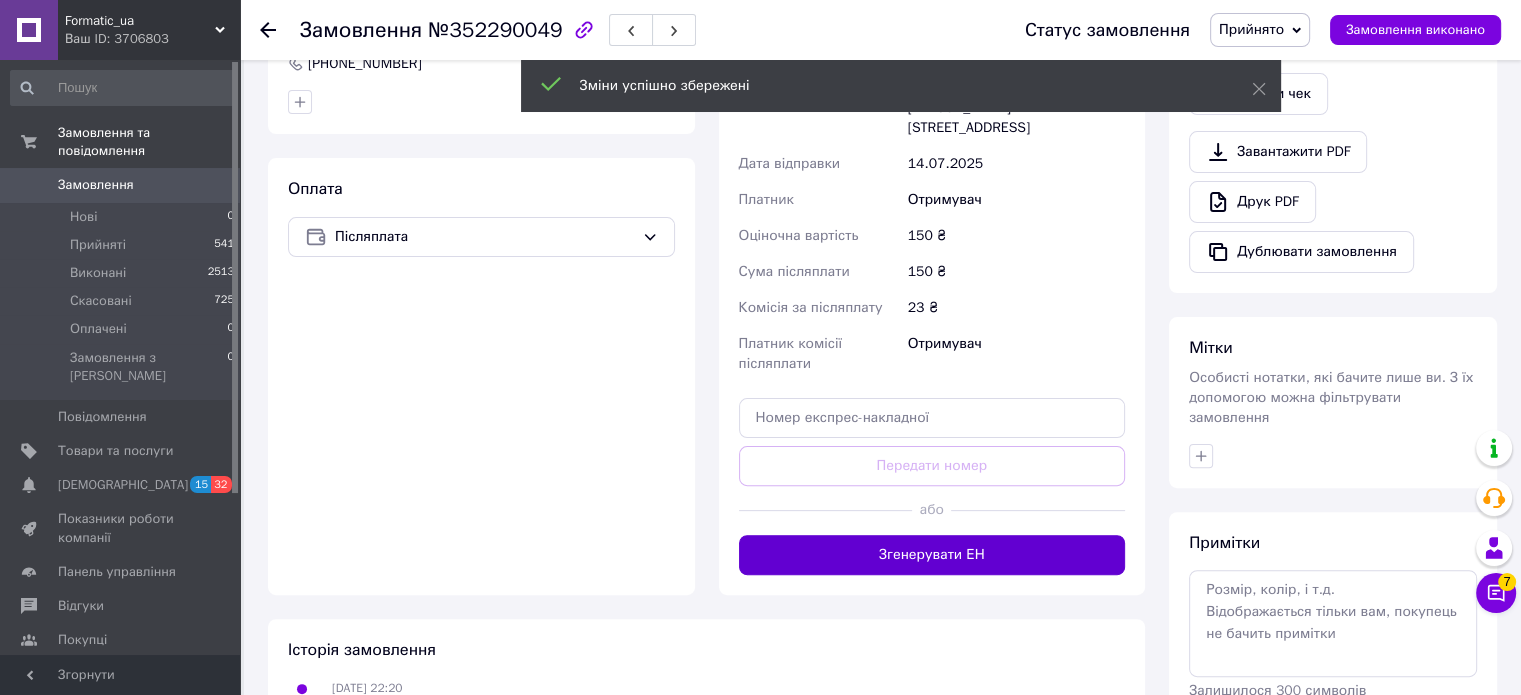 click on "Згенерувати ЕН" at bounding box center [932, 555] 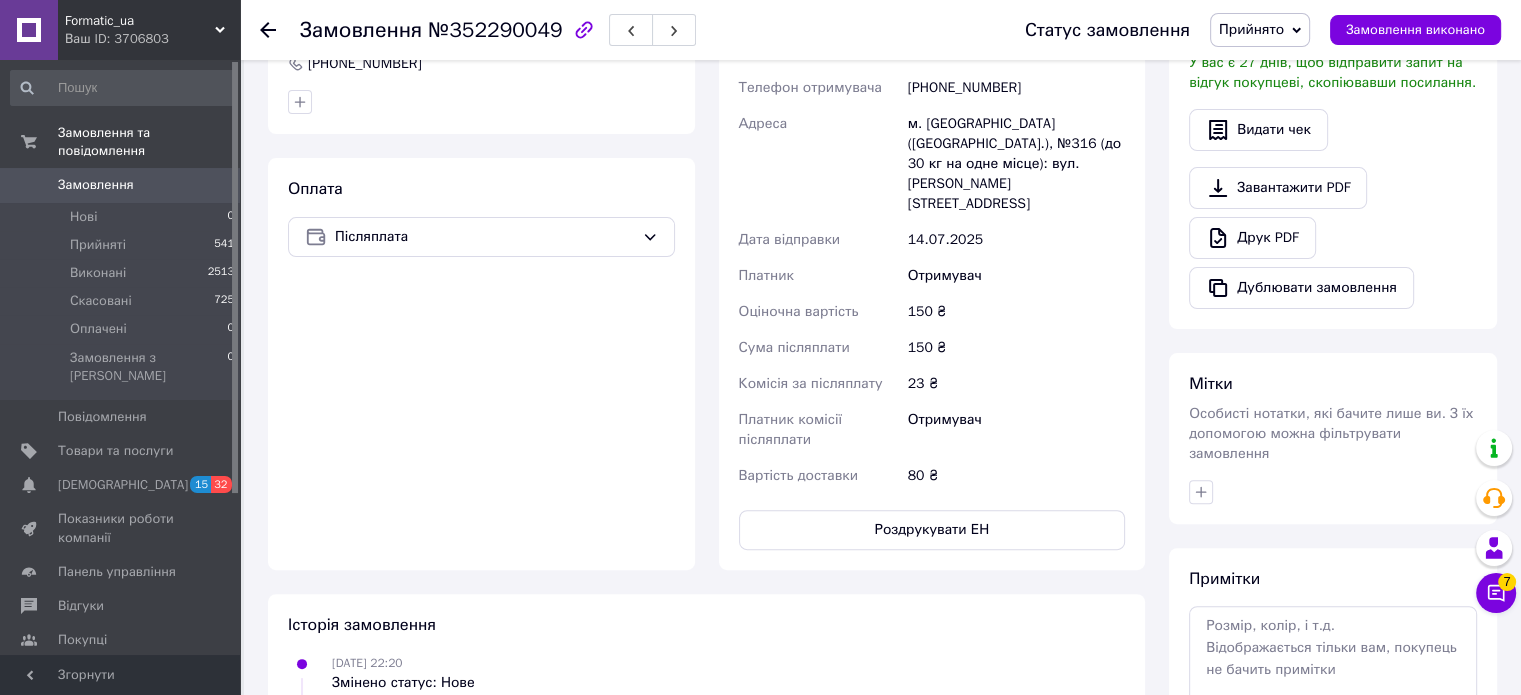 scroll, scrollTop: 300, scrollLeft: 0, axis: vertical 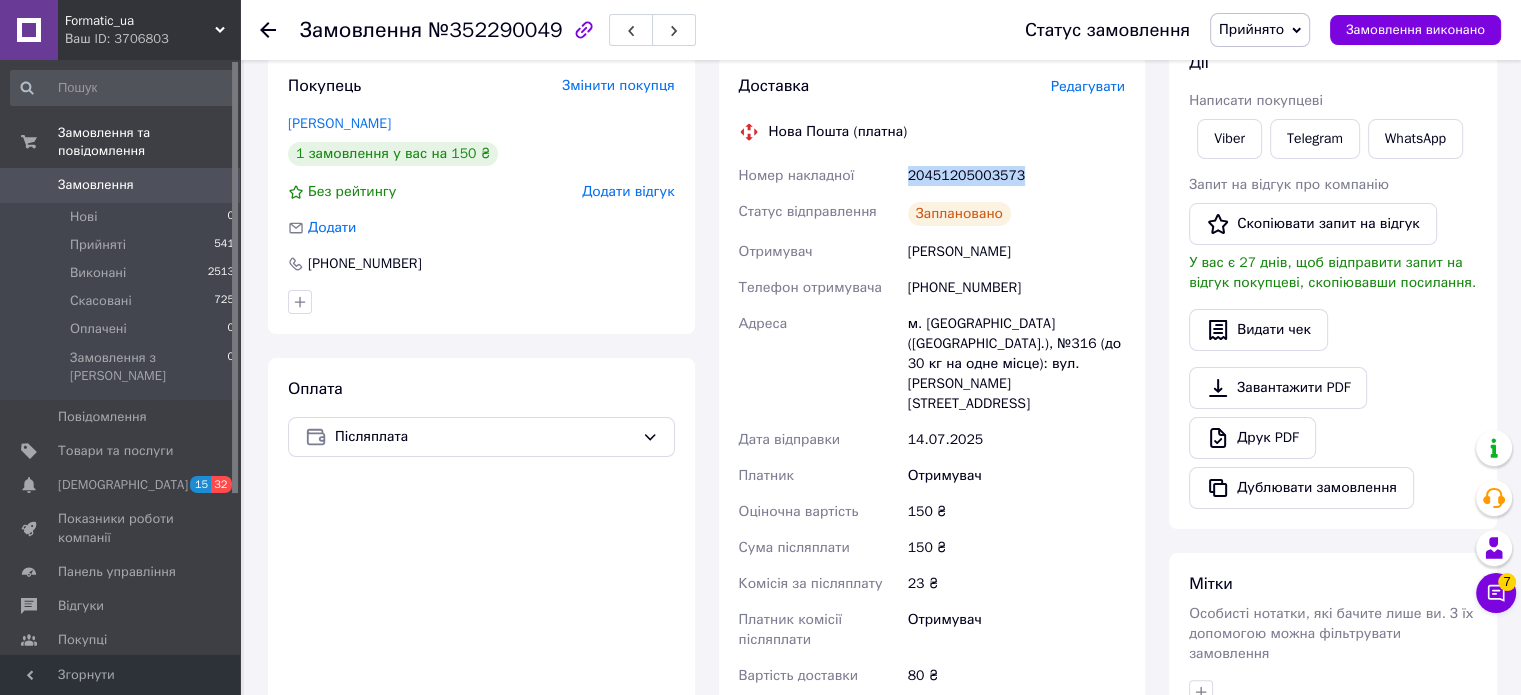 drag, startPoint x: 909, startPoint y: 172, endPoint x: 1024, endPoint y: 177, distance: 115.10864 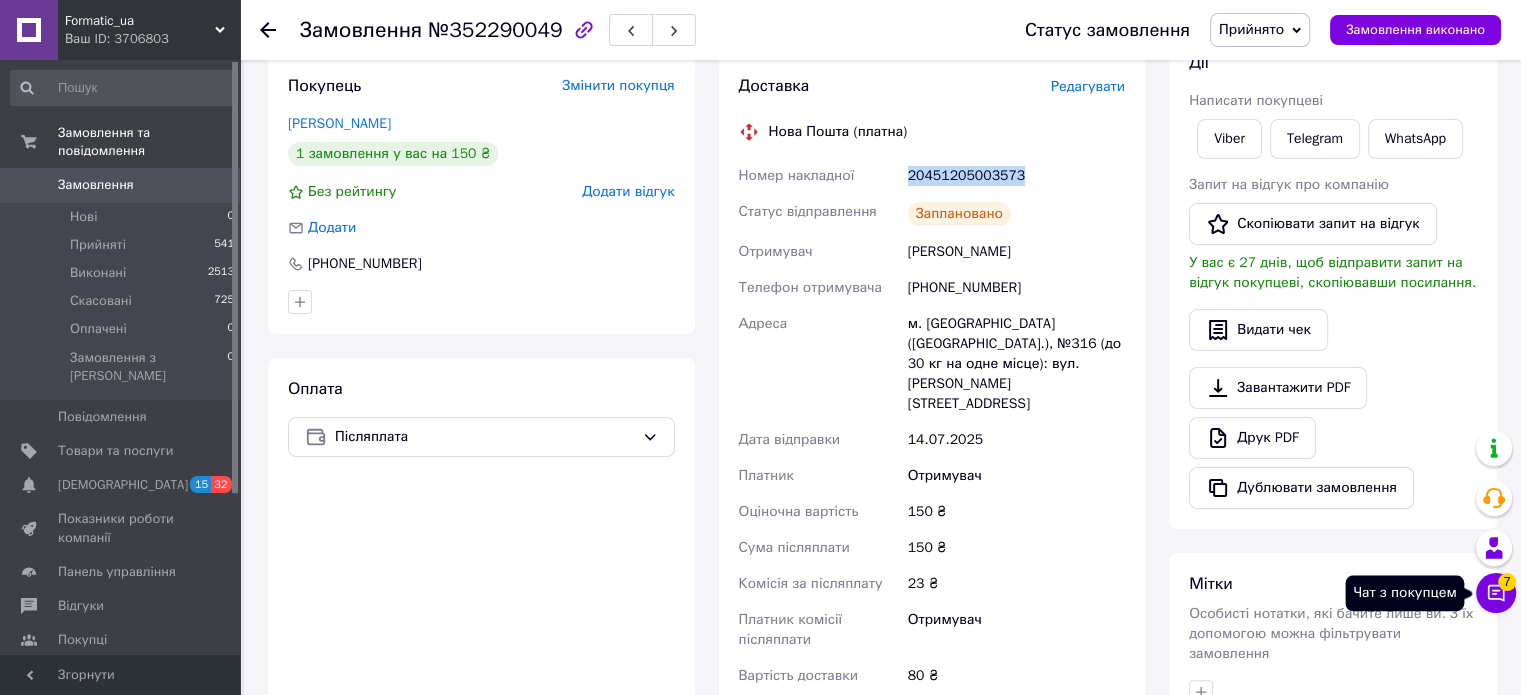 click on "7" at bounding box center [1507, 582] 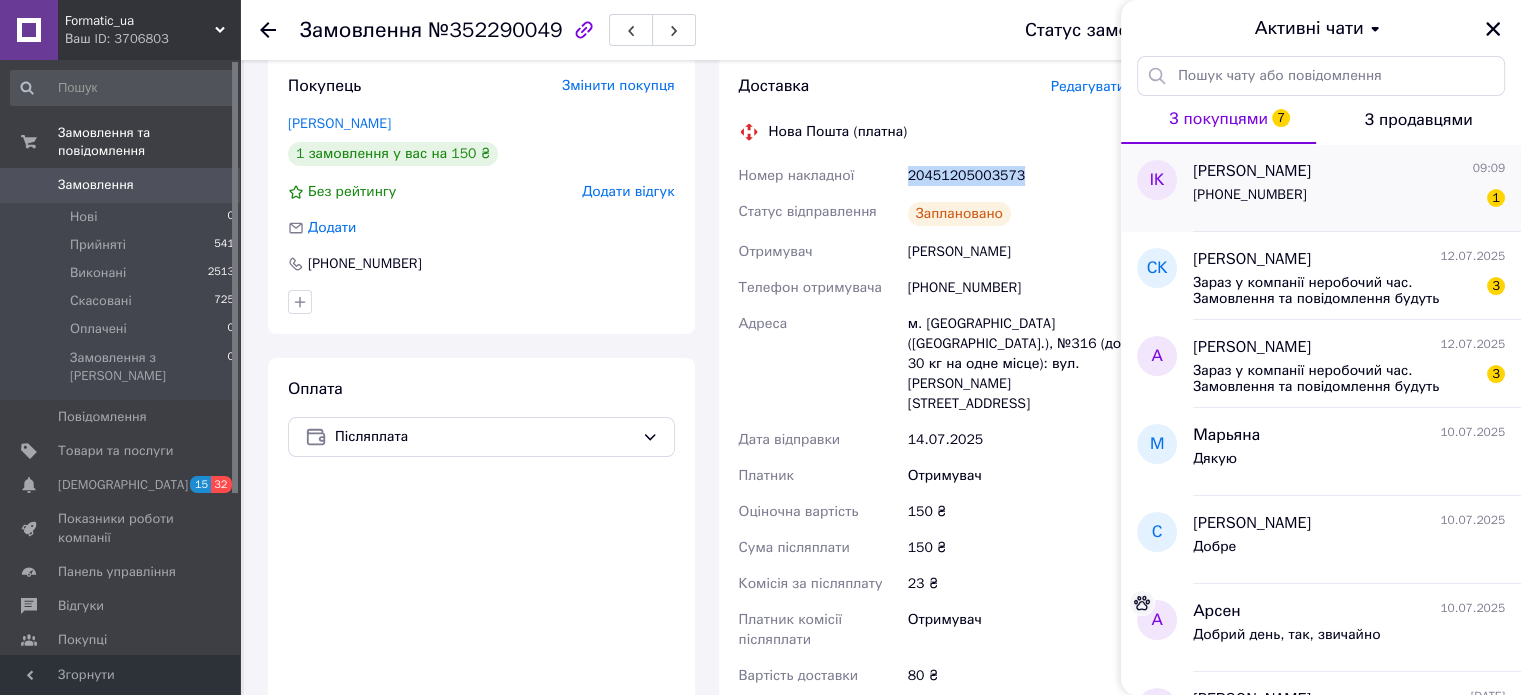 click on "Ігор Кравець 09:09 +380984032133 1" at bounding box center [1357, 188] 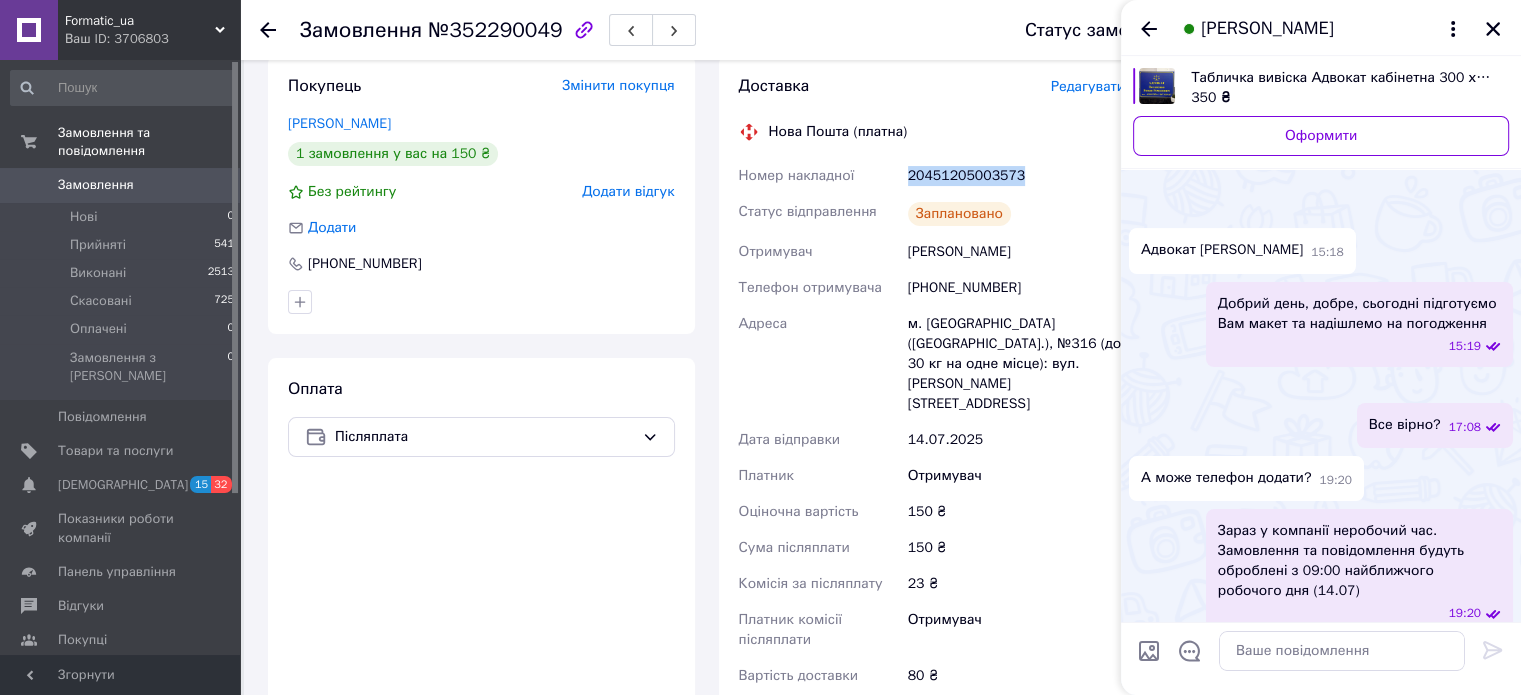 scroll, scrollTop: 472, scrollLeft: 0, axis: vertical 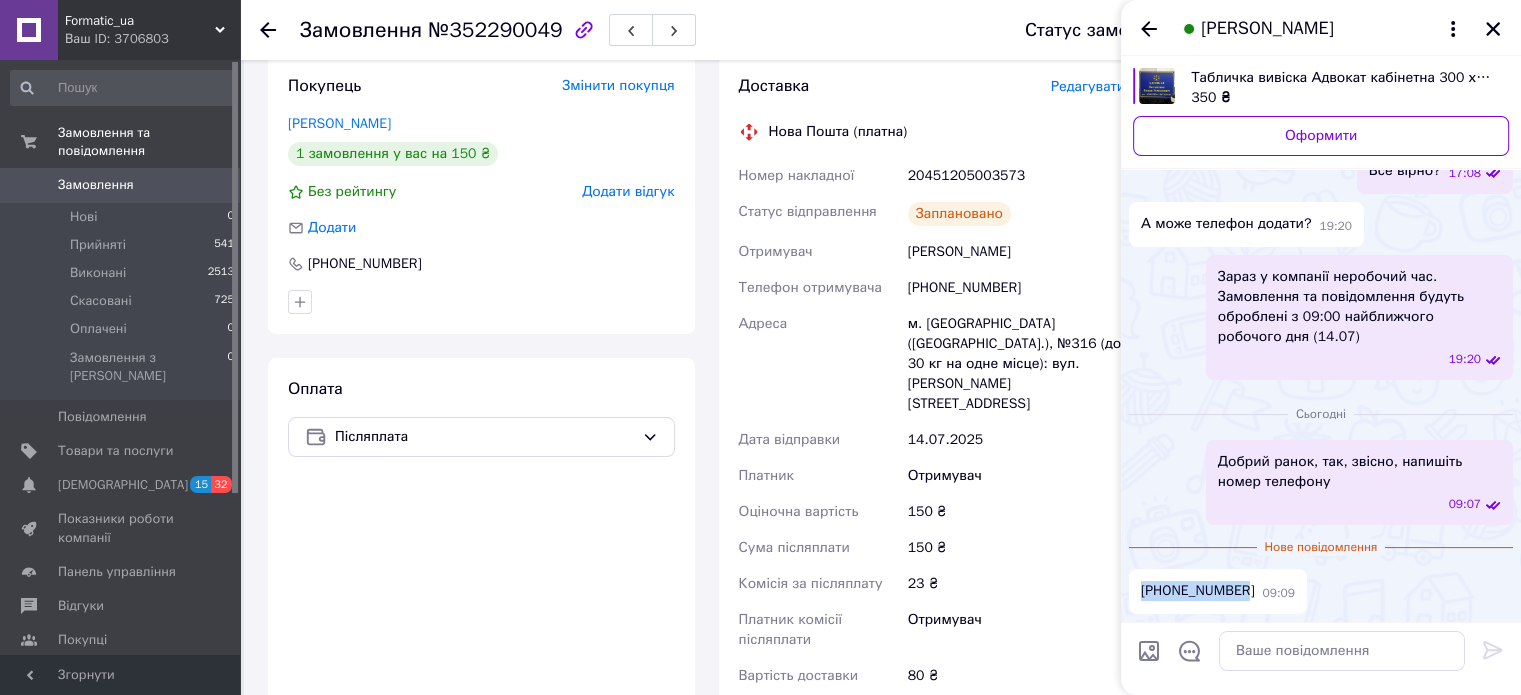 drag, startPoint x: 1238, startPoint y: 585, endPoint x: 1130, endPoint y: 587, distance: 108.01852 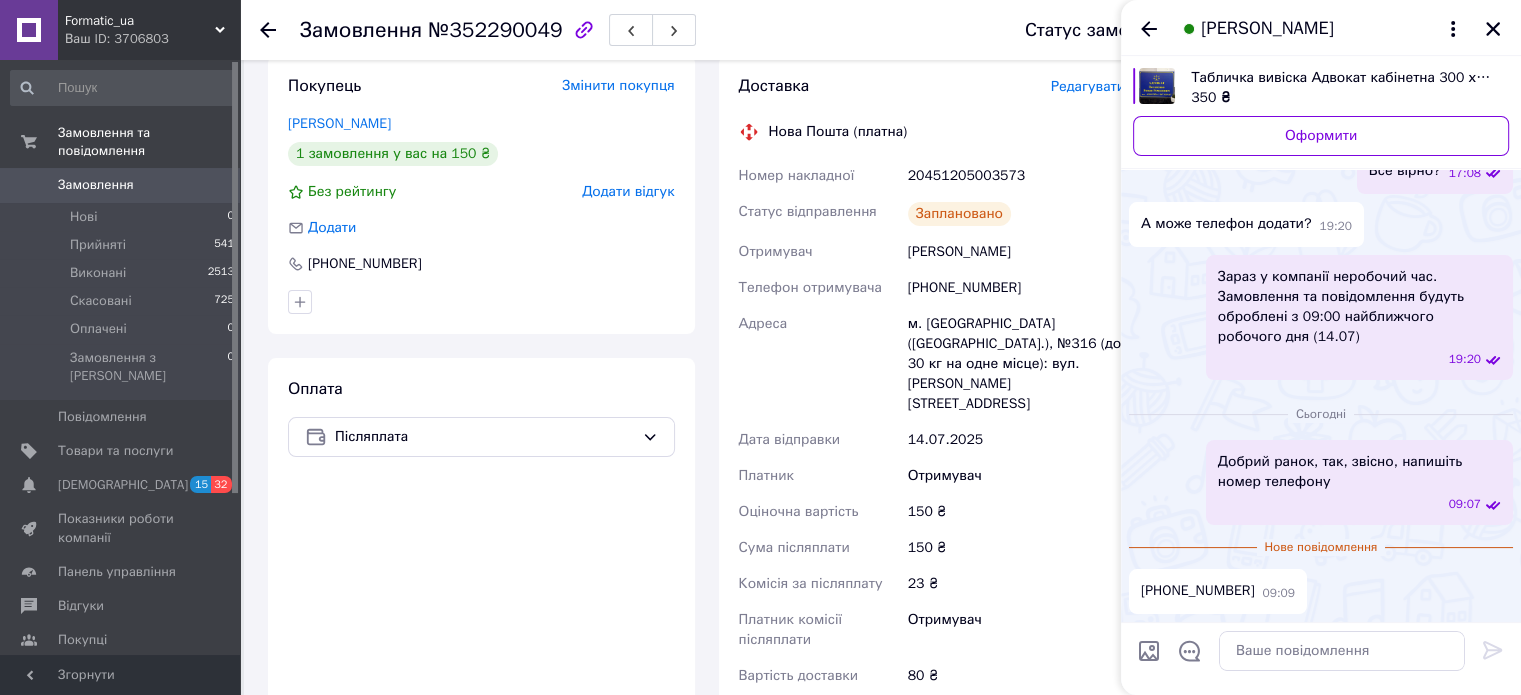 click on "Табличка вивіска Адвокат кабінетна 300 х 400 мм синьо-жовта 350 ₴ Оформити" at bounding box center (1321, 112) 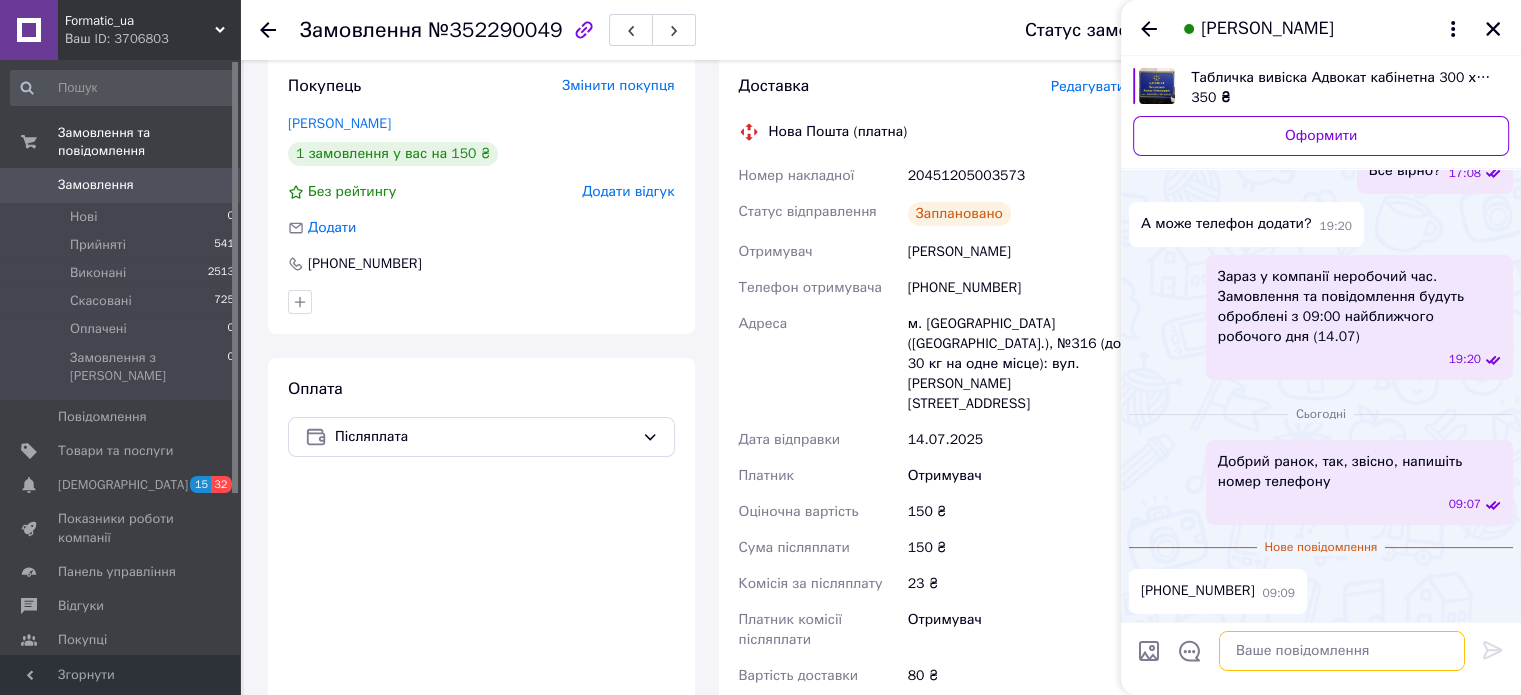 click at bounding box center [1342, 651] 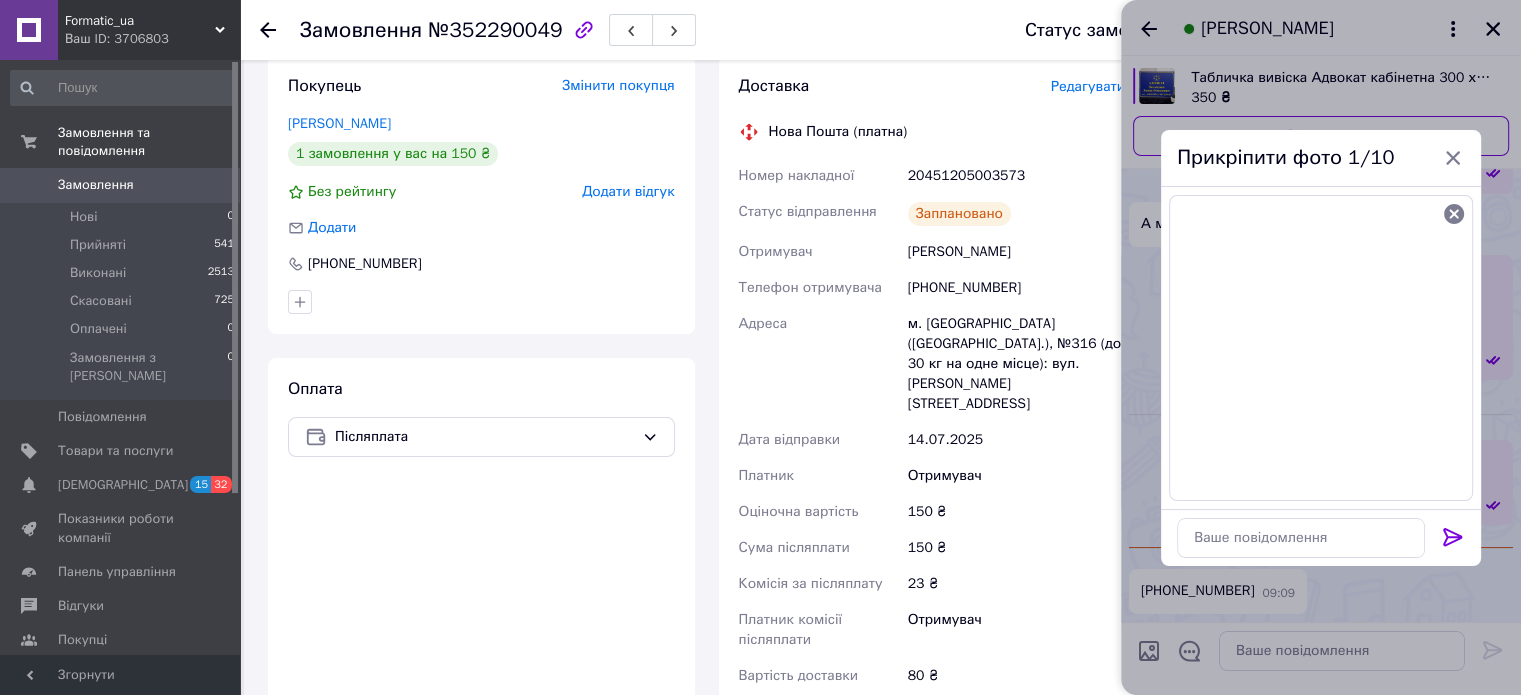click 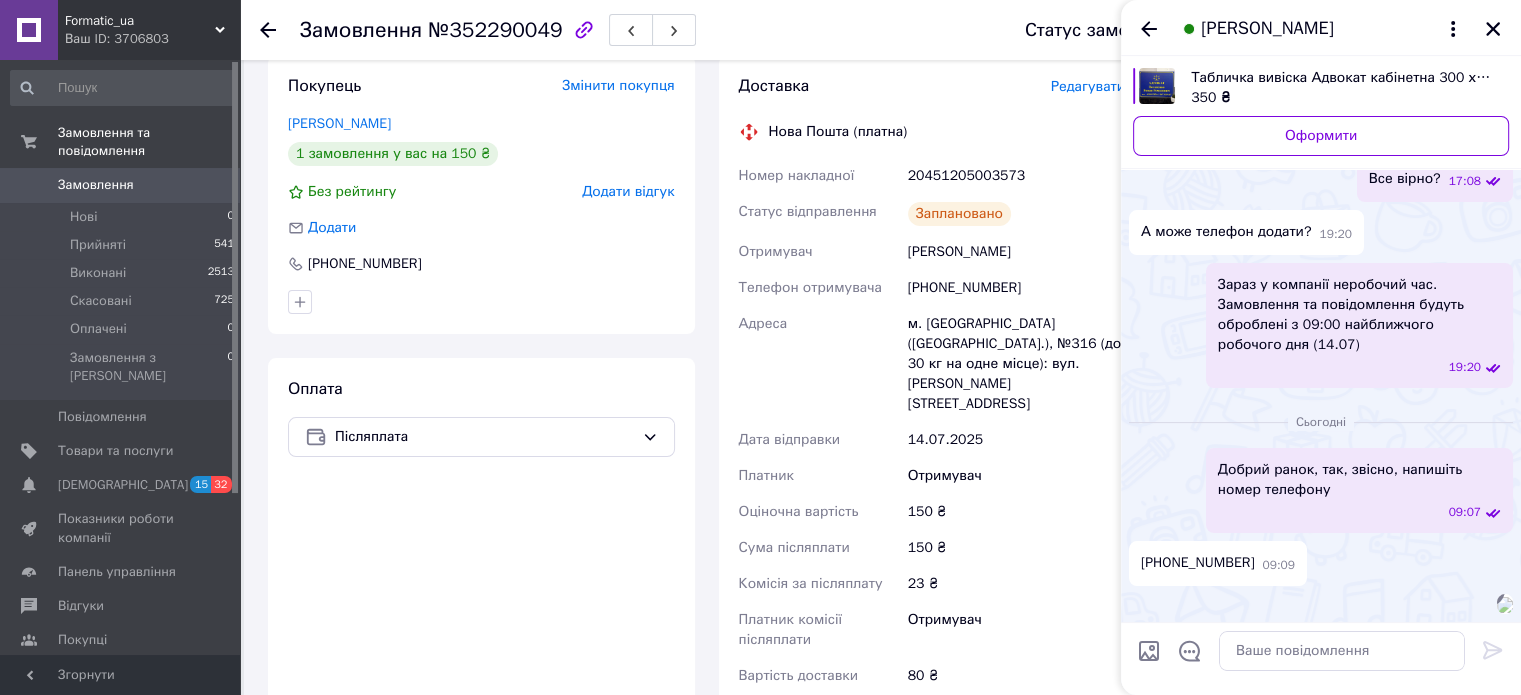 scroll, scrollTop: 676, scrollLeft: 0, axis: vertical 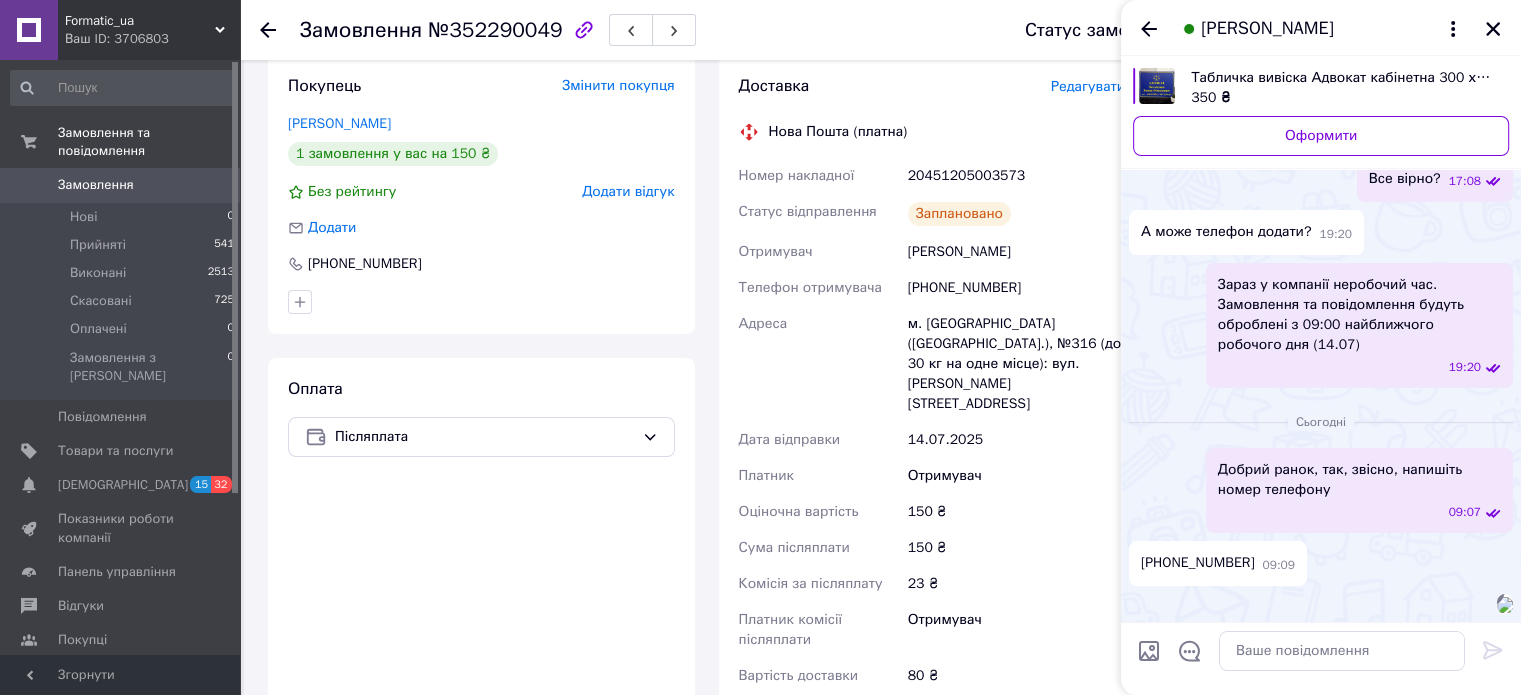 click at bounding box center [1342, 651] 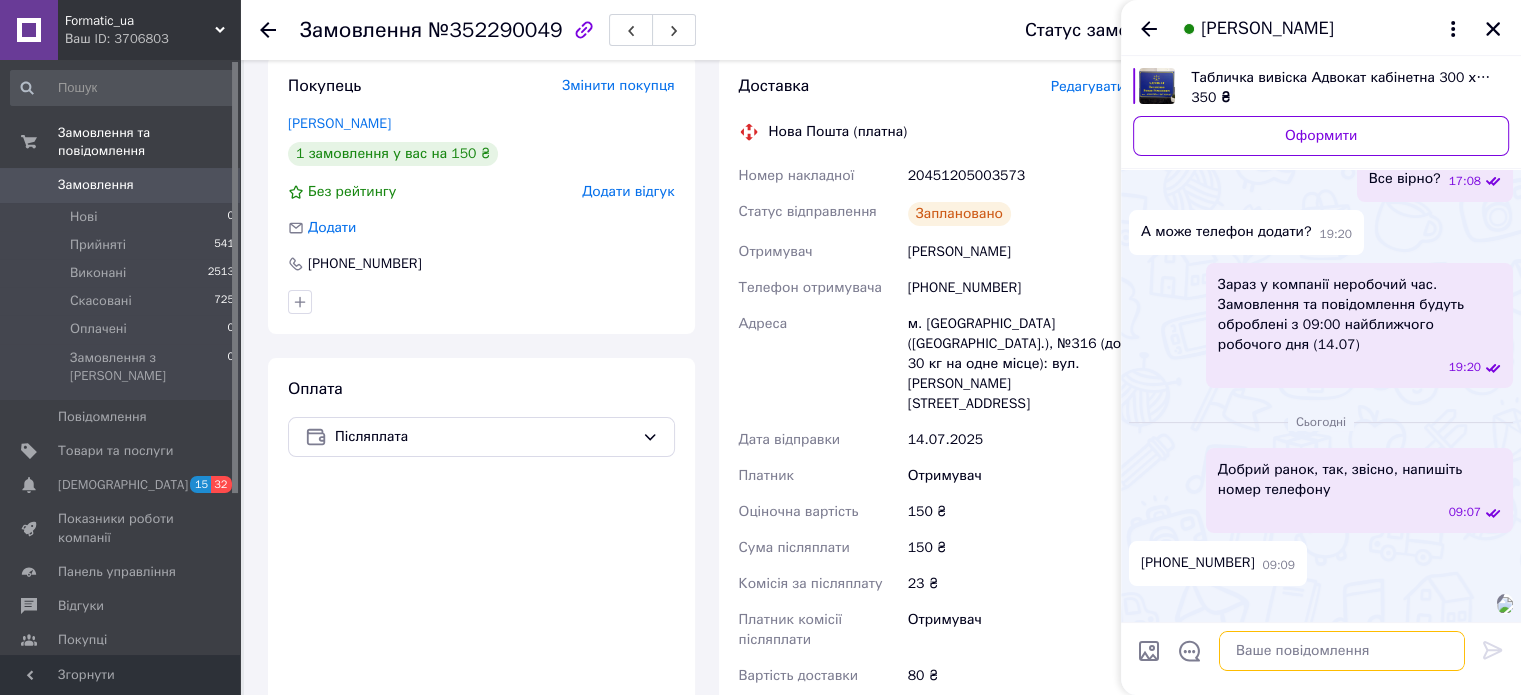 click at bounding box center [1342, 651] 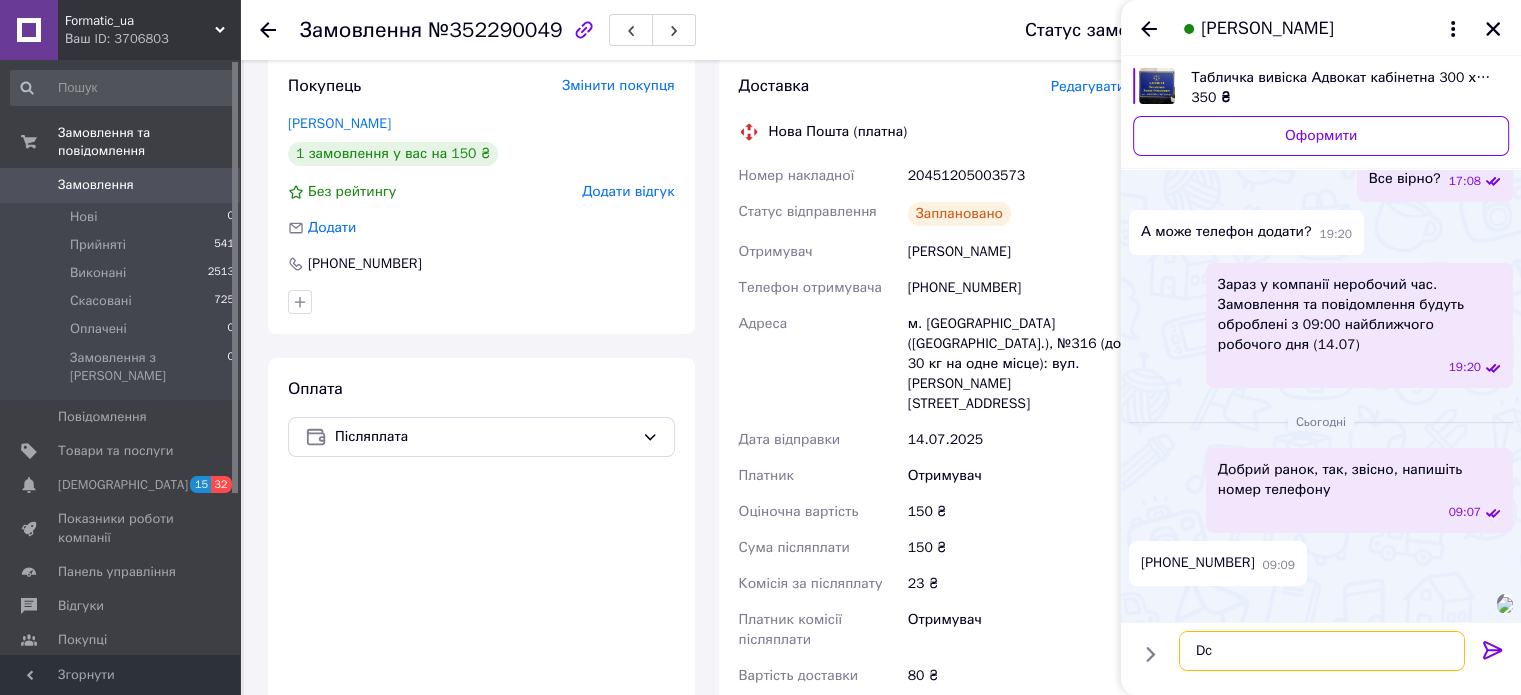 type on "D" 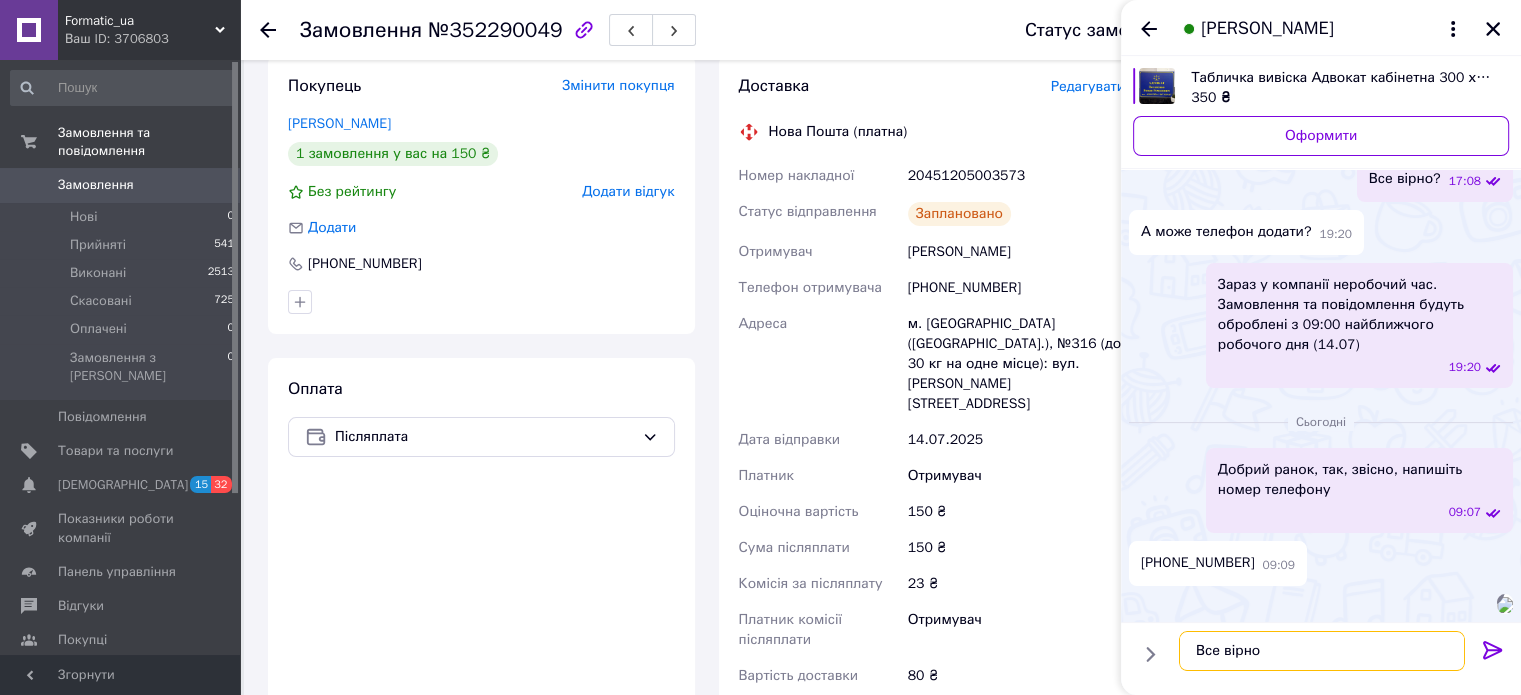 type on "Все вірно?" 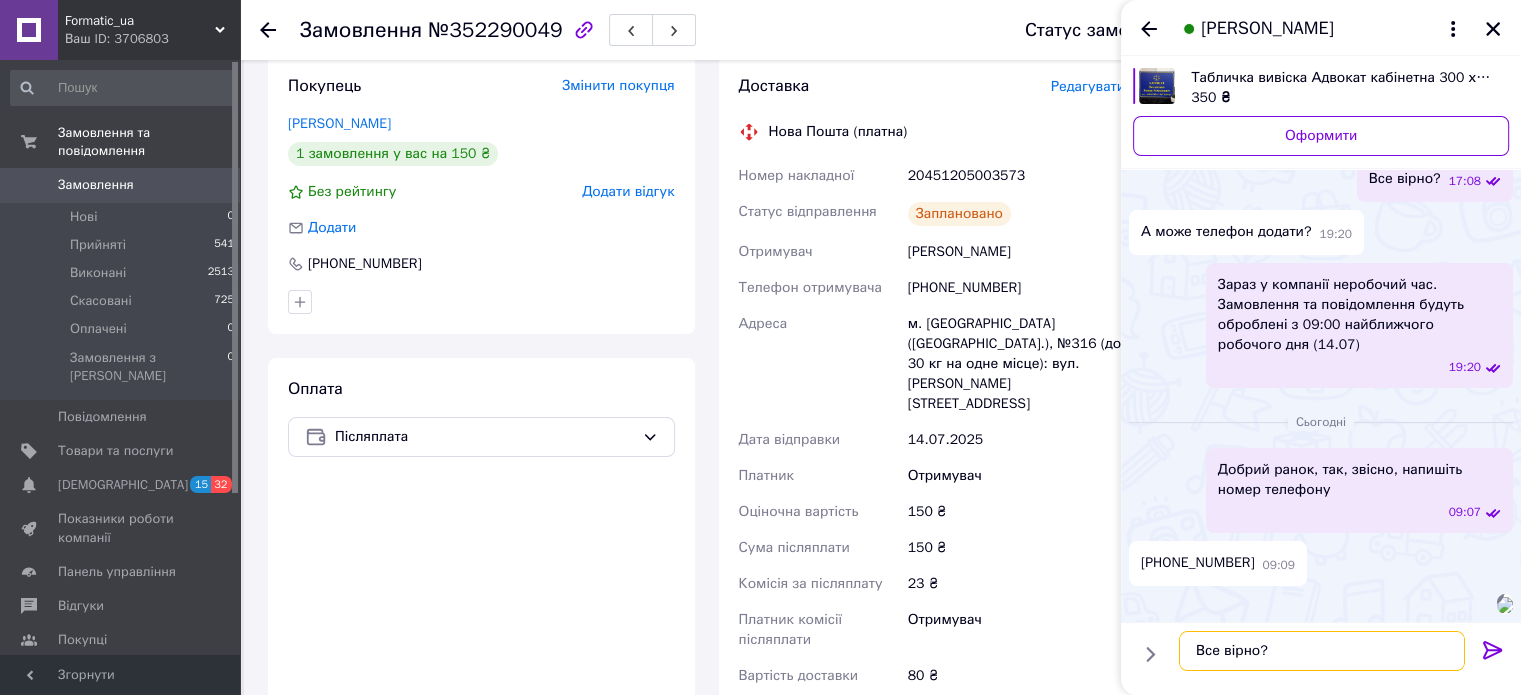 type 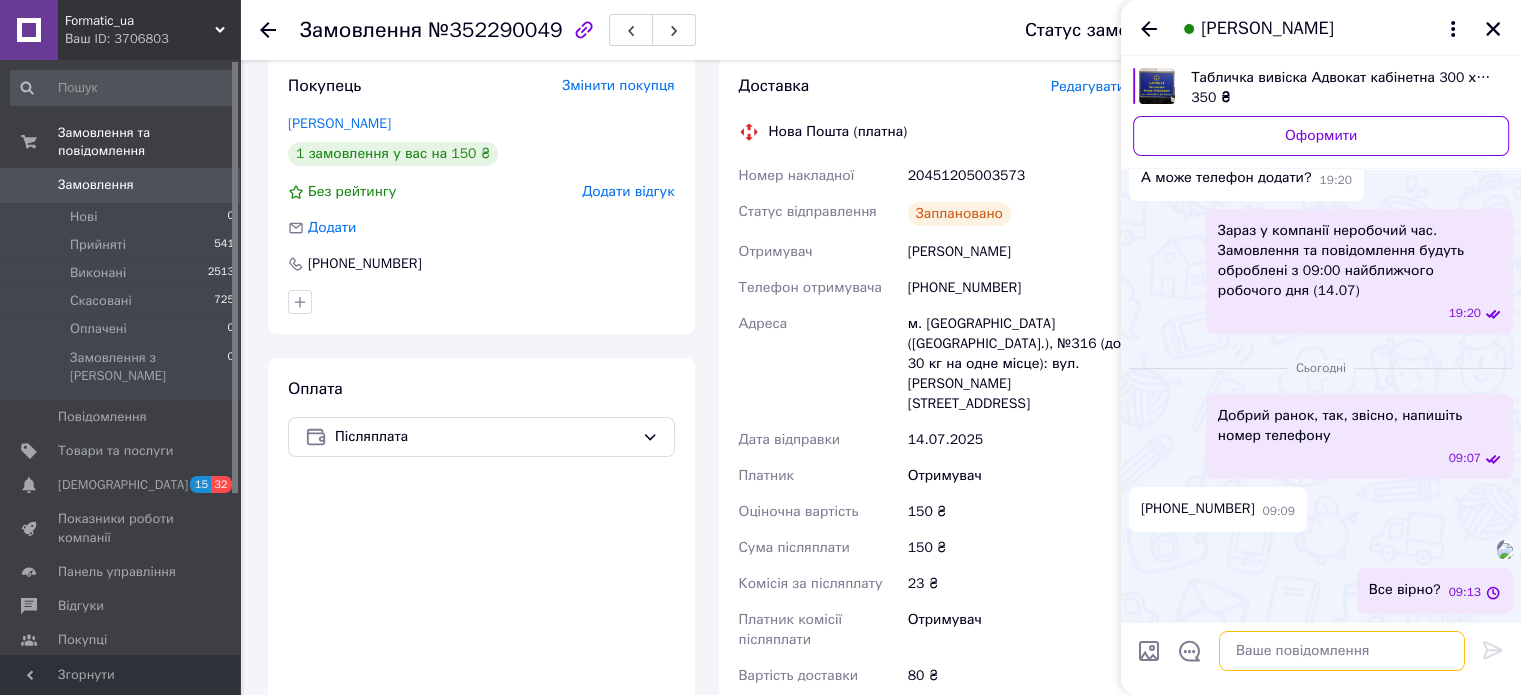 scroll, scrollTop: 728, scrollLeft: 0, axis: vertical 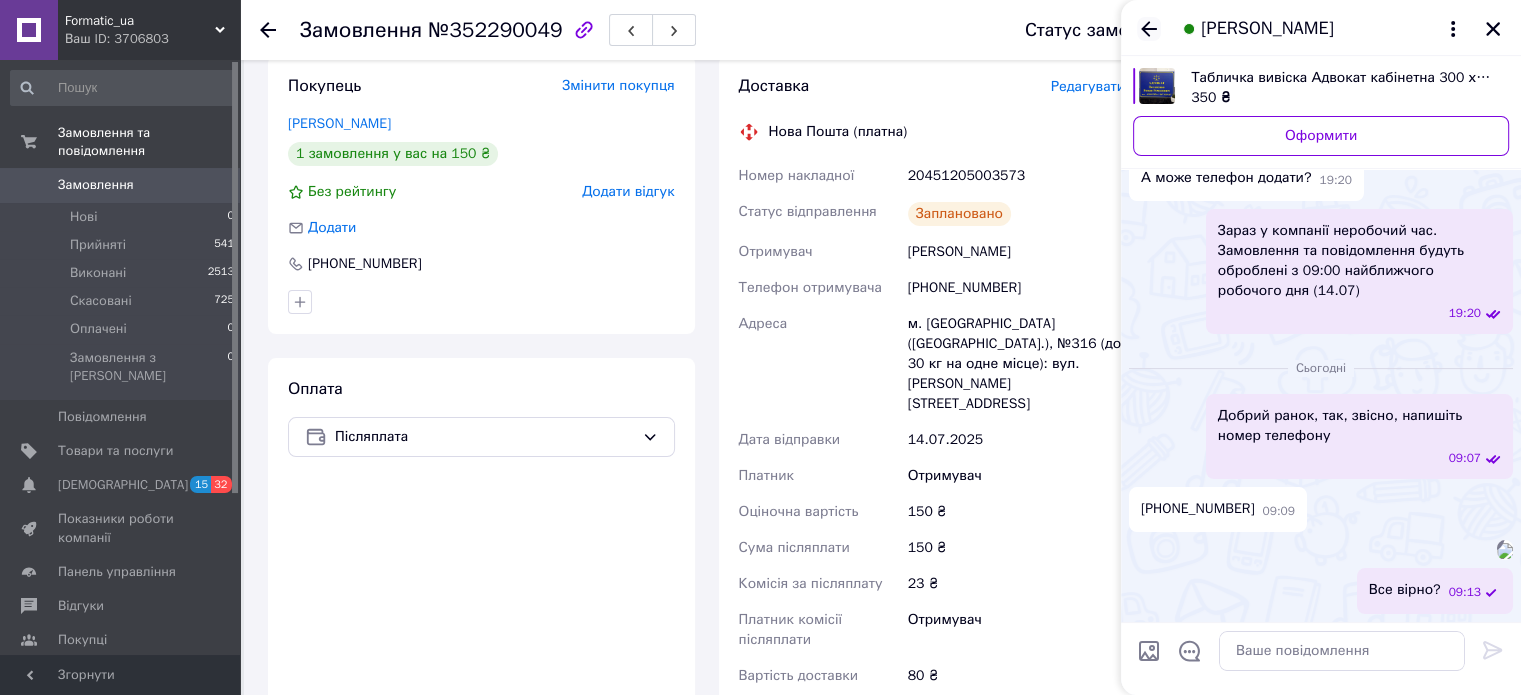 click 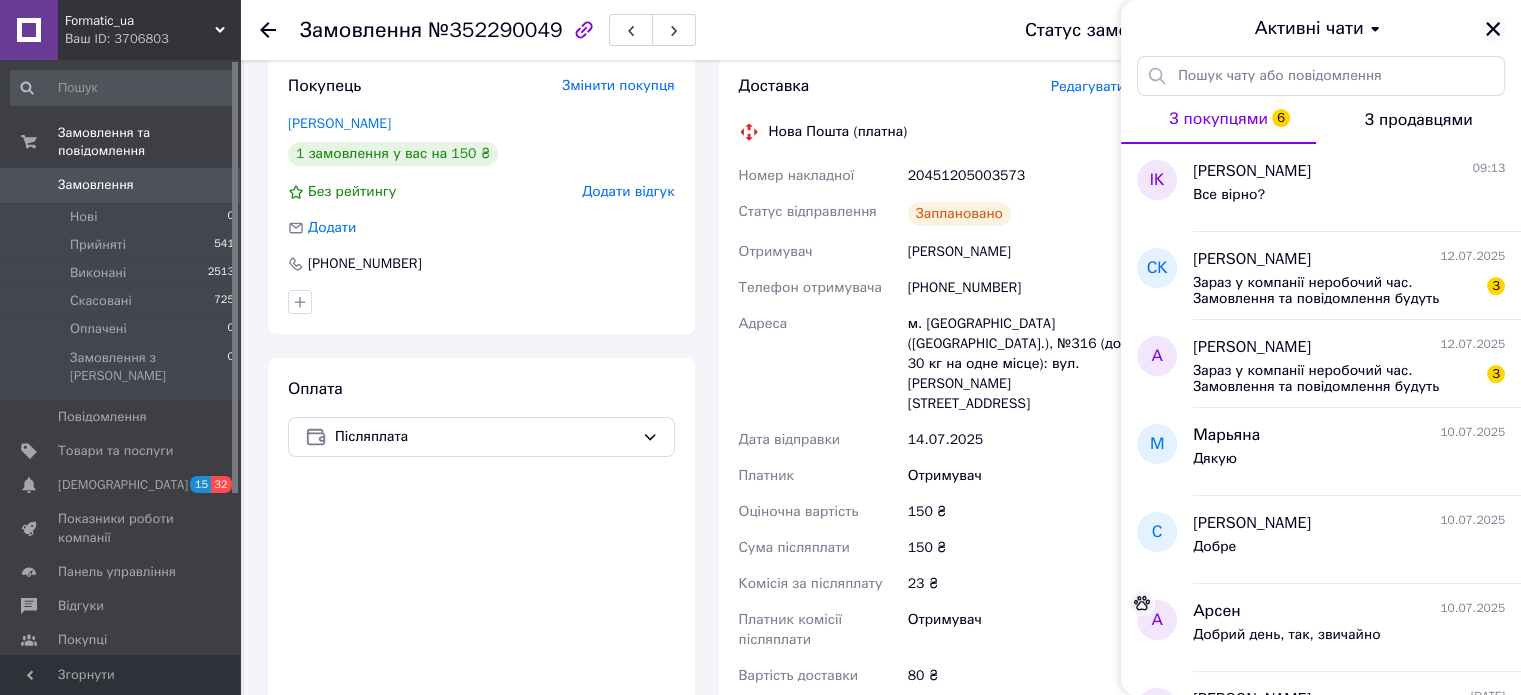 click 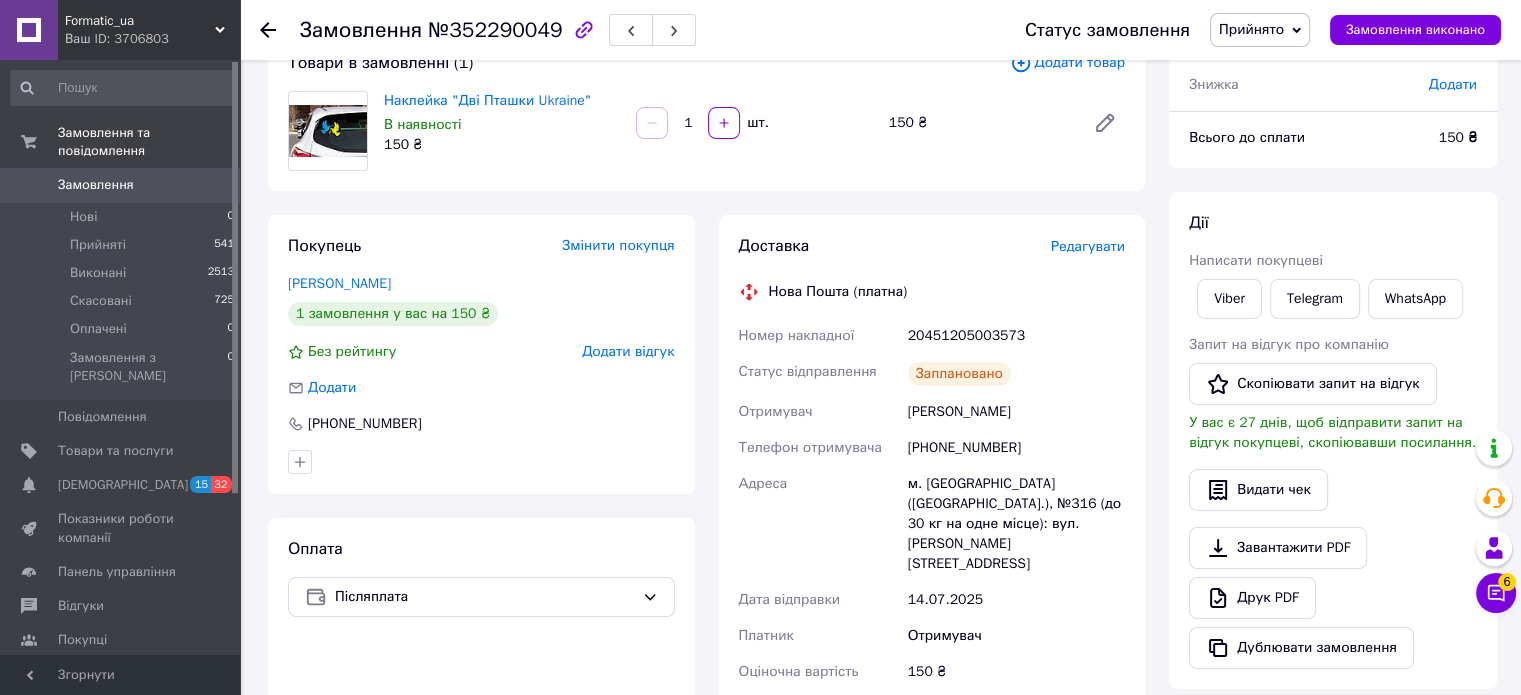 scroll, scrollTop: 0, scrollLeft: 0, axis: both 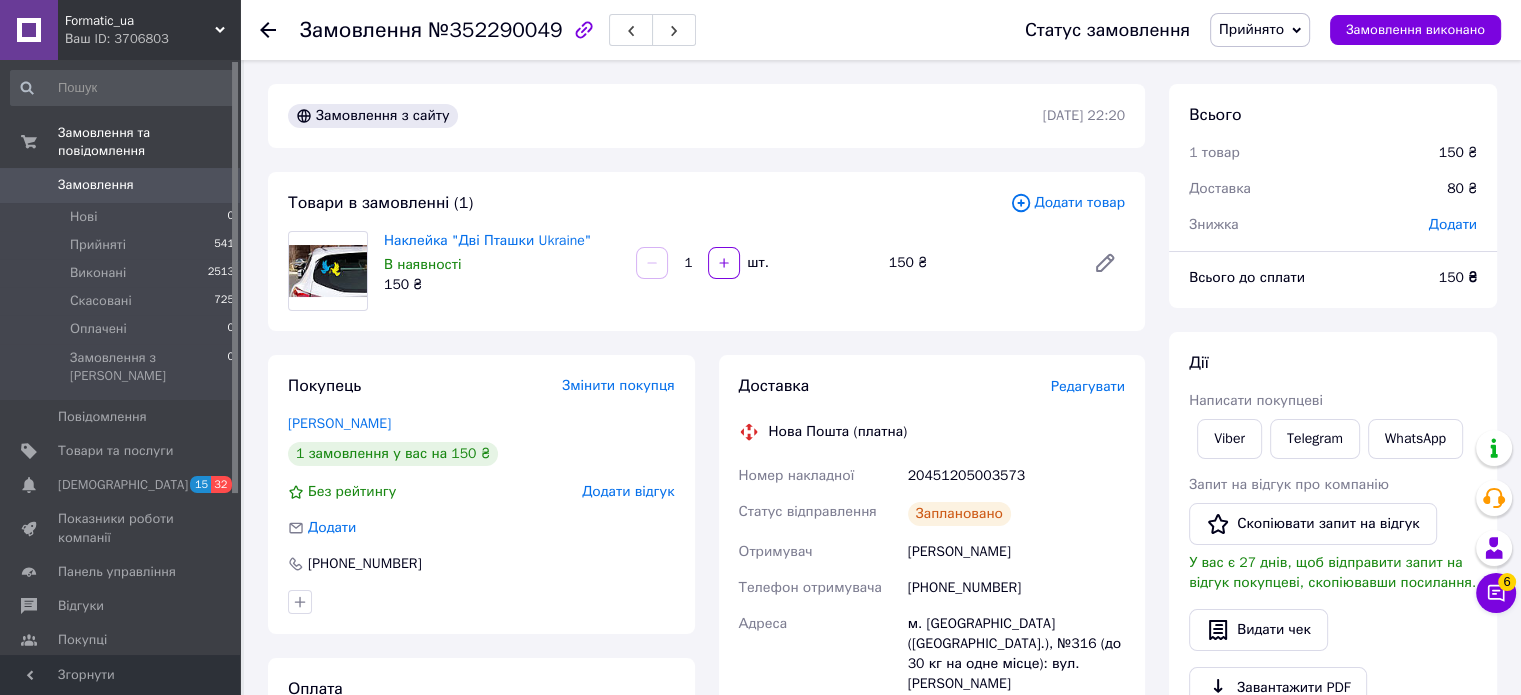 click 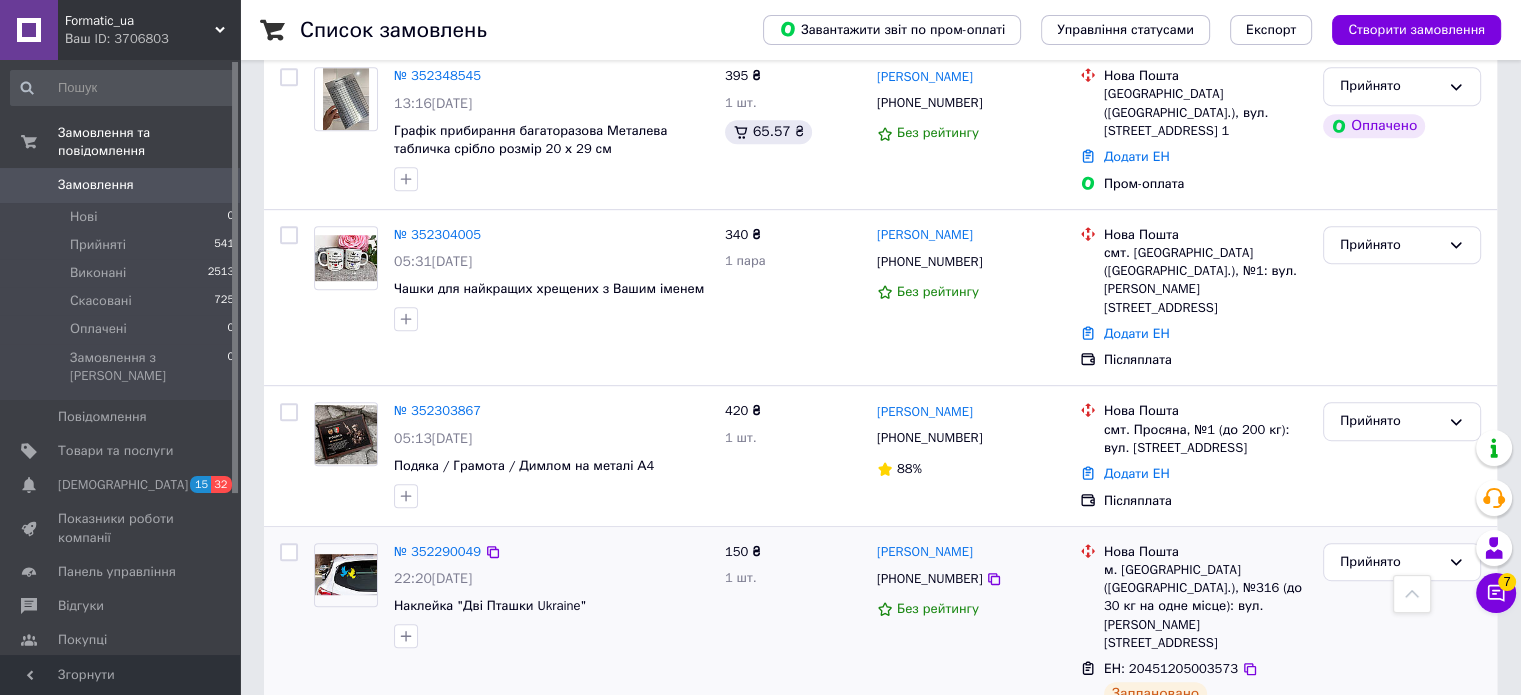 scroll, scrollTop: 1000, scrollLeft: 0, axis: vertical 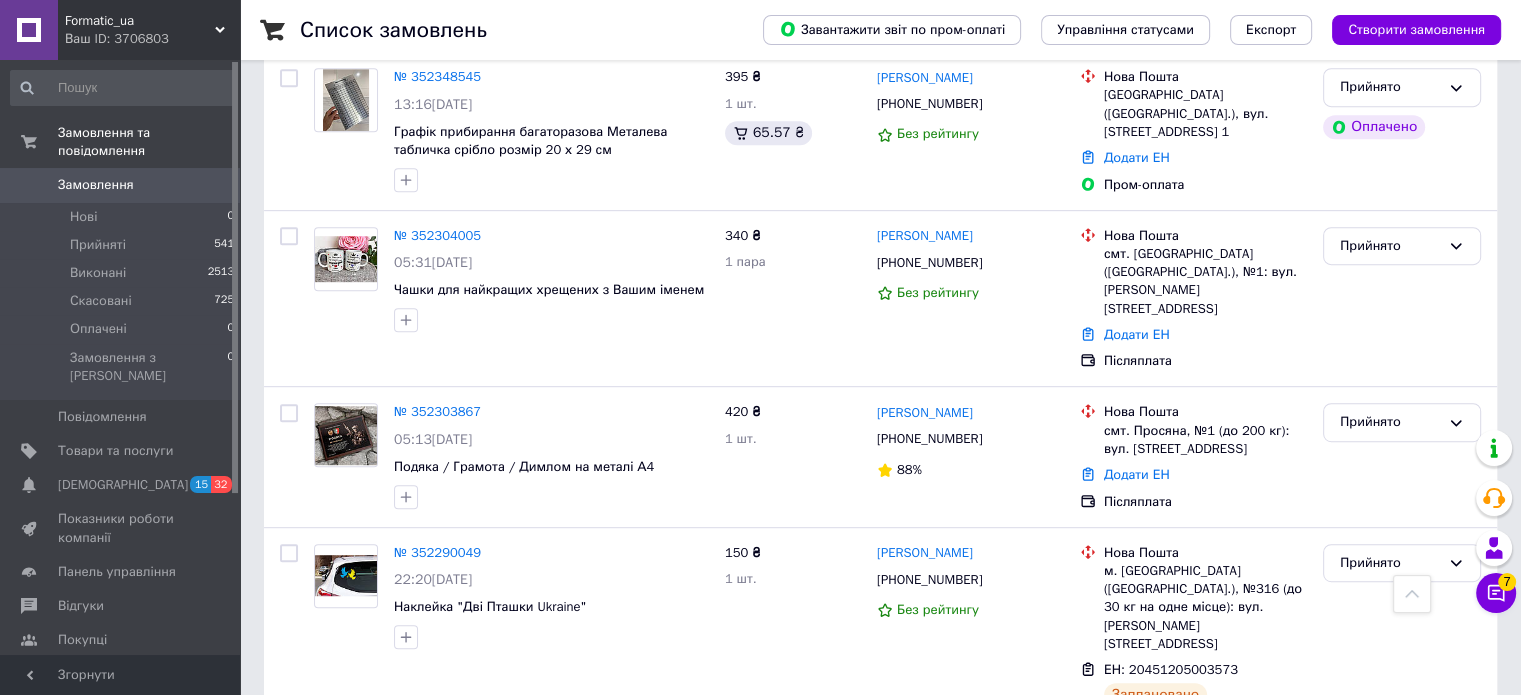 click 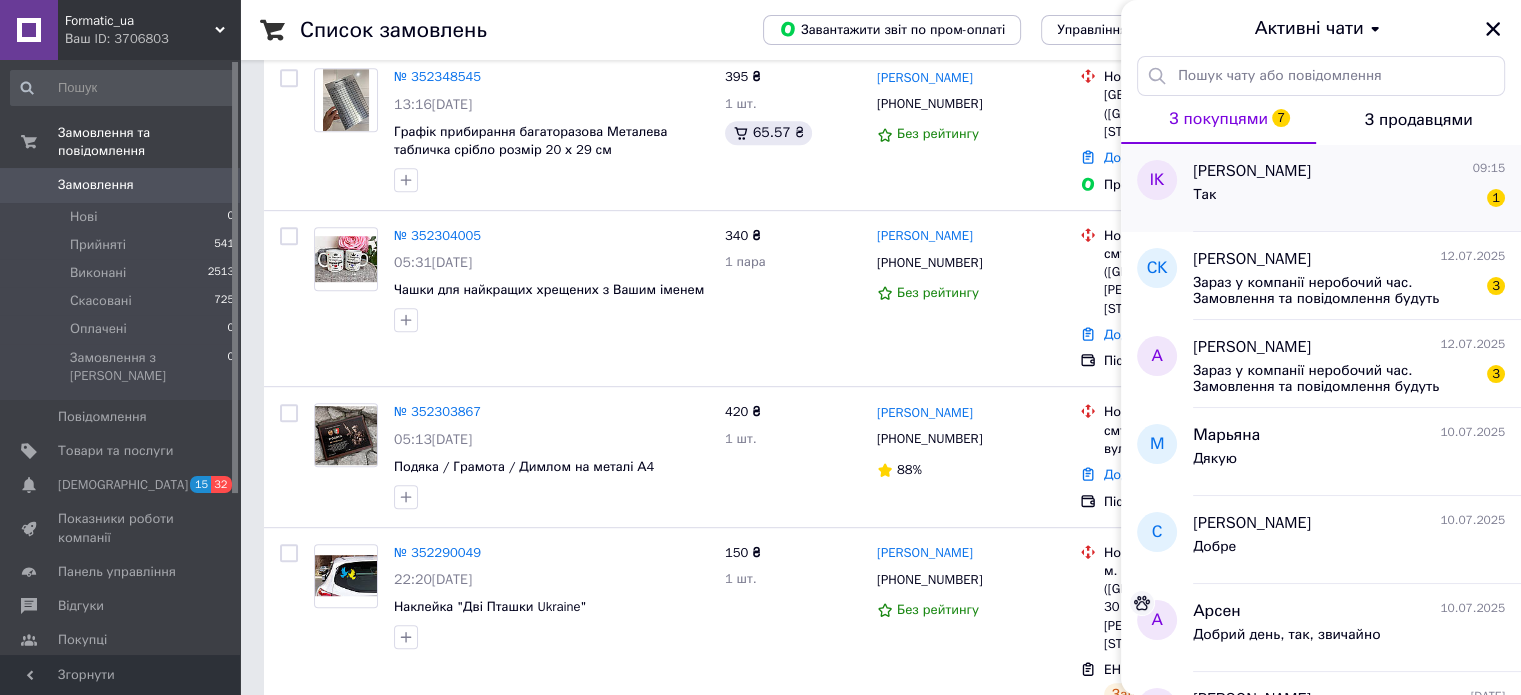 click on "Так 1" at bounding box center (1349, 199) 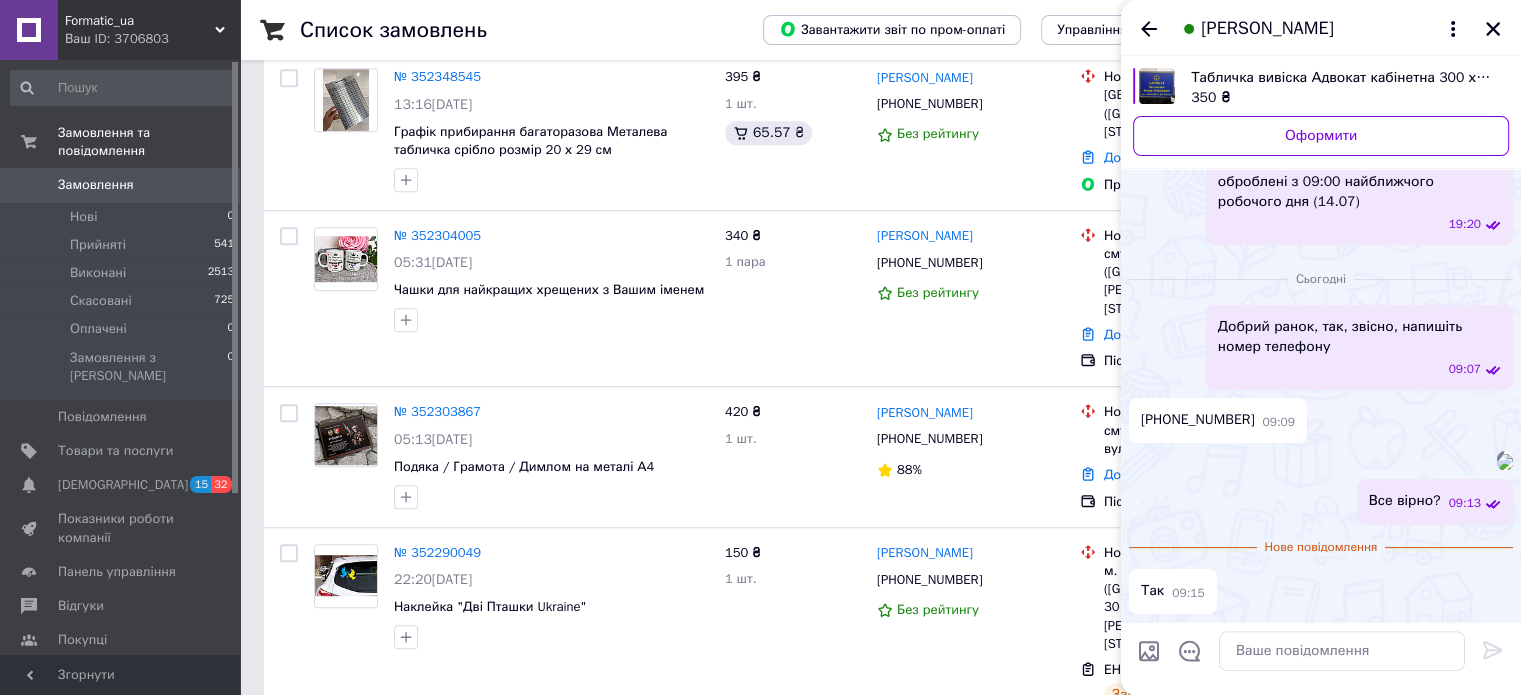 scroll, scrollTop: 818, scrollLeft: 0, axis: vertical 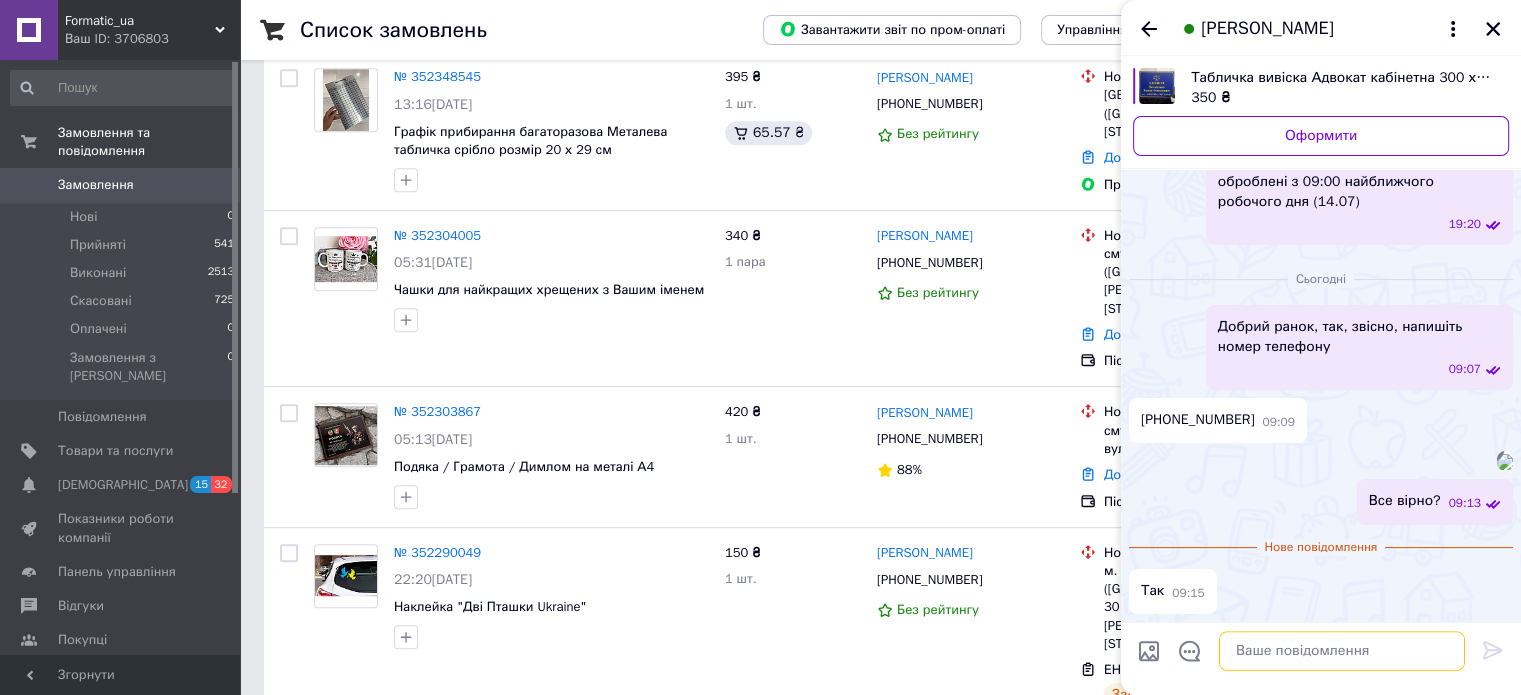 click at bounding box center (1342, 651) 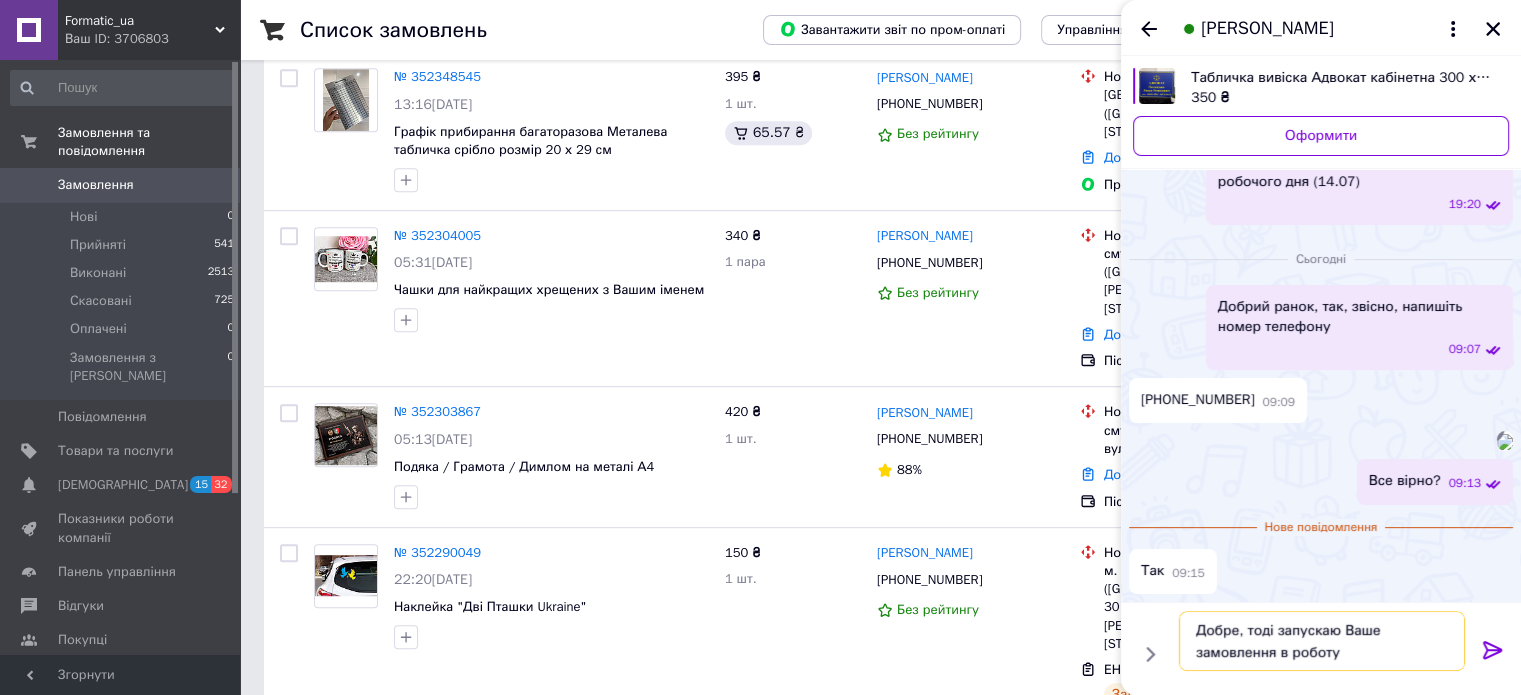 type on "Добре, тоді запускаю Ваше замовлення в роботу" 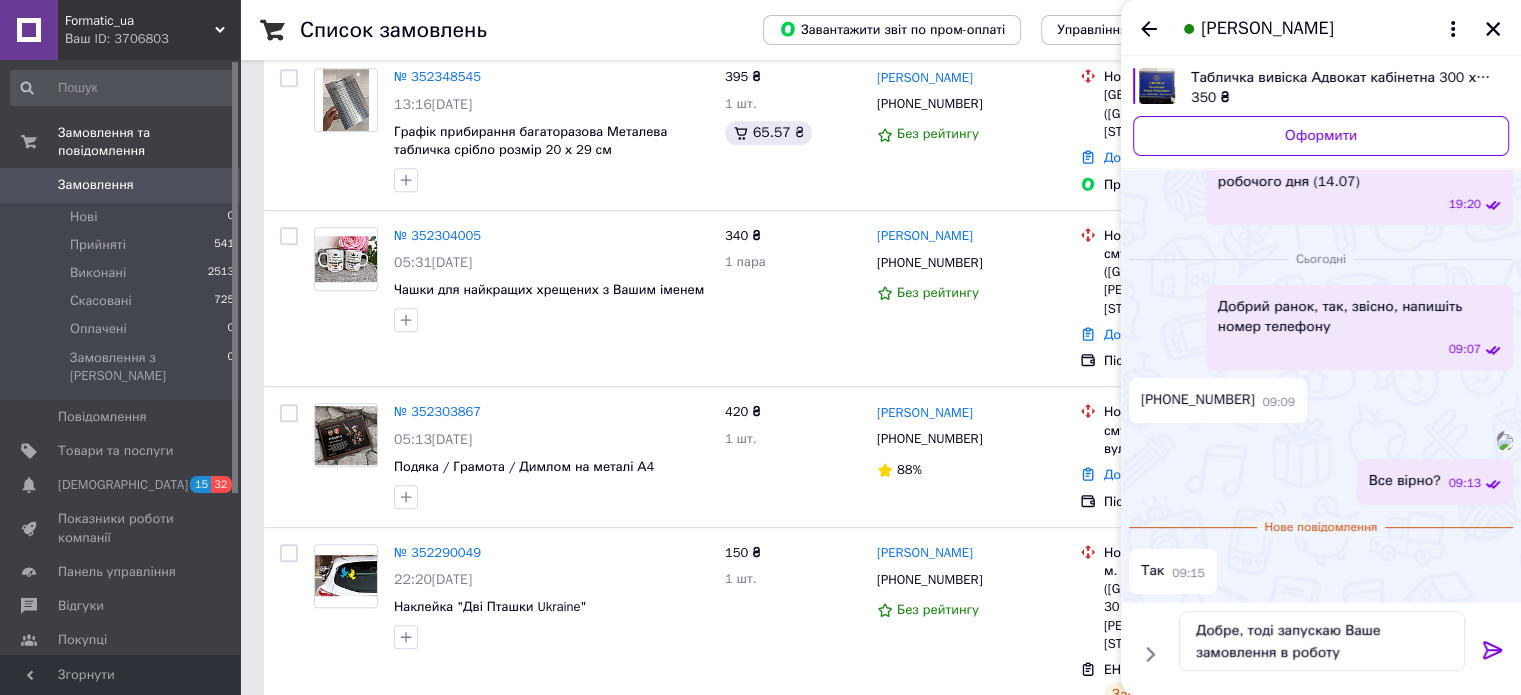 click at bounding box center [1493, 654] 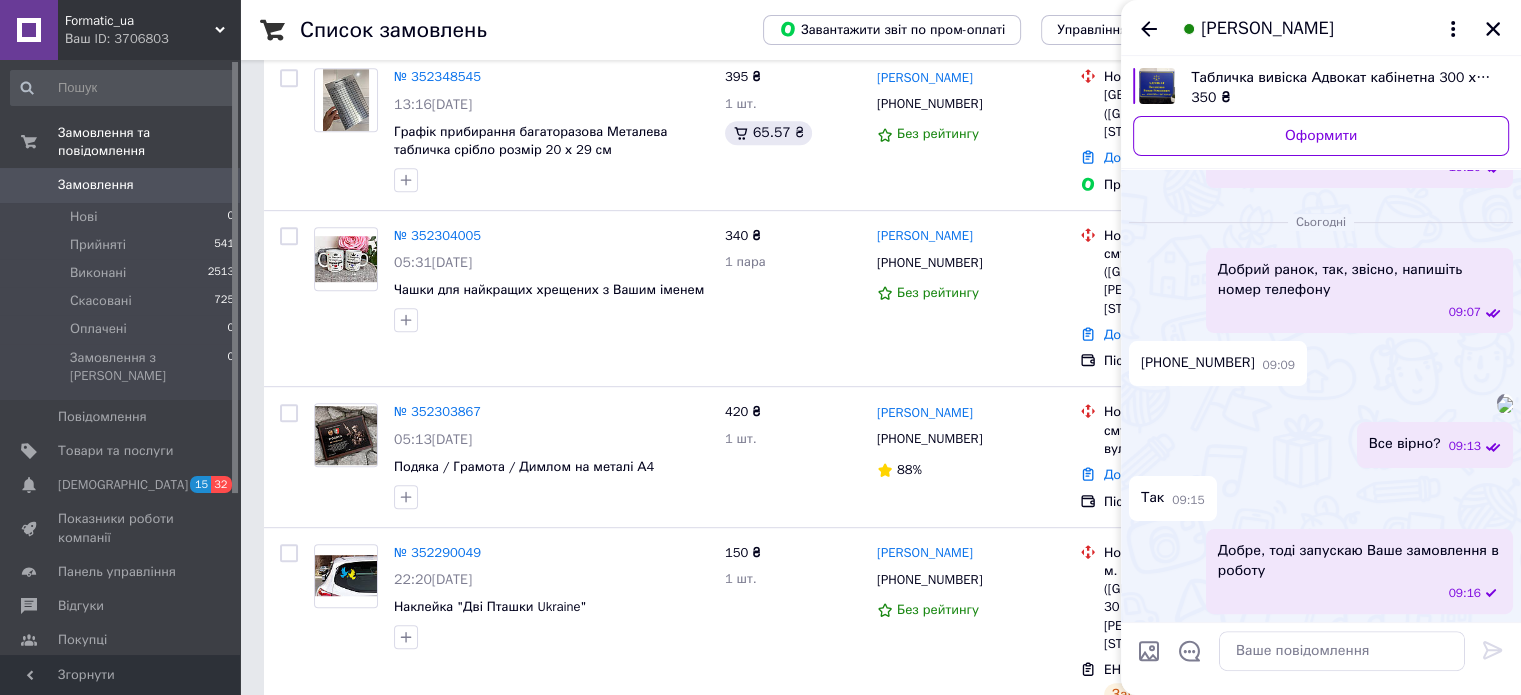 scroll, scrollTop: 875, scrollLeft: 0, axis: vertical 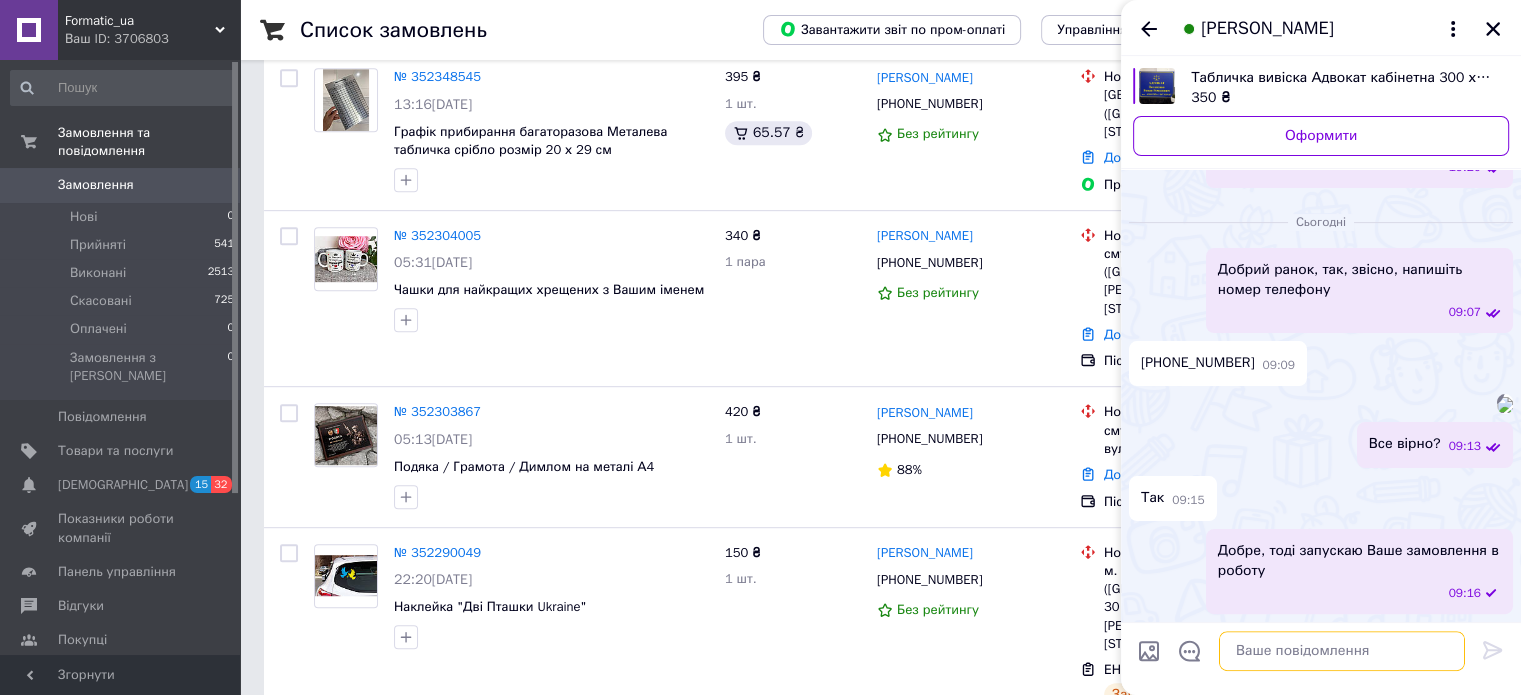 click at bounding box center (1342, 651) 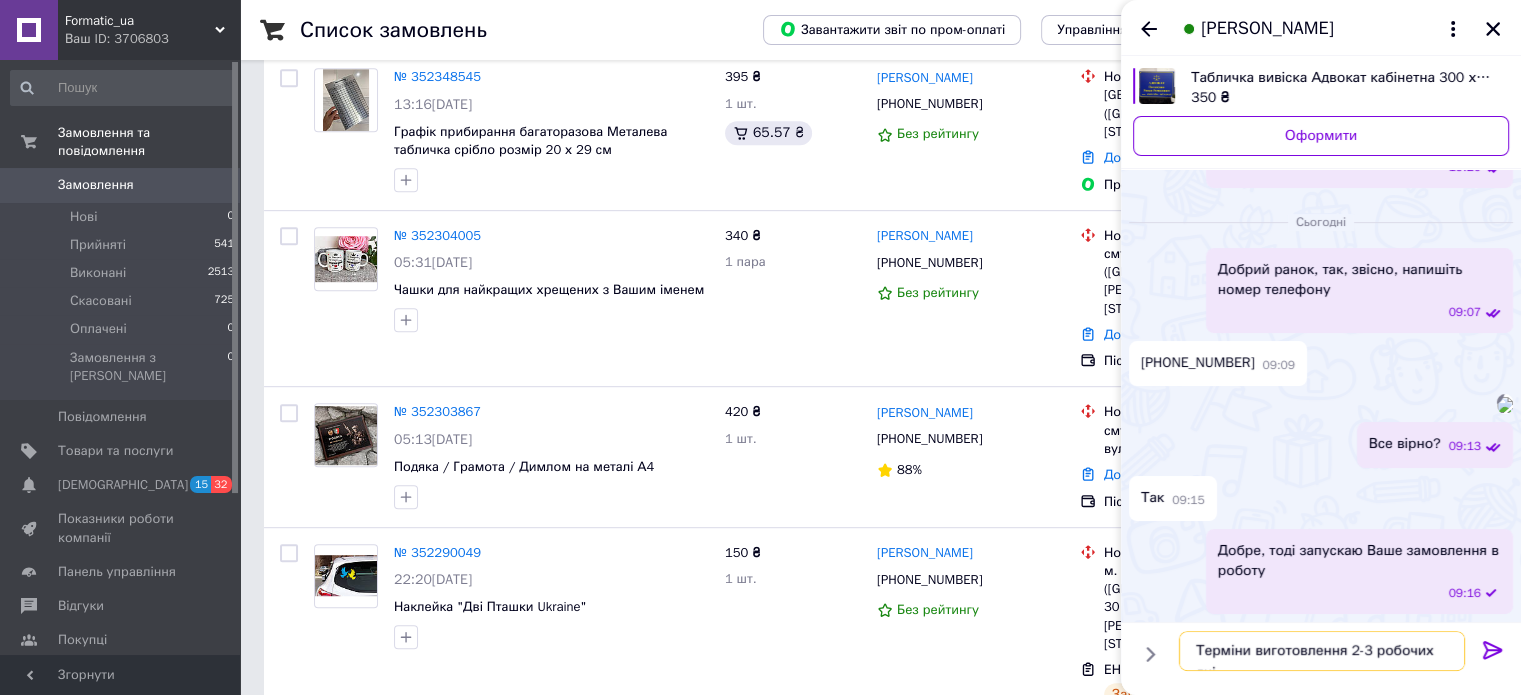 type on "Терміни виготовлення 2-3 робочих дні" 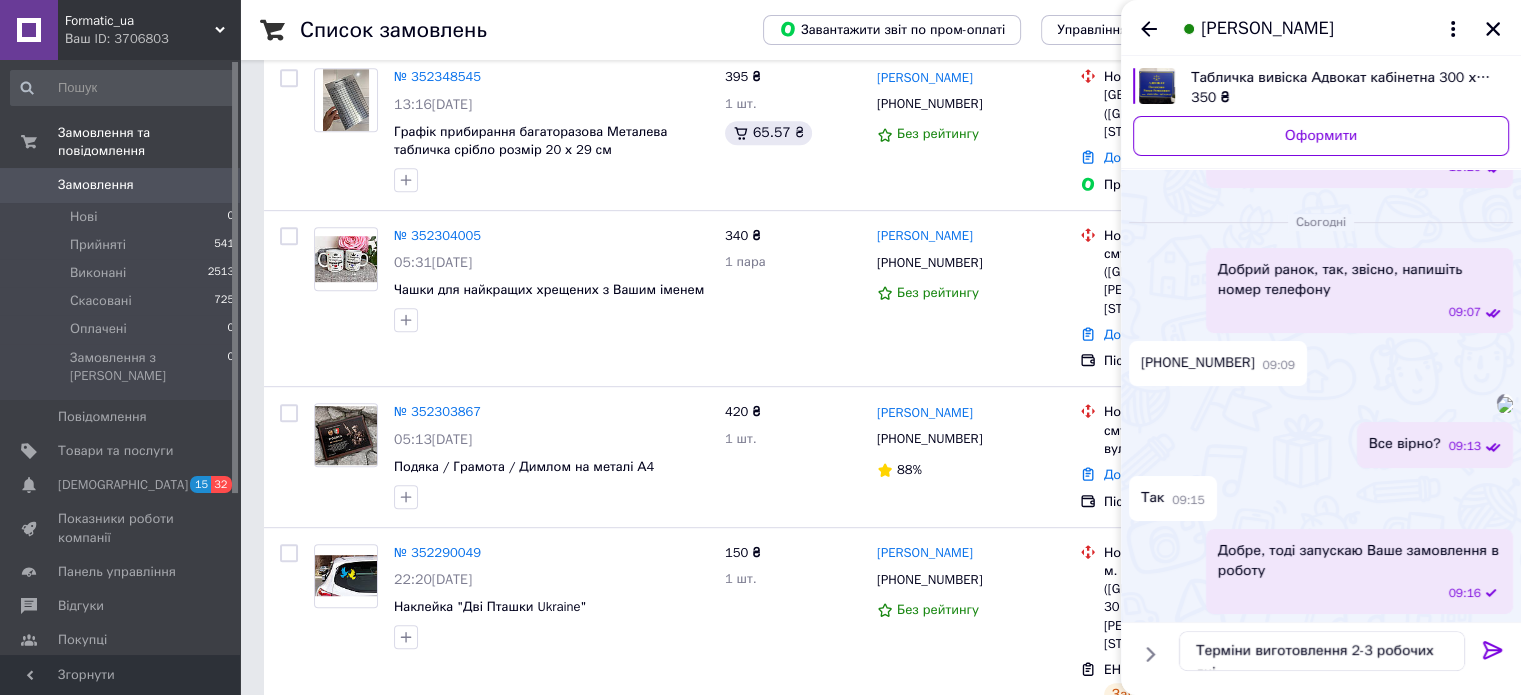 click 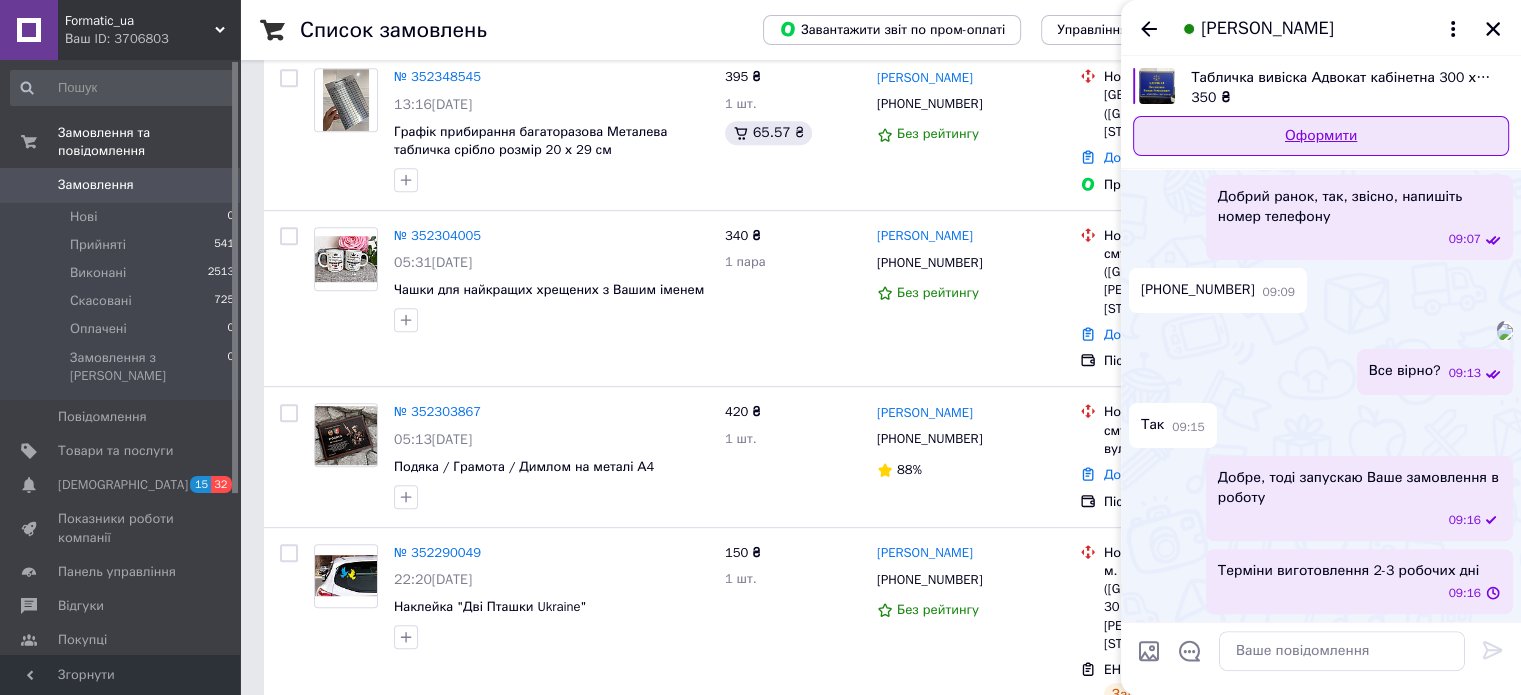 scroll, scrollTop: 948, scrollLeft: 0, axis: vertical 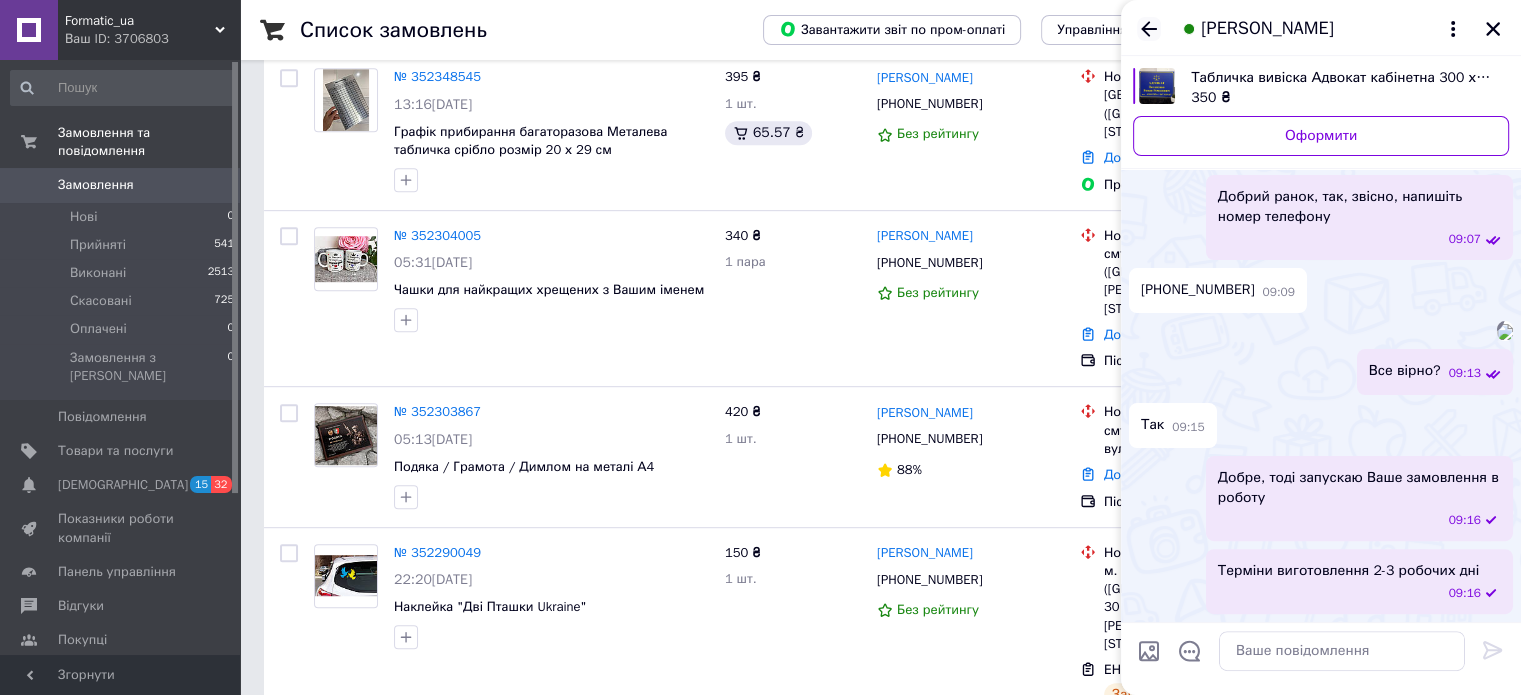 click 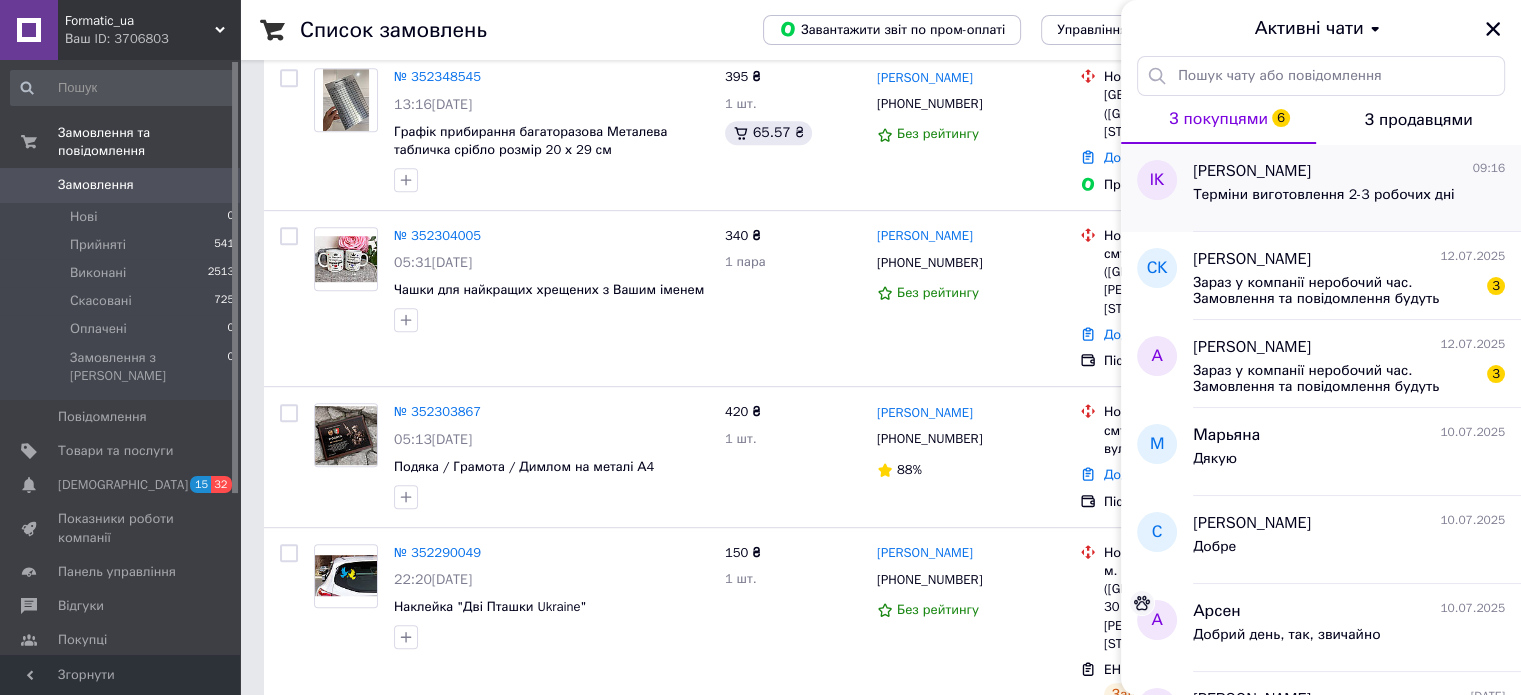 click on "Ігор Кравець 09:16" at bounding box center (1349, 171) 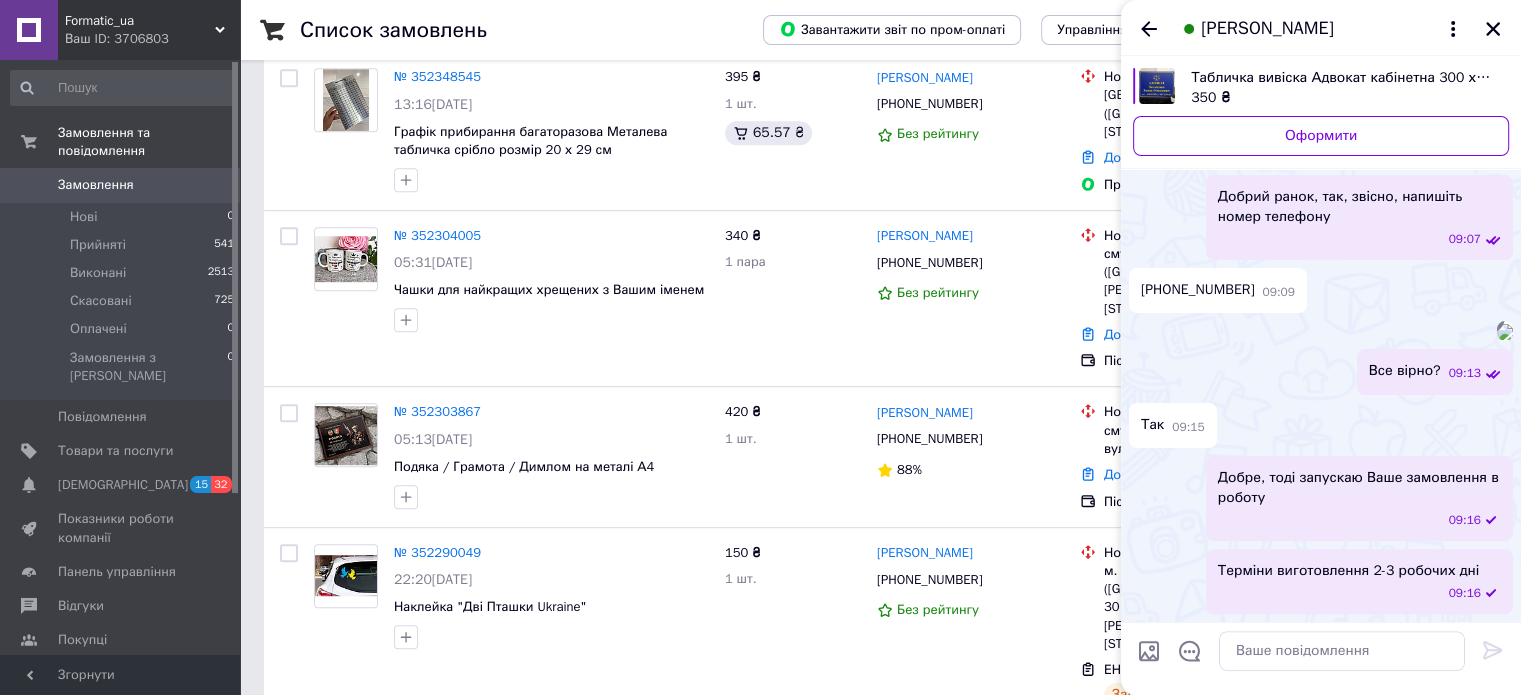 scroll, scrollTop: 848, scrollLeft: 0, axis: vertical 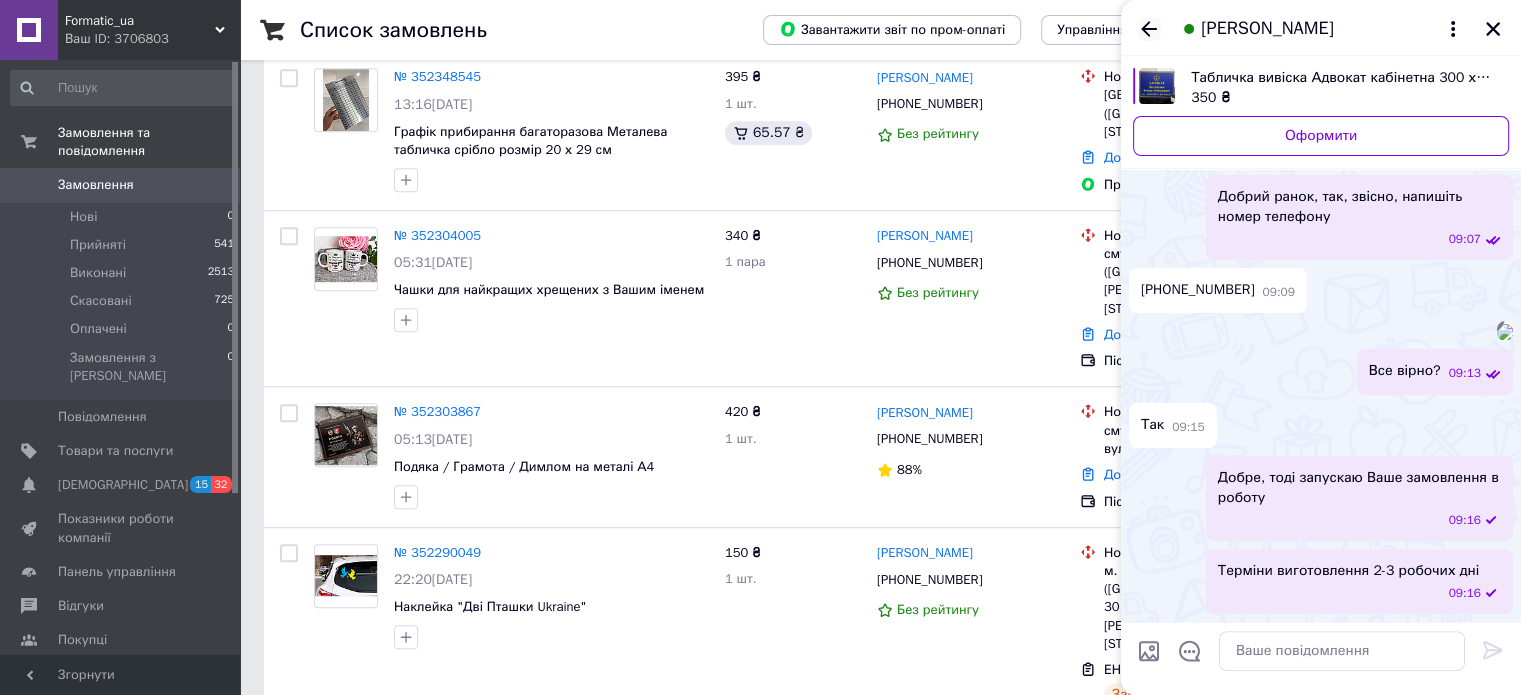 click 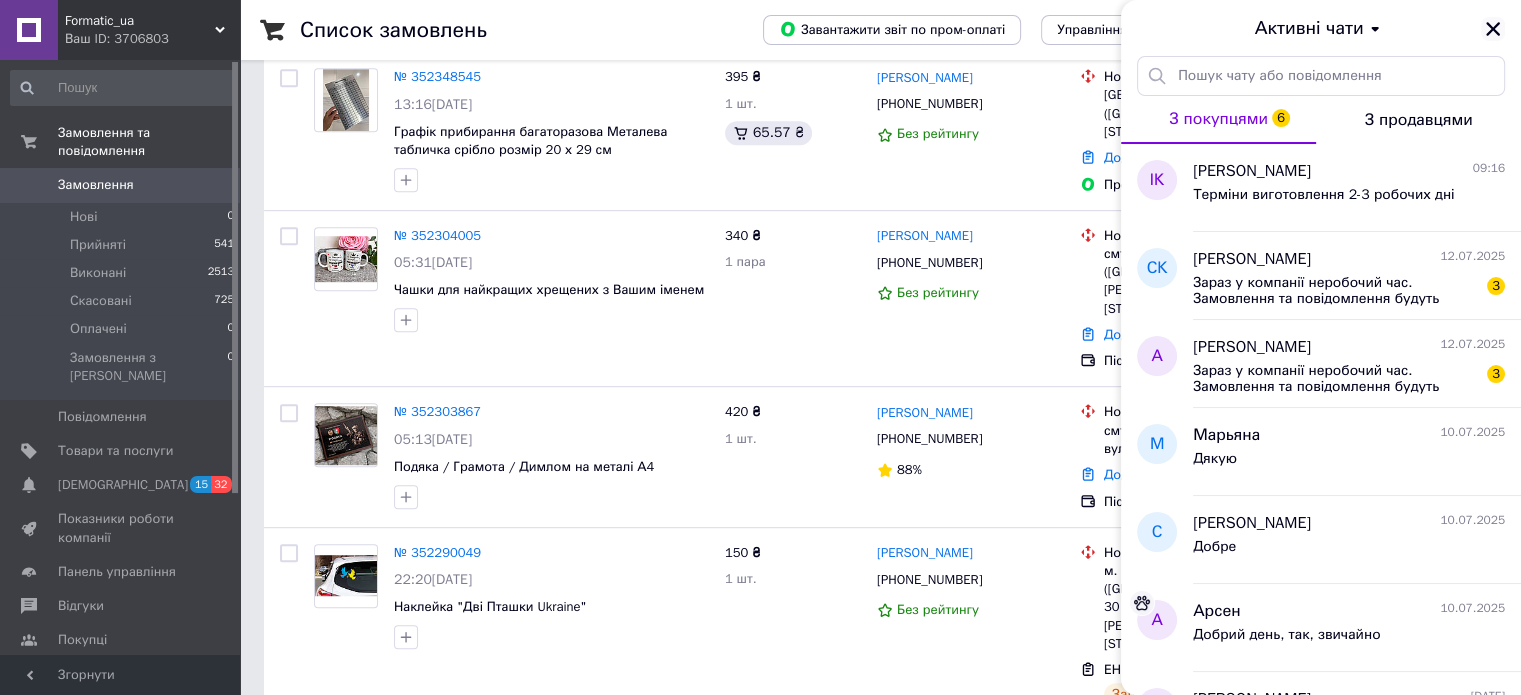 click 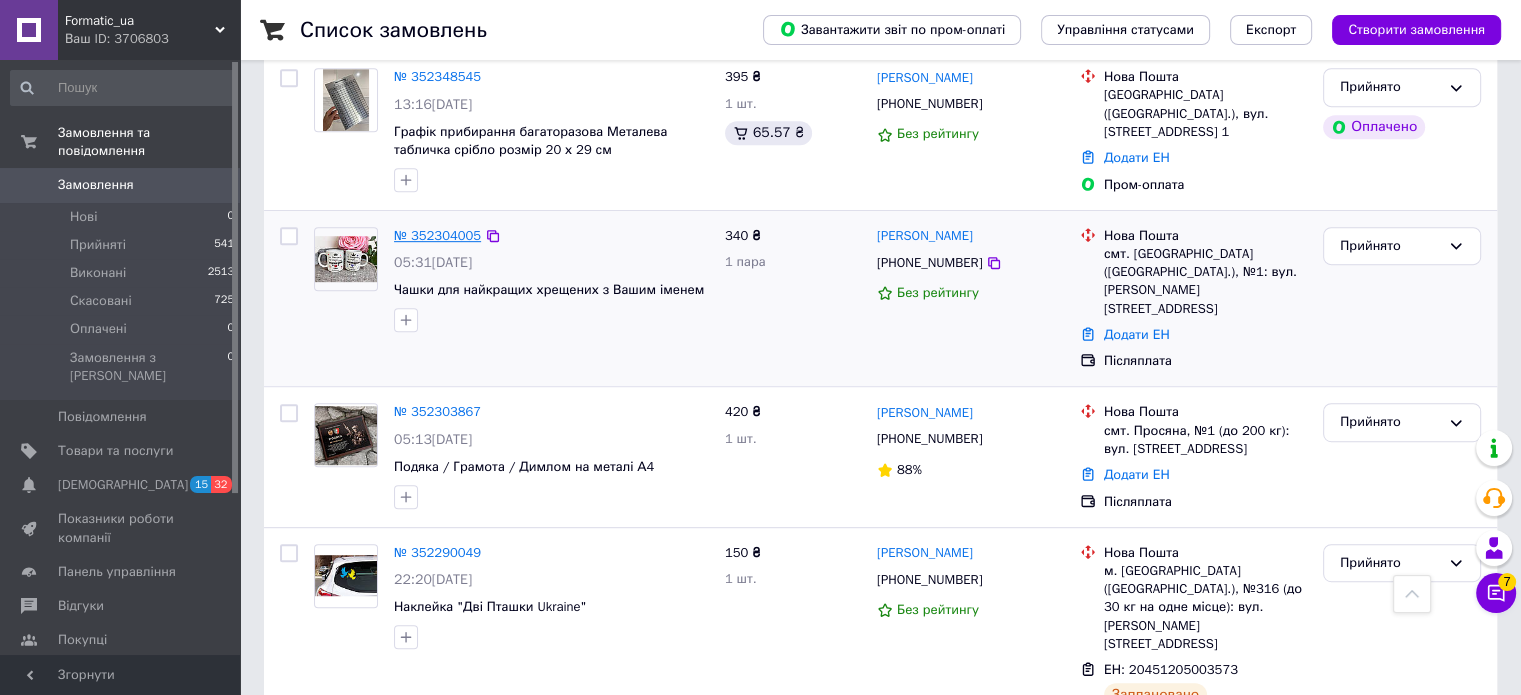 click on "№ 352304005" at bounding box center (437, 235) 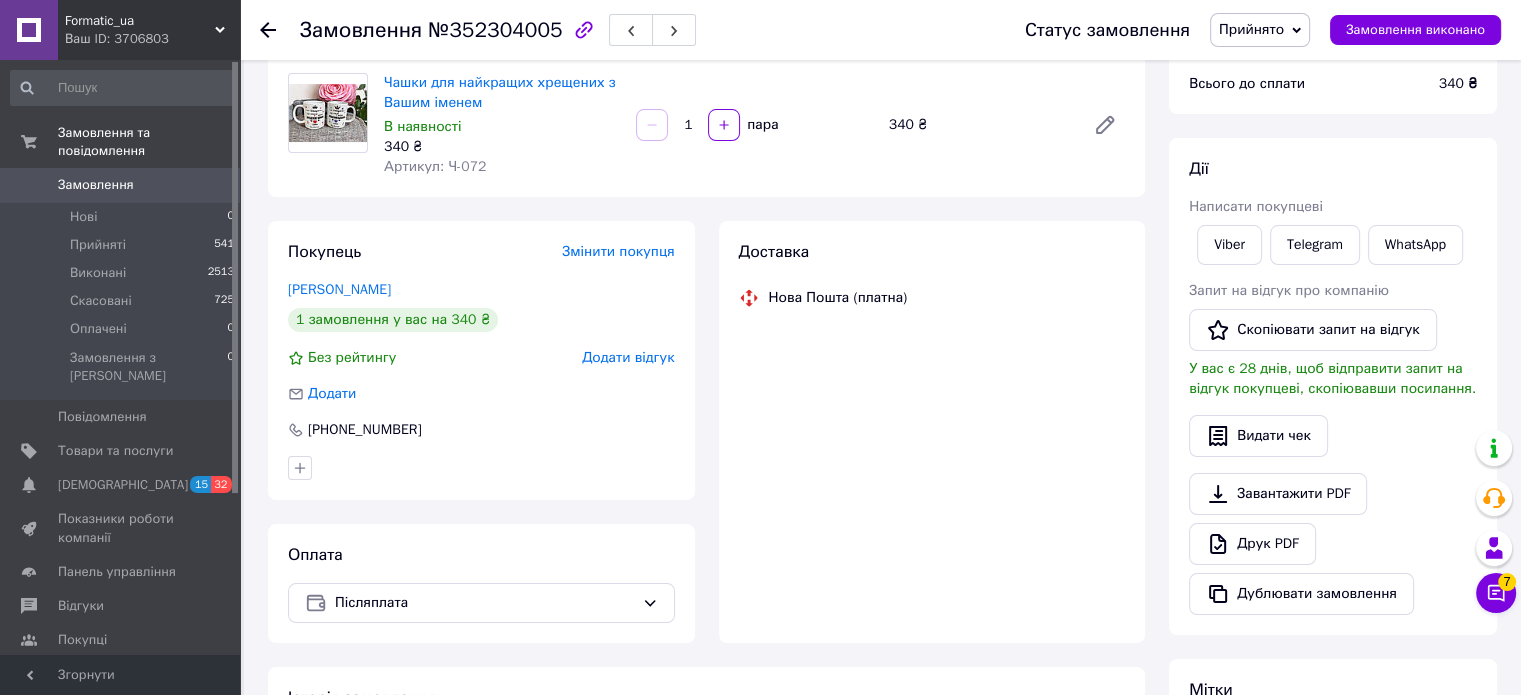 scroll, scrollTop: 583, scrollLeft: 0, axis: vertical 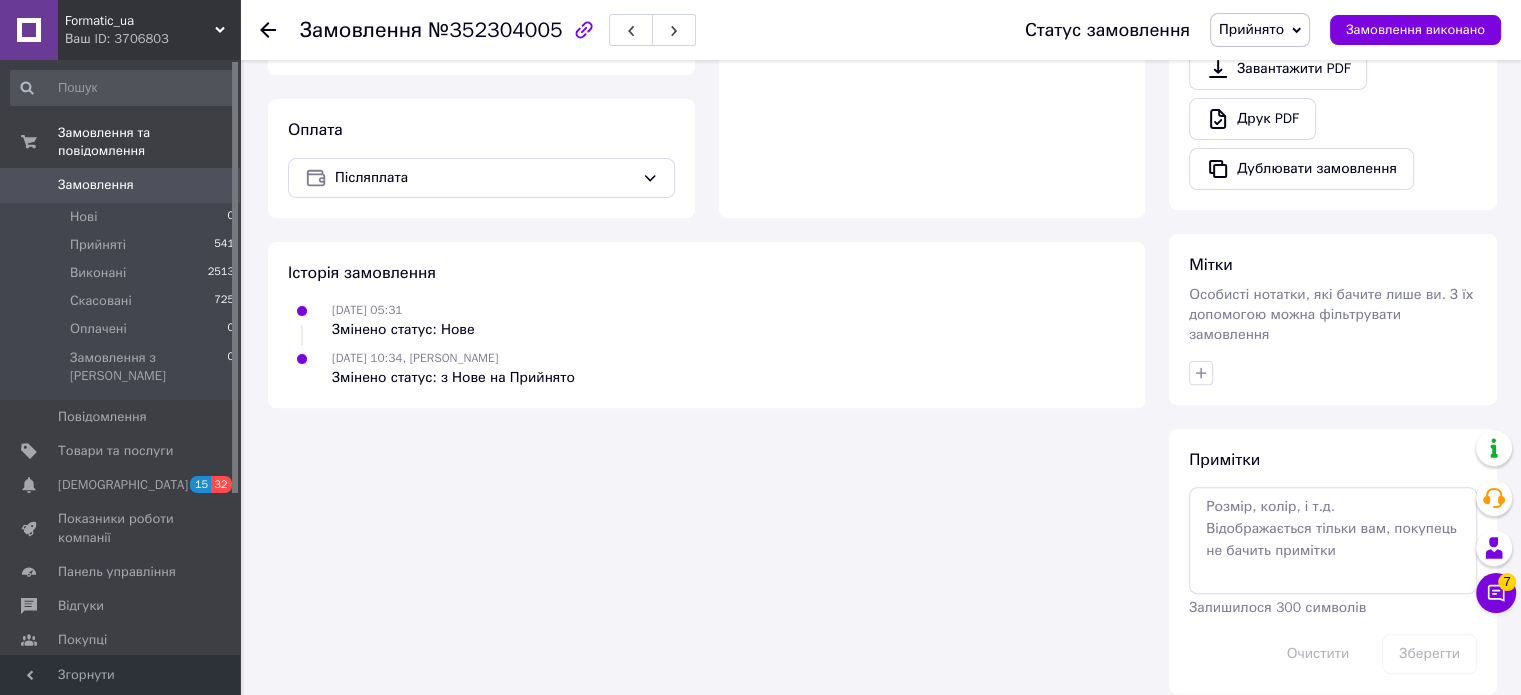 click 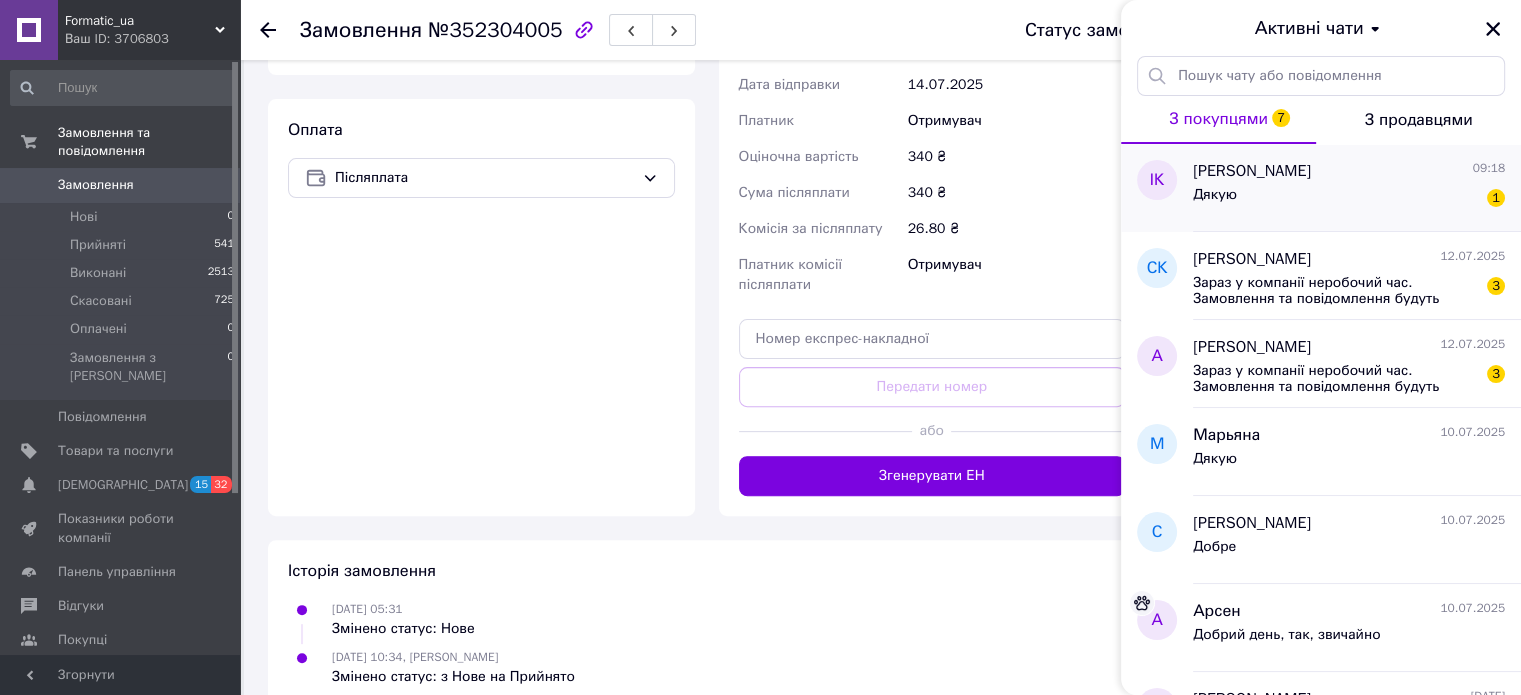click on "Дякую 1" at bounding box center [1349, 199] 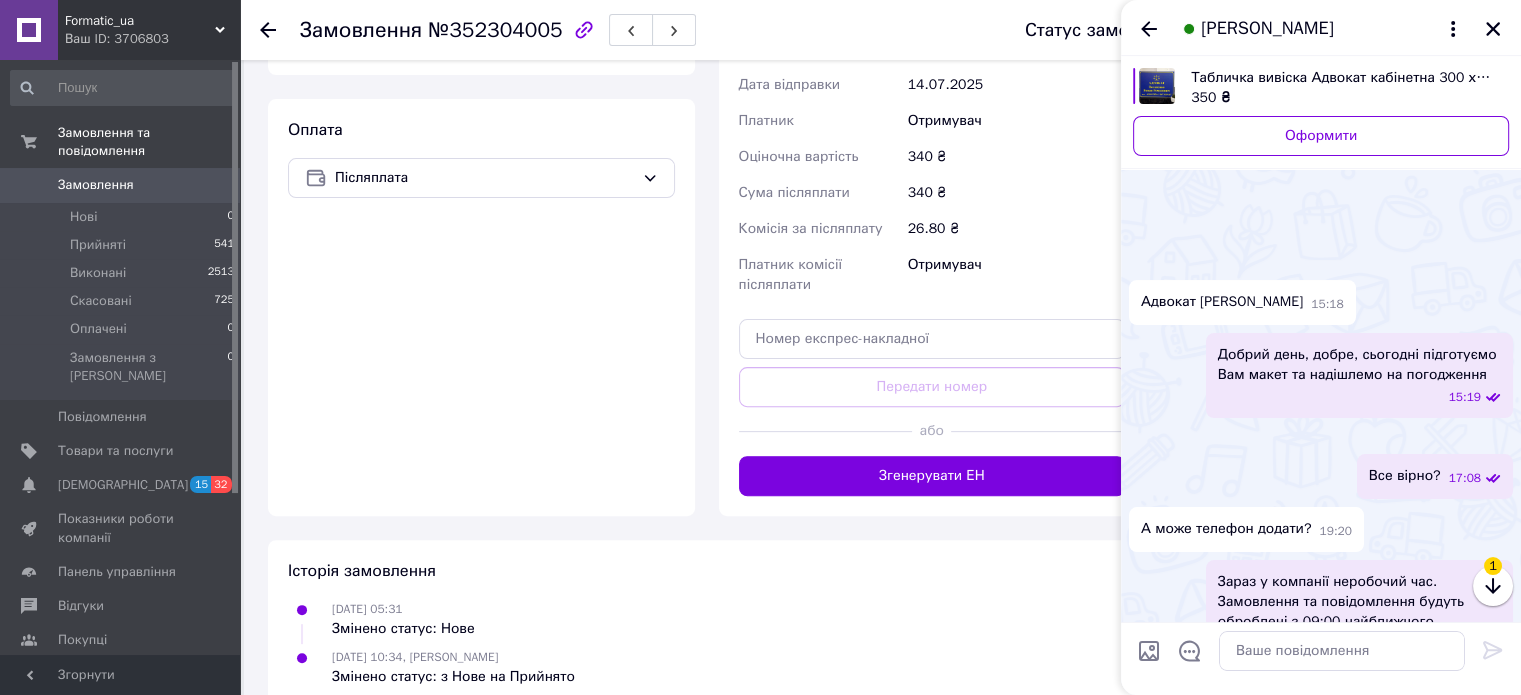 scroll, scrollTop: 1037, scrollLeft: 0, axis: vertical 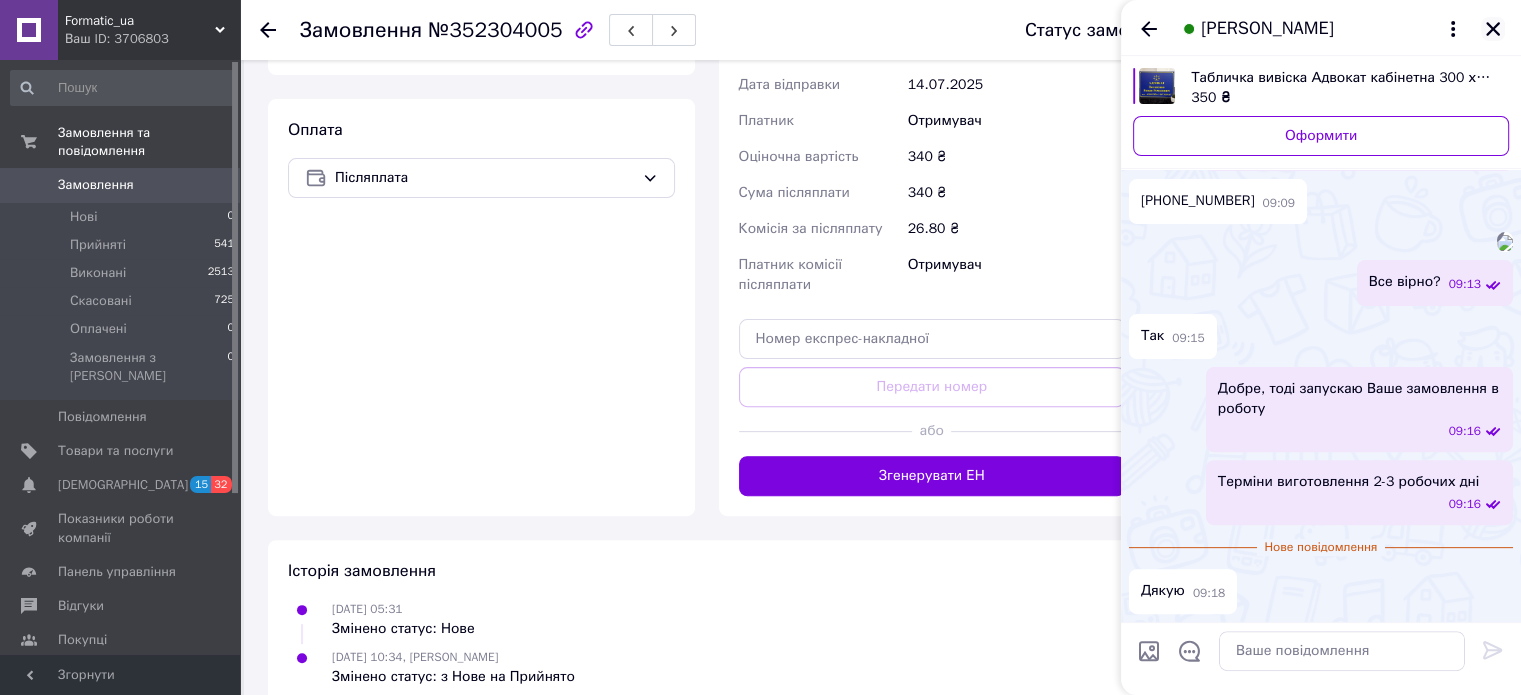click 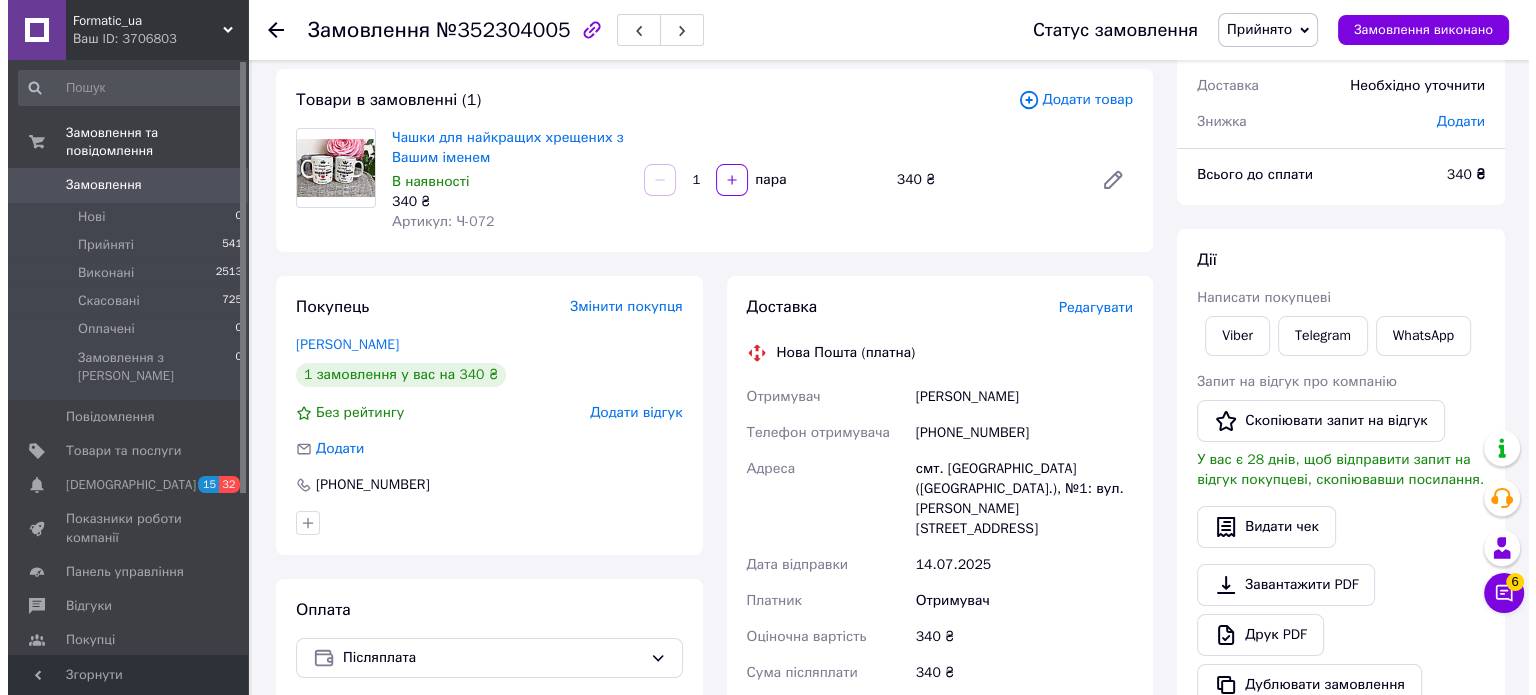 scroll, scrollTop: 83, scrollLeft: 0, axis: vertical 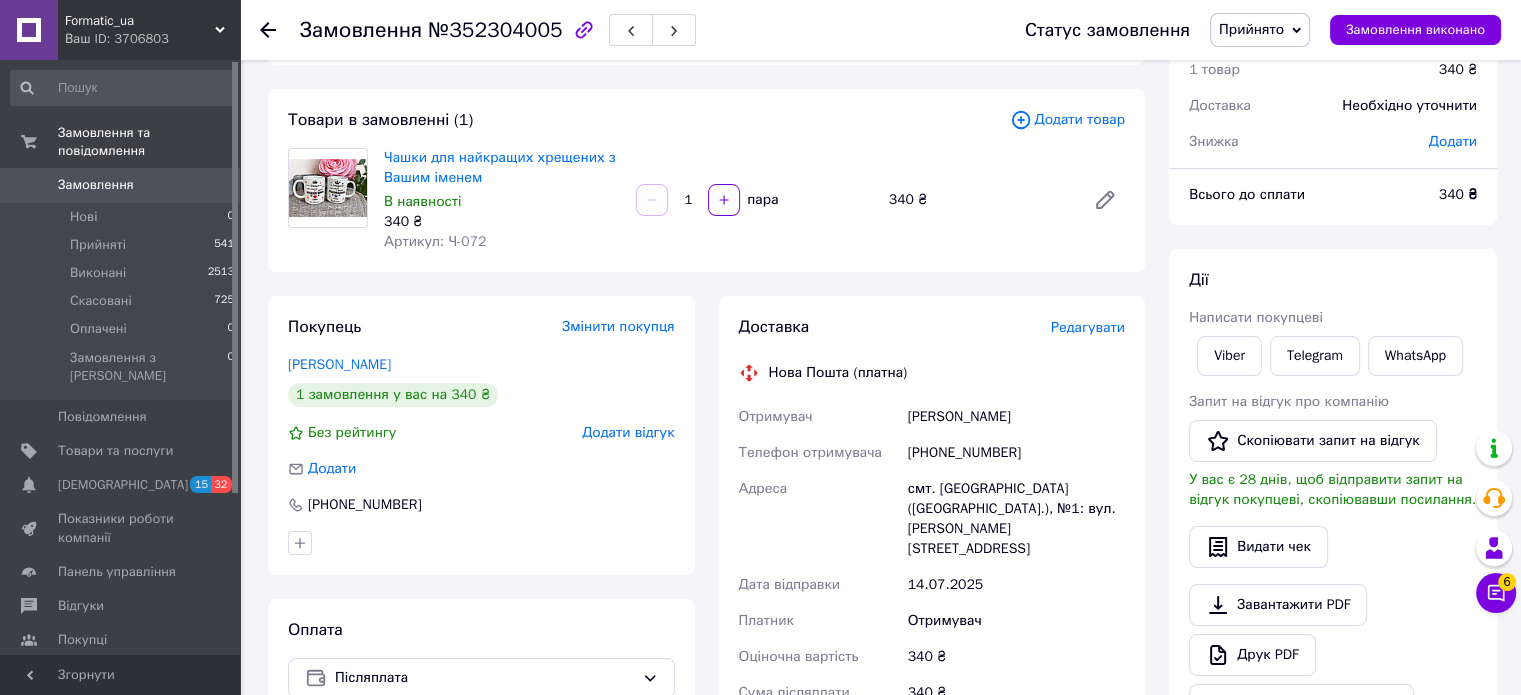 click on "Редагувати" at bounding box center [1088, 327] 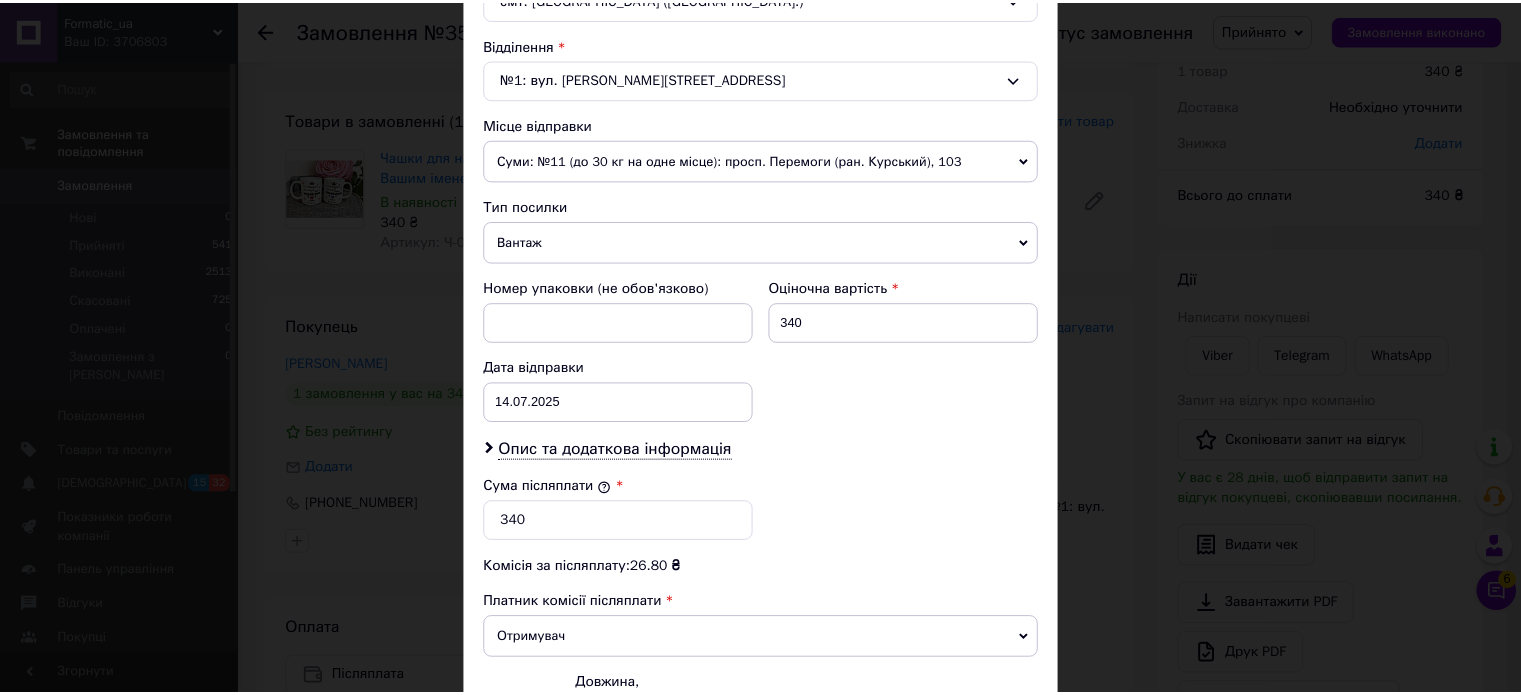 scroll, scrollTop: 824, scrollLeft: 0, axis: vertical 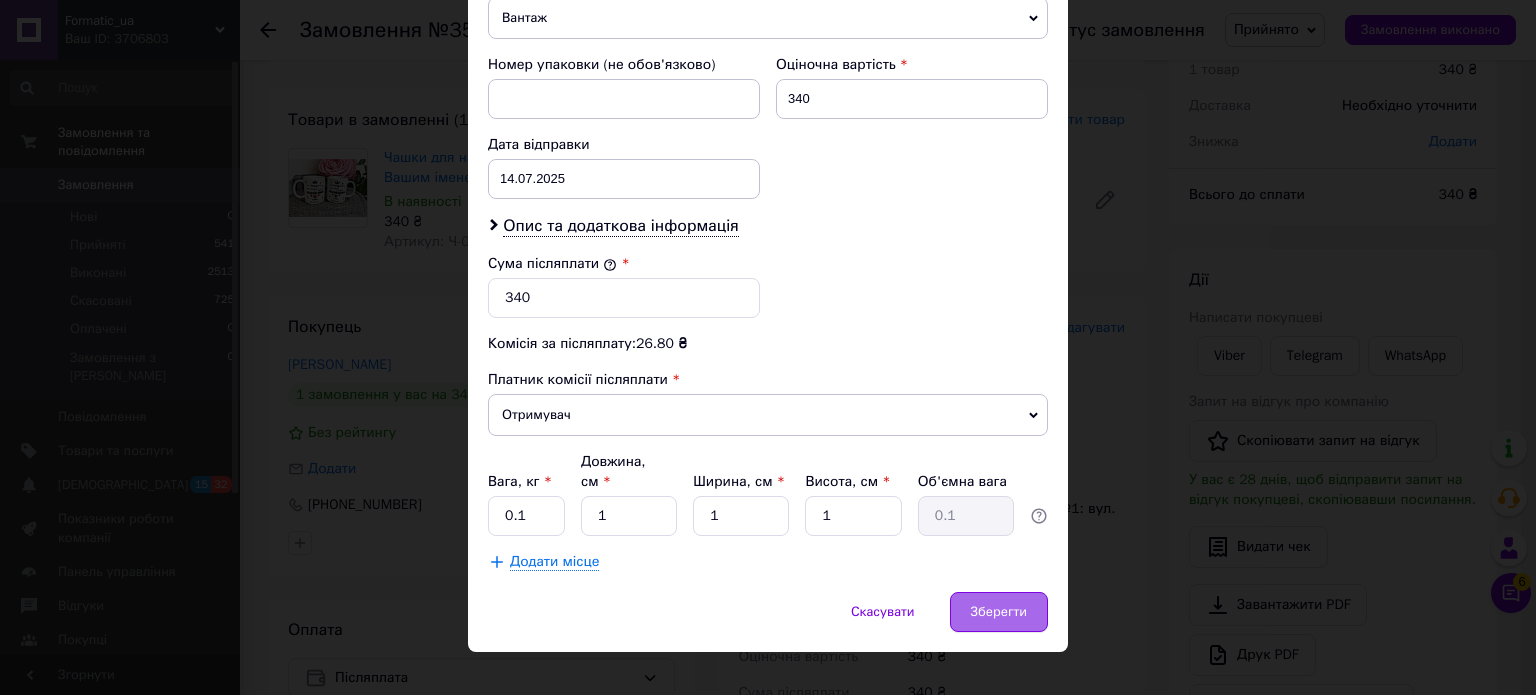 click on "Зберегти" at bounding box center (999, 612) 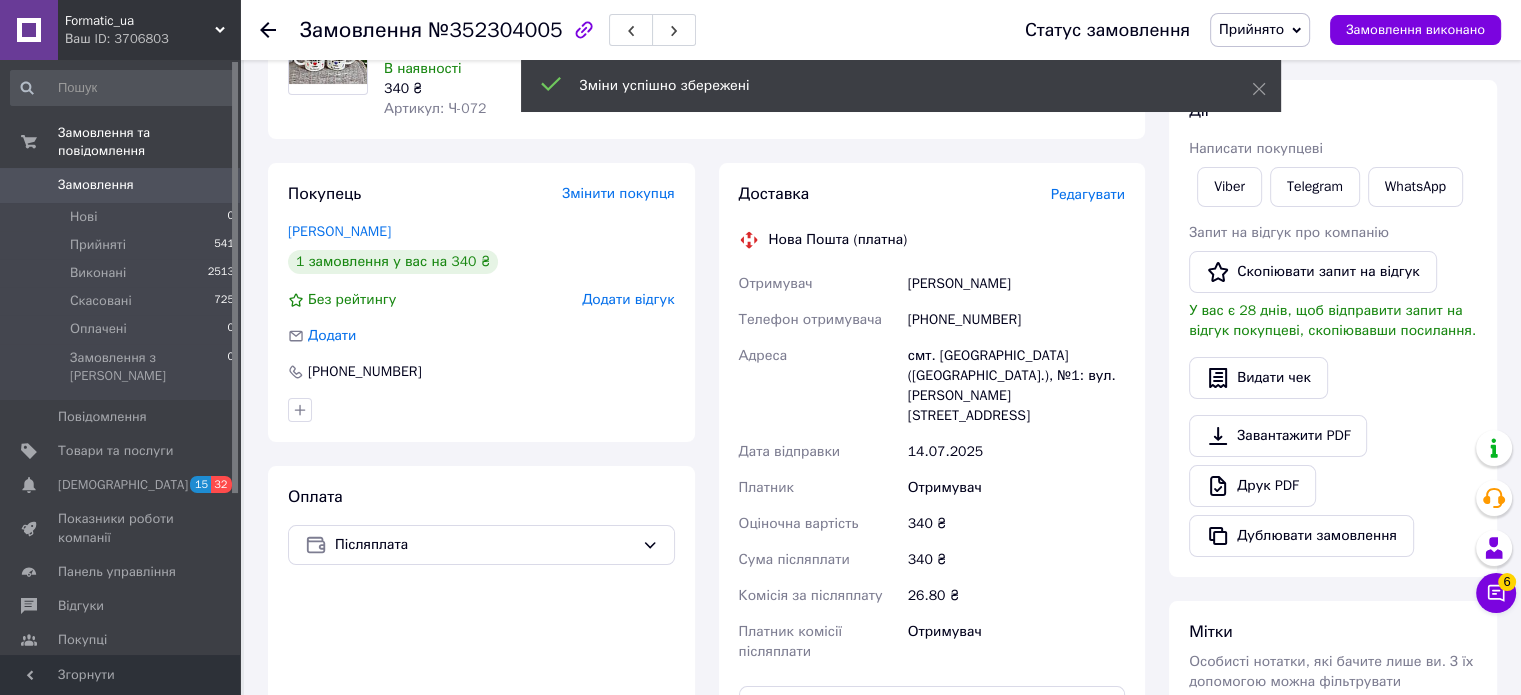 scroll, scrollTop: 383, scrollLeft: 0, axis: vertical 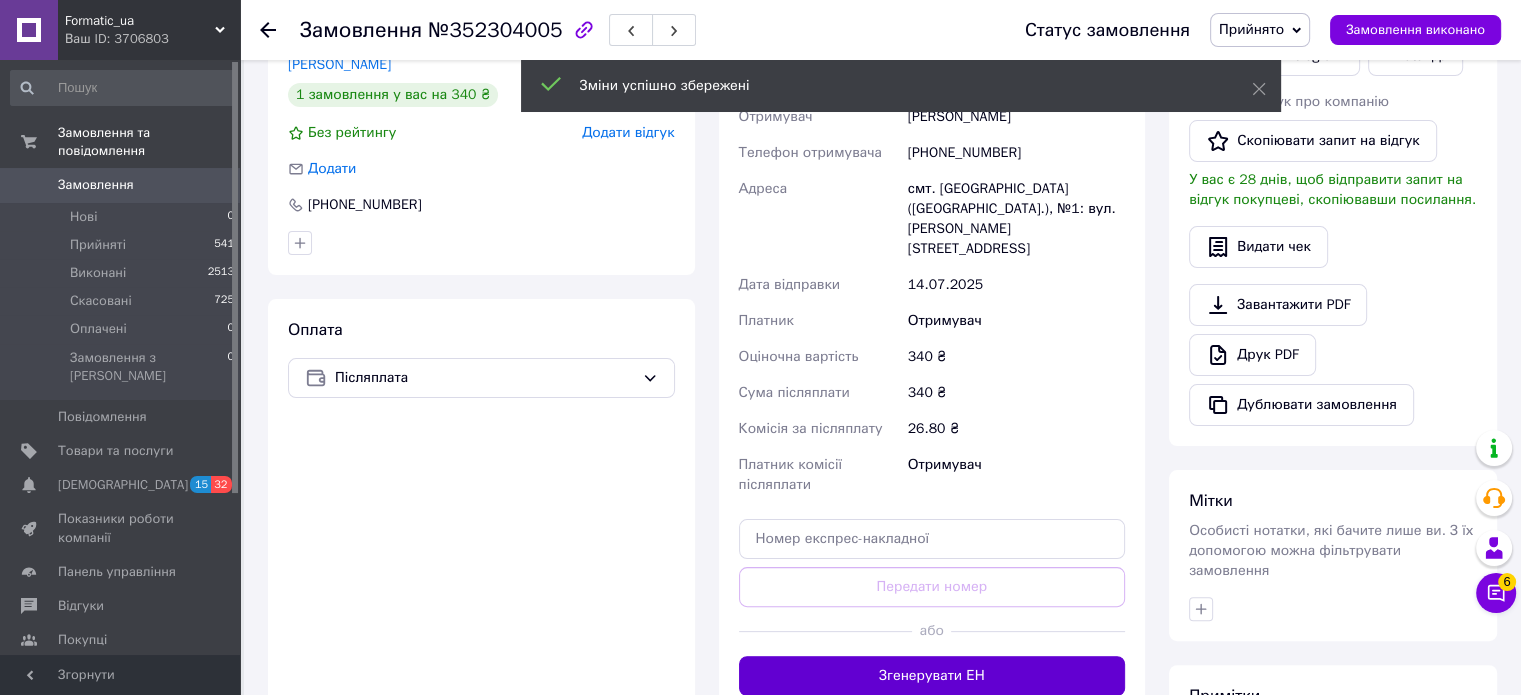 click on "Згенерувати ЕН" at bounding box center (932, 676) 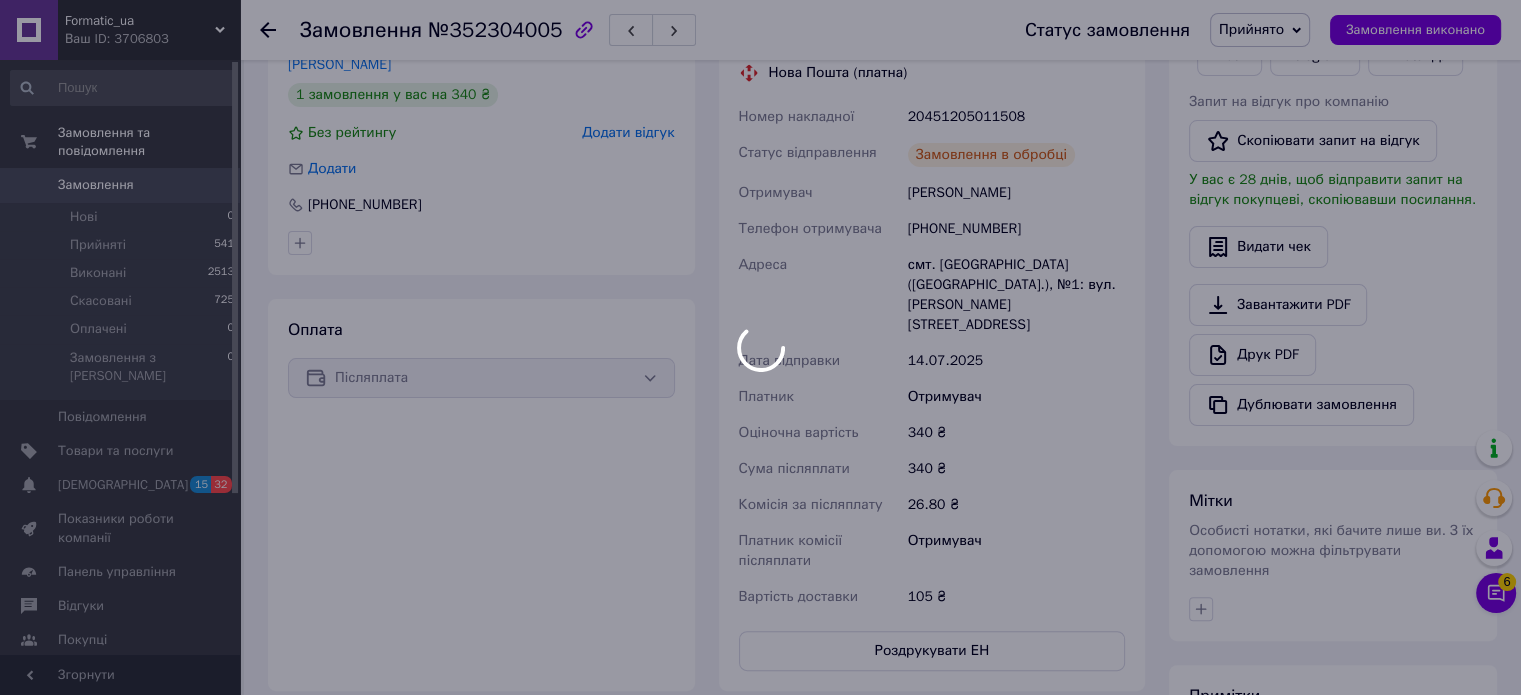 scroll, scrollTop: 183, scrollLeft: 0, axis: vertical 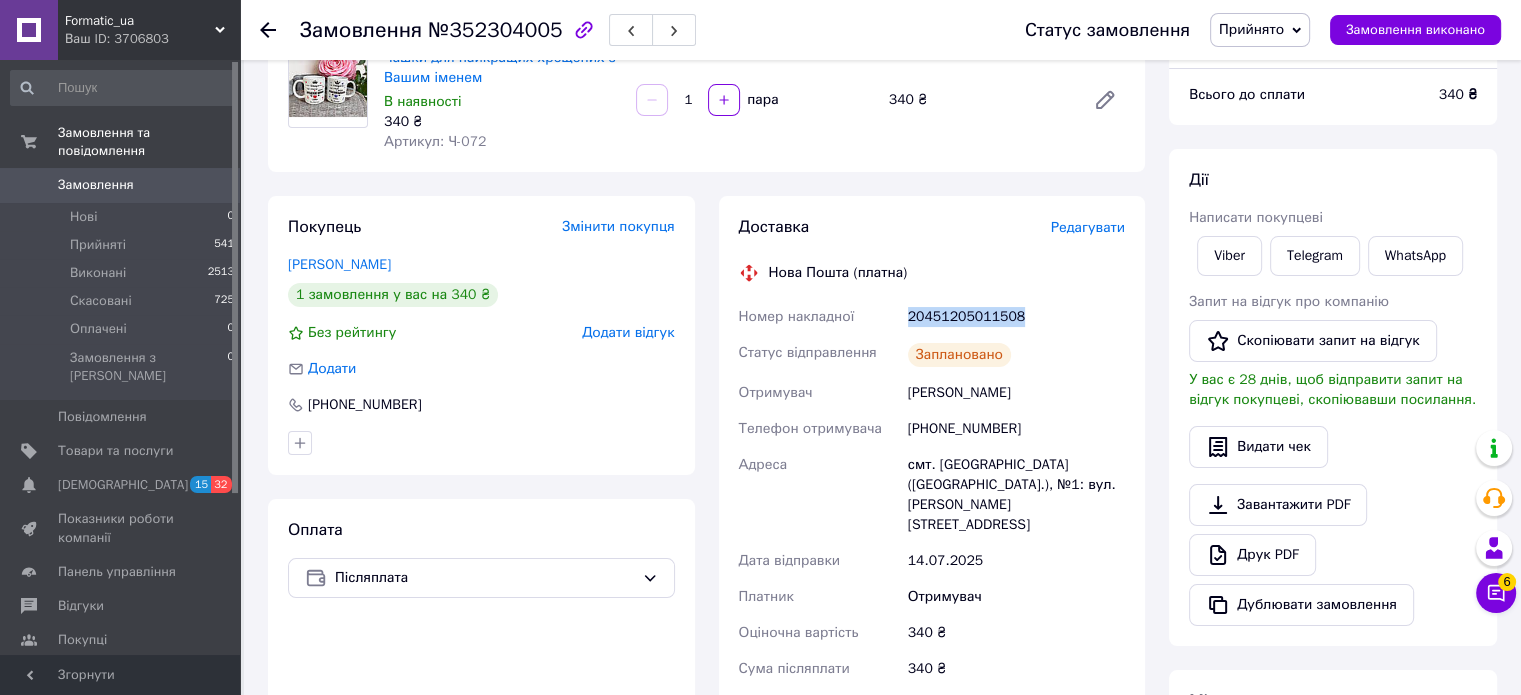 drag, startPoint x: 905, startPoint y: 318, endPoint x: 1017, endPoint y: 318, distance: 112 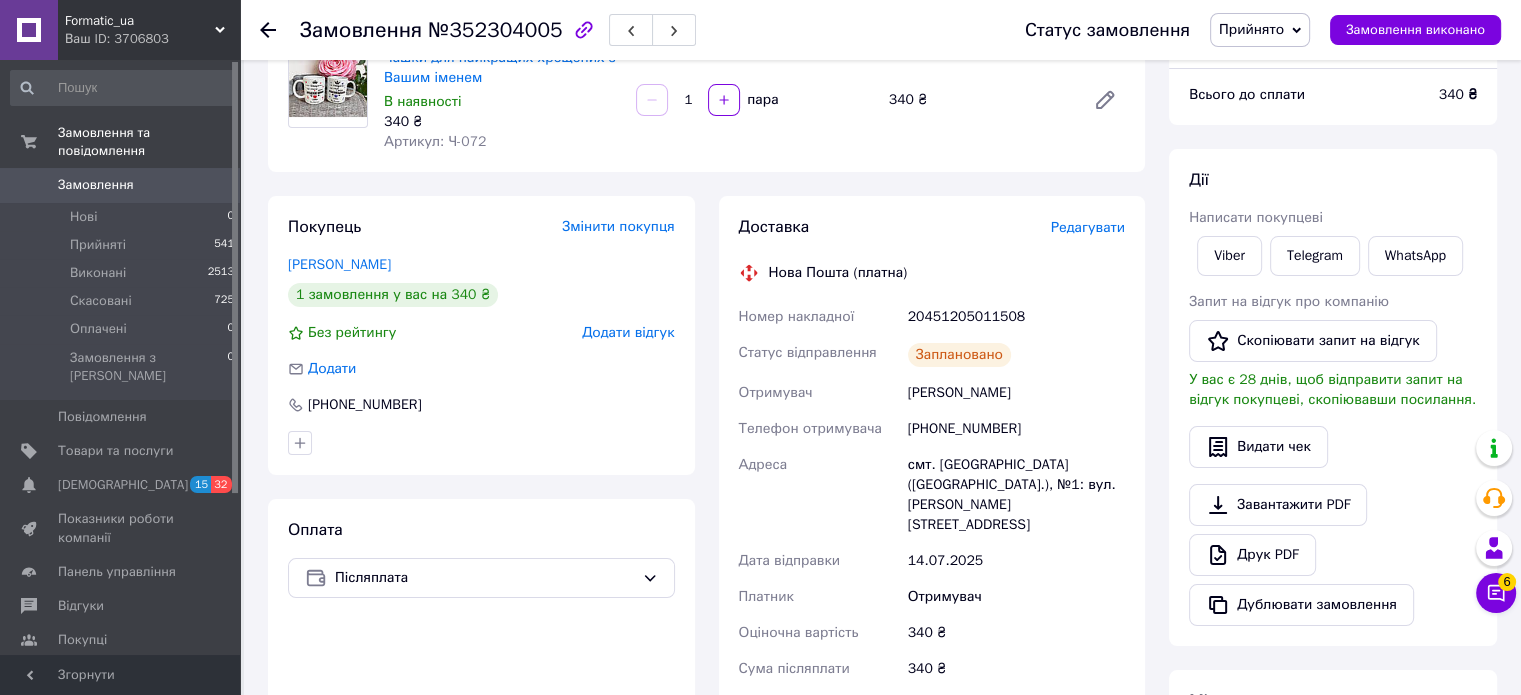 click at bounding box center (280, 30) 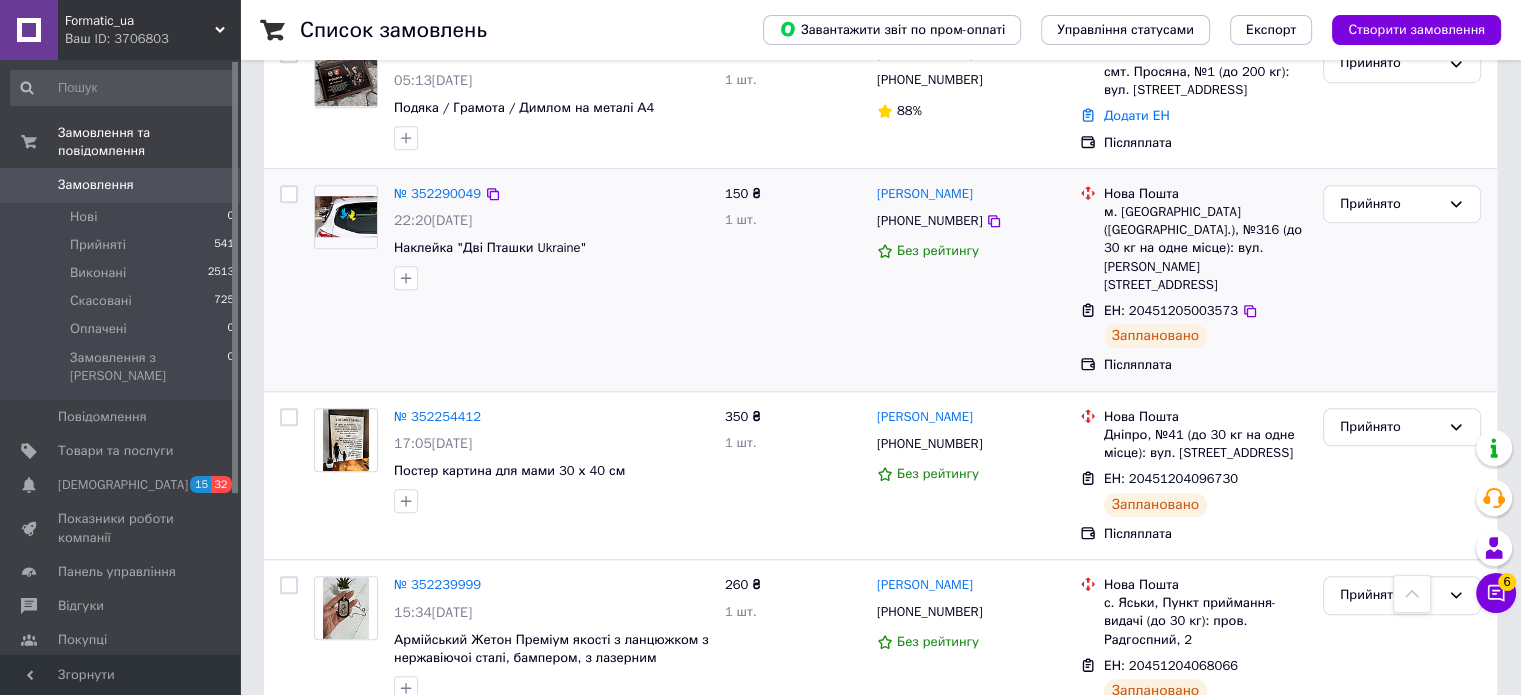 scroll, scrollTop: 1600, scrollLeft: 0, axis: vertical 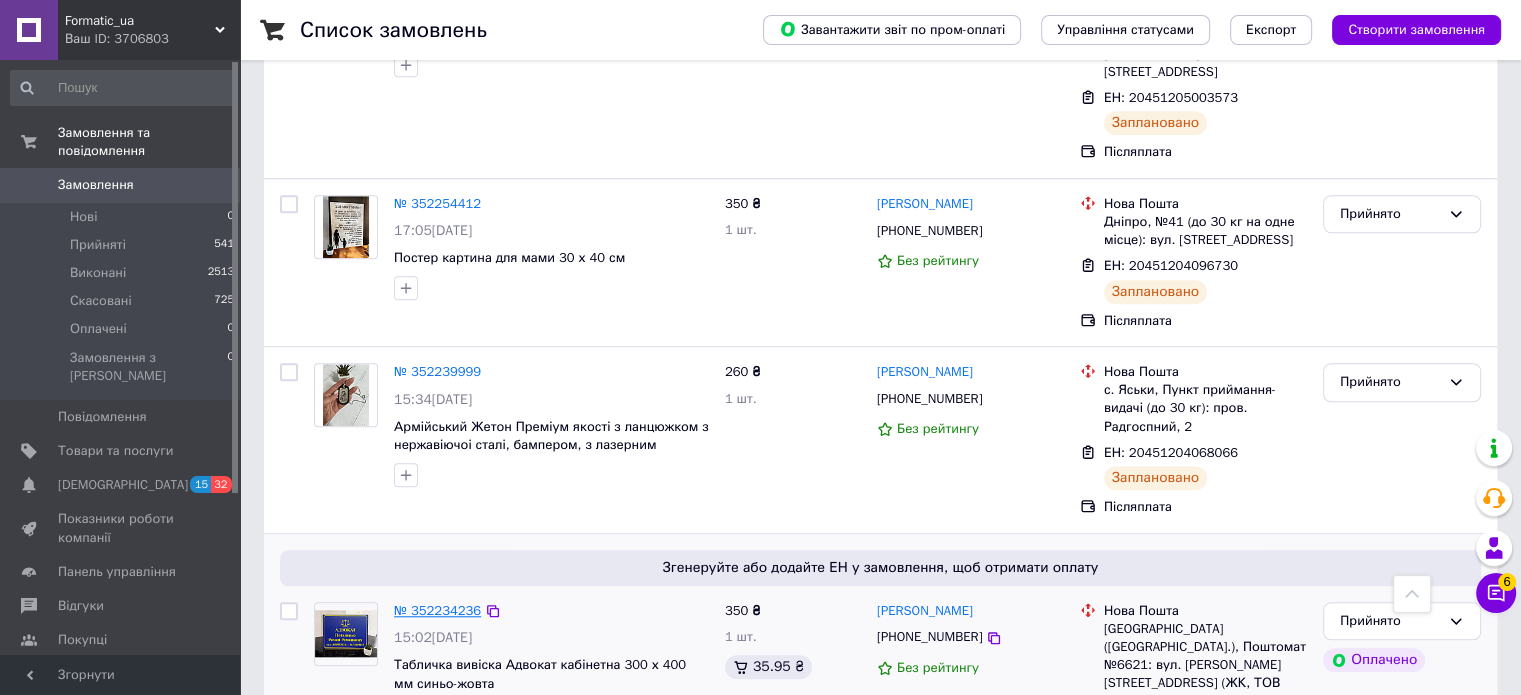 click on "№ 352234236" at bounding box center (437, 610) 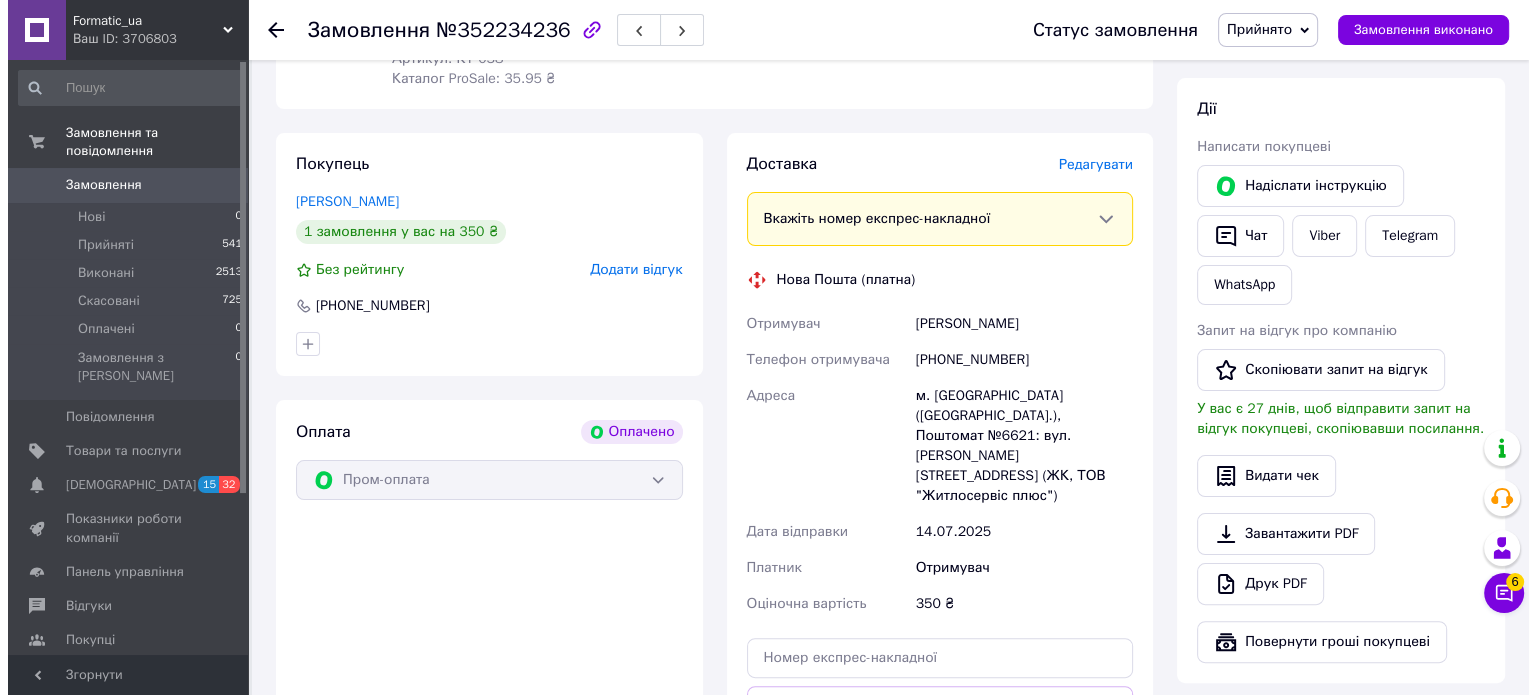 scroll, scrollTop: 322, scrollLeft: 0, axis: vertical 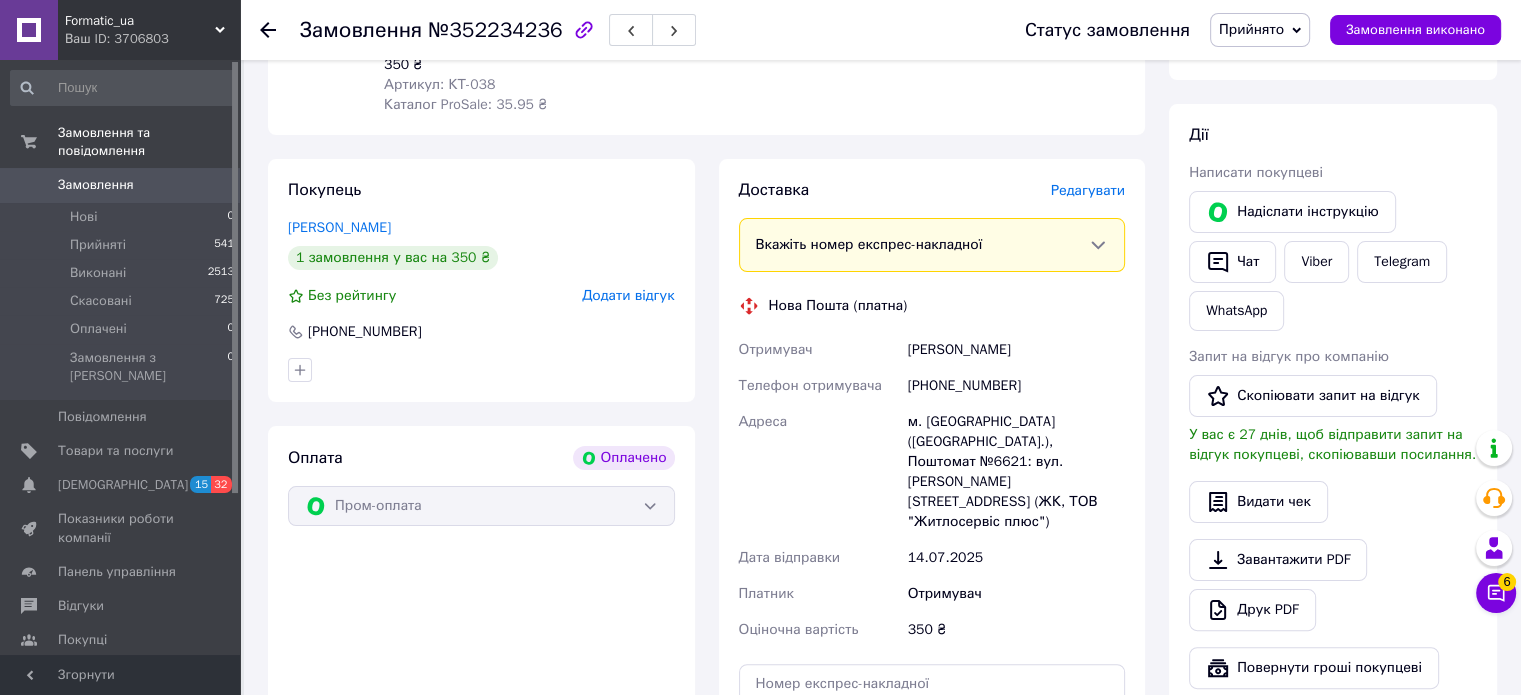 click on "Редагувати" at bounding box center [1088, 190] 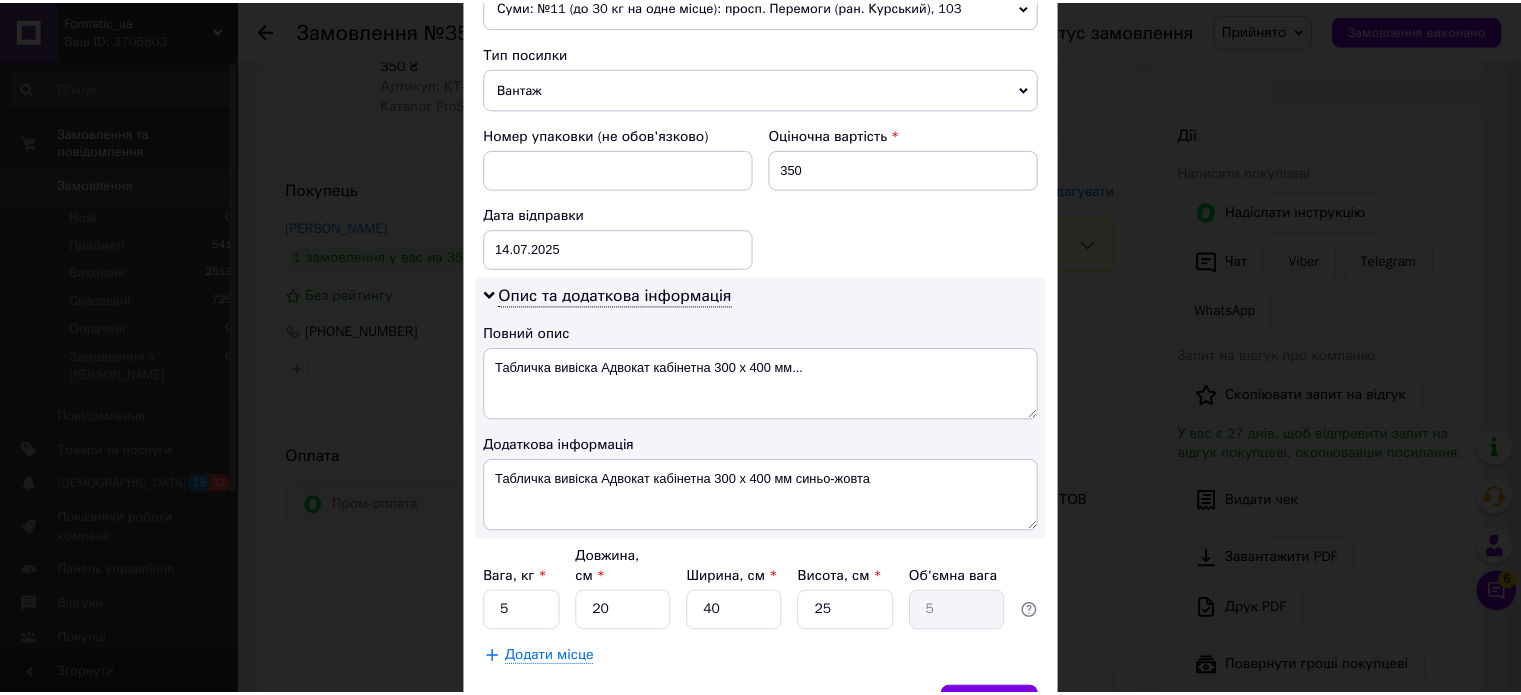 scroll, scrollTop: 872, scrollLeft: 0, axis: vertical 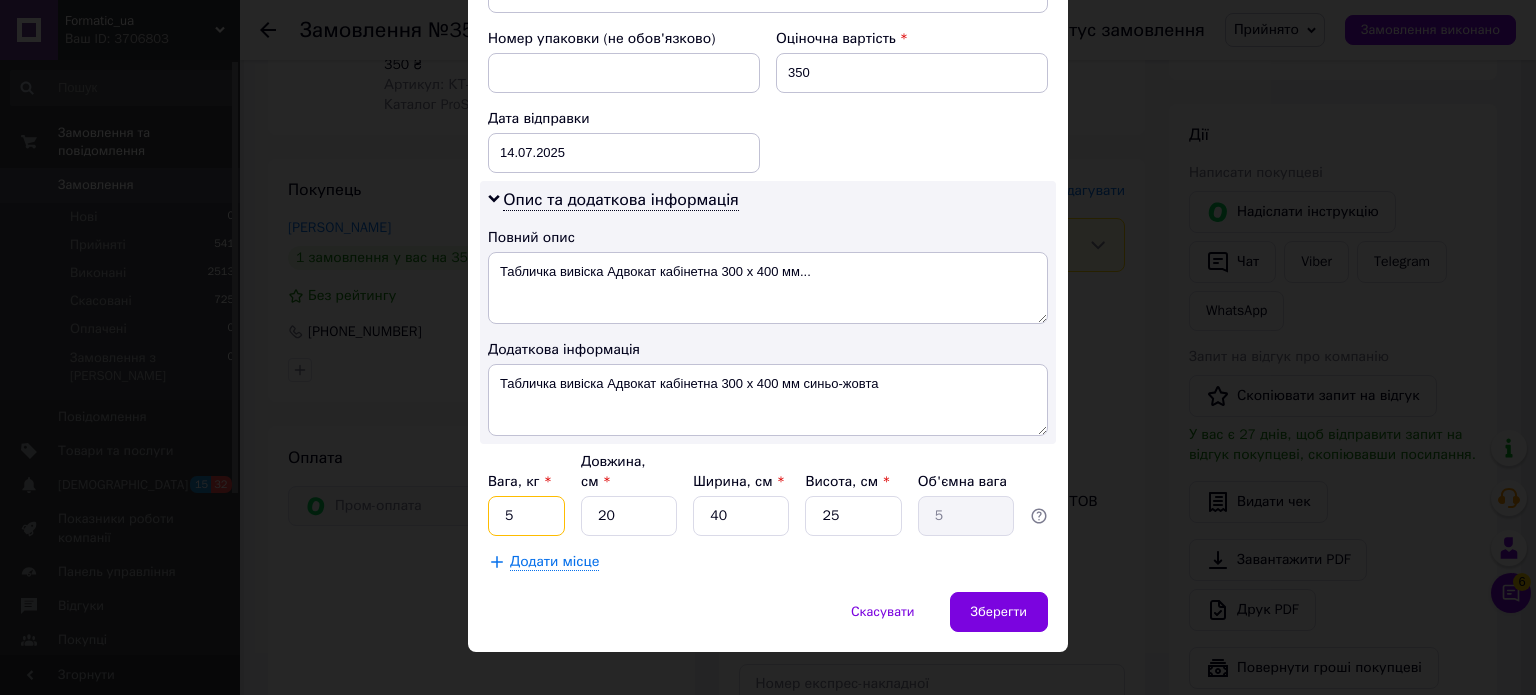drag, startPoint x: 515, startPoint y: 489, endPoint x: 493, endPoint y: 481, distance: 23.409399 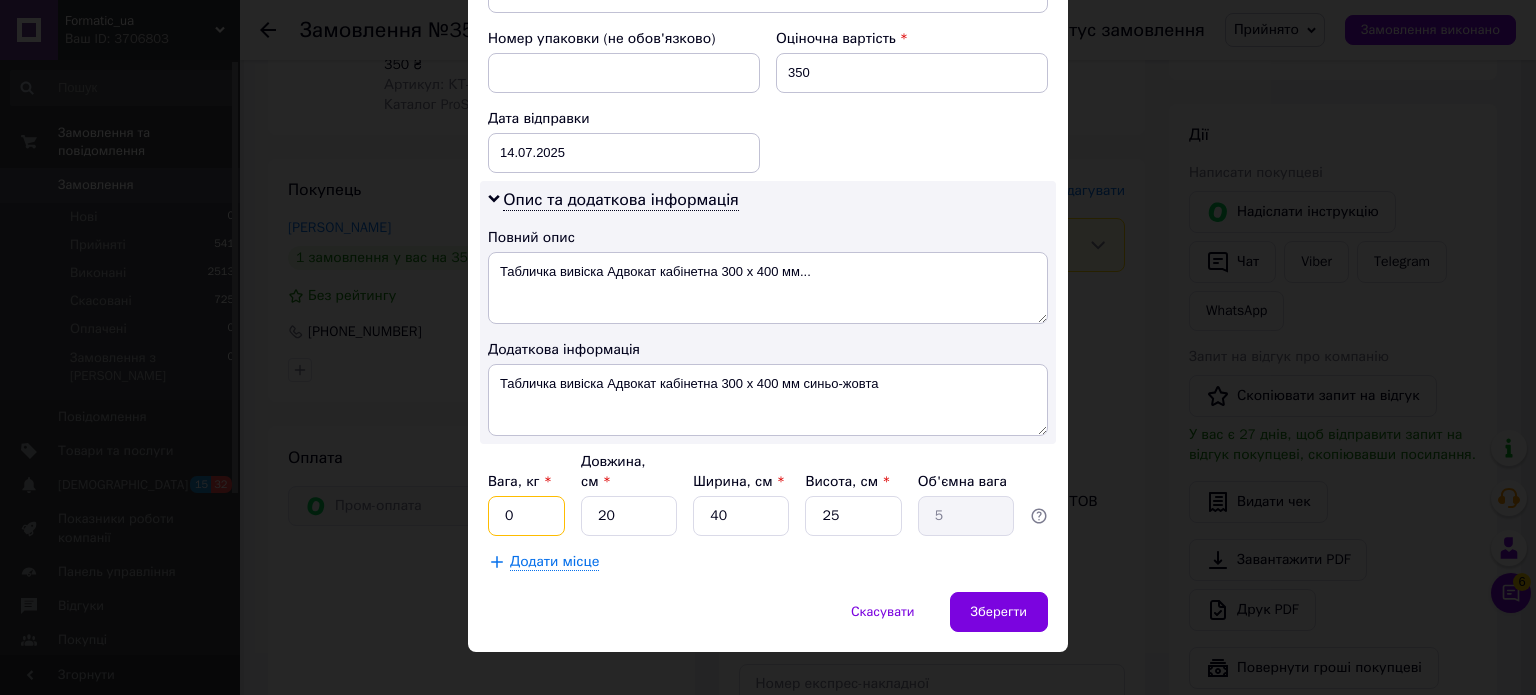 type on "0.1" 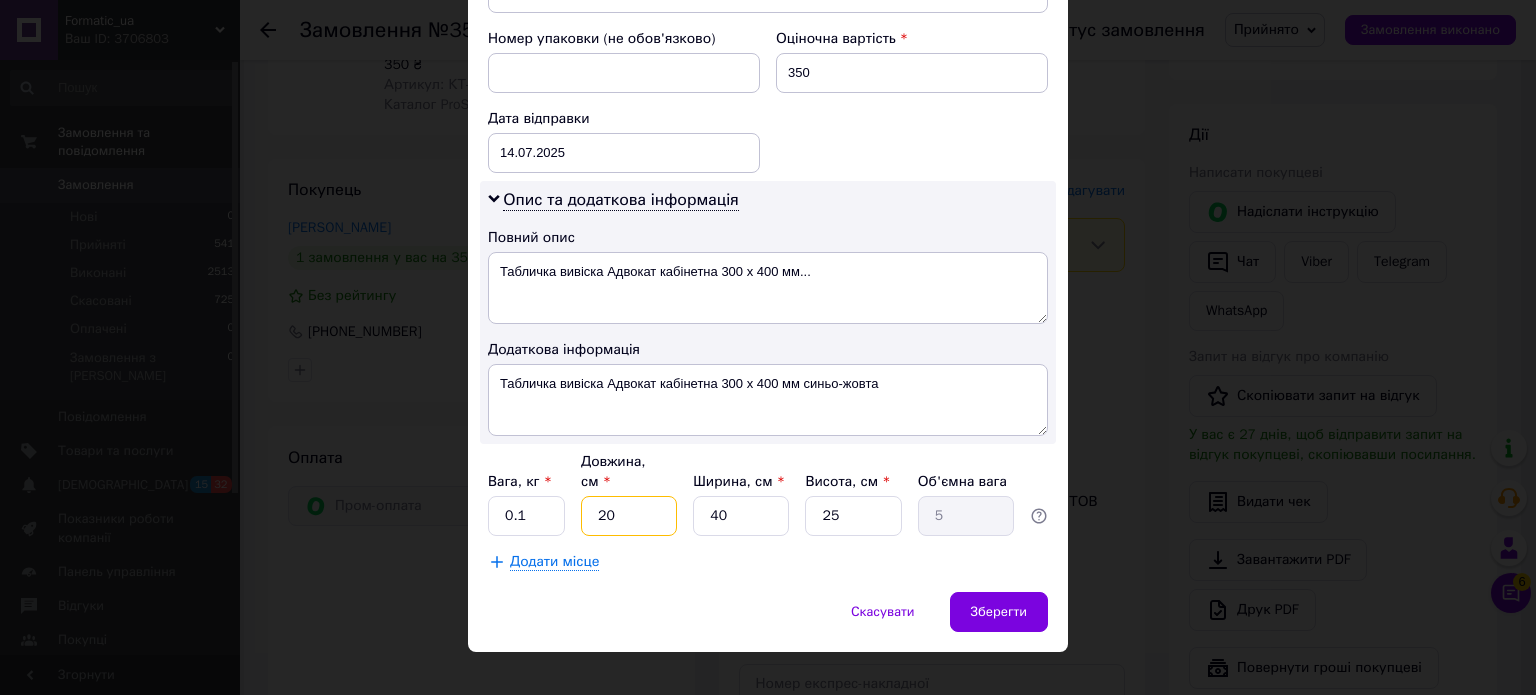 drag, startPoint x: 638, startPoint y: 488, endPoint x: 564, endPoint y: 493, distance: 74.168724 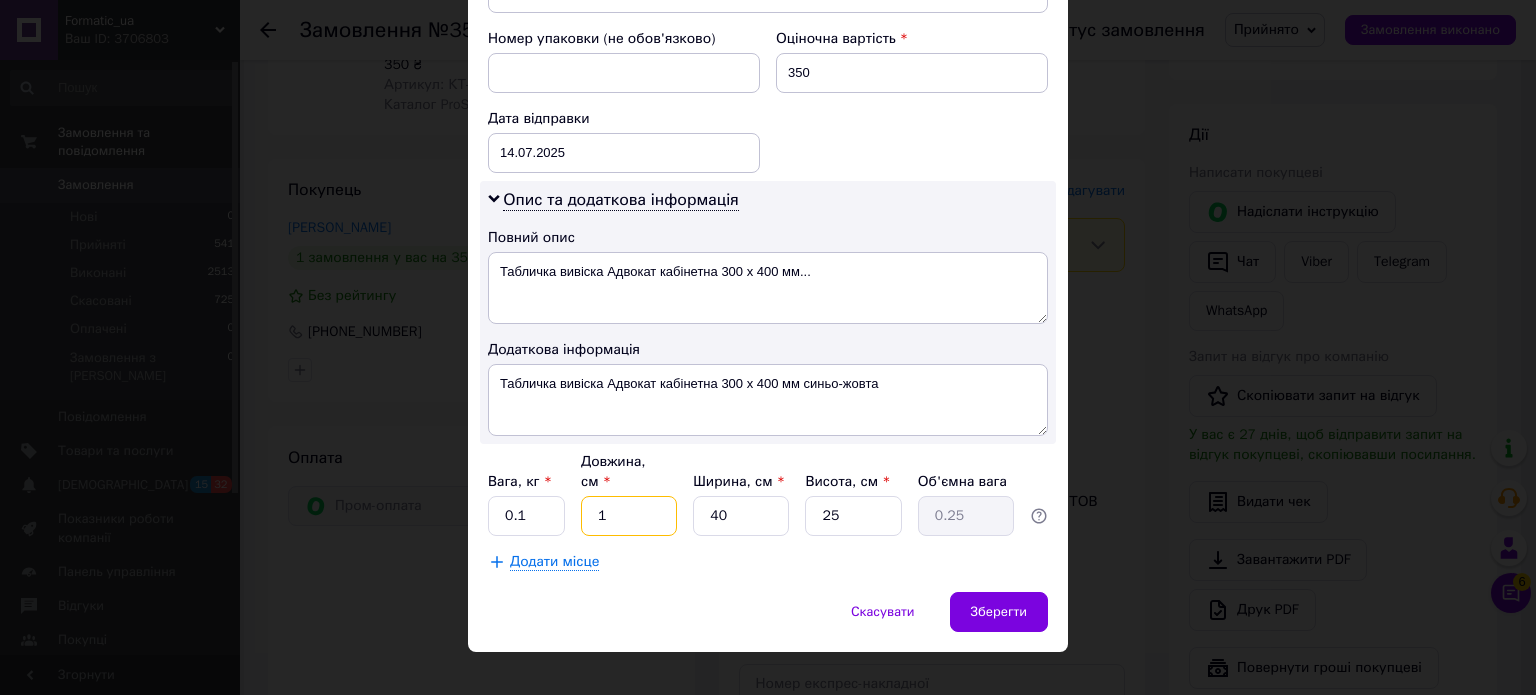 type on "1" 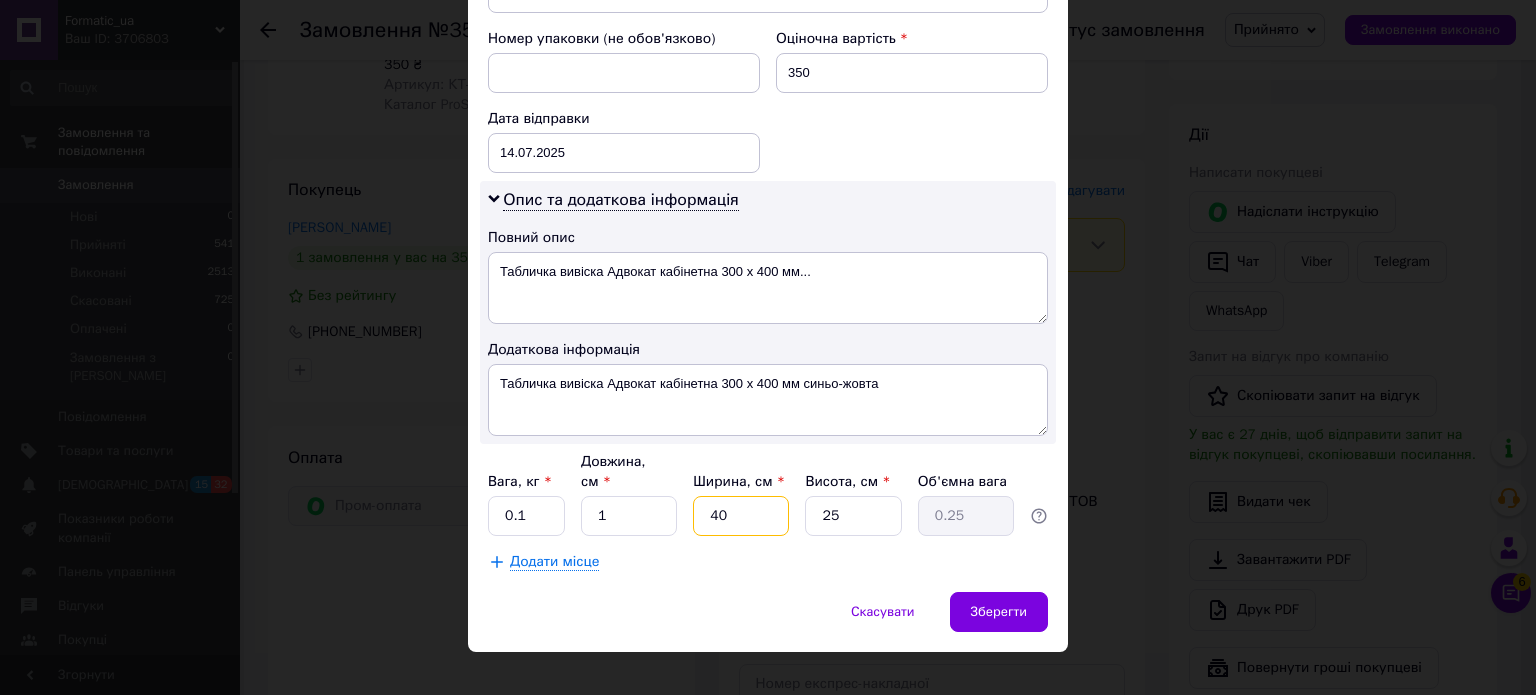 drag, startPoint x: 724, startPoint y: 490, endPoint x: 700, endPoint y: 490, distance: 24 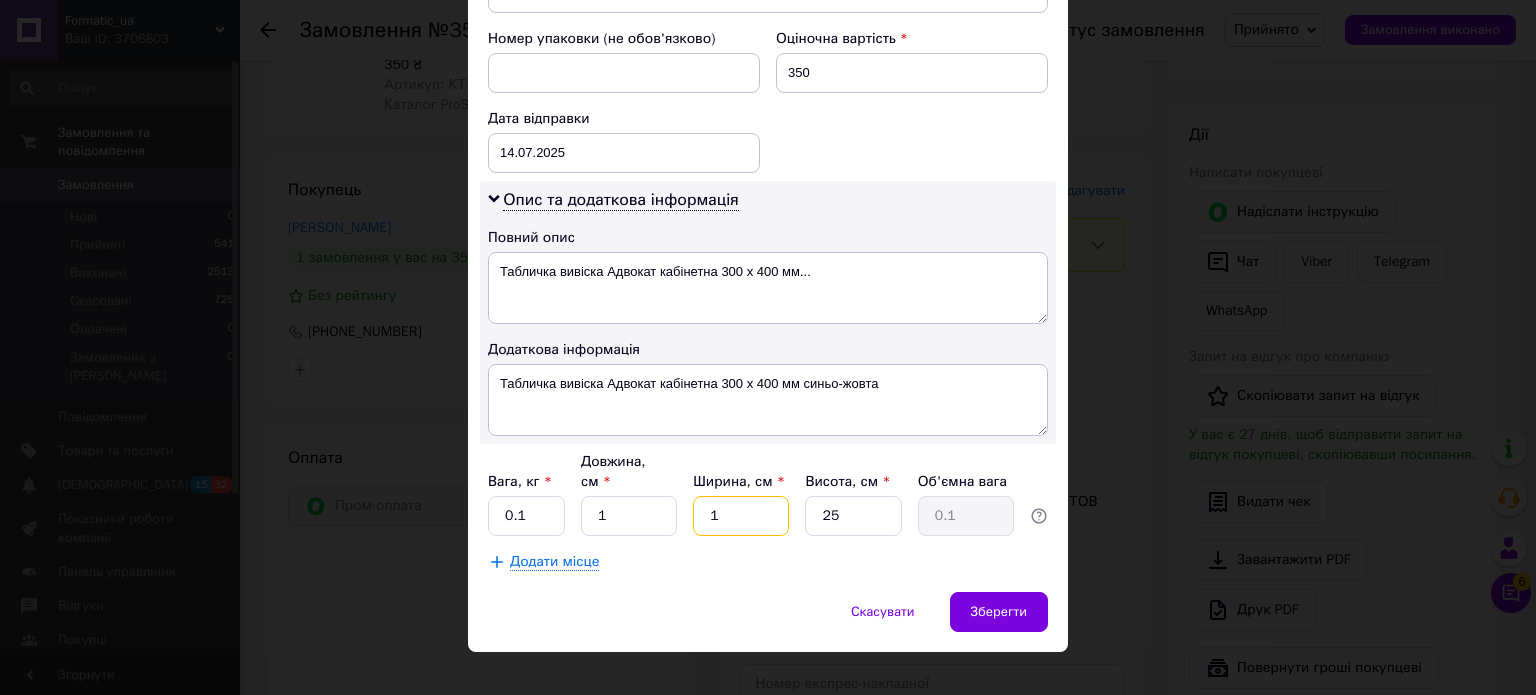 type on "1" 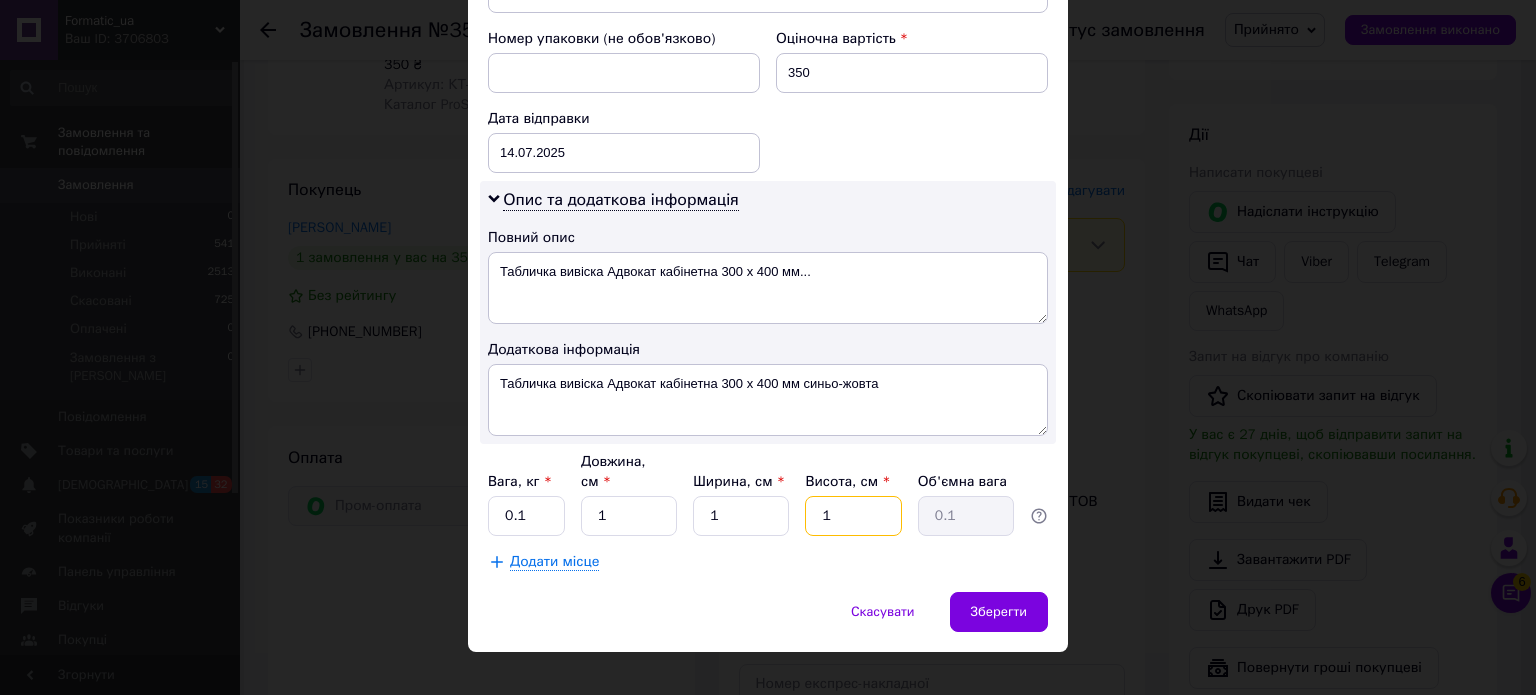 drag, startPoint x: 835, startPoint y: 493, endPoint x: 812, endPoint y: 492, distance: 23.021729 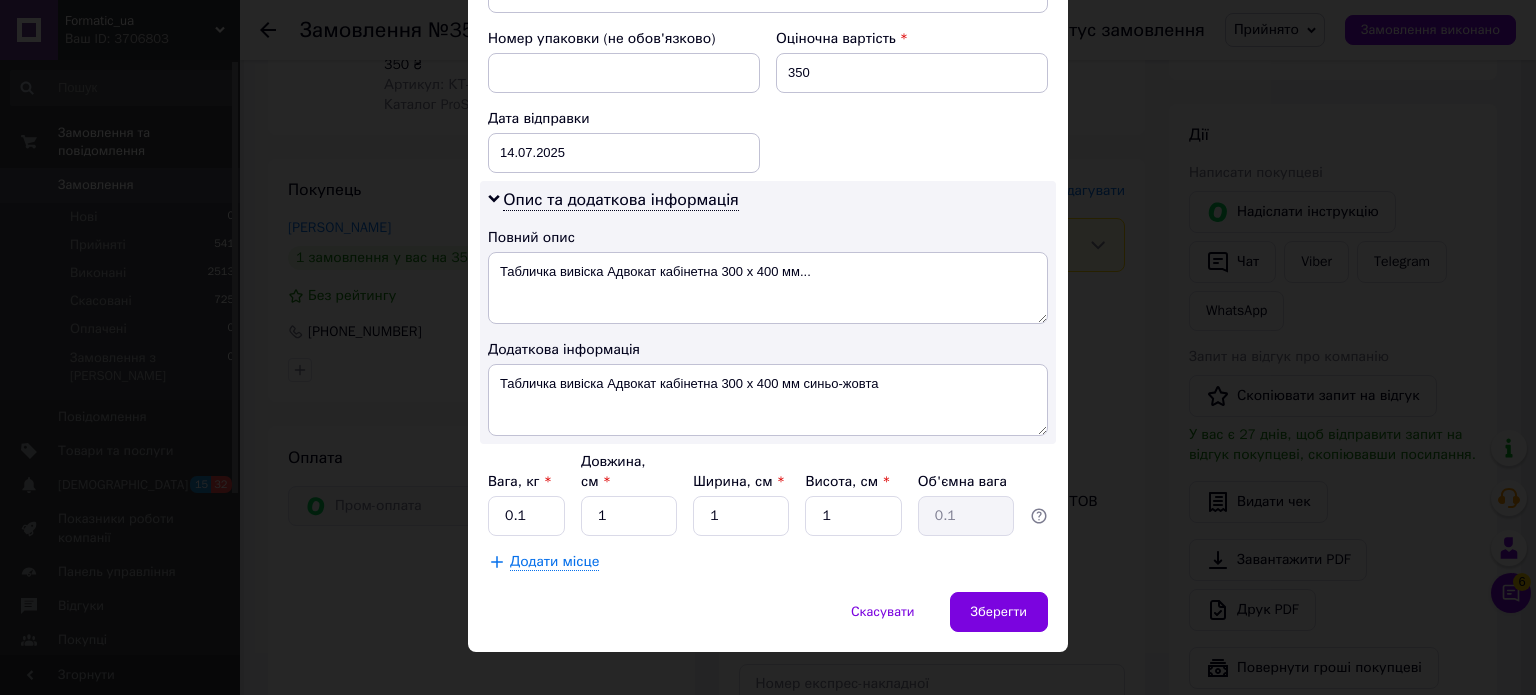 click on "Додати місце" at bounding box center (768, 562) 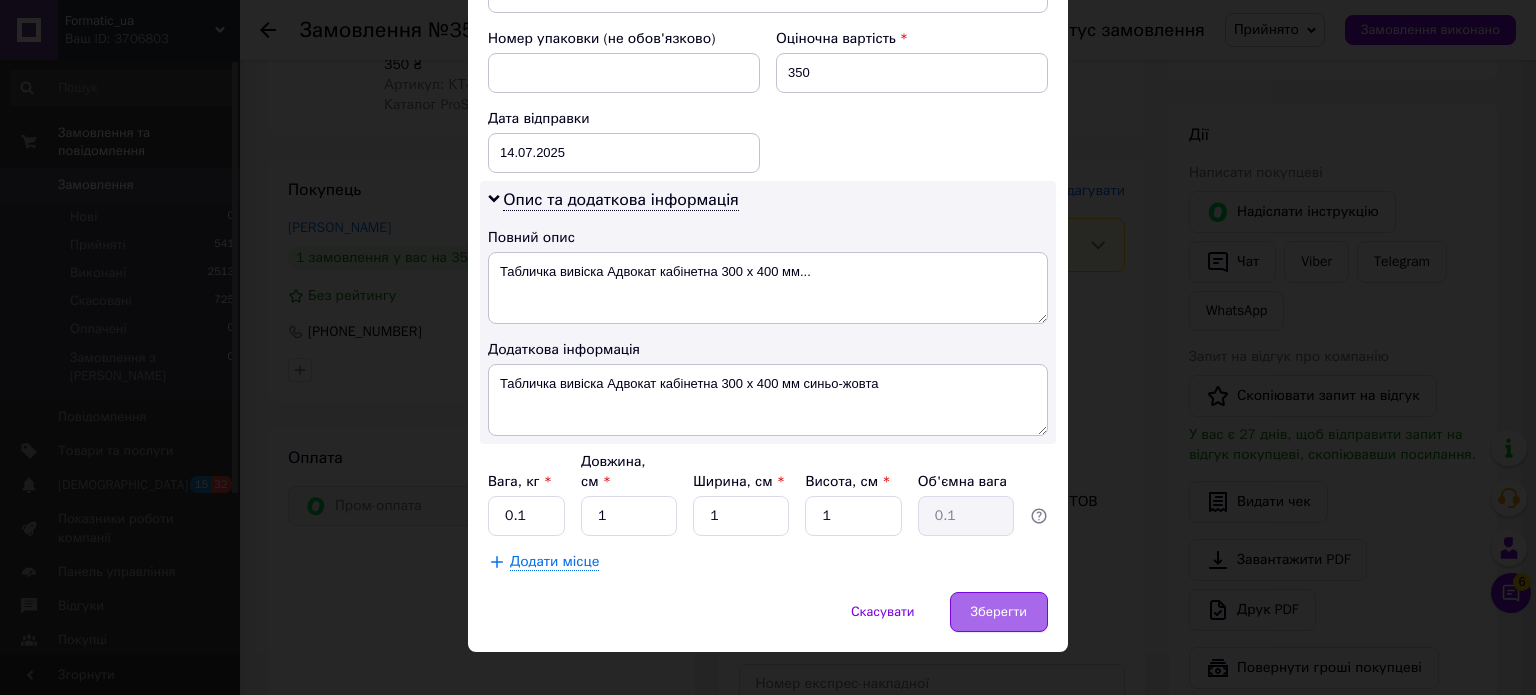click on "Зберегти" at bounding box center [999, 612] 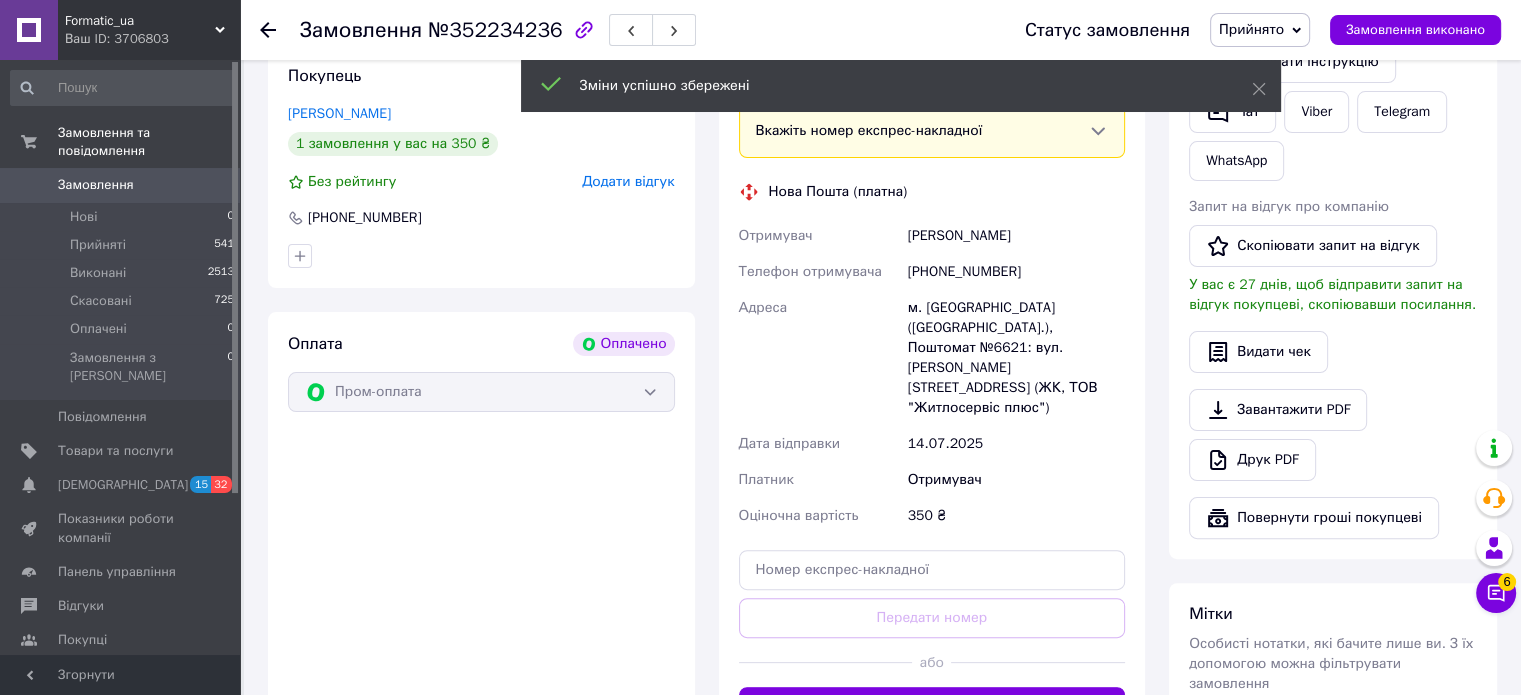scroll, scrollTop: 522, scrollLeft: 0, axis: vertical 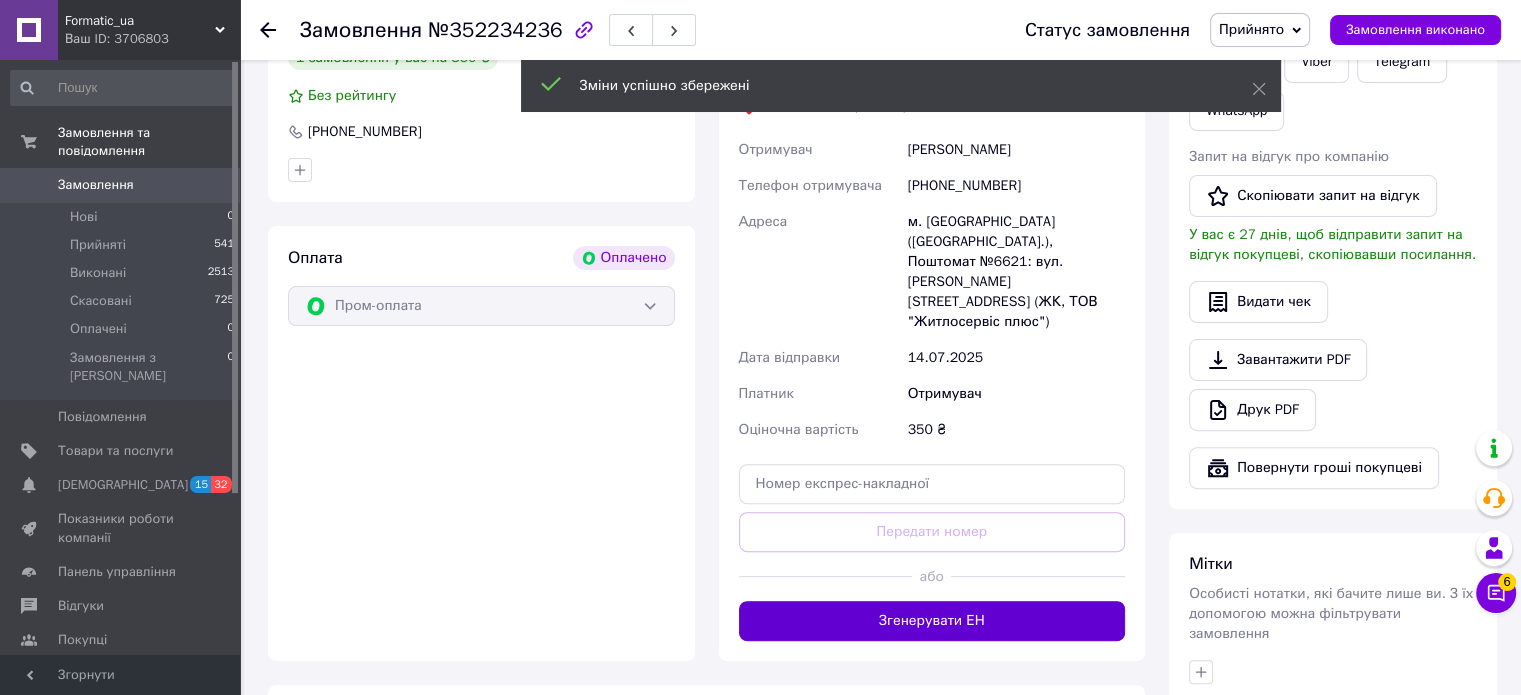 click on "Згенерувати ЕН" at bounding box center (932, 621) 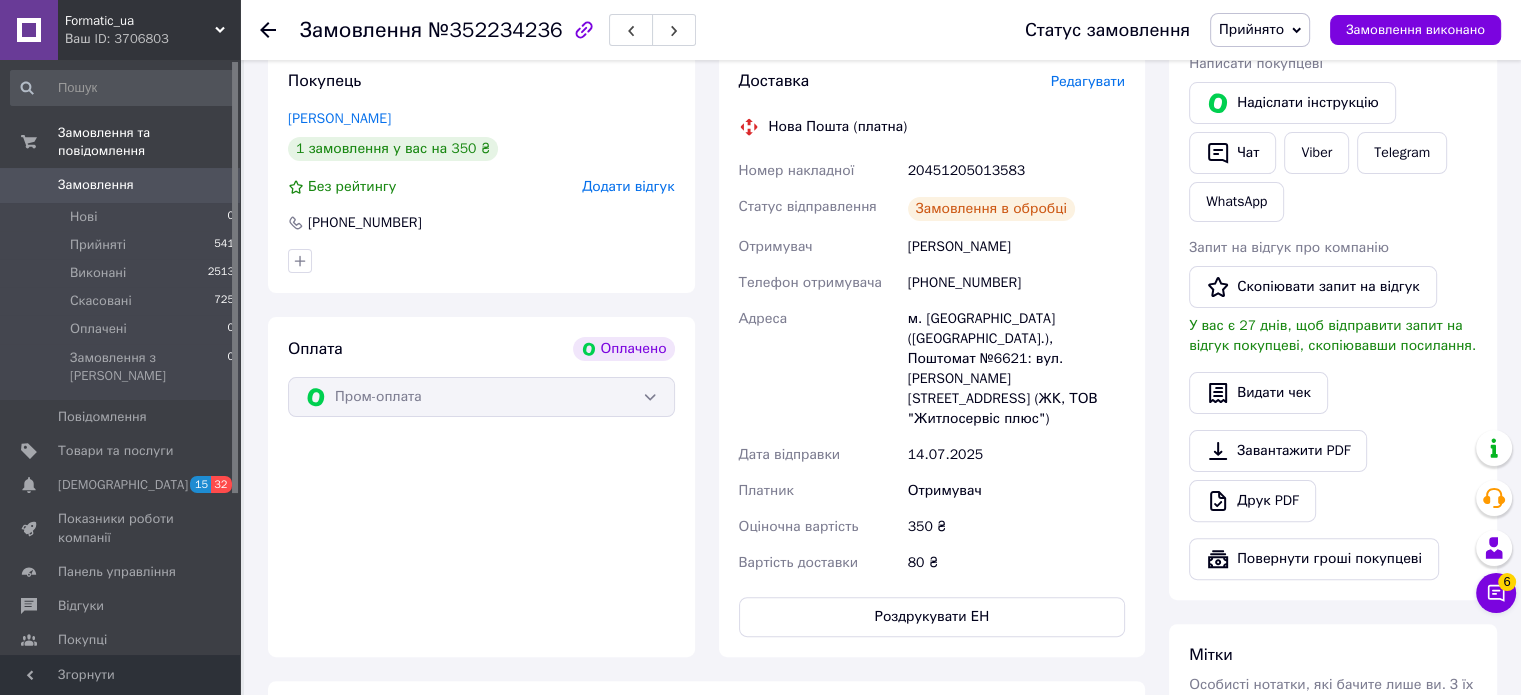scroll, scrollTop: 322, scrollLeft: 0, axis: vertical 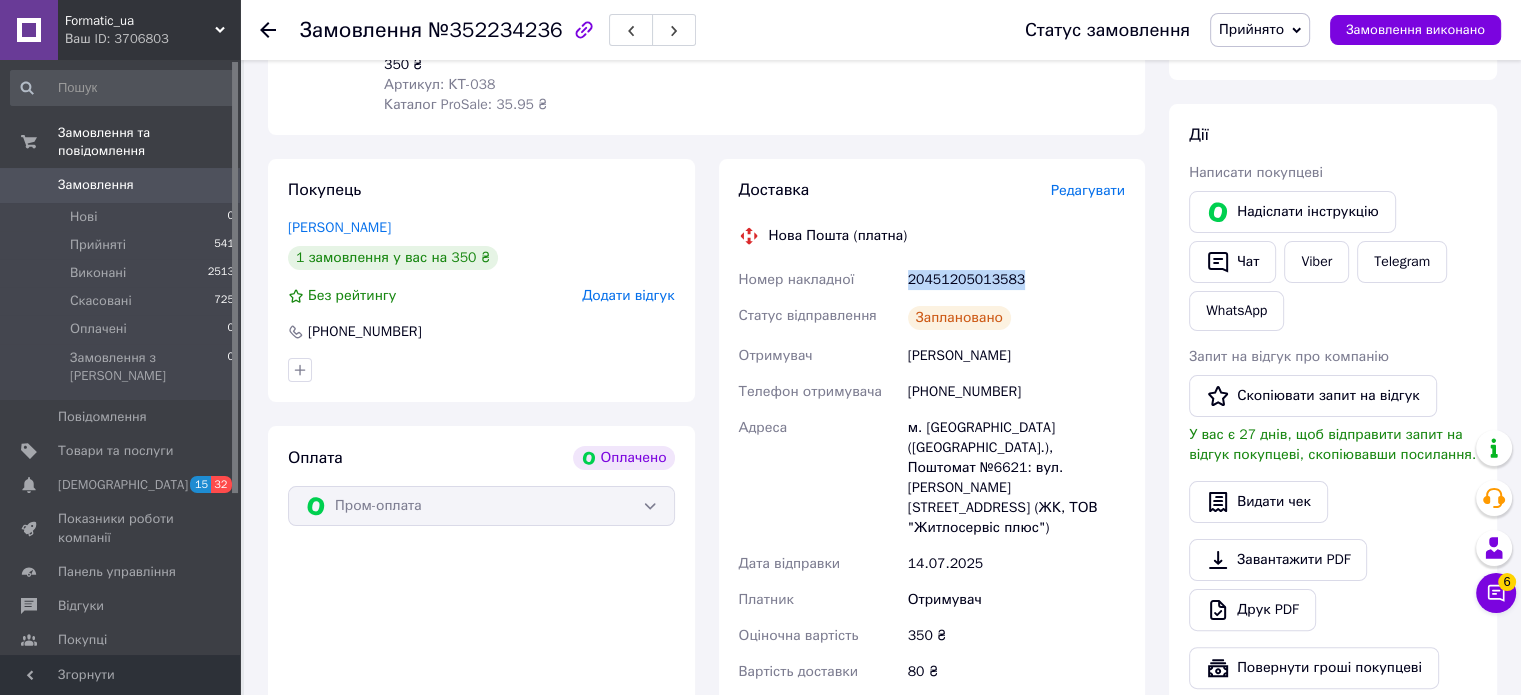 drag, startPoint x: 928, startPoint y: 260, endPoint x: 1016, endPoint y: 256, distance: 88.09086 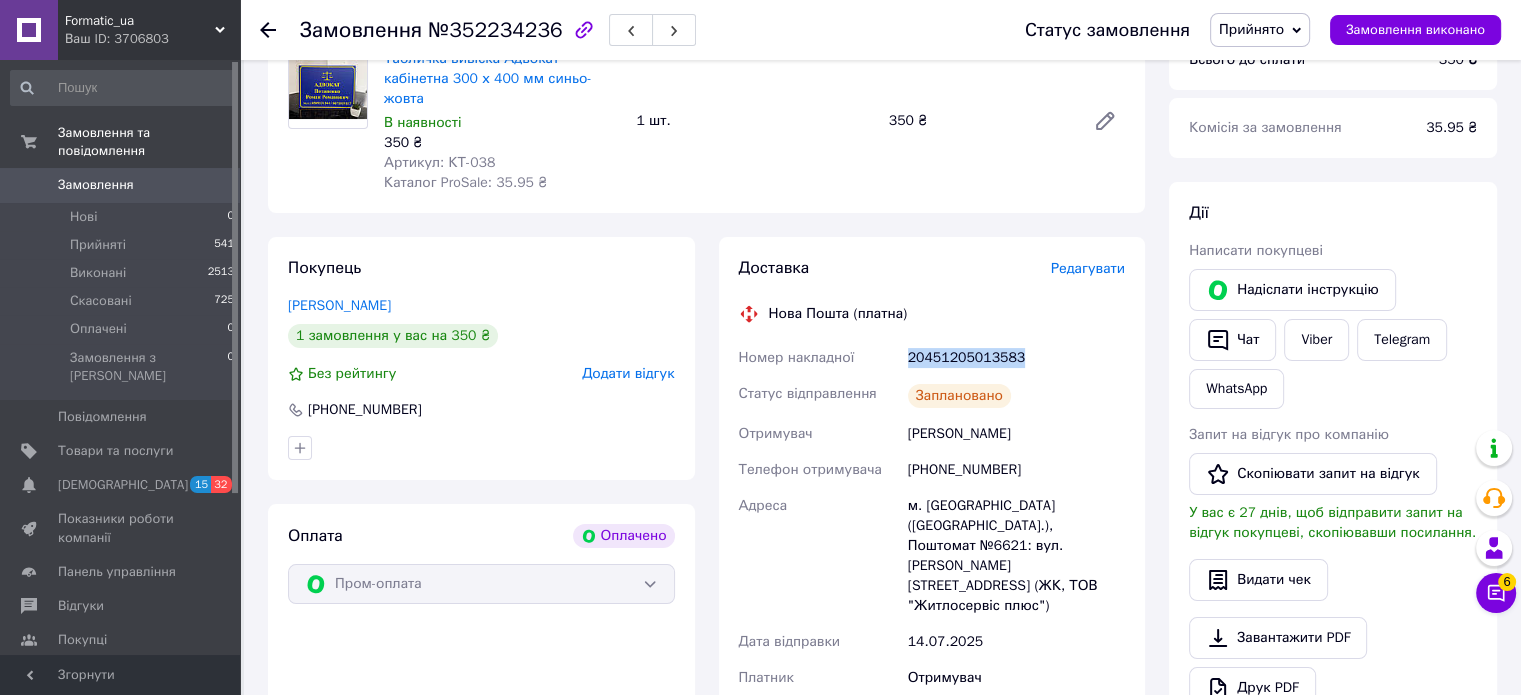 scroll, scrollTop: 122, scrollLeft: 0, axis: vertical 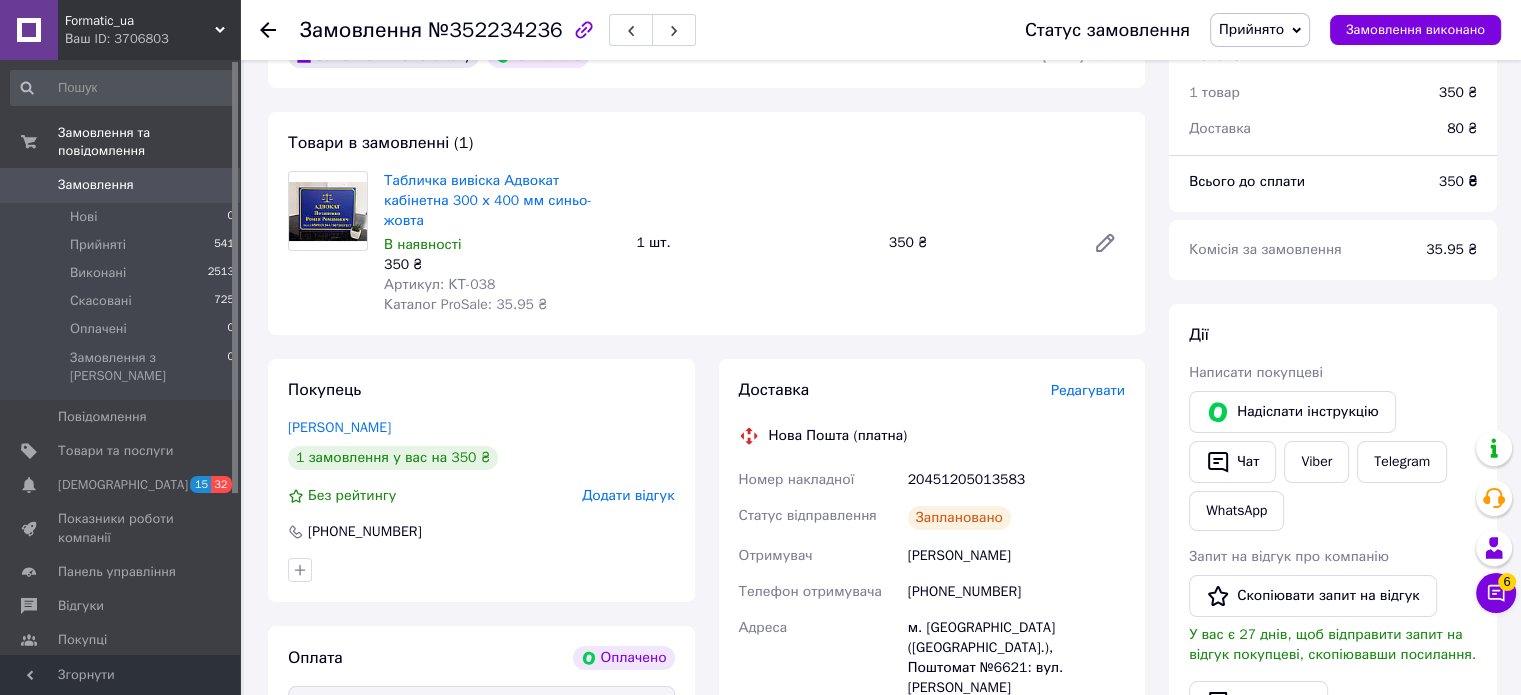 click 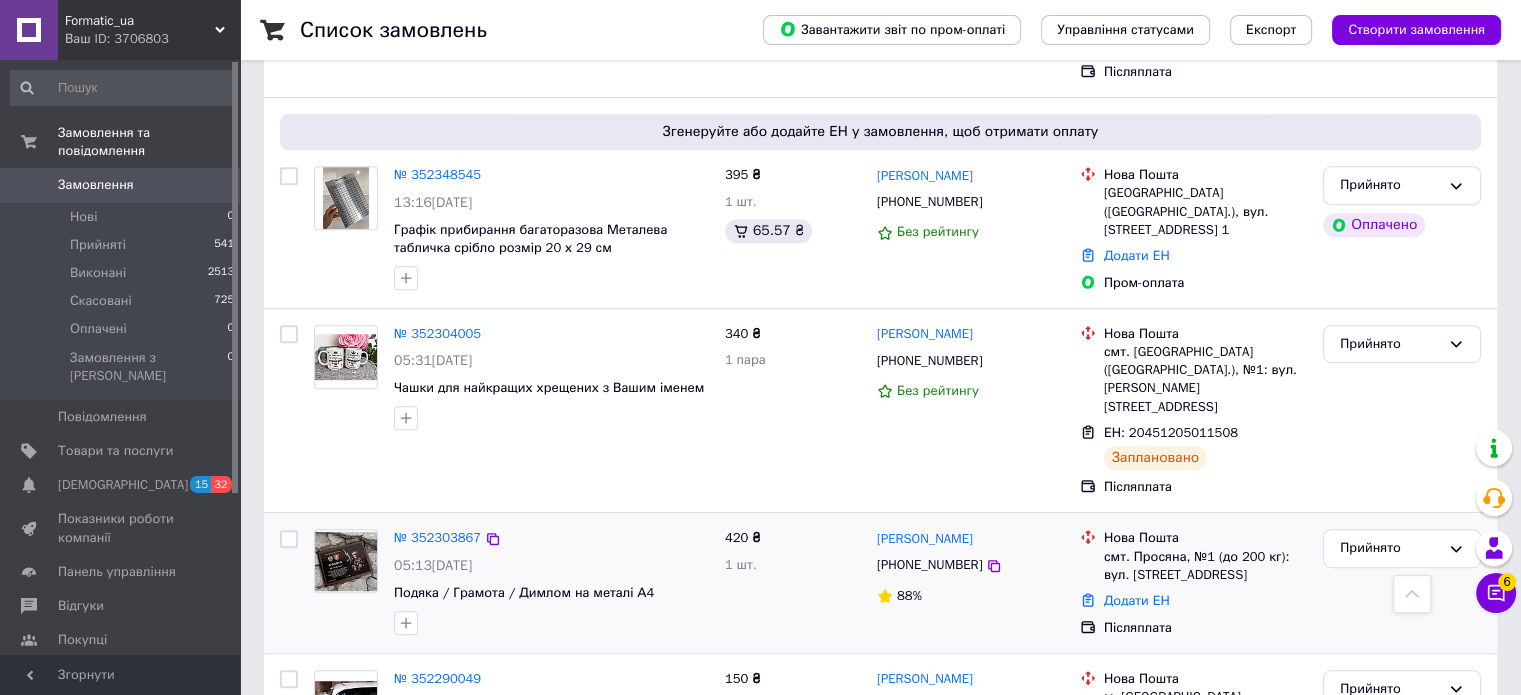 scroll, scrollTop: 900, scrollLeft: 0, axis: vertical 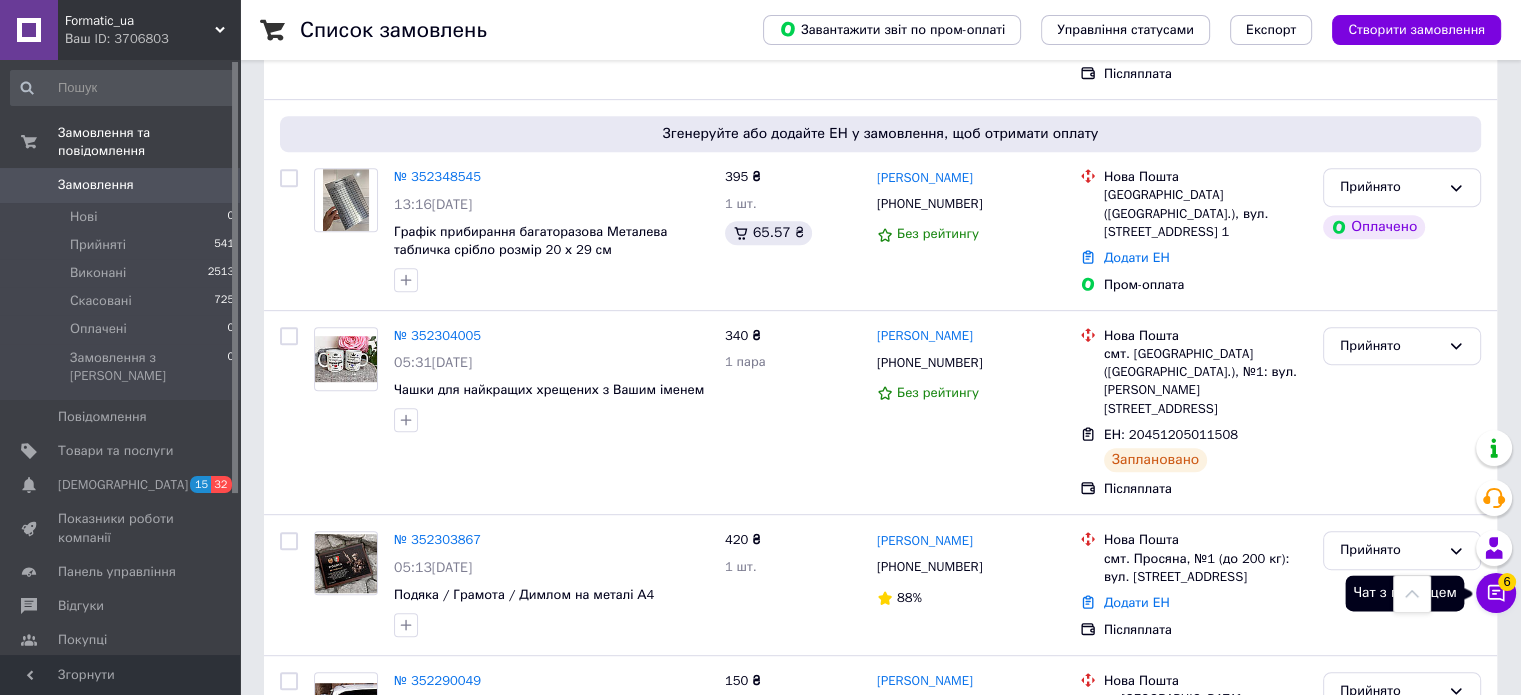 click on "6" at bounding box center [1507, 582] 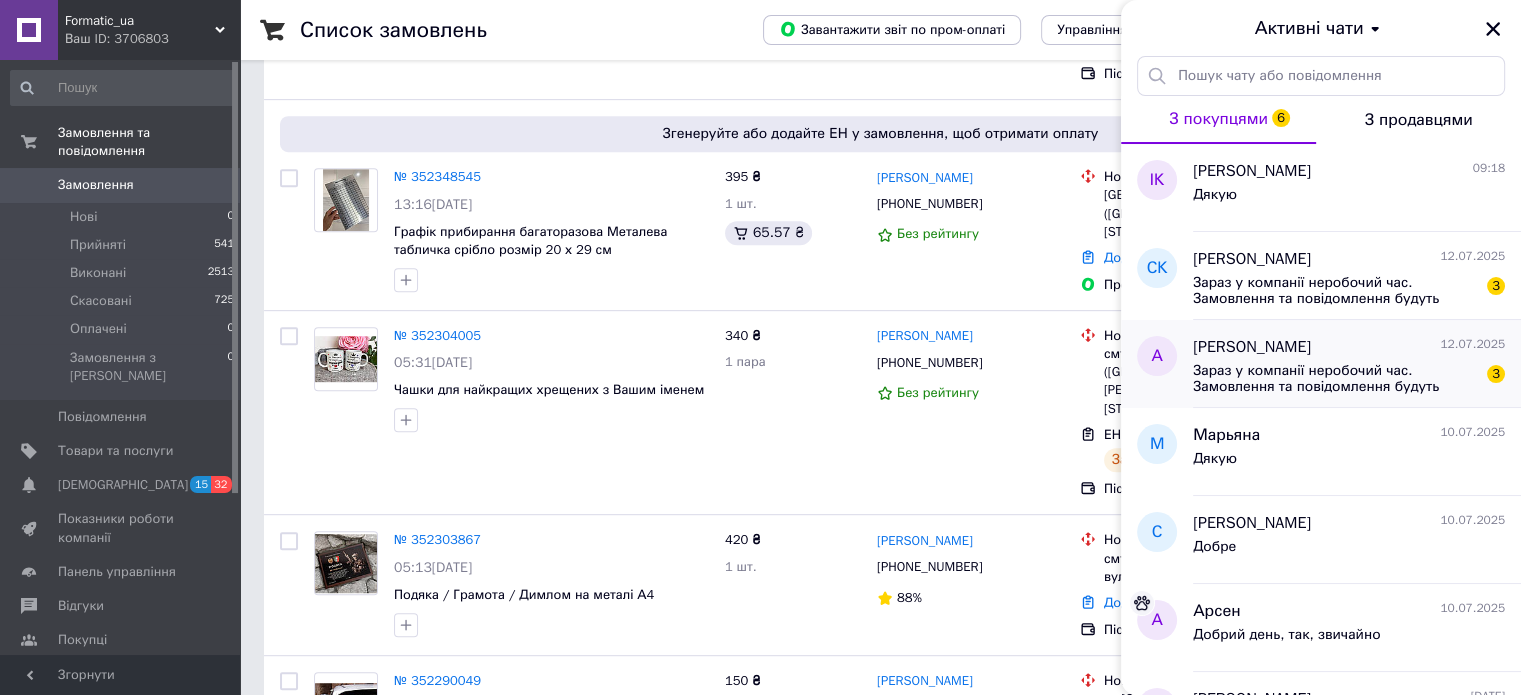 click on "Зараз у компанії неробочий час. Замовлення та повідомлення будуть оброблені з 09:00 найближчого робочого дня (14.07)" at bounding box center [1335, 379] 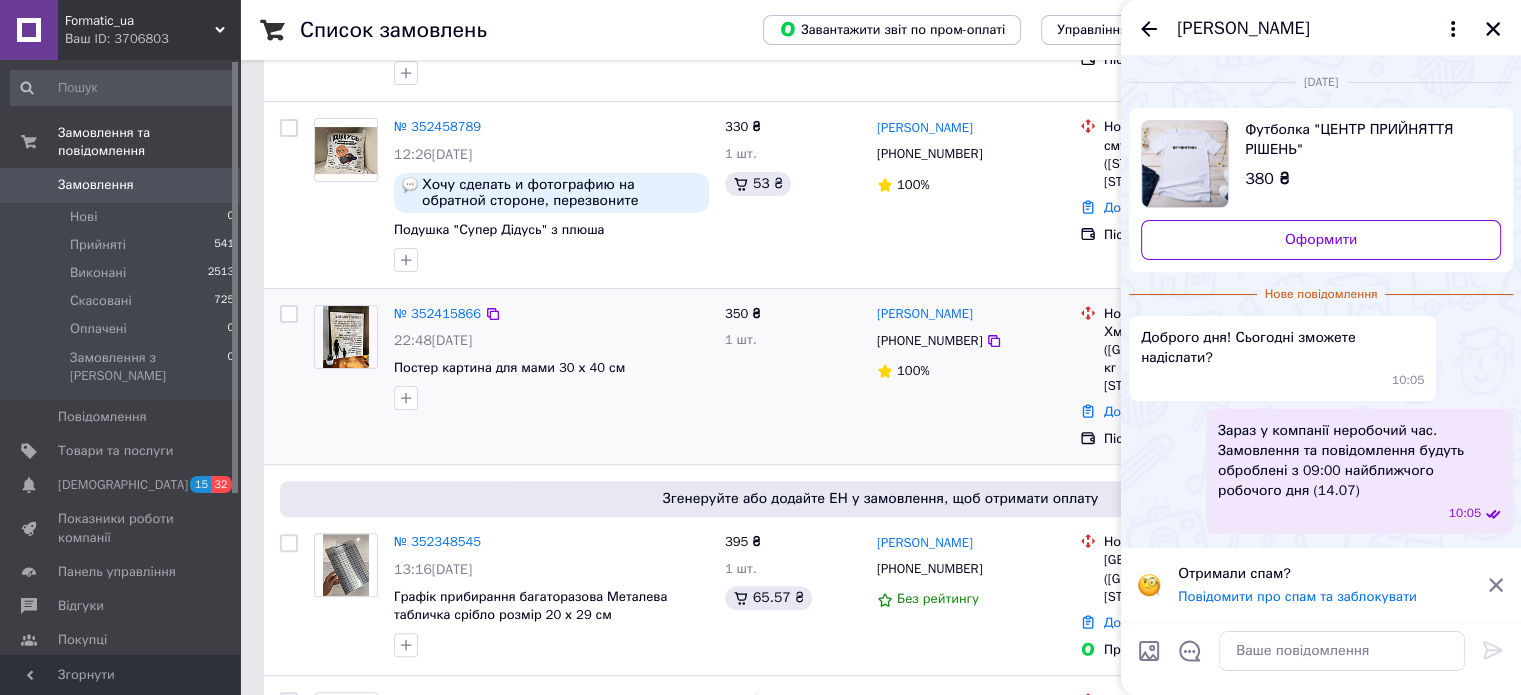 scroll, scrollTop: 500, scrollLeft: 0, axis: vertical 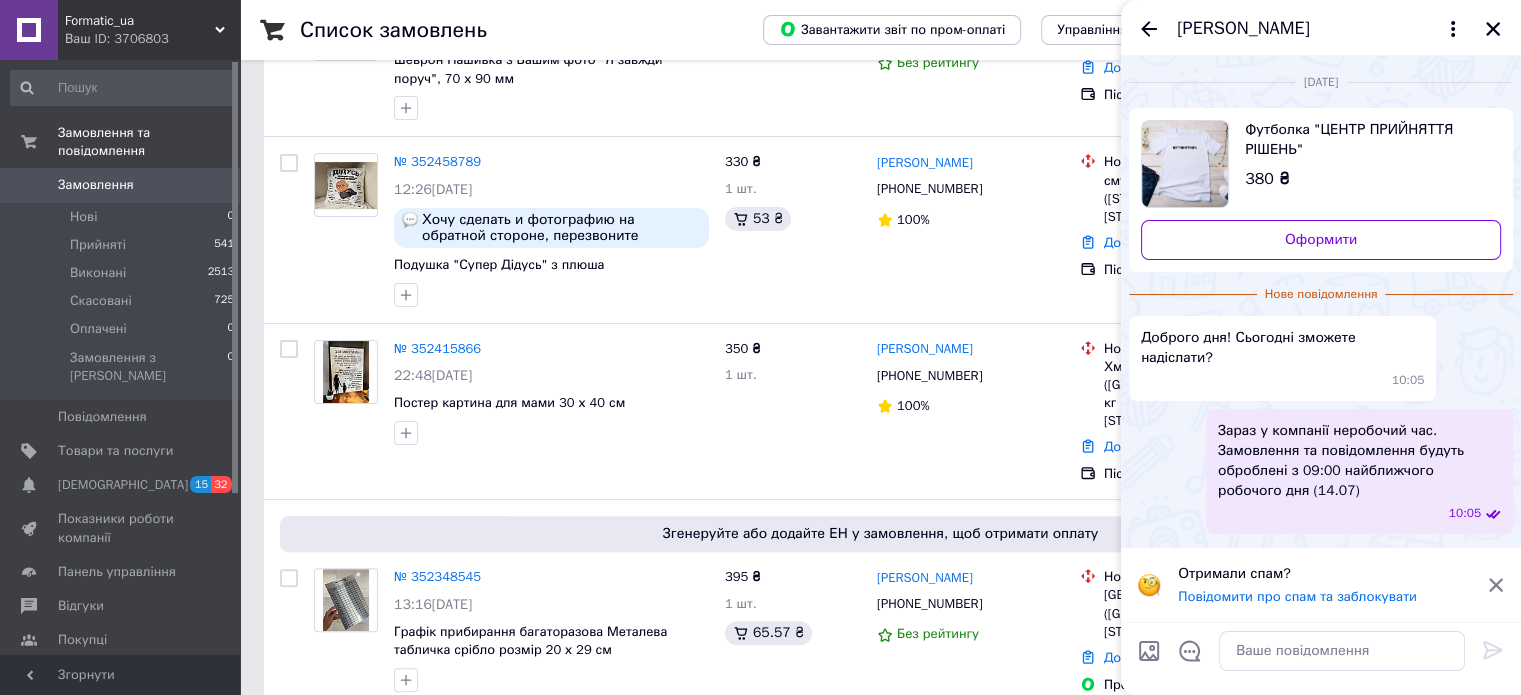 click 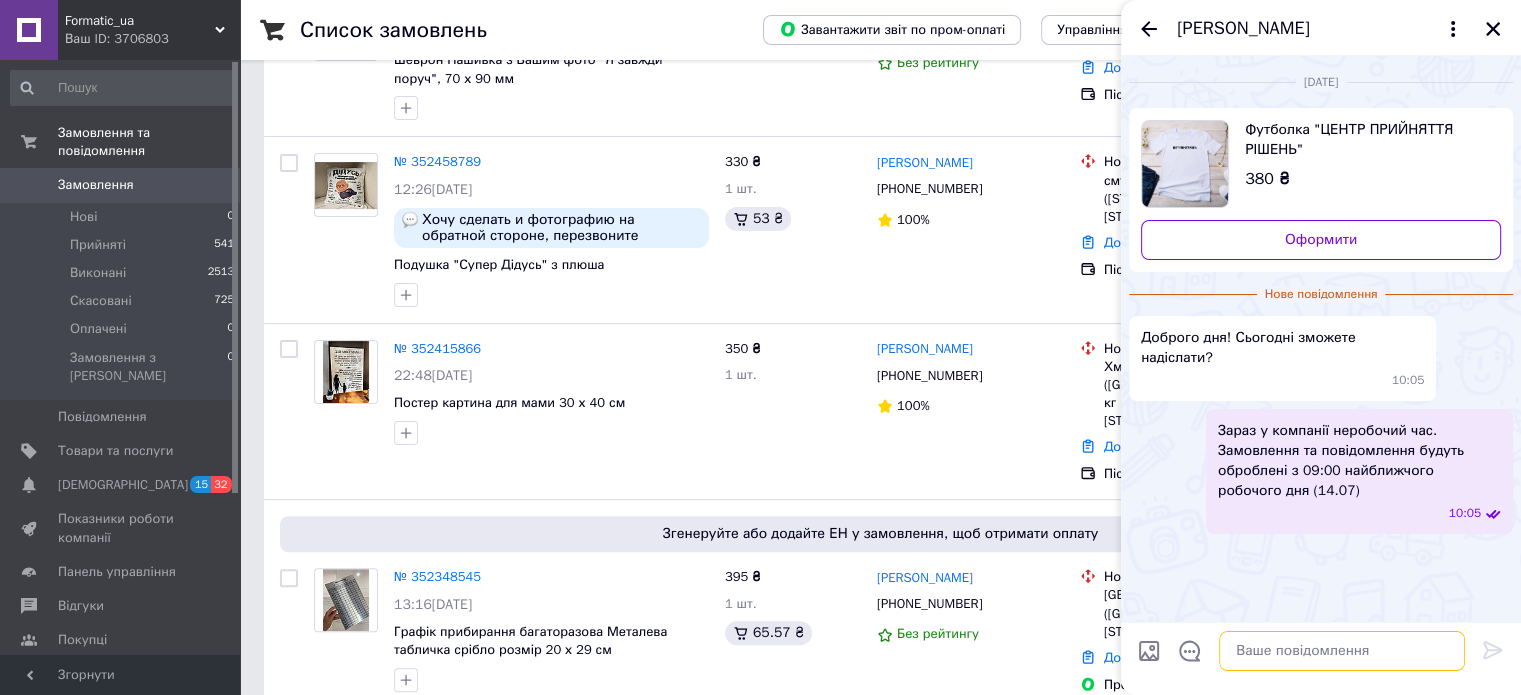 click at bounding box center (1342, 651) 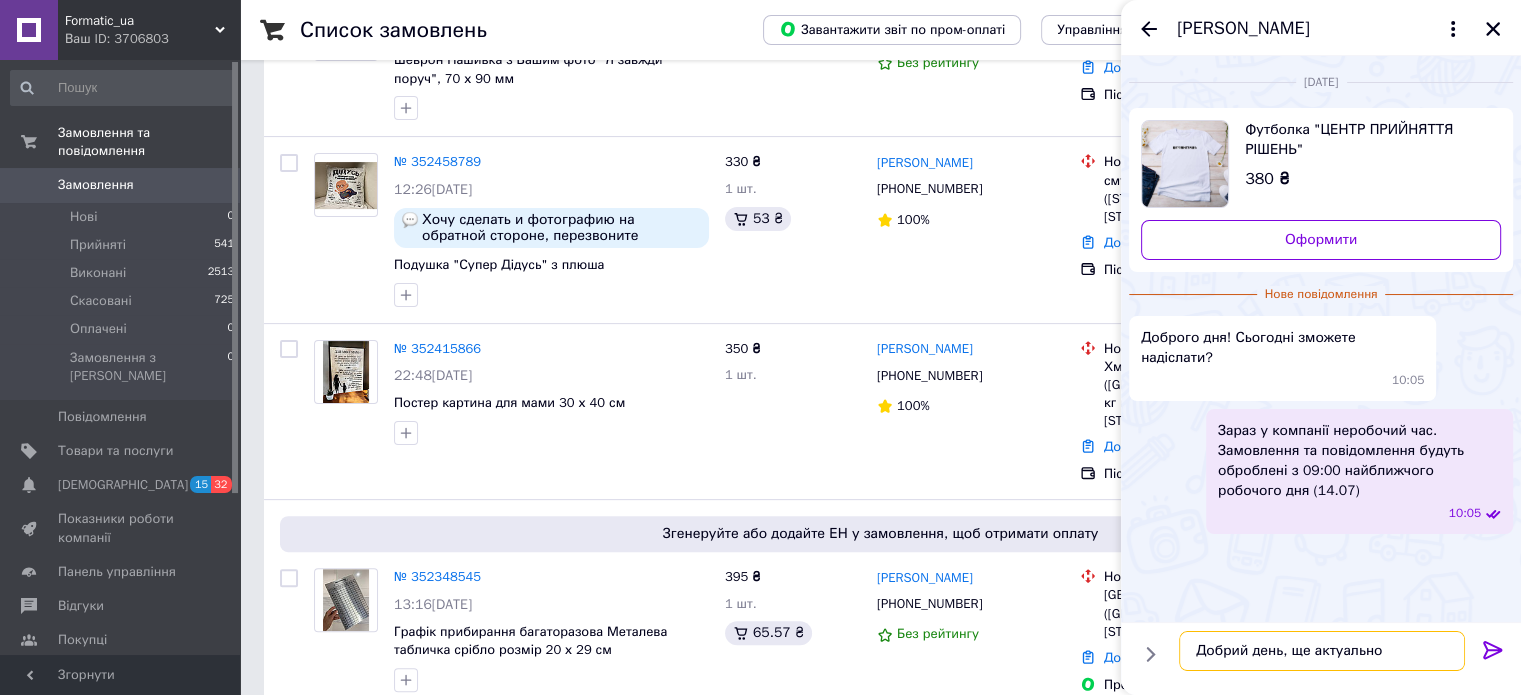 type on "Добрий день, ще актуально?" 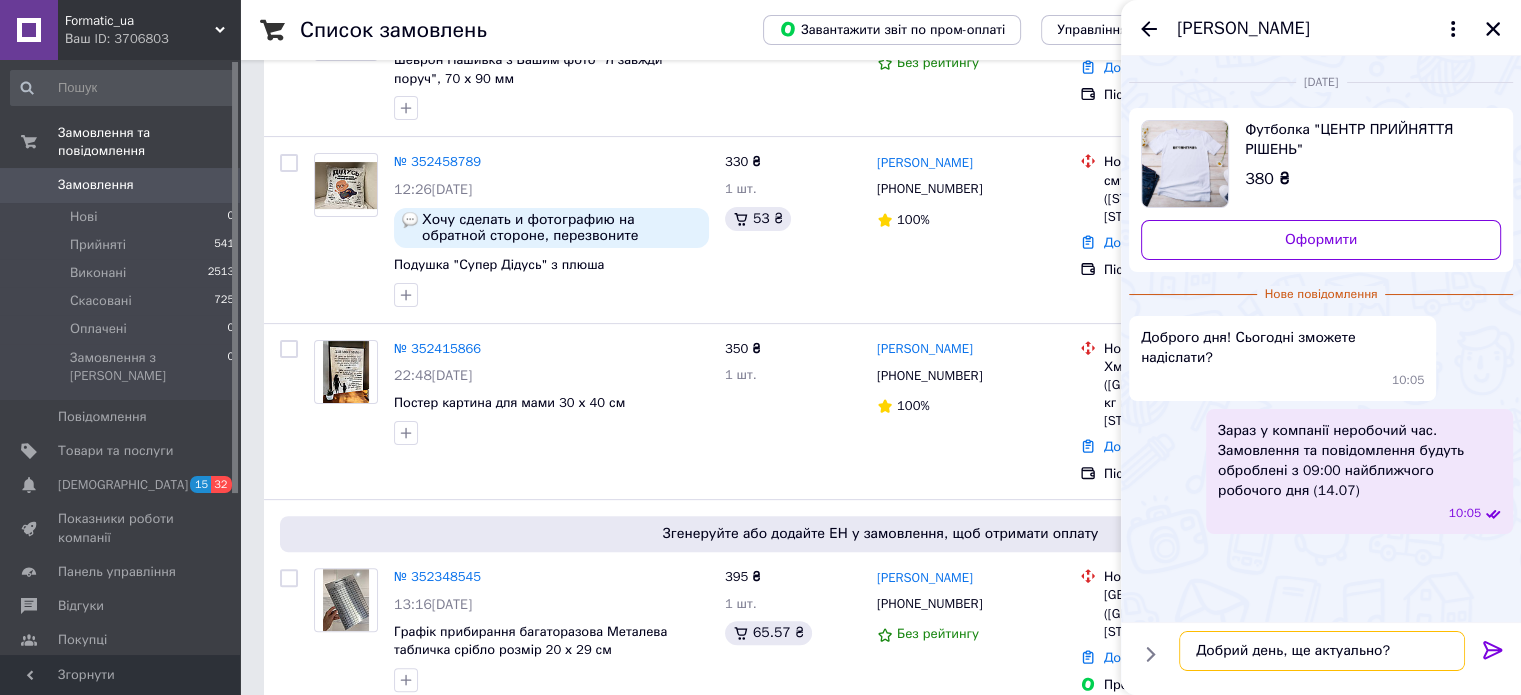 type 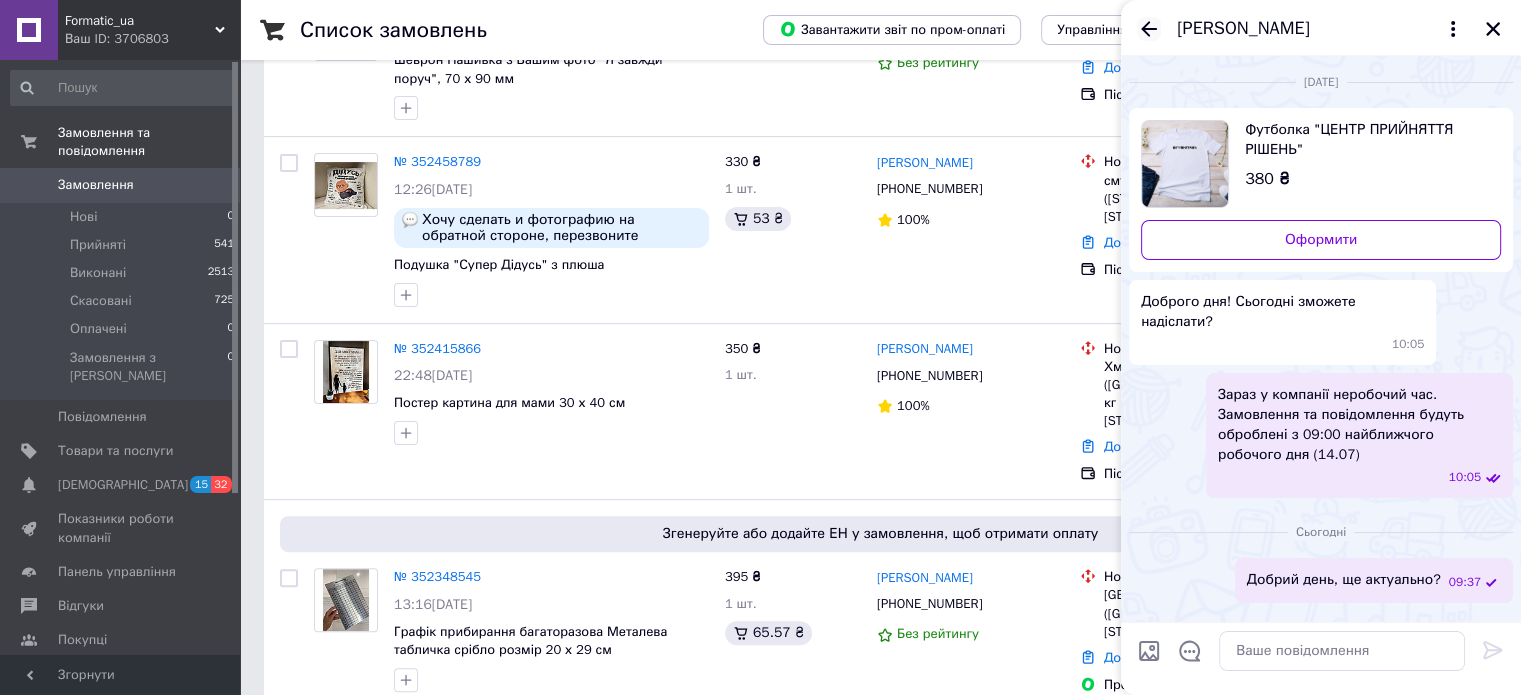click 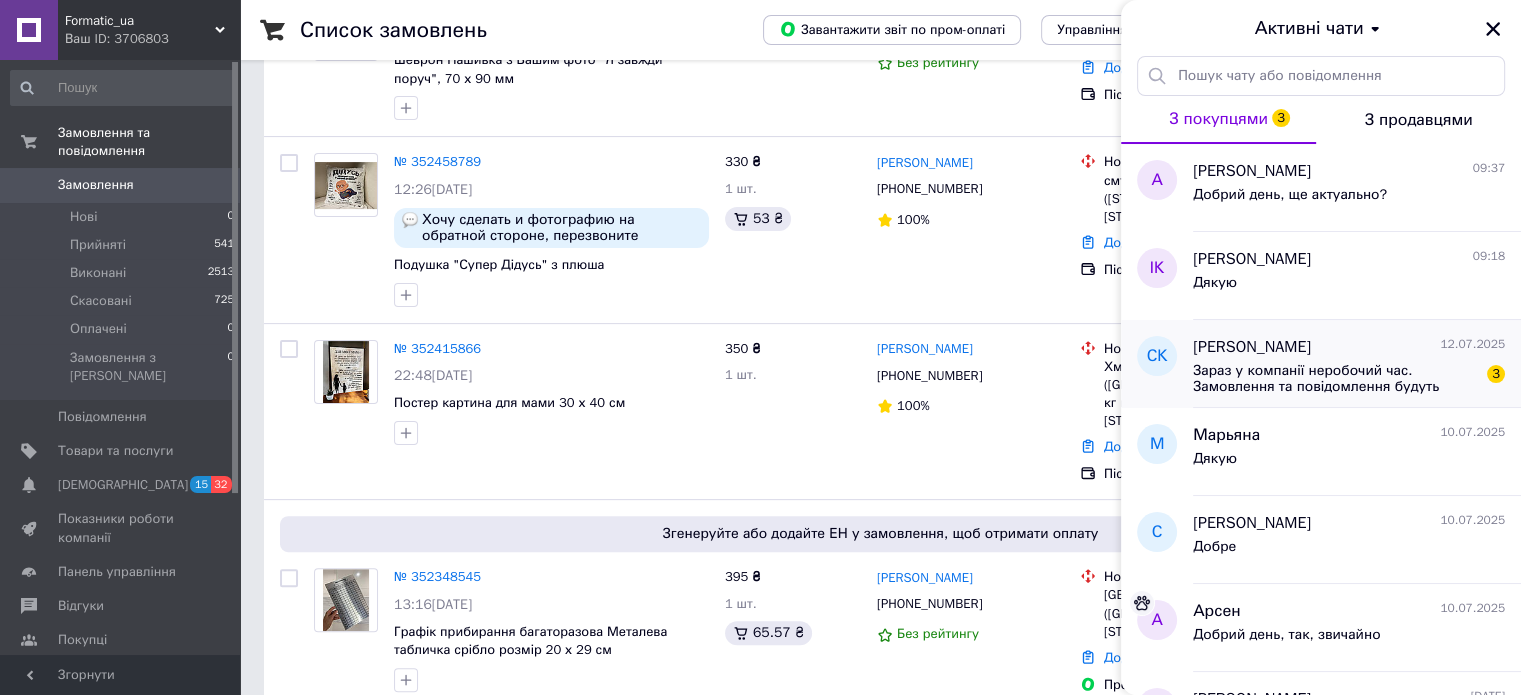click on "Светлана Конюк 12.07.2025" at bounding box center [1349, 347] 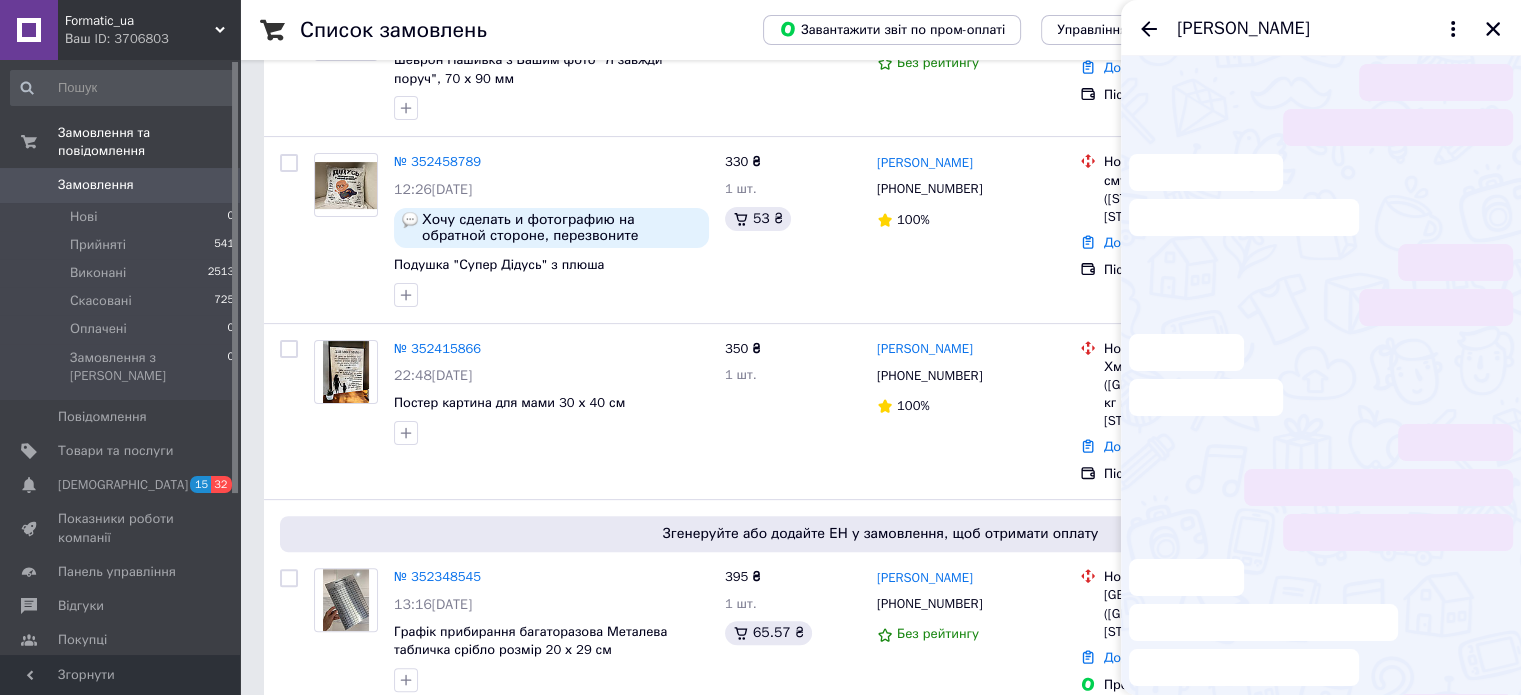 scroll, scrollTop: 13, scrollLeft: 0, axis: vertical 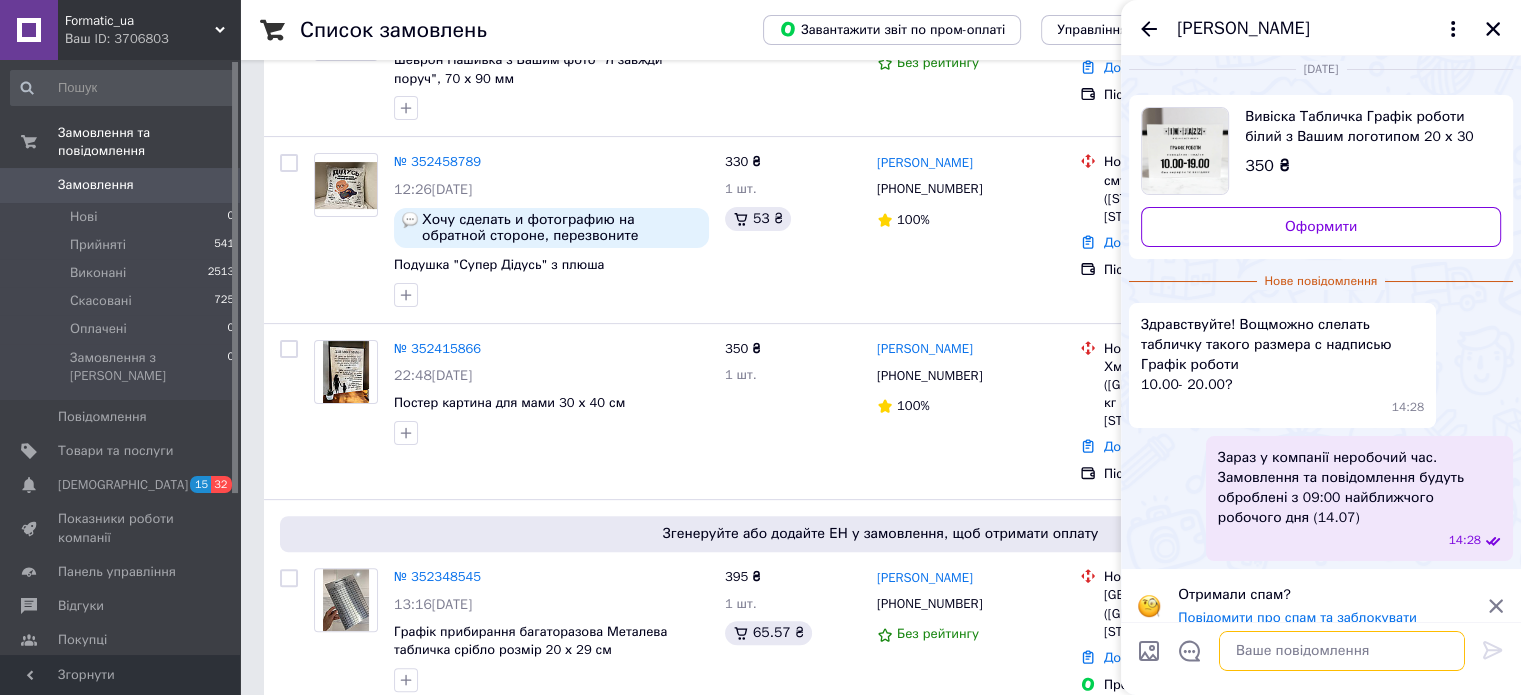 click at bounding box center (1342, 651) 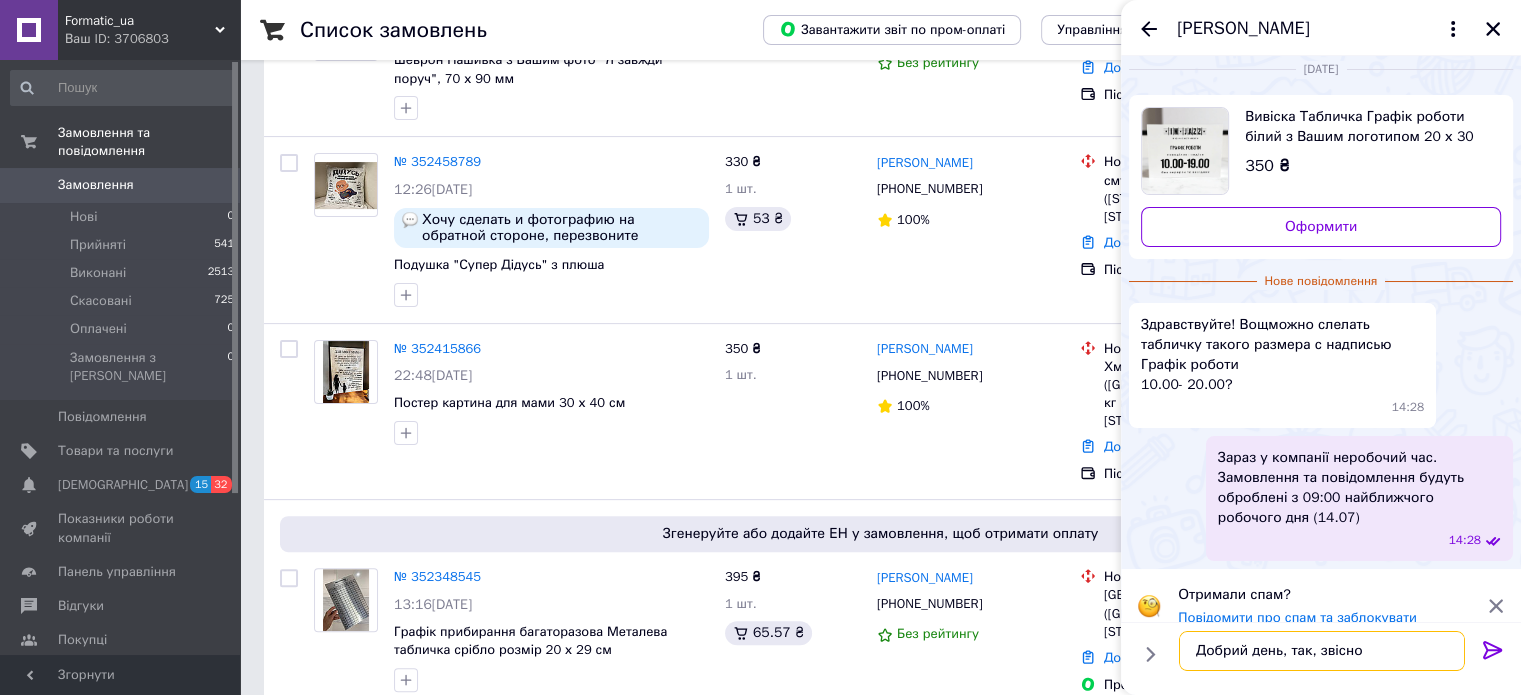 type on "Добрий день, так, звісно" 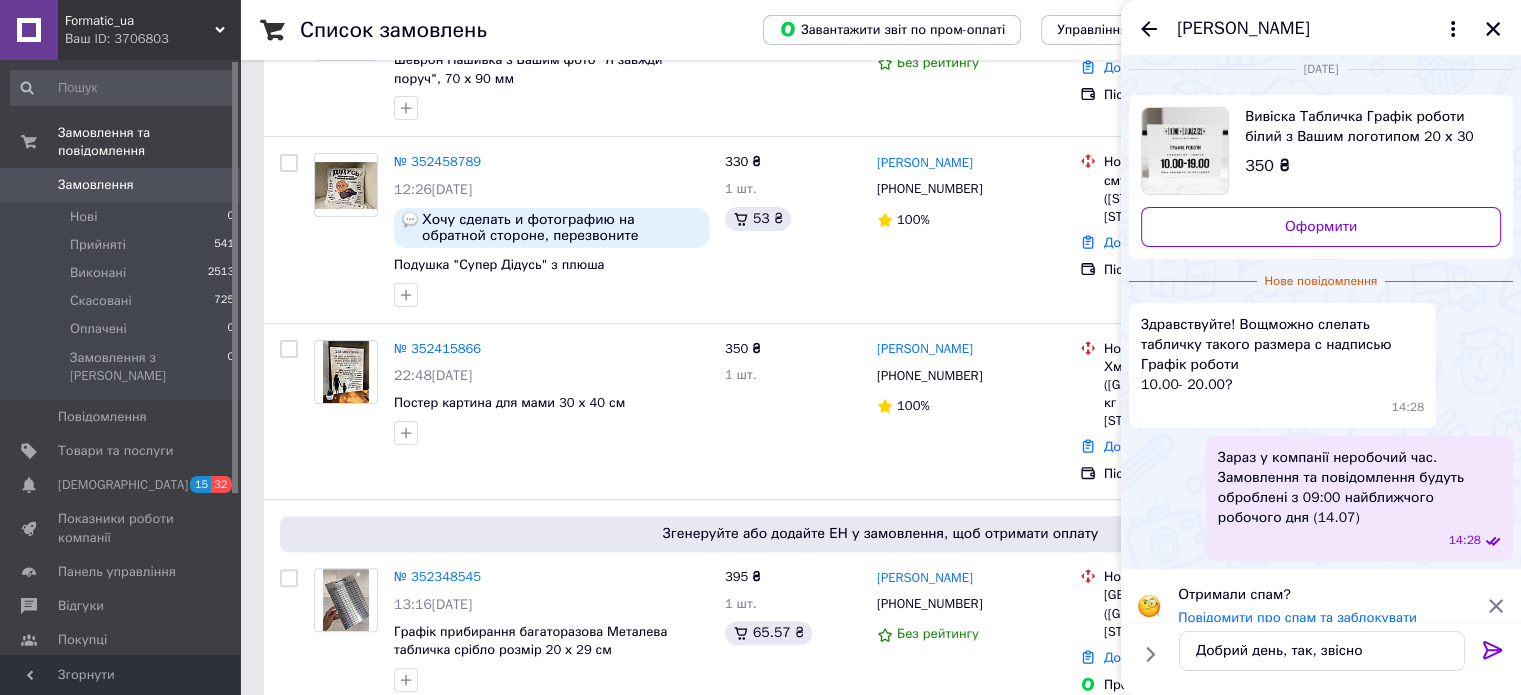 click 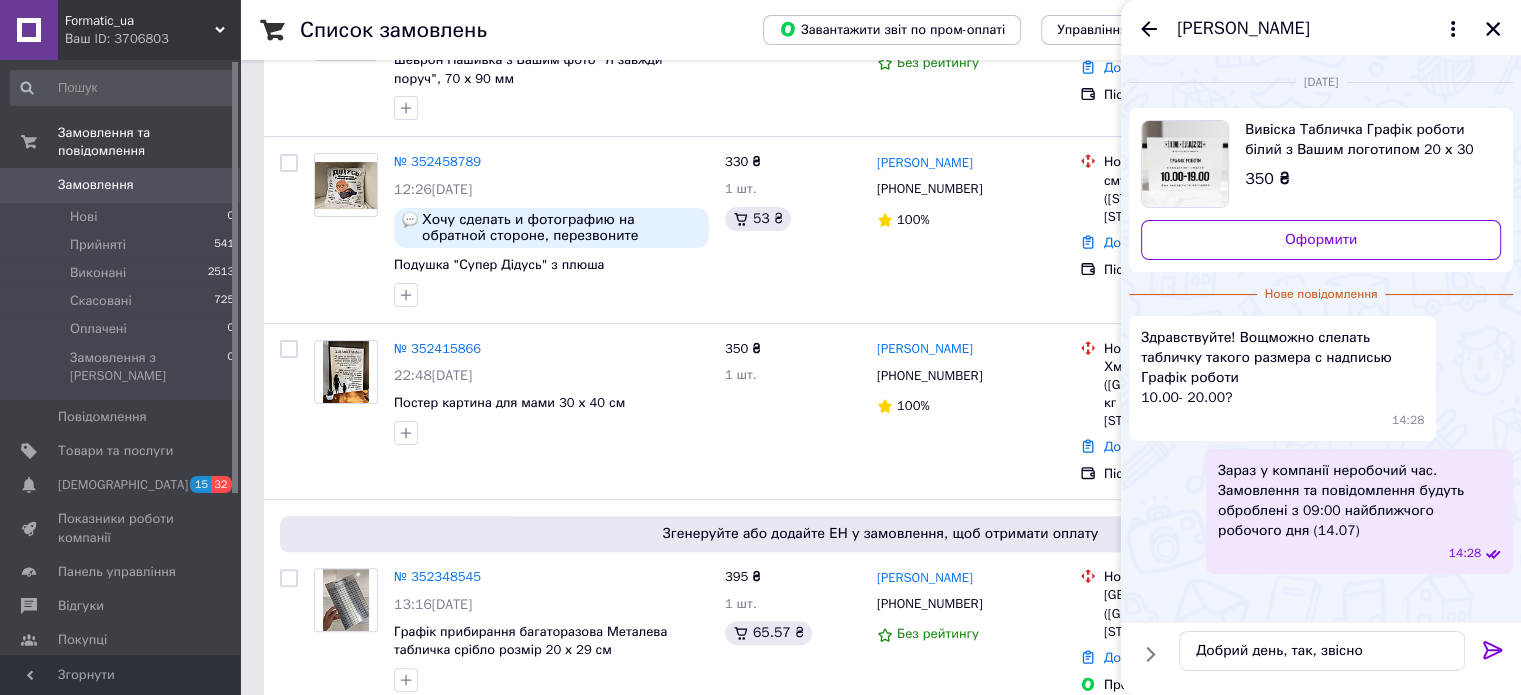 scroll, scrollTop: 0, scrollLeft: 0, axis: both 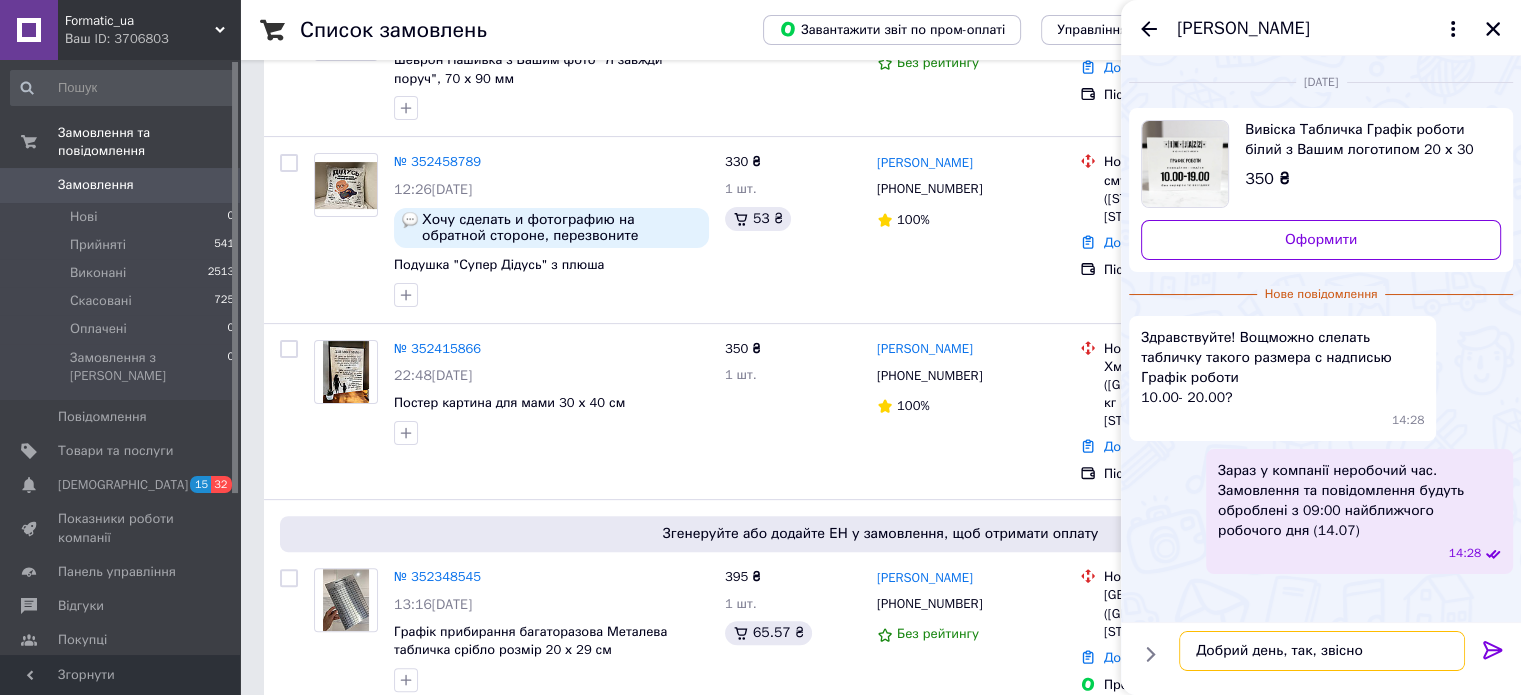 click on "Добрий день, так, звісно" at bounding box center (1322, 651) 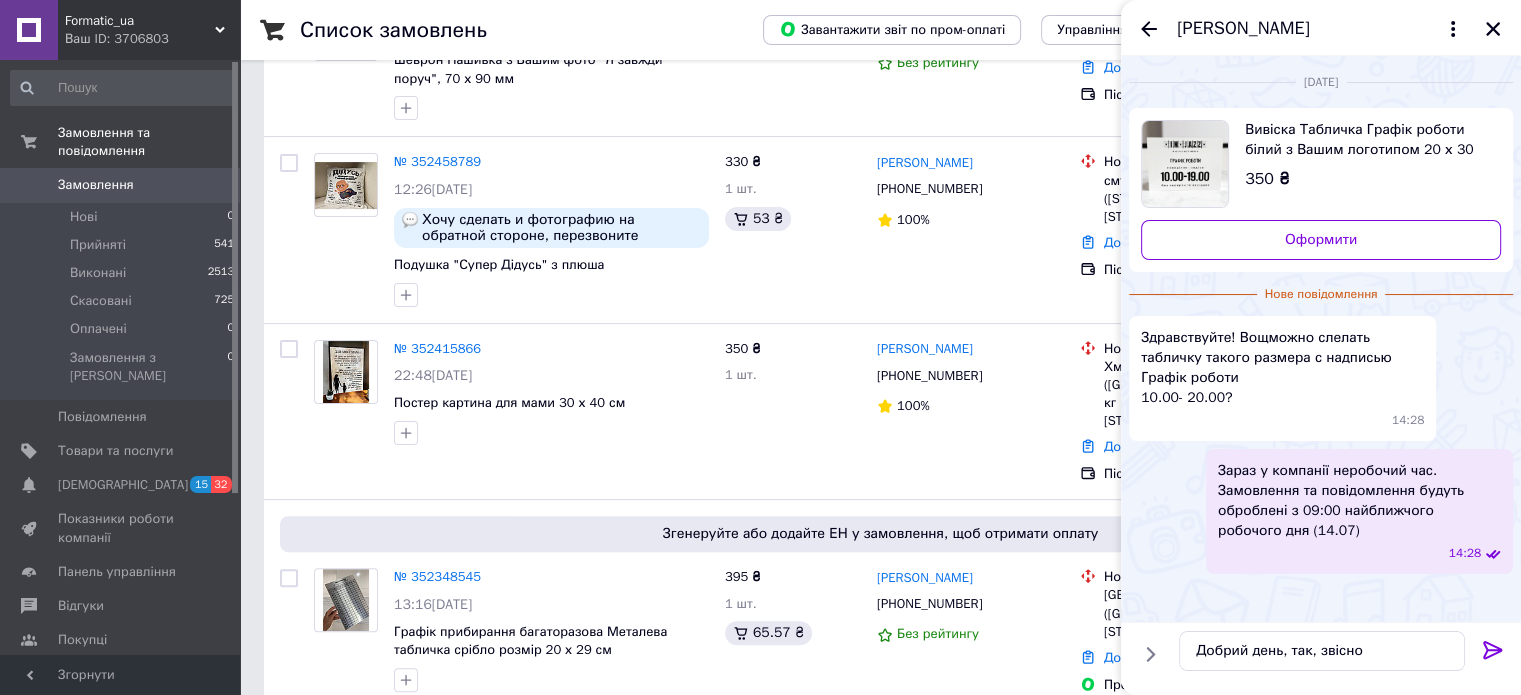 click 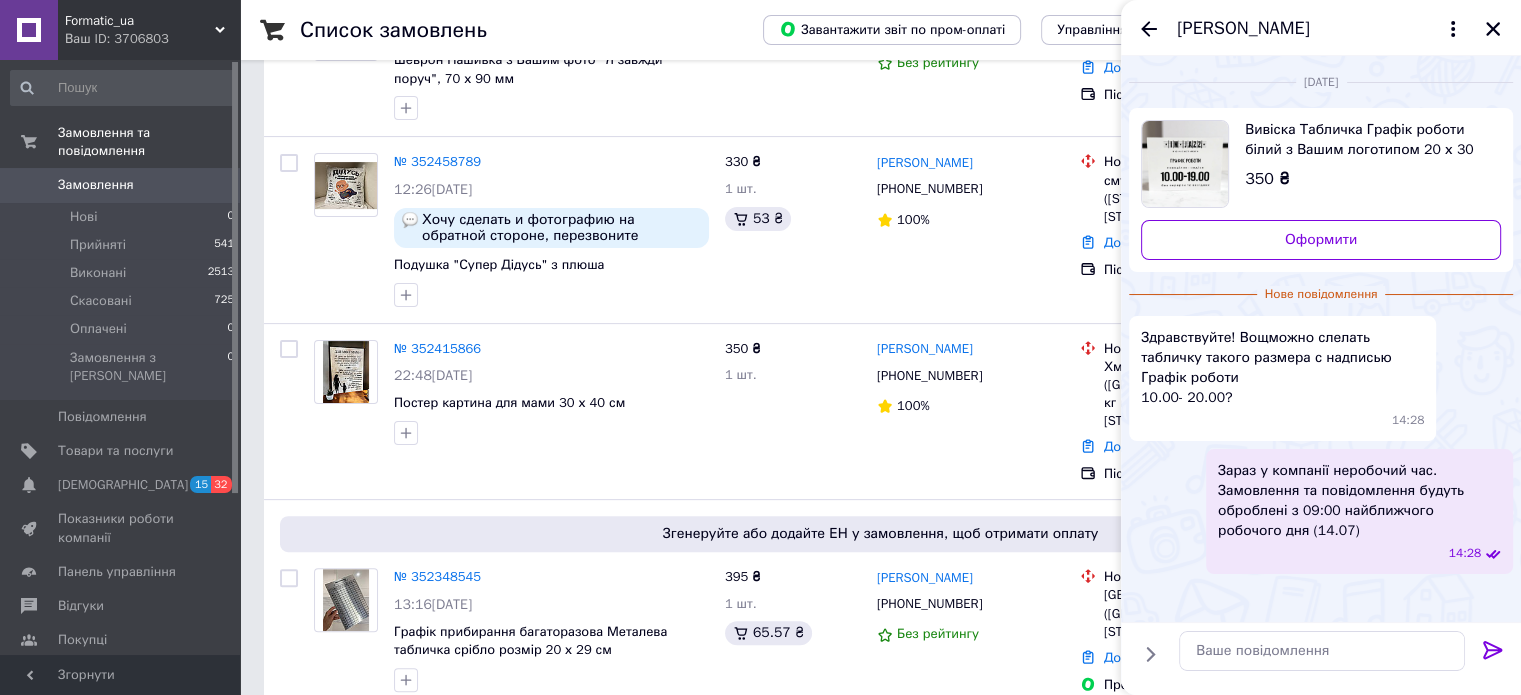 scroll, scrollTop: 9, scrollLeft: 0, axis: vertical 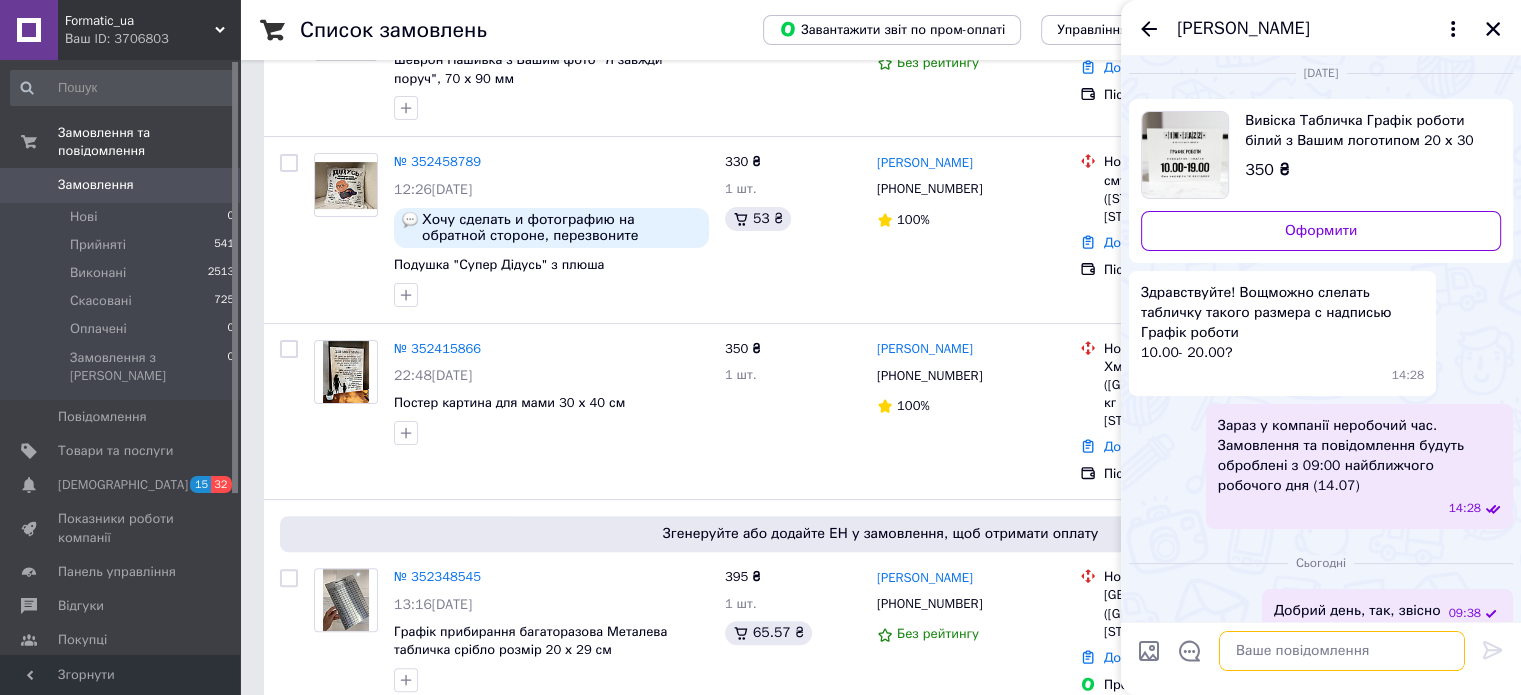 click at bounding box center (1342, 651) 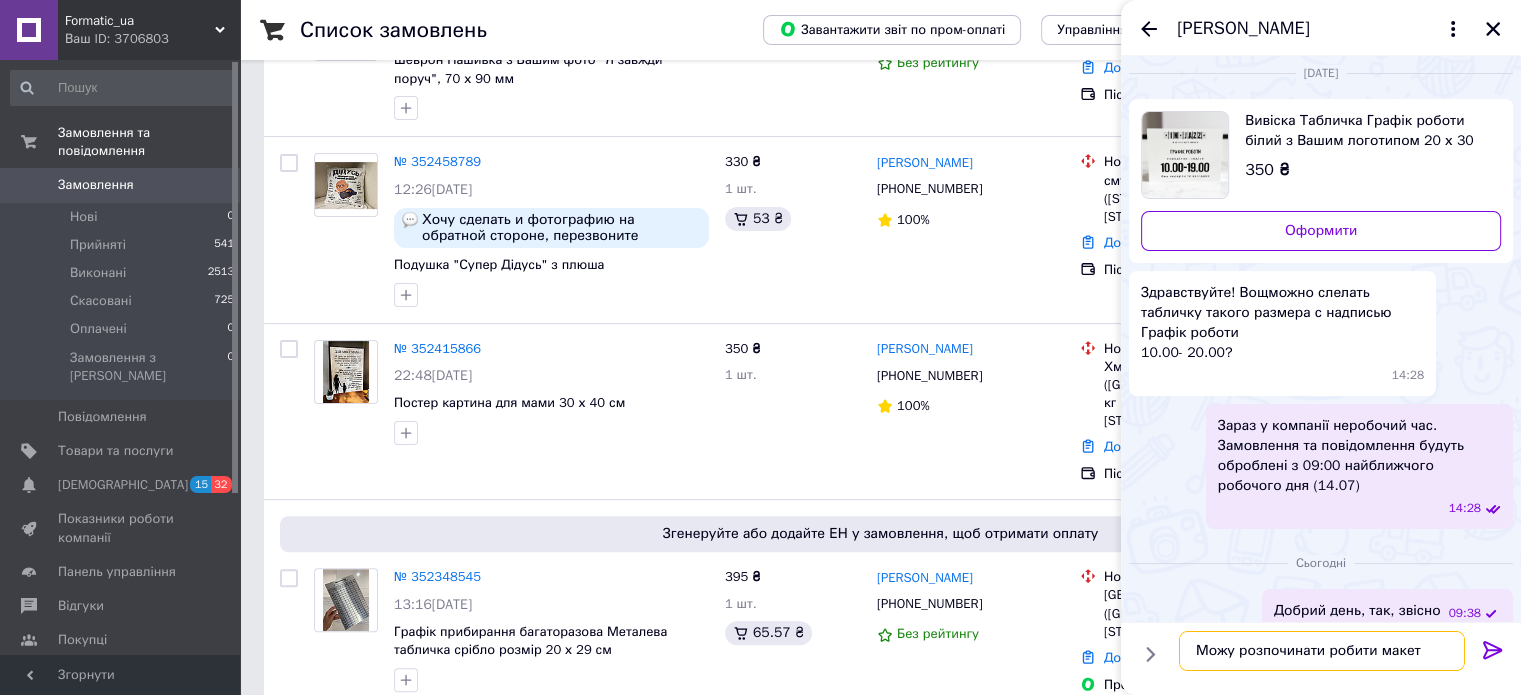 type on "Можу розпочинати робити макет?" 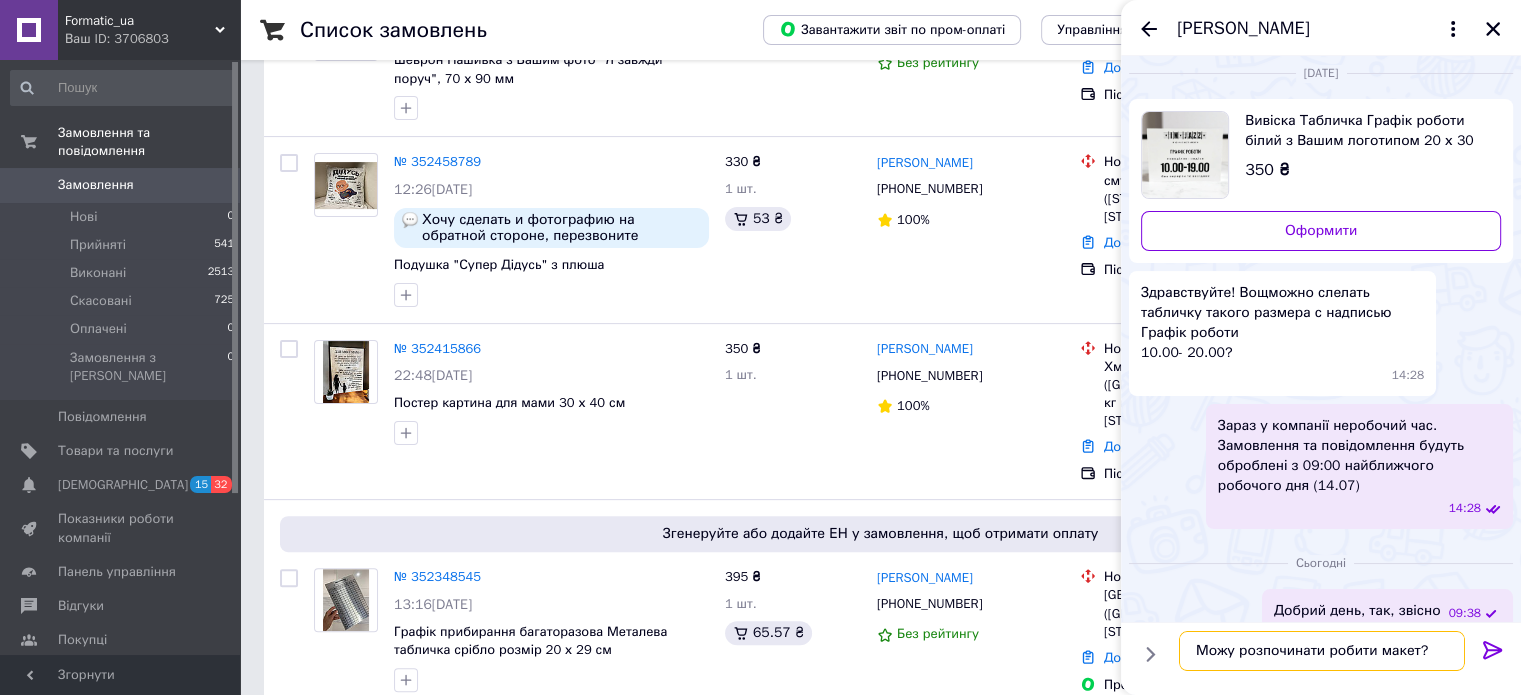 type 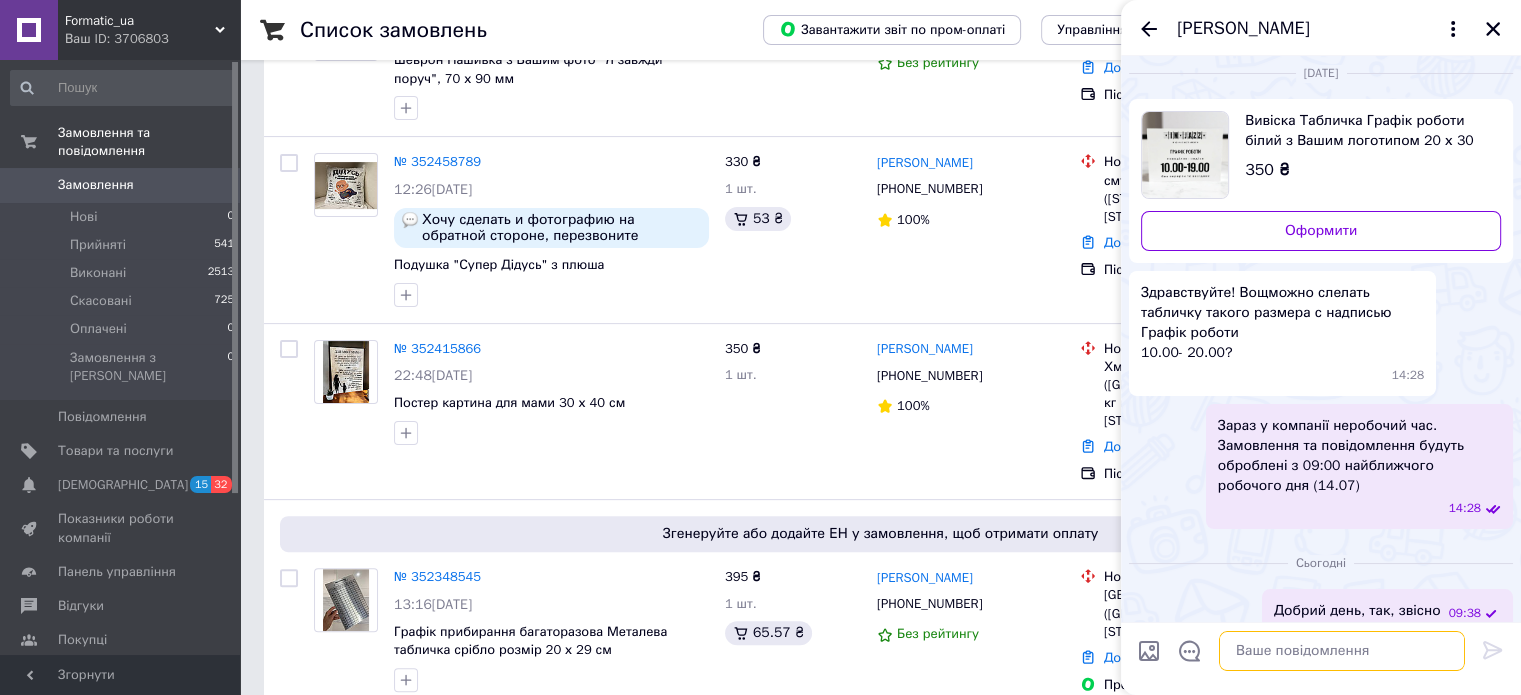 scroll, scrollTop: 62, scrollLeft: 0, axis: vertical 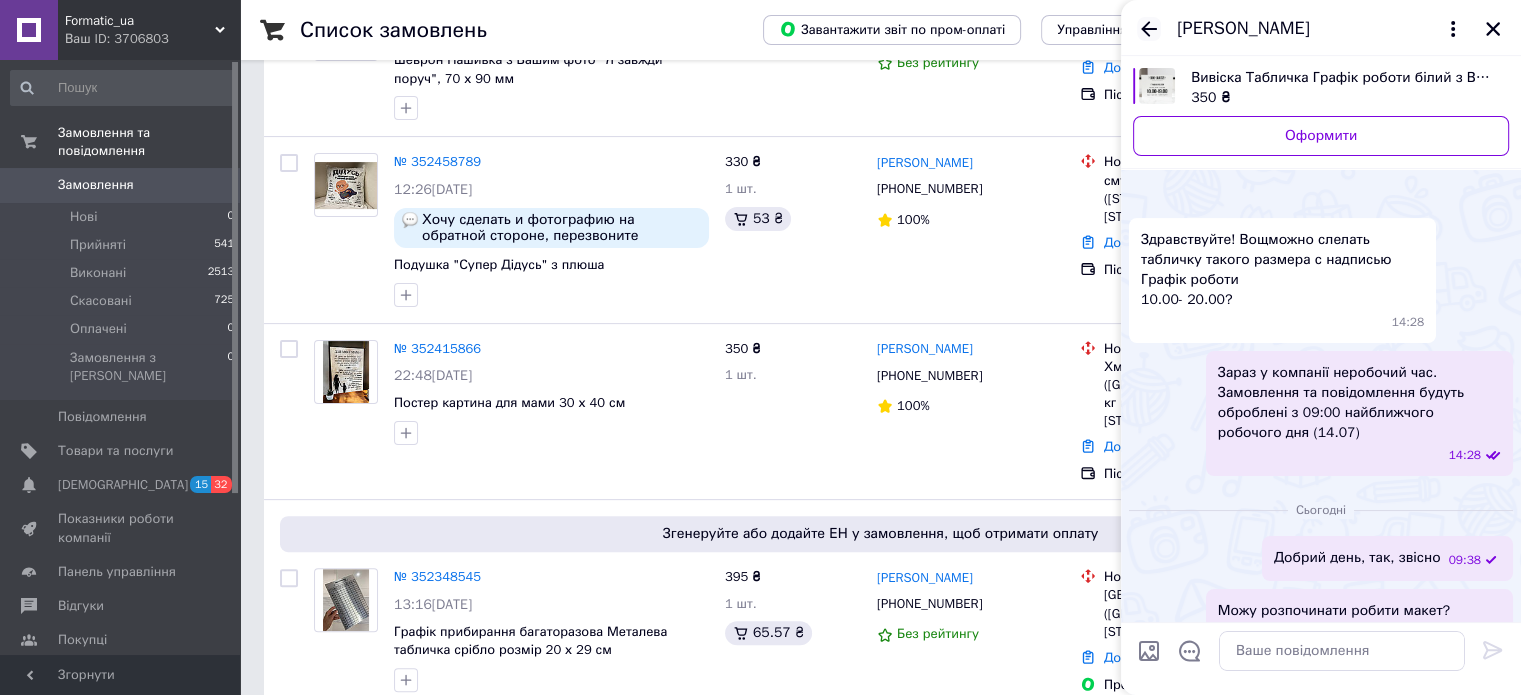click 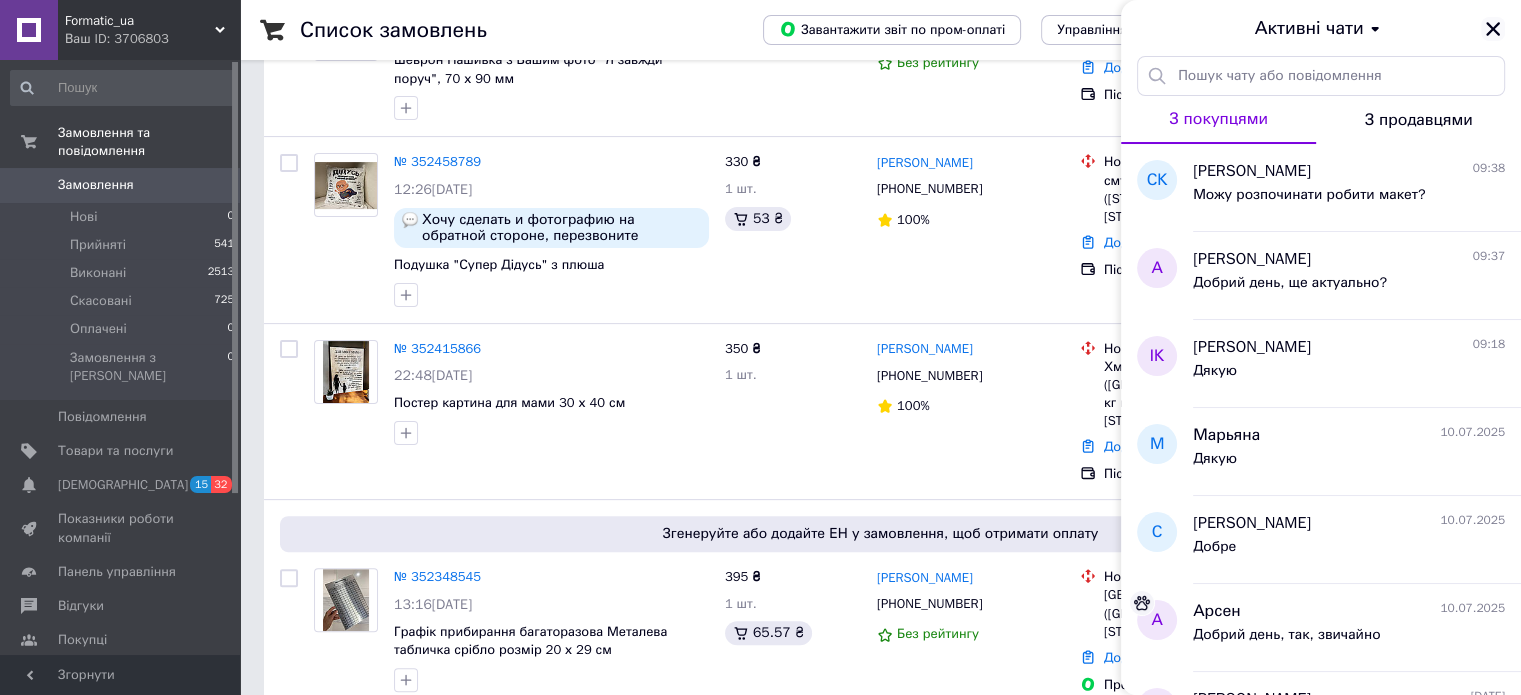 click 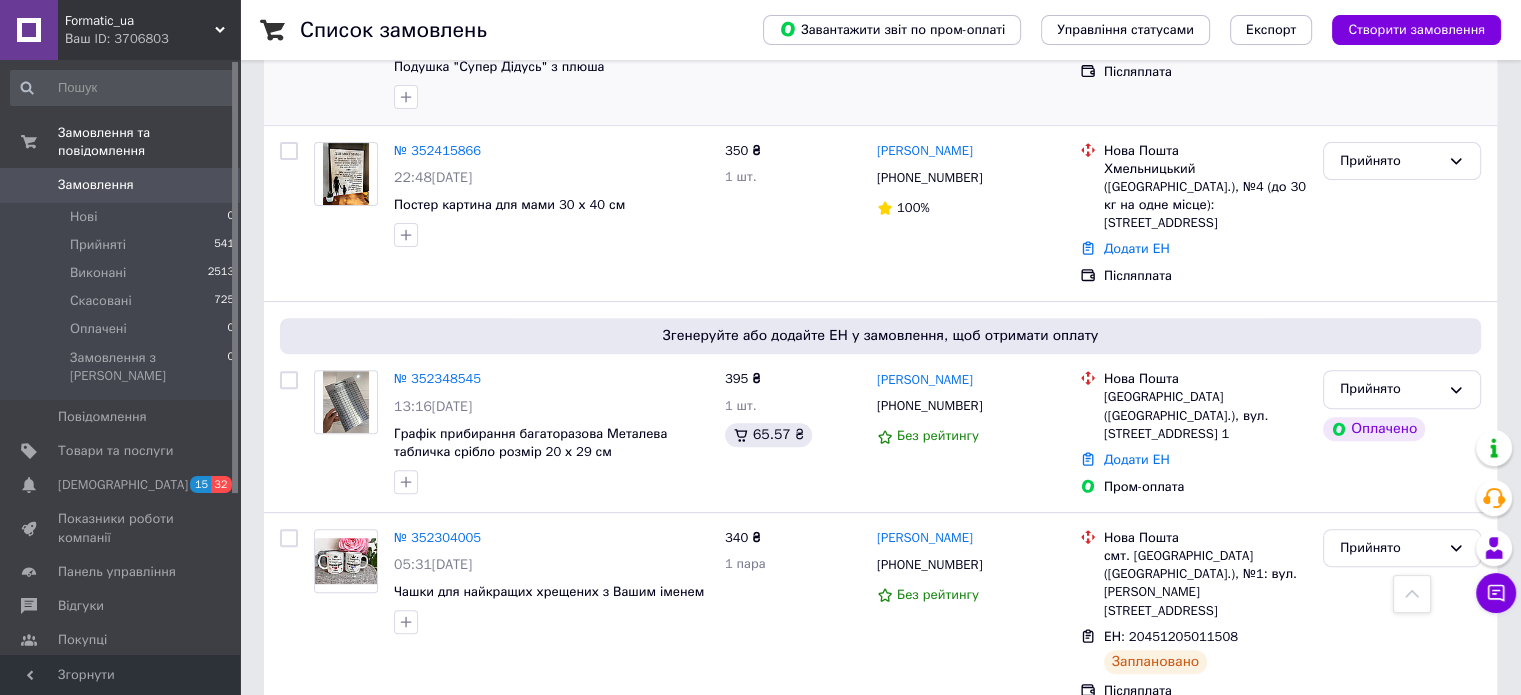 scroll, scrollTop: 700, scrollLeft: 0, axis: vertical 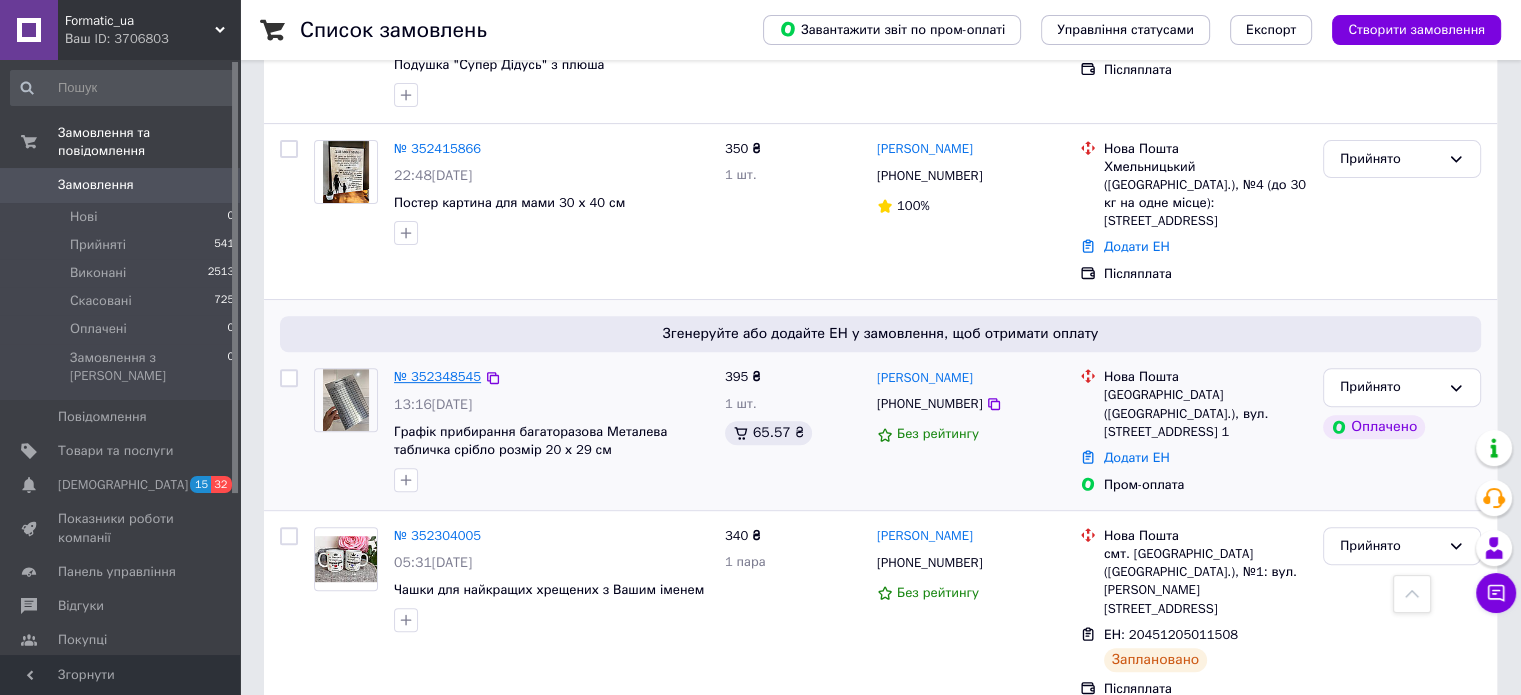 click on "№ 352348545" at bounding box center (437, 376) 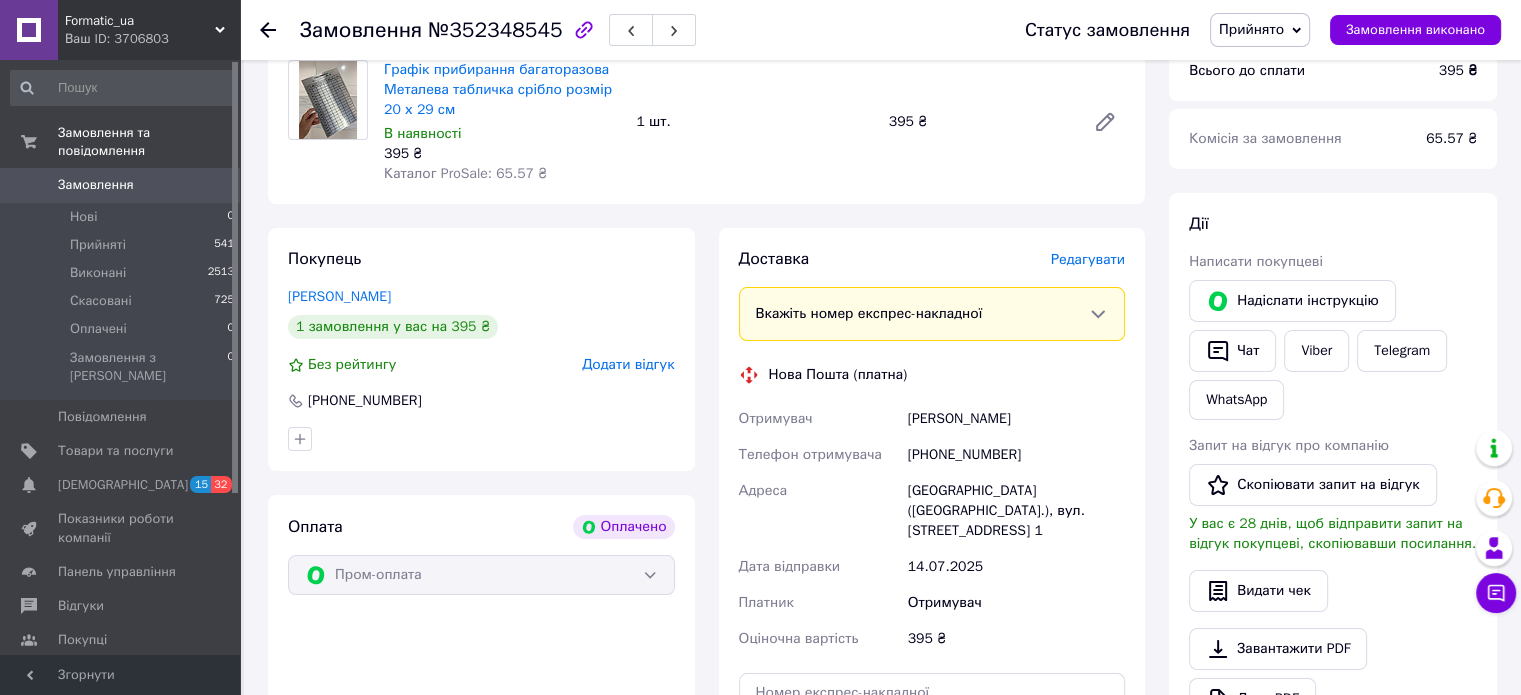 scroll, scrollTop: 100, scrollLeft: 0, axis: vertical 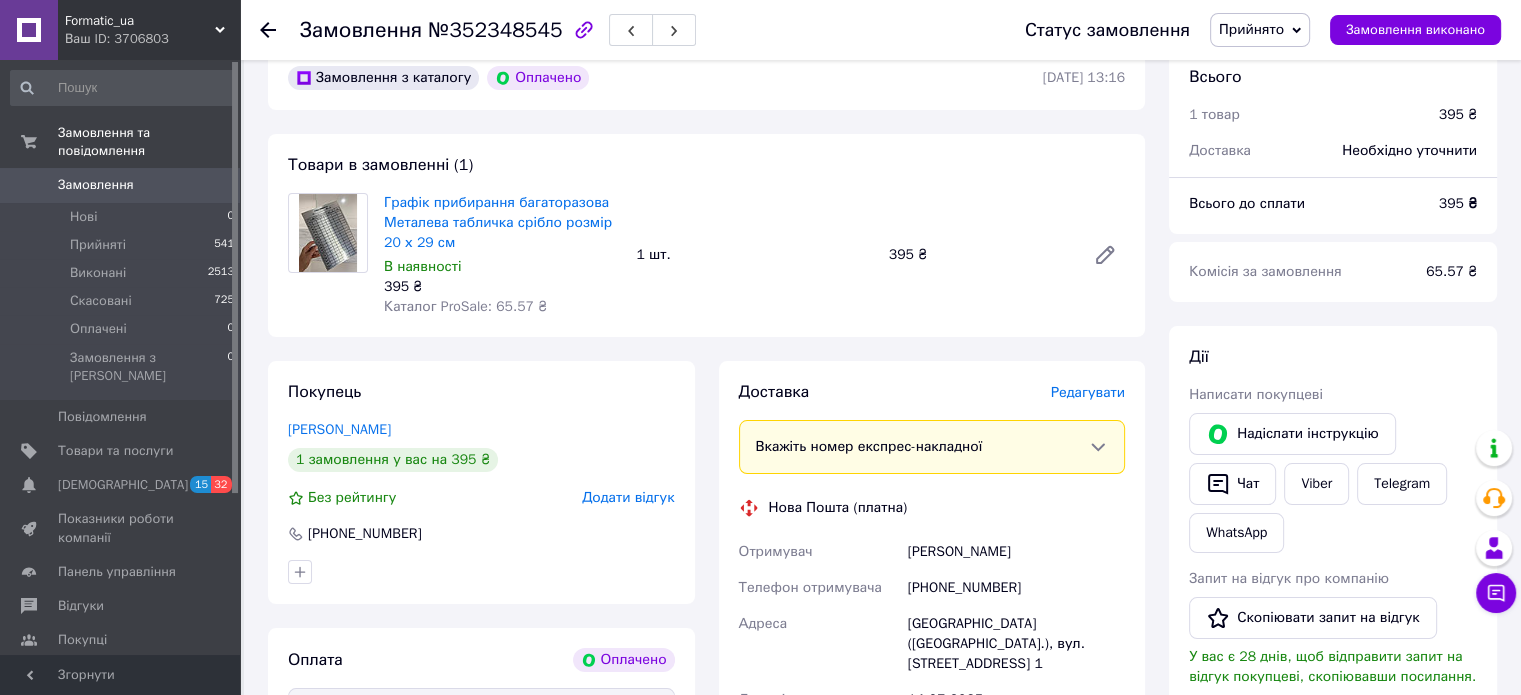 click 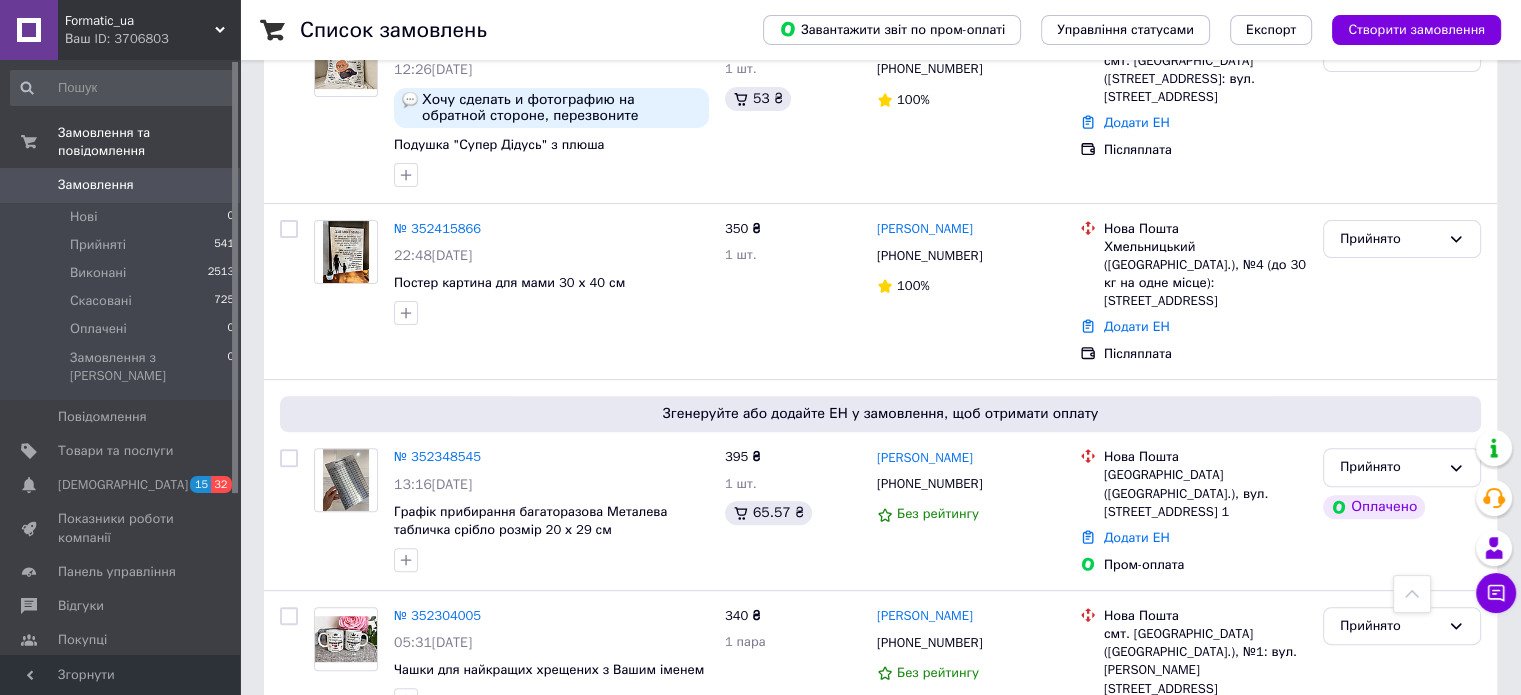 scroll, scrollTop: 800, scrollLeft: 0, axis: vertical 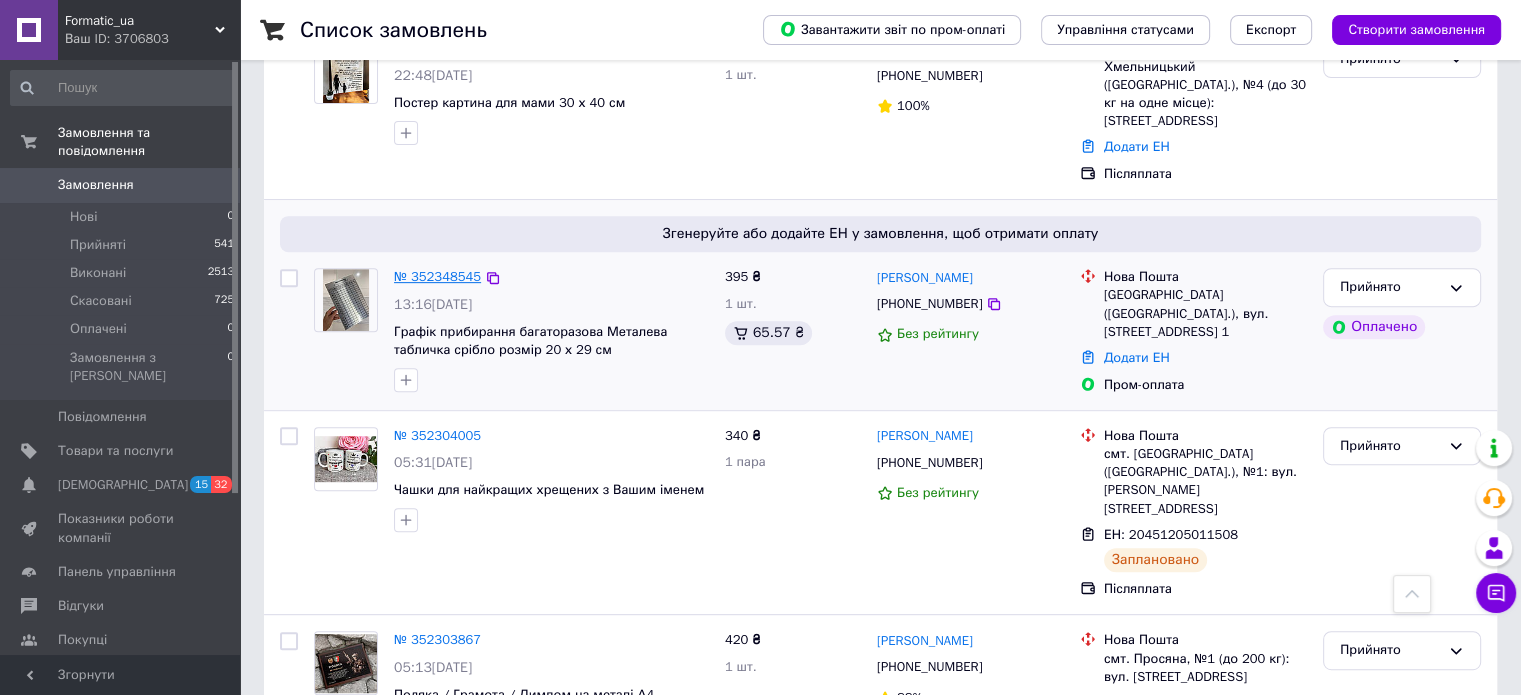 click on "№ 352348545" at bounding box center (437, 276) 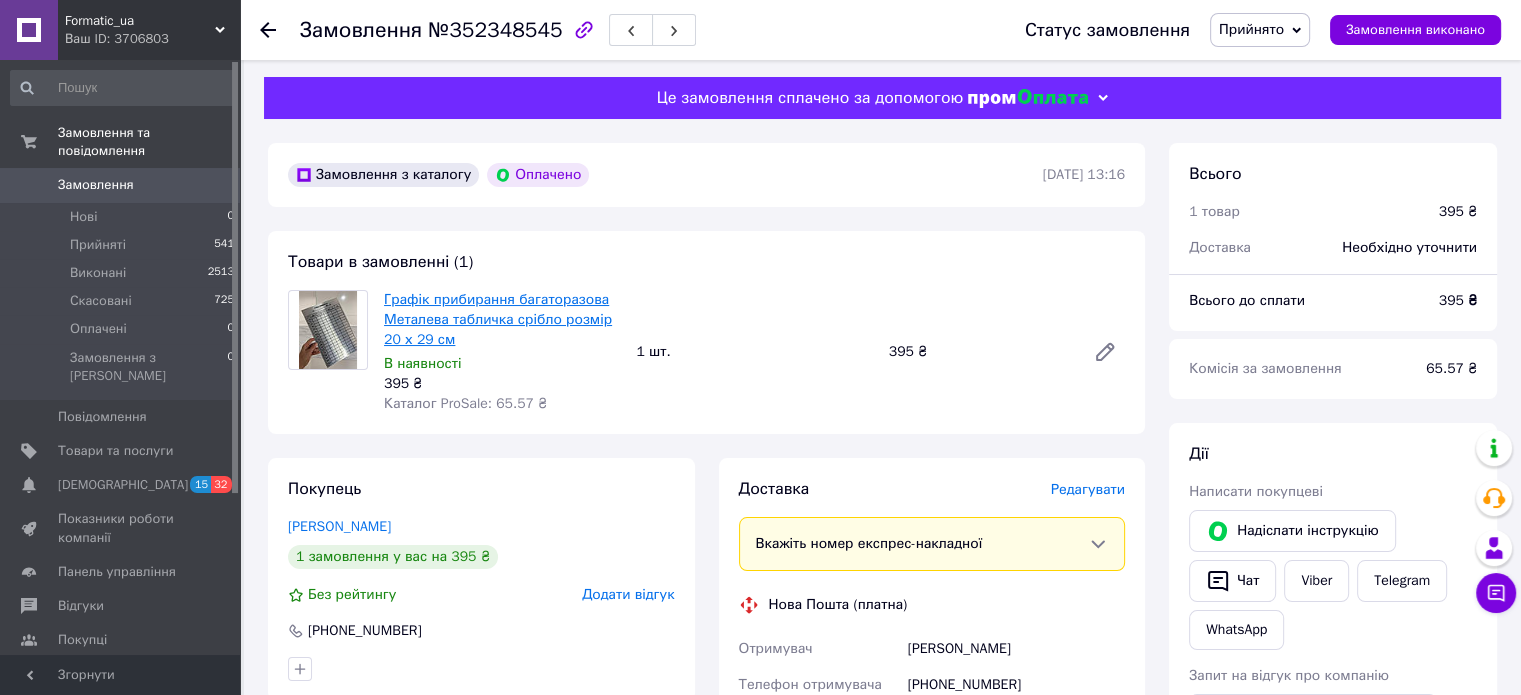 scroll, scrollTop: 0, scrollLeft: 0, axis: both 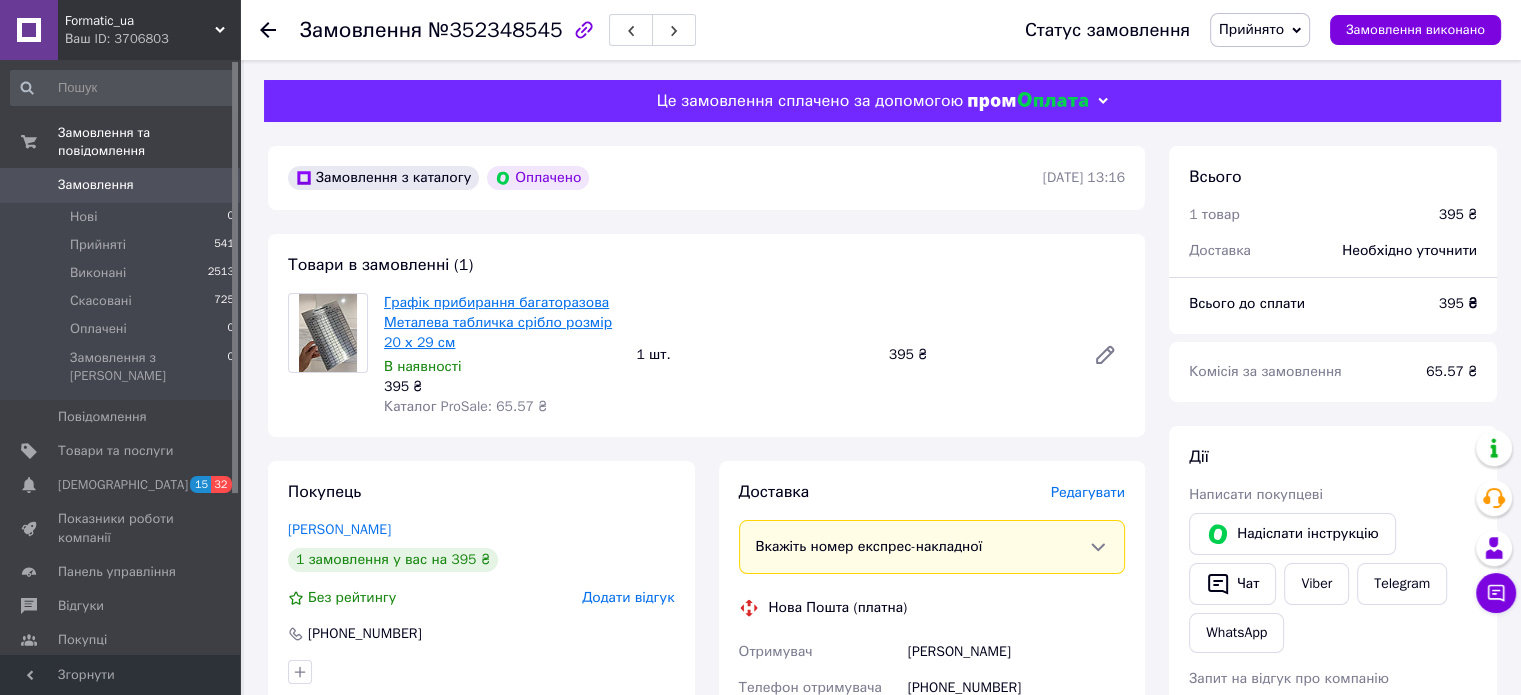 click on "Графік прибирання багаторазова Металева табличка срібло розмір 20 х 29 см" at bounding box center [498, 322] 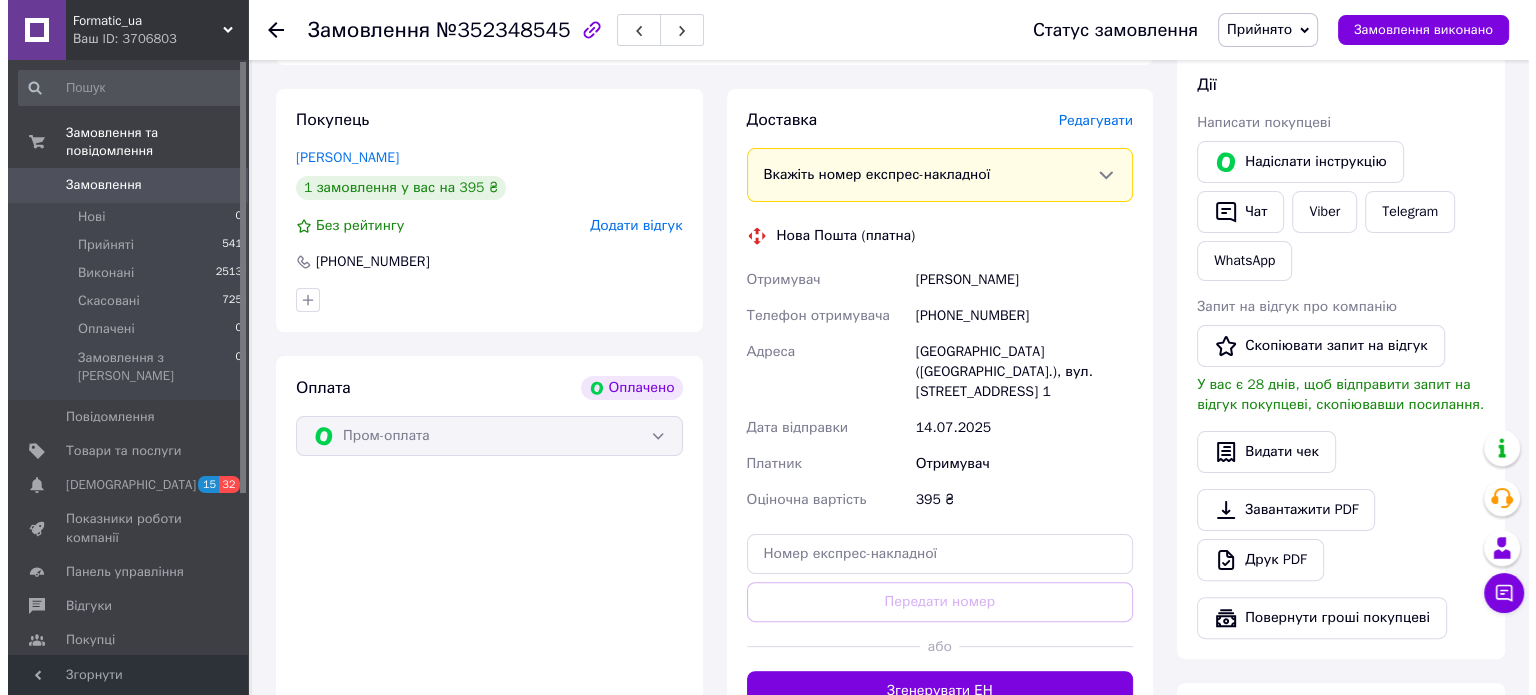 scroll, scrollTop: 300, scrollLeft: 0, axis: vertical 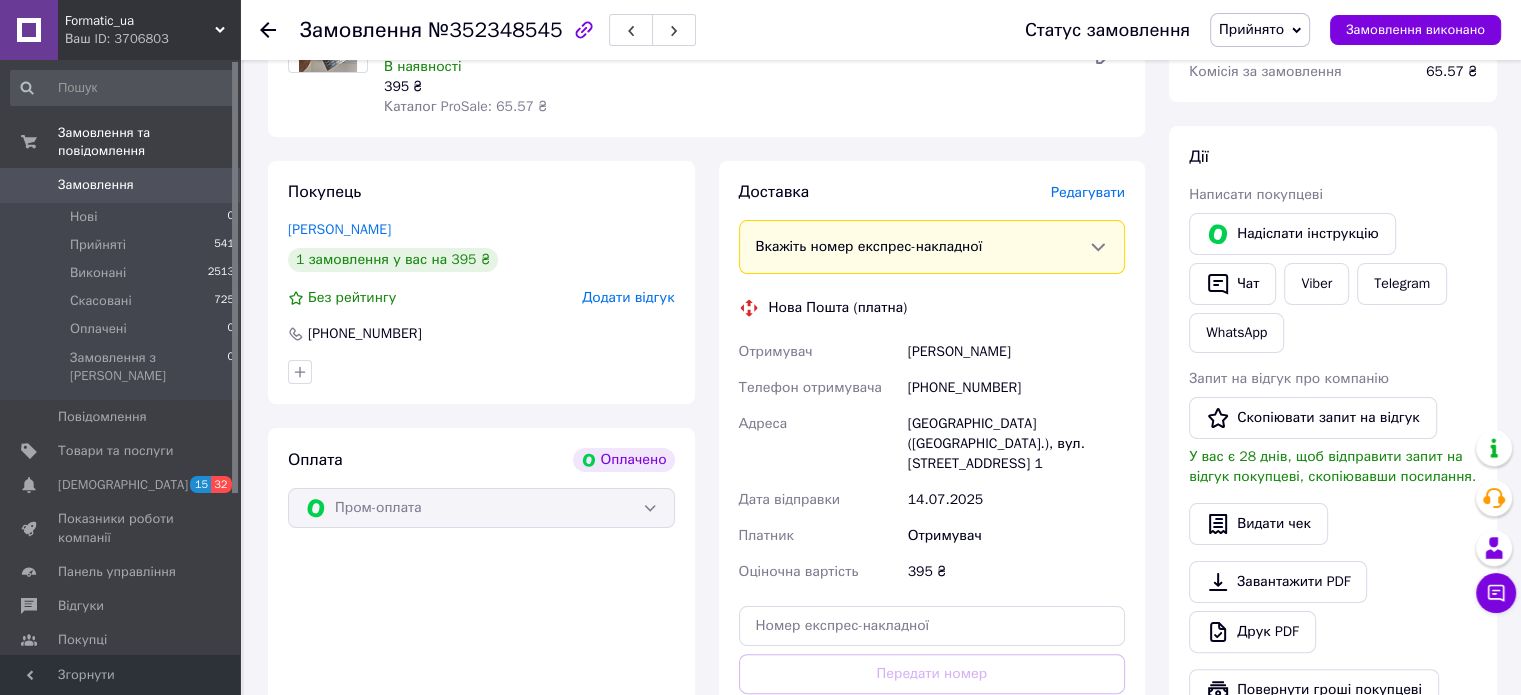click on "Редагувати" at bounding box center [1088, 192] 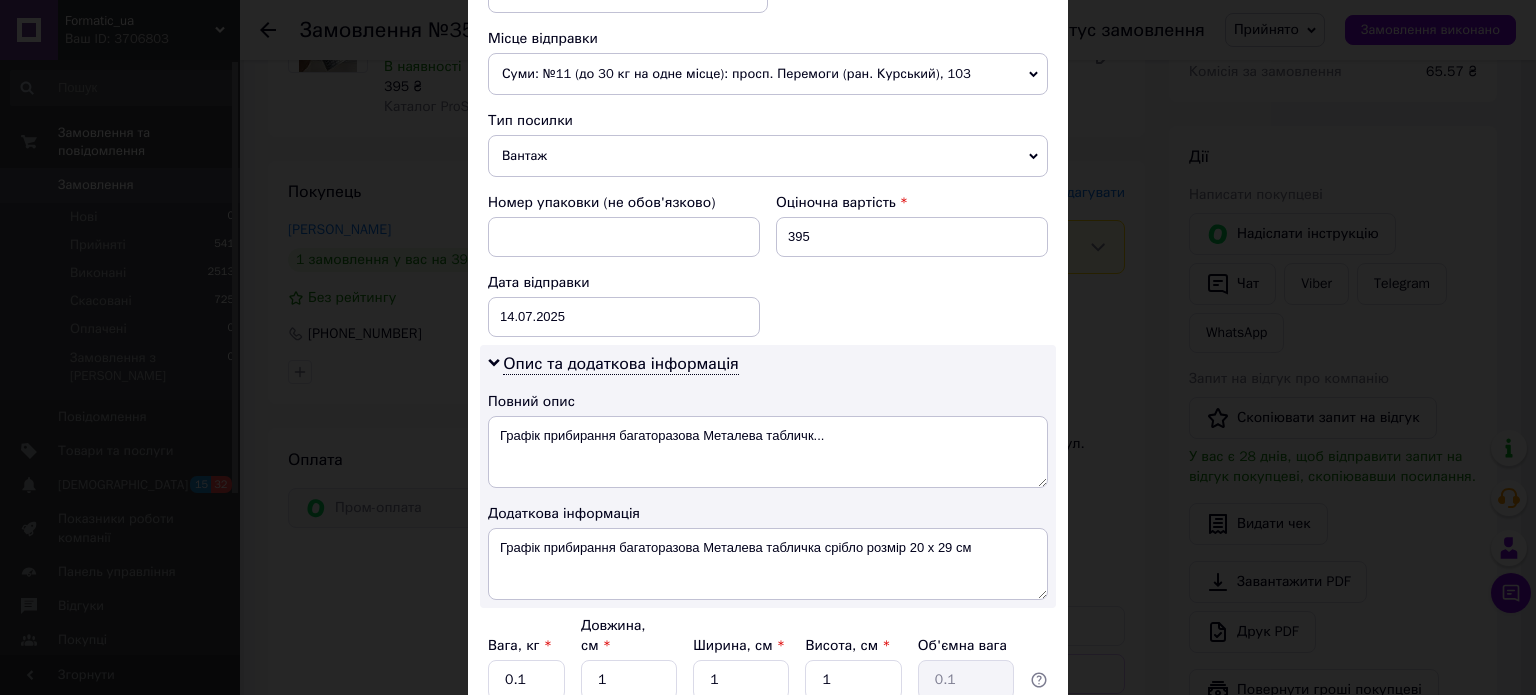 scroll, scrollTop: 930, scrollLeft: 0, axis: vertical 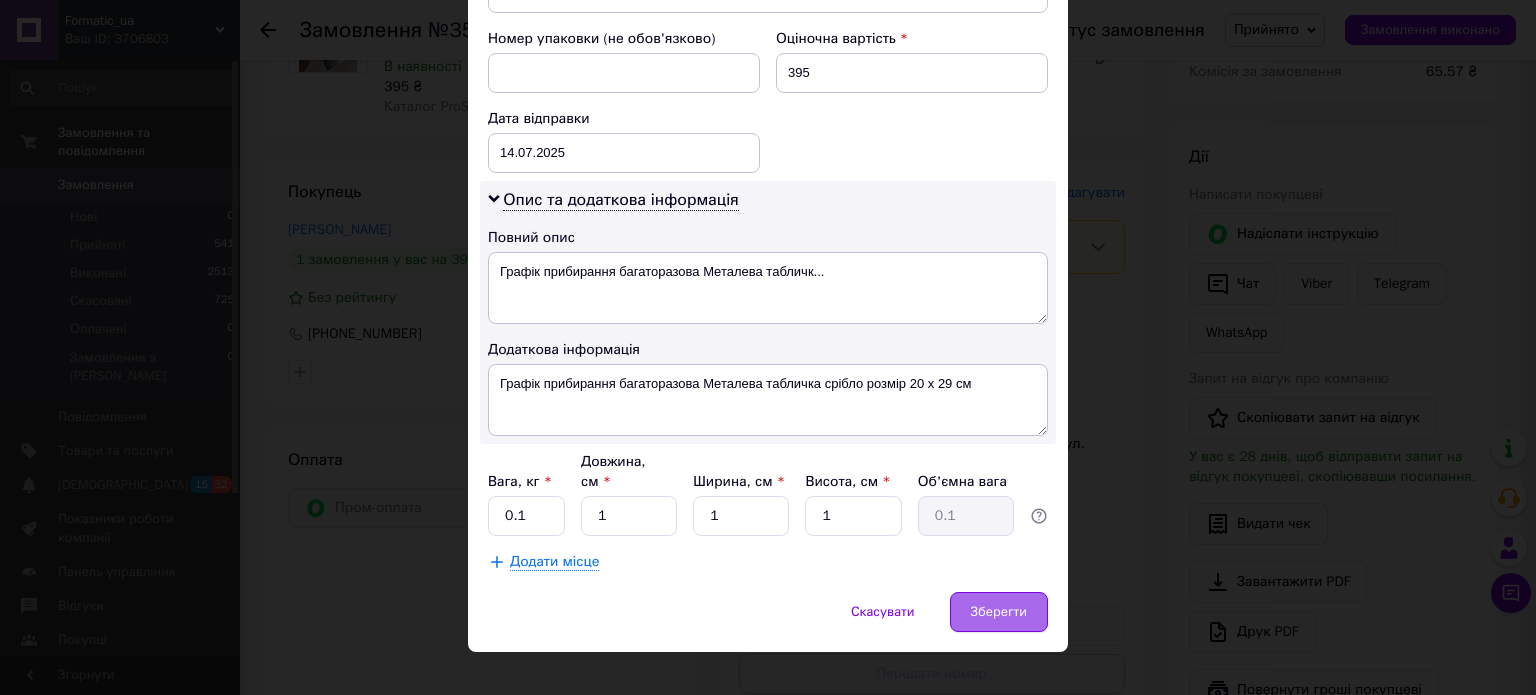 click on "Зберегти" at bounding box center [999, 612] 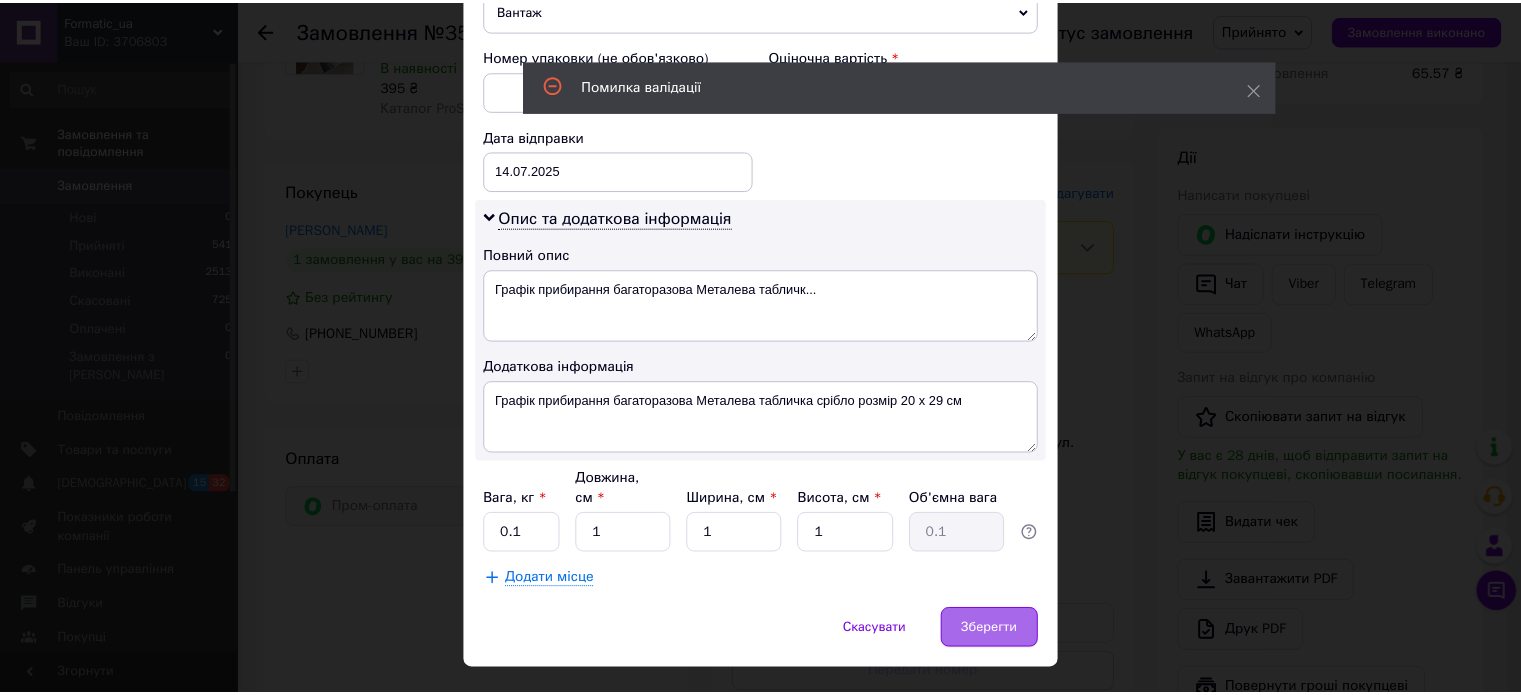 scroll, scrollTop: 88, scrollLeft: 0, axis: vertical 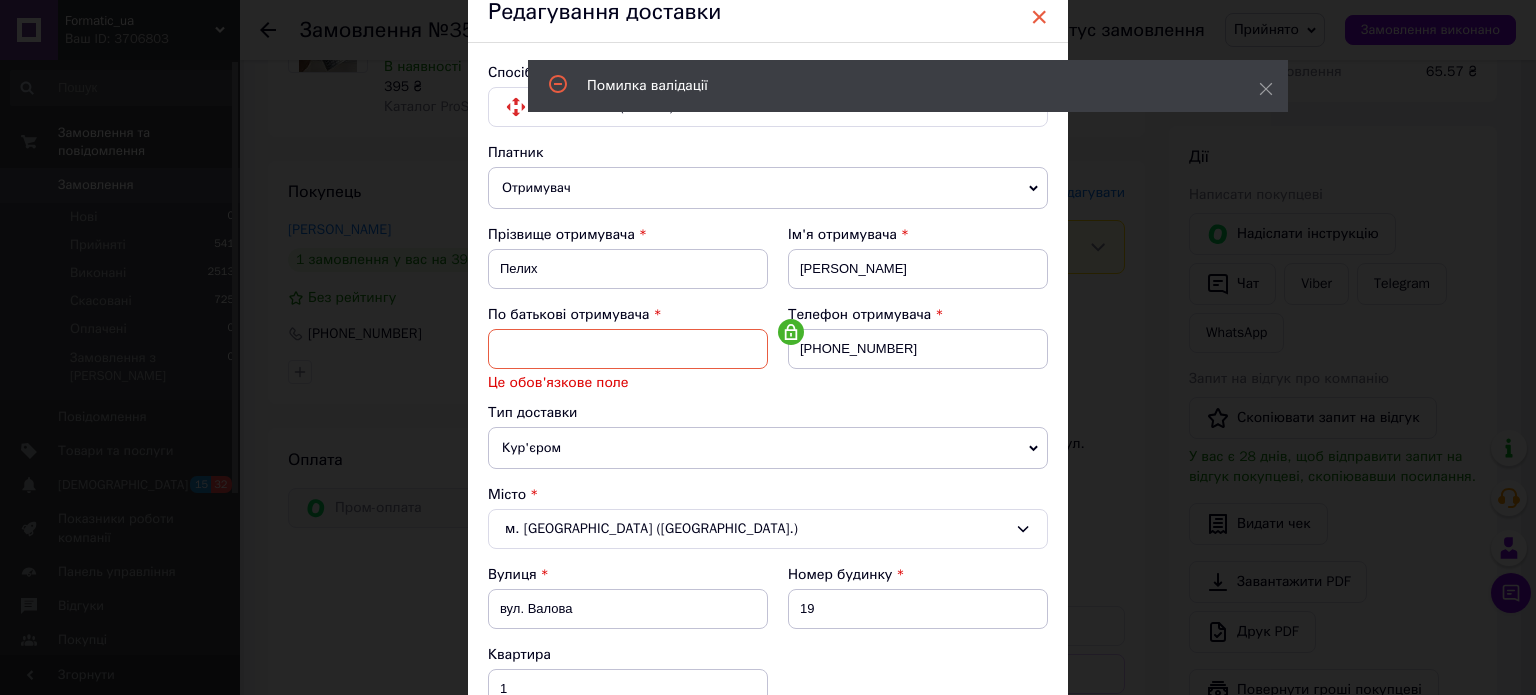 click on "×" at bounding box center [1039, 17] 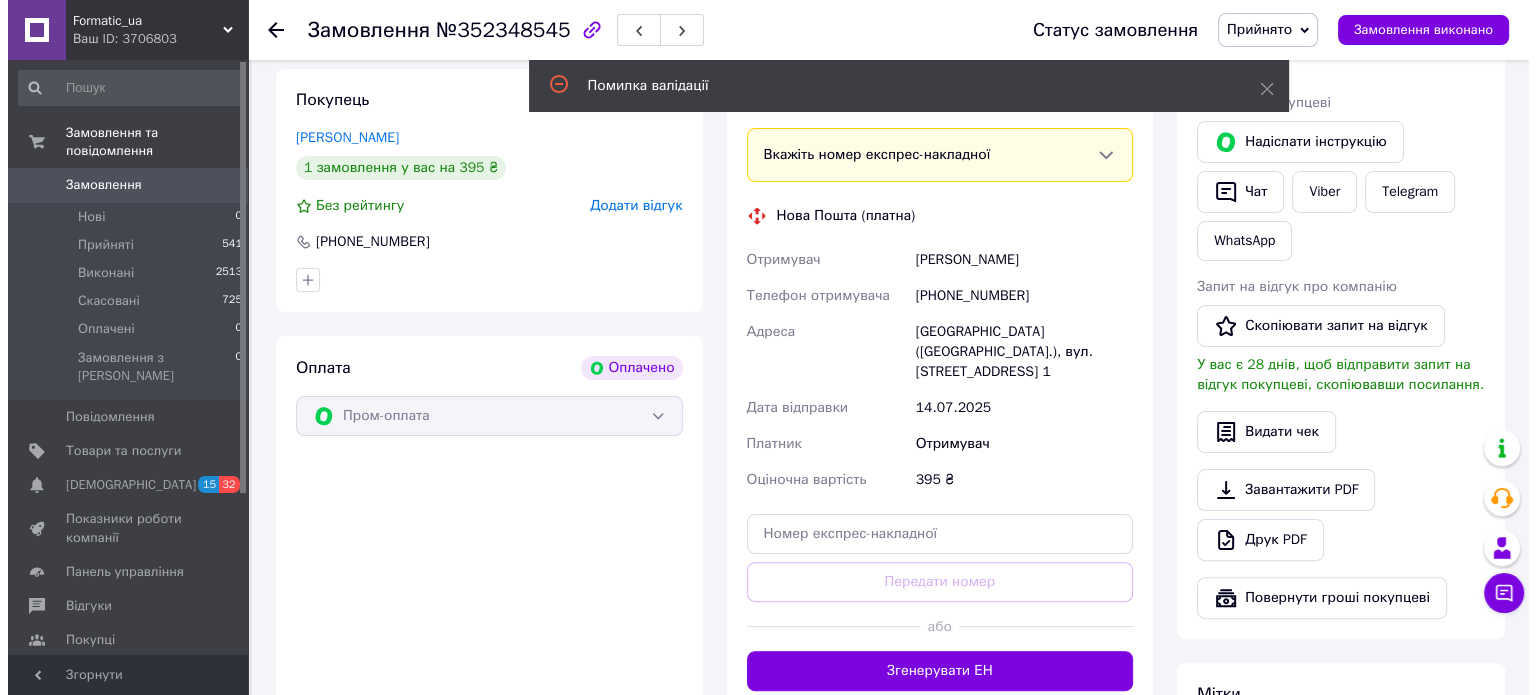 scroll, scrollTop: 500, scrollLeft: 0, axis: vertical 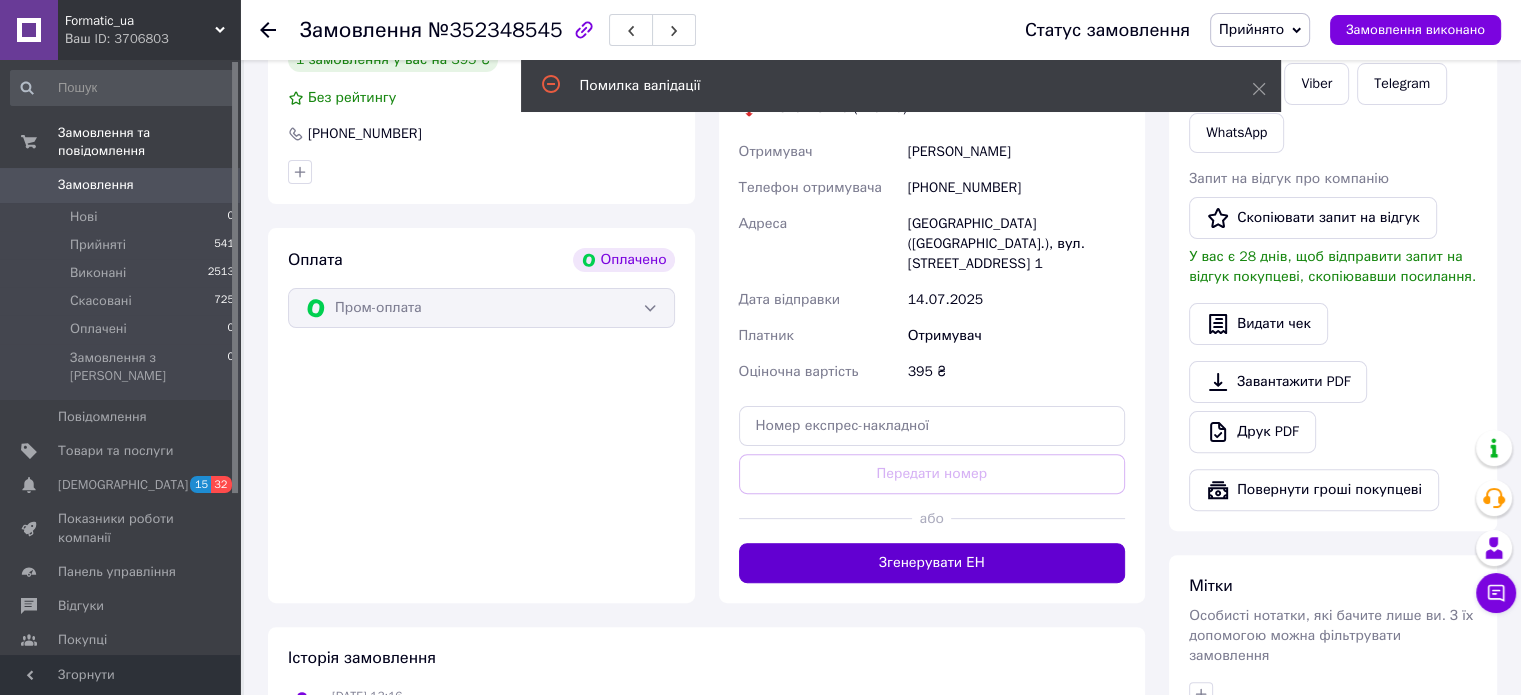 click on "Згенерувати ЕН" at bounding box center [932, 563] 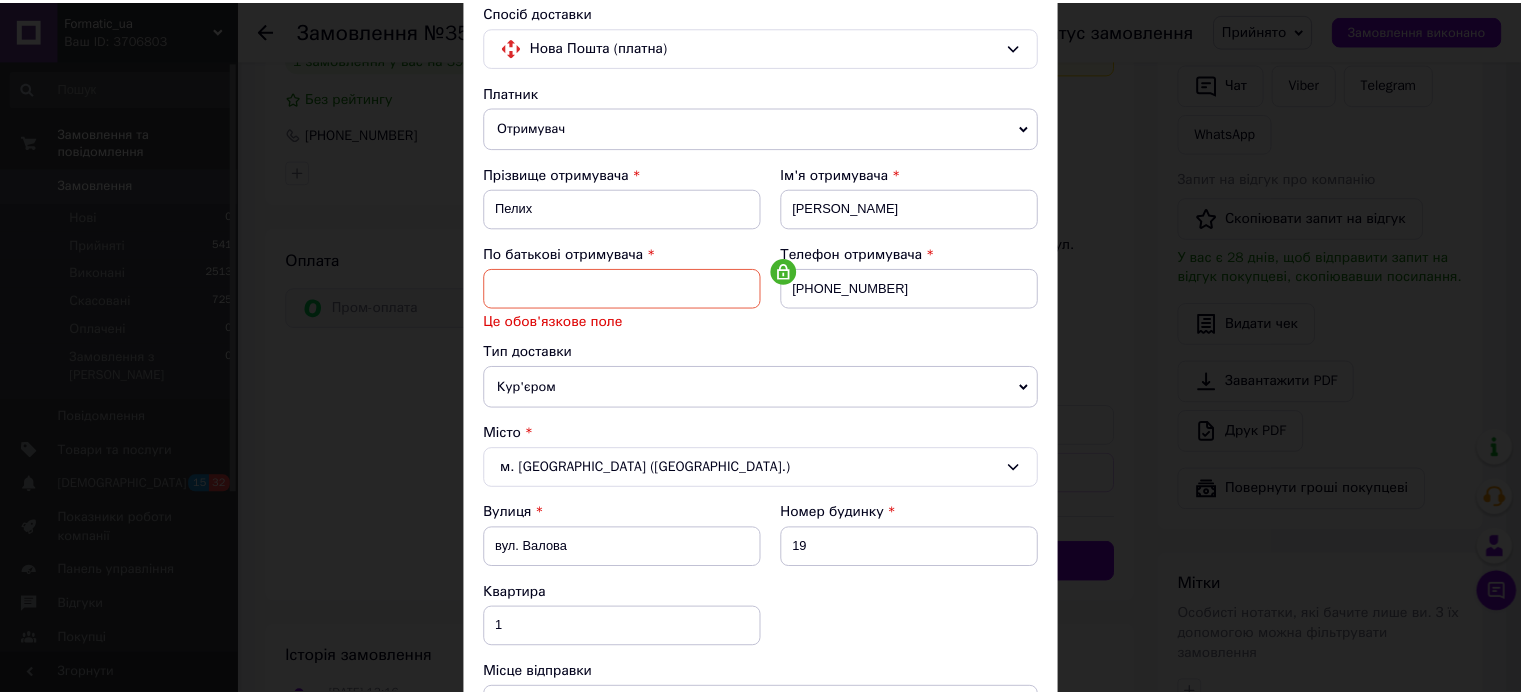 scroll, scrollTop: 0, scrollLeft: 0, axis: both 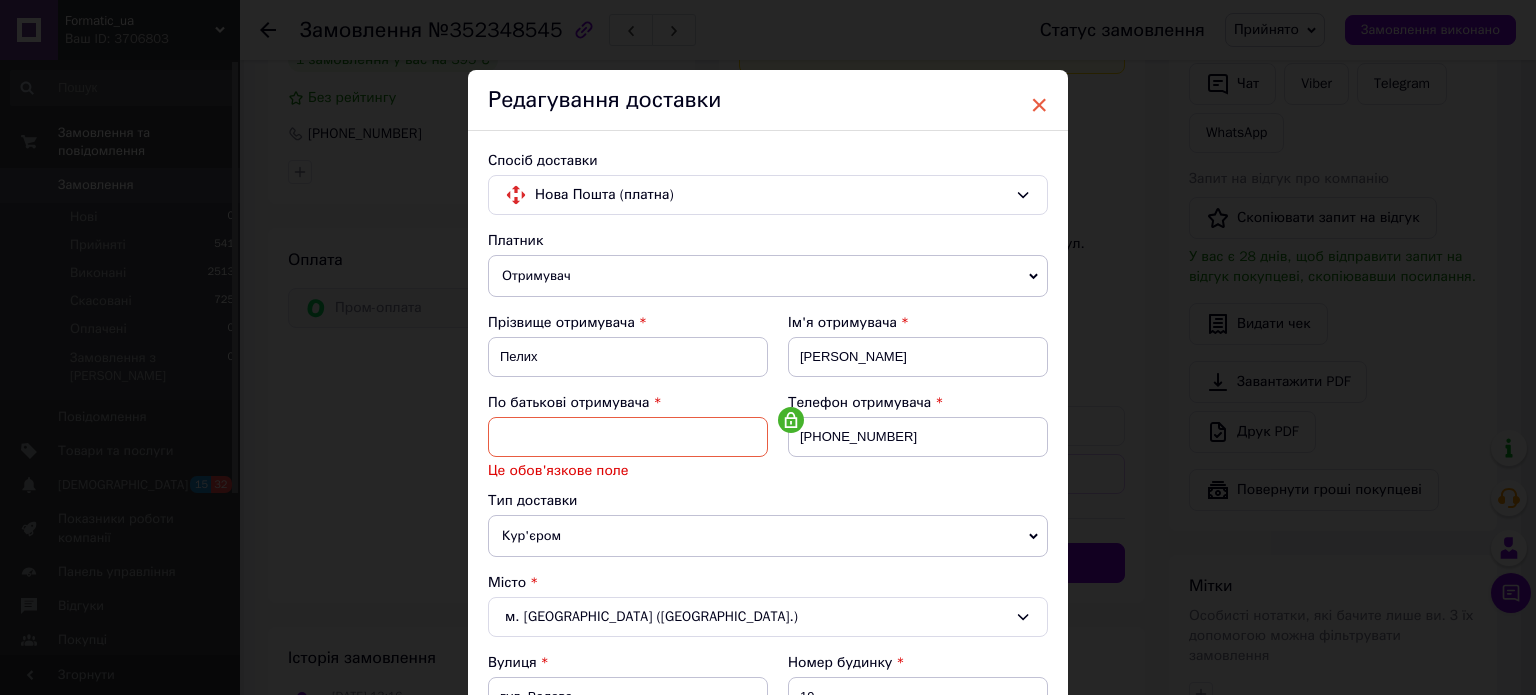click on "×" at bounding box center [1039, 105] 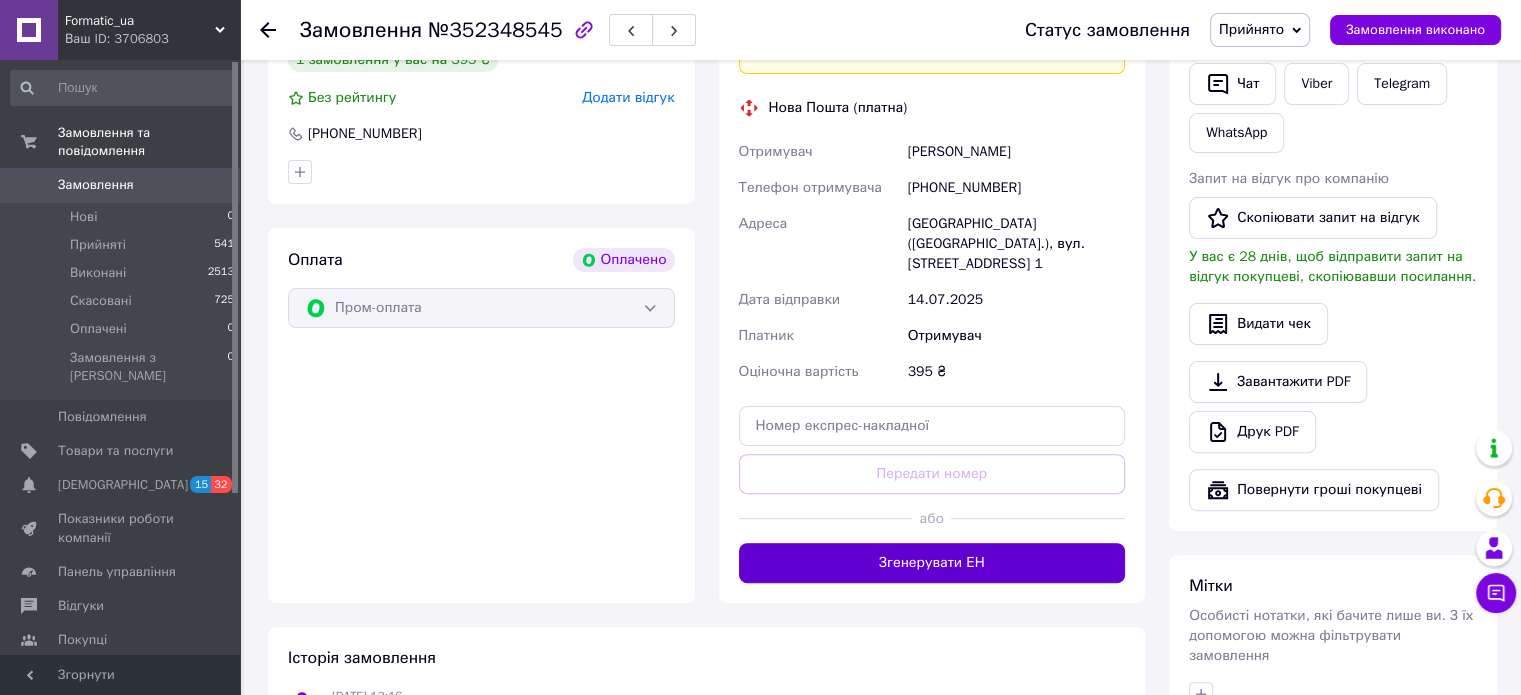 click on "Згенерувати ЕН" at bounding box center (932, 563) 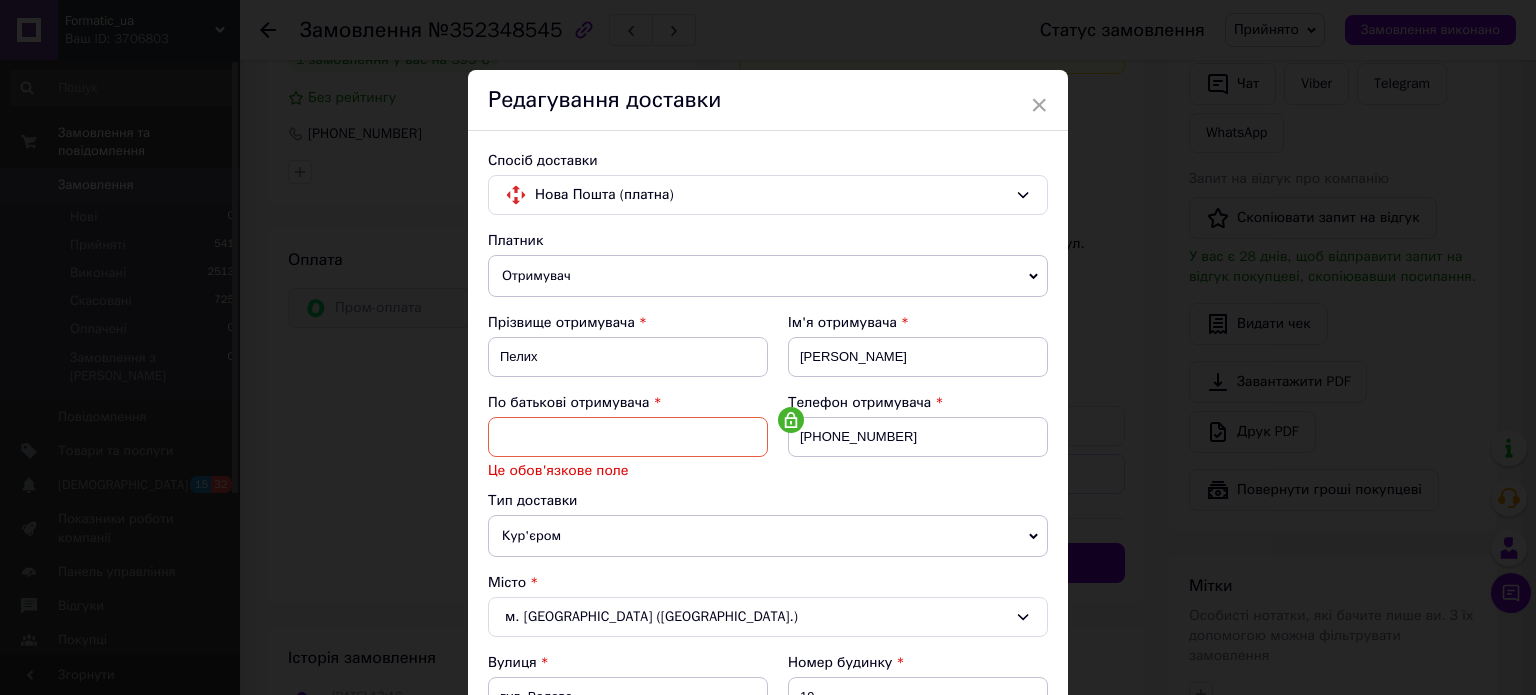 click at bounding box center (628, 437) 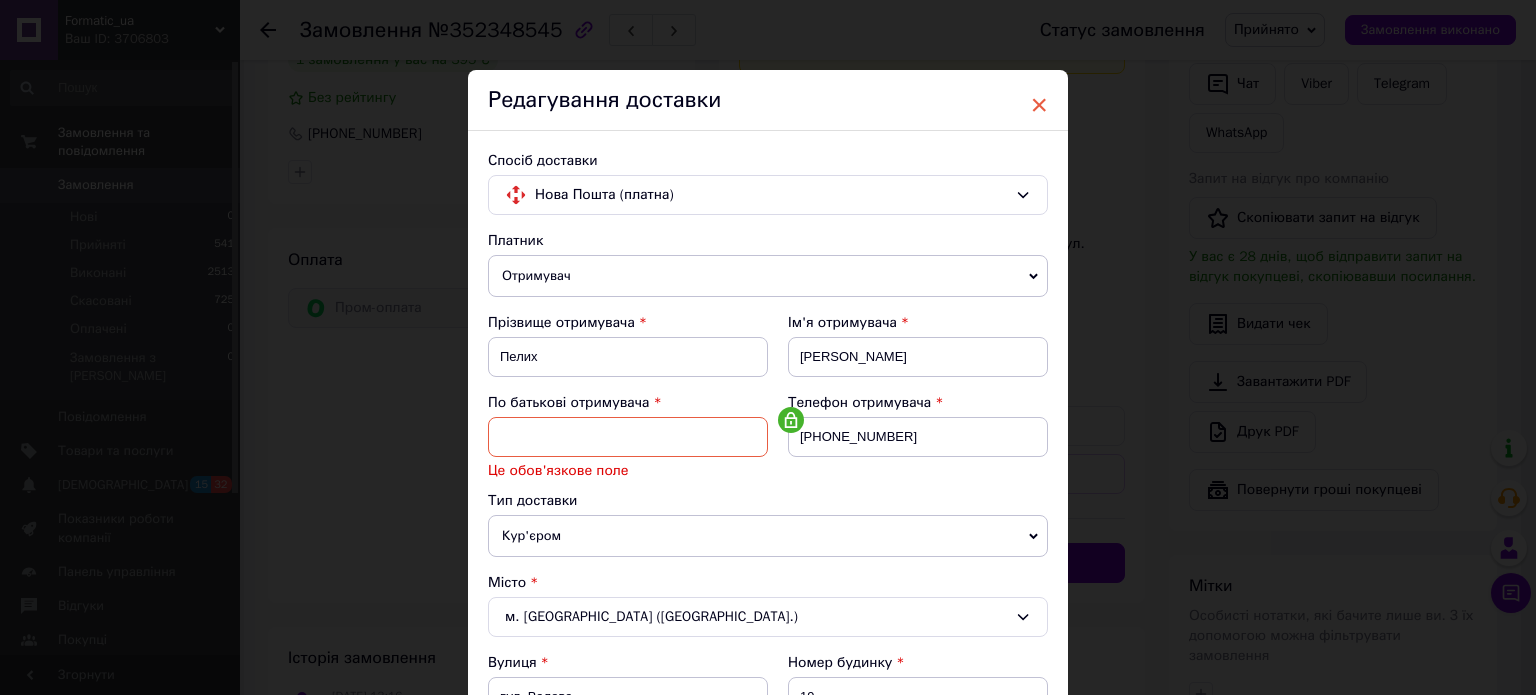 click on "×" at bounding box center (1039, 105) 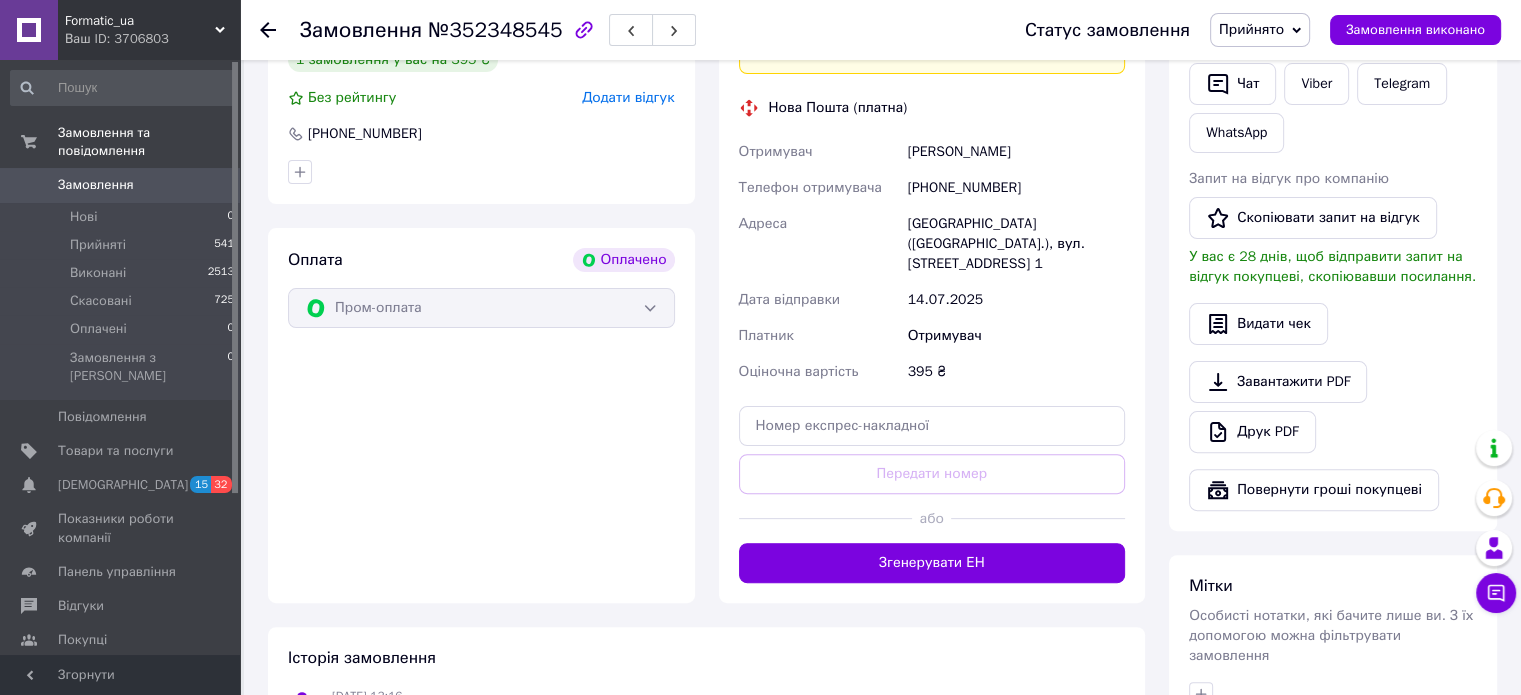click on "+380936926926" at bounding box center [1016, 188] 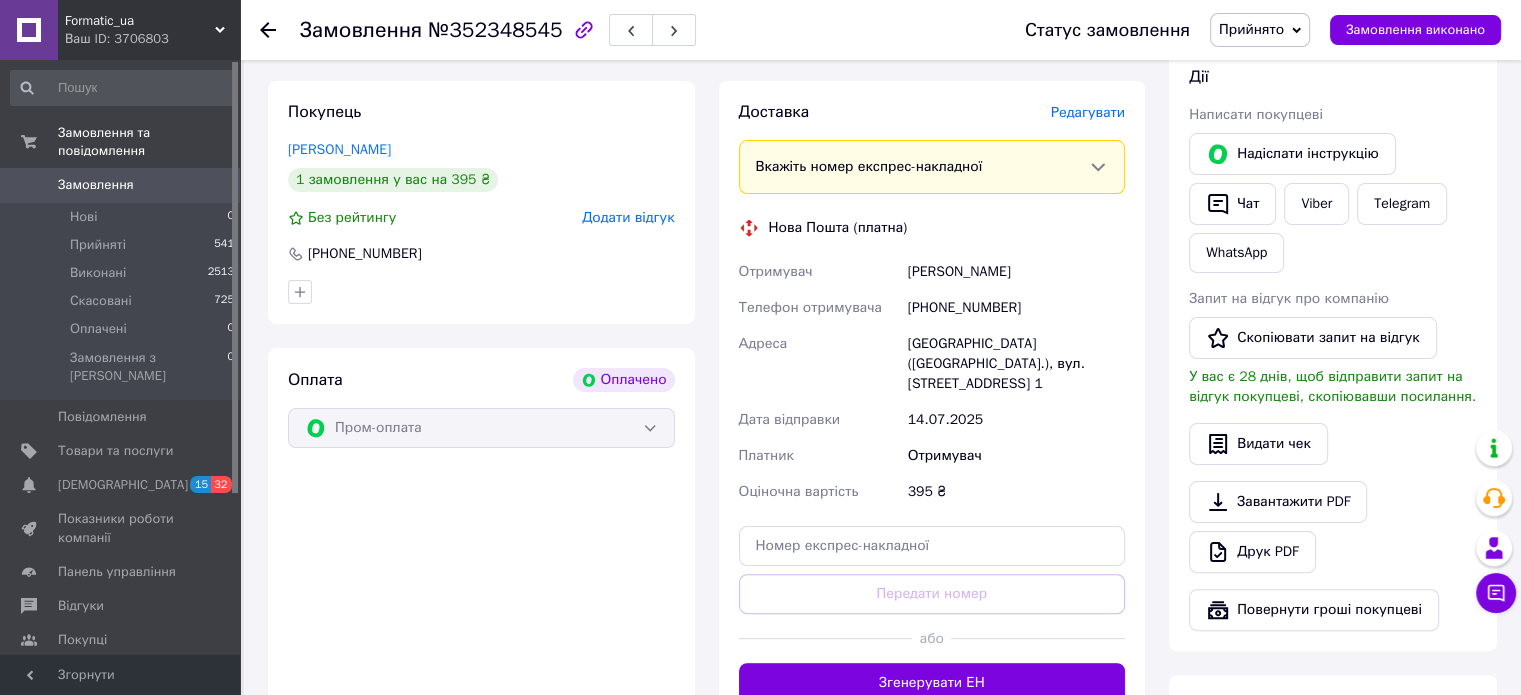 scroll, scrollTop: 100, scrollLeft: 0, axis: vertical 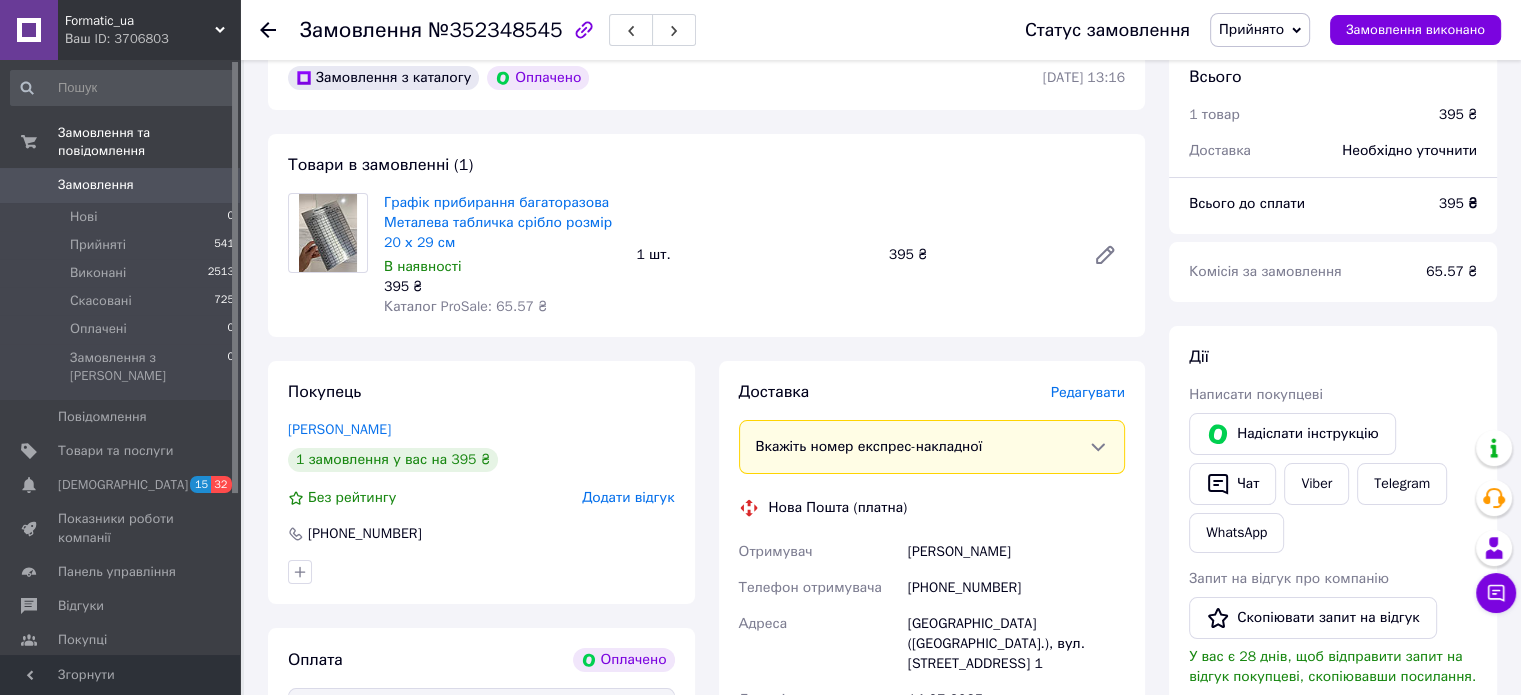 click 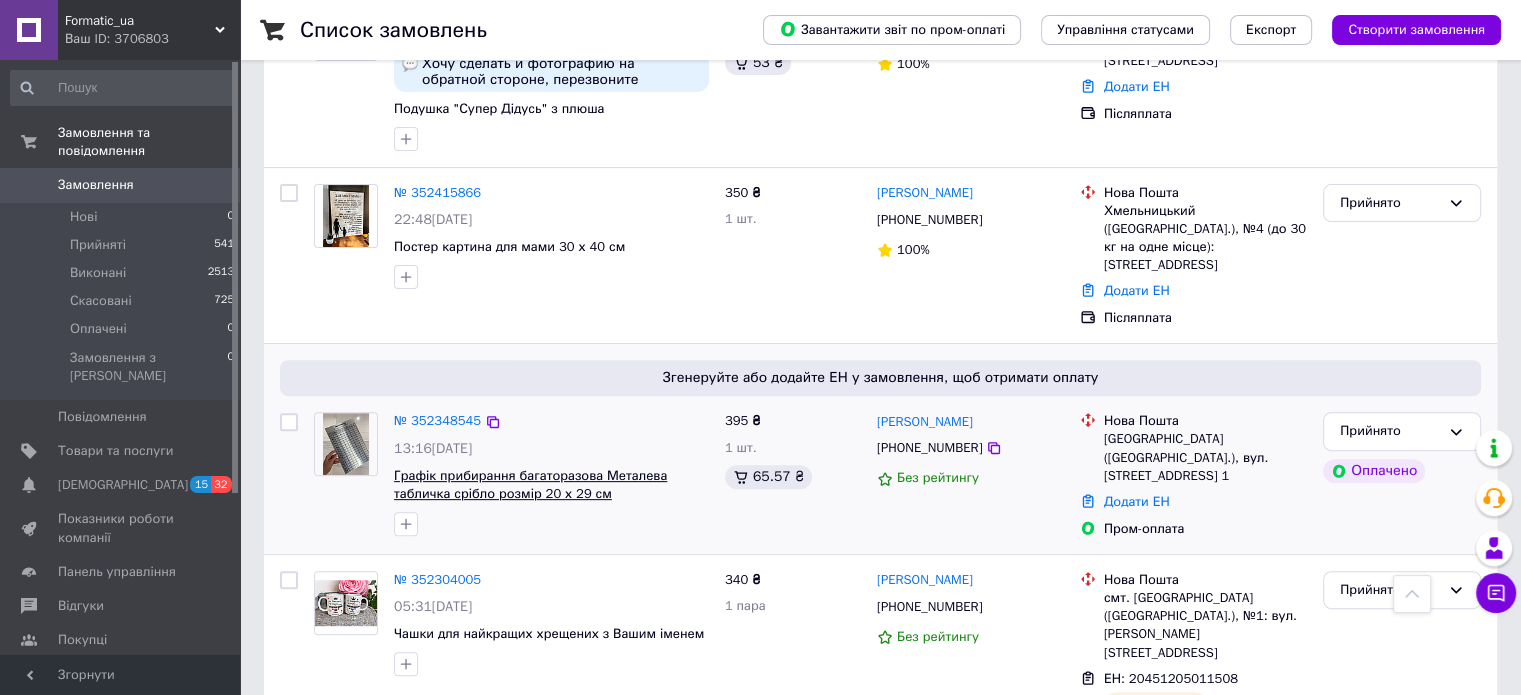 scroll, scrollTop: 800, scrollLeft: 0, axis: vertical 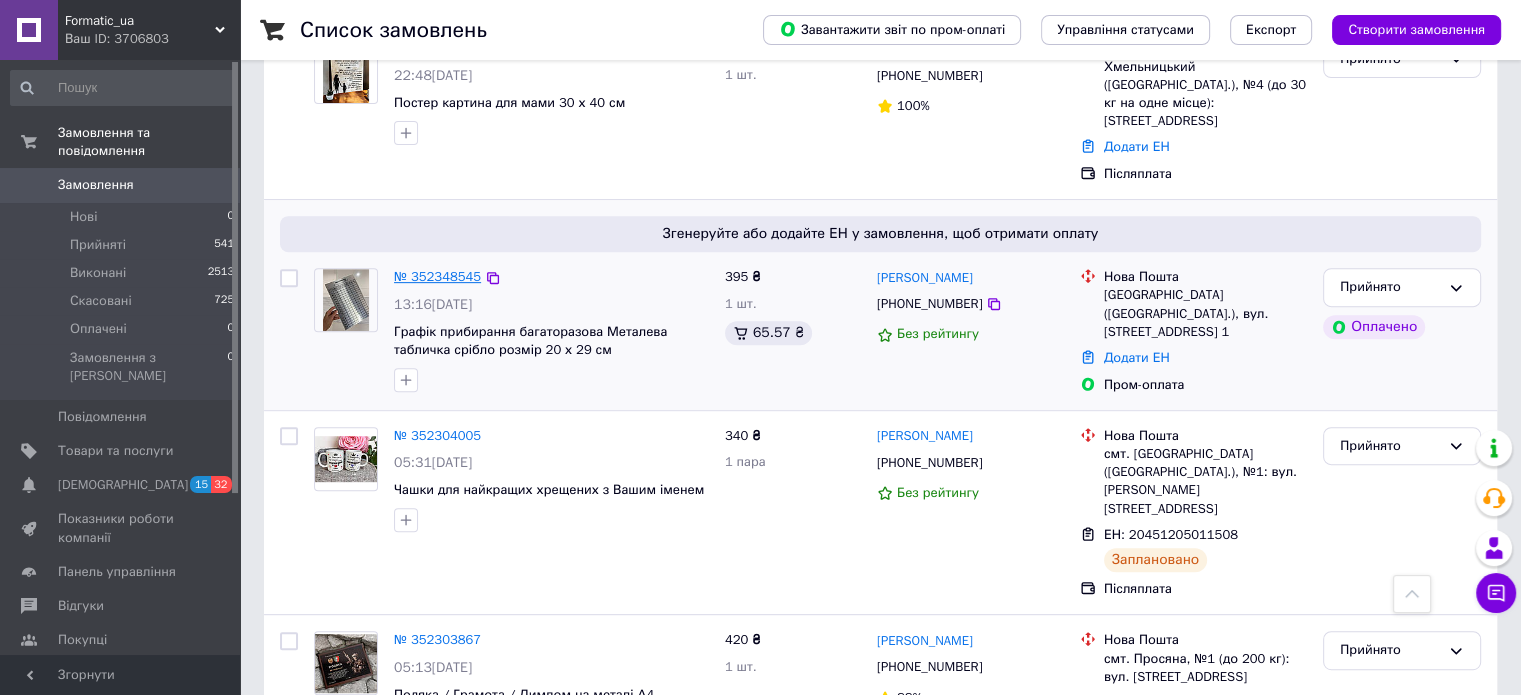 click on "№ 352348545" at bounding box center (437, 276) 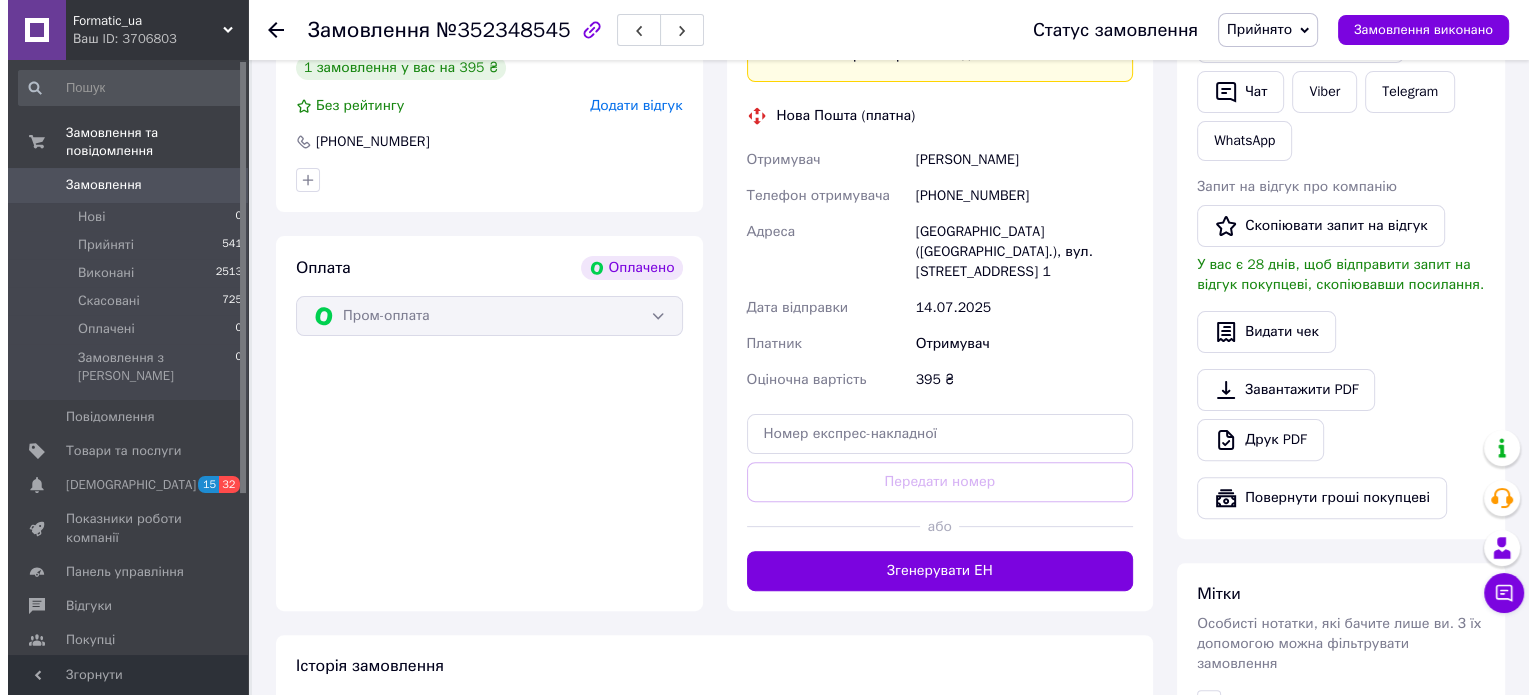 scroll, scrollTop: 500, scrollLeft: 0, axis: vertical 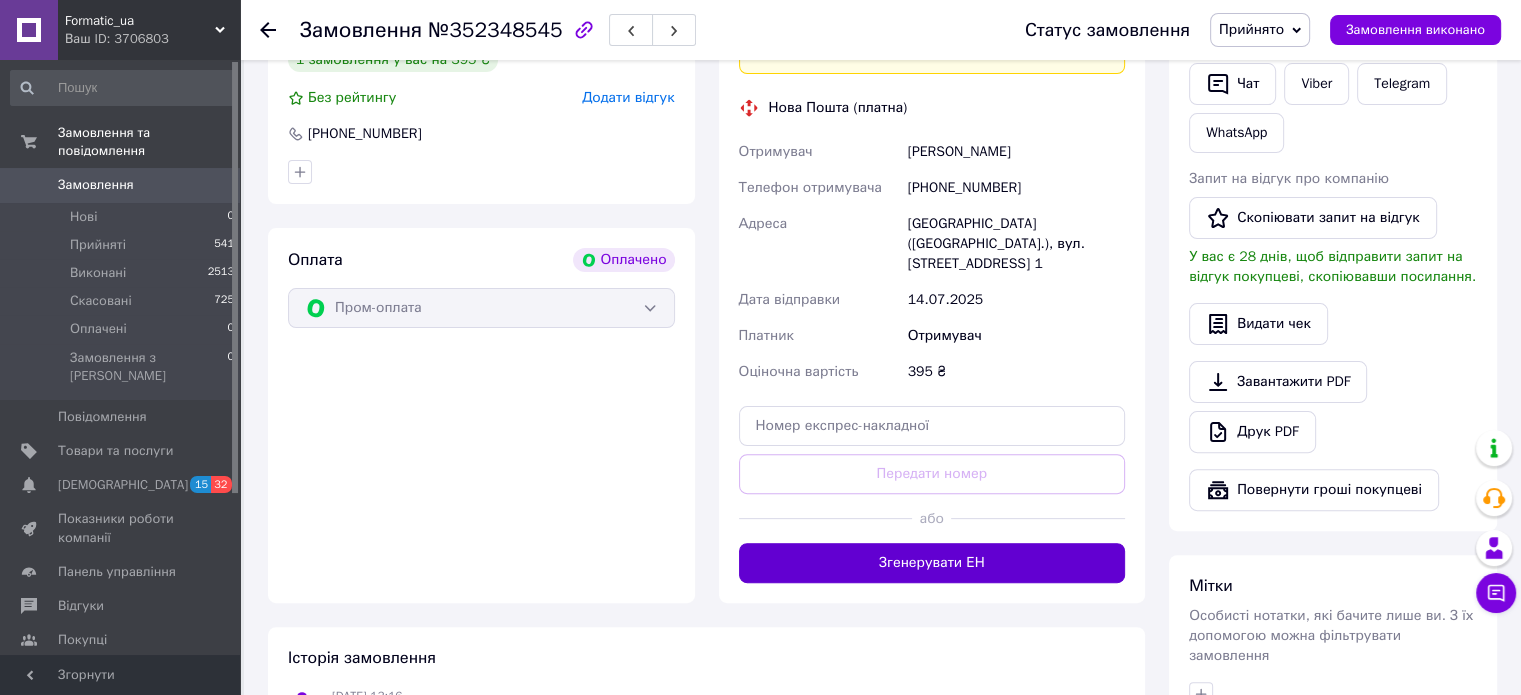 click on "Згенерувати ЕН" at bounding box center (932, 563) 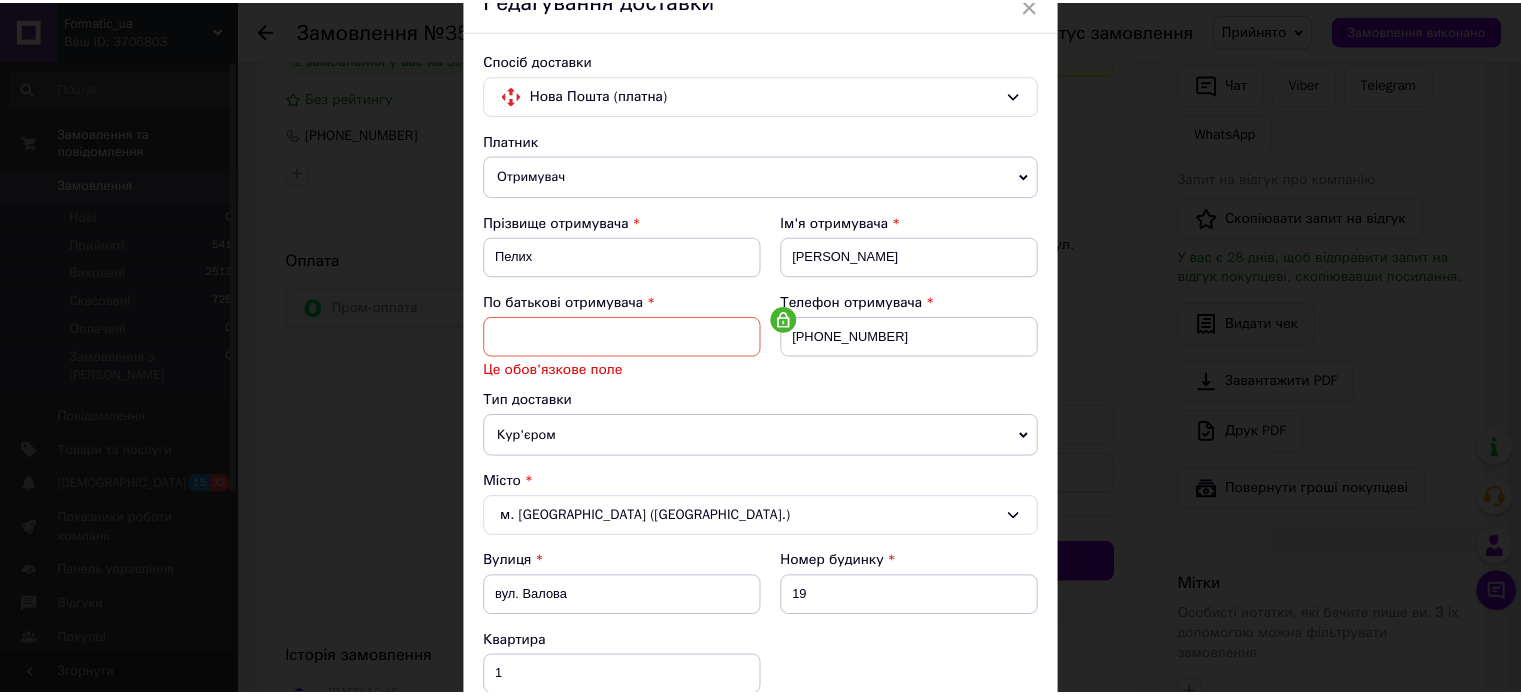 scroll, scrollTop: 0, scrollLeft: 0, axis: both 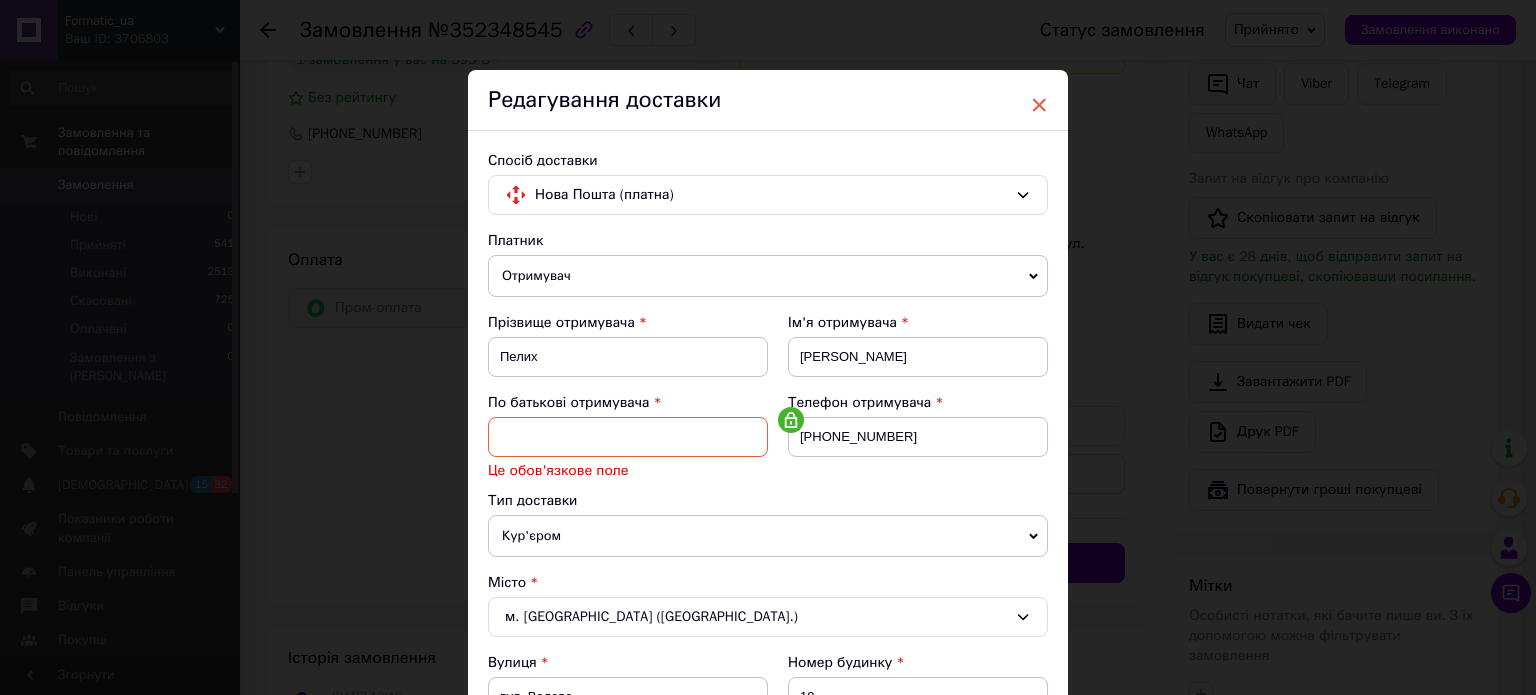 click on "×" at bounding box center (1039, 105) 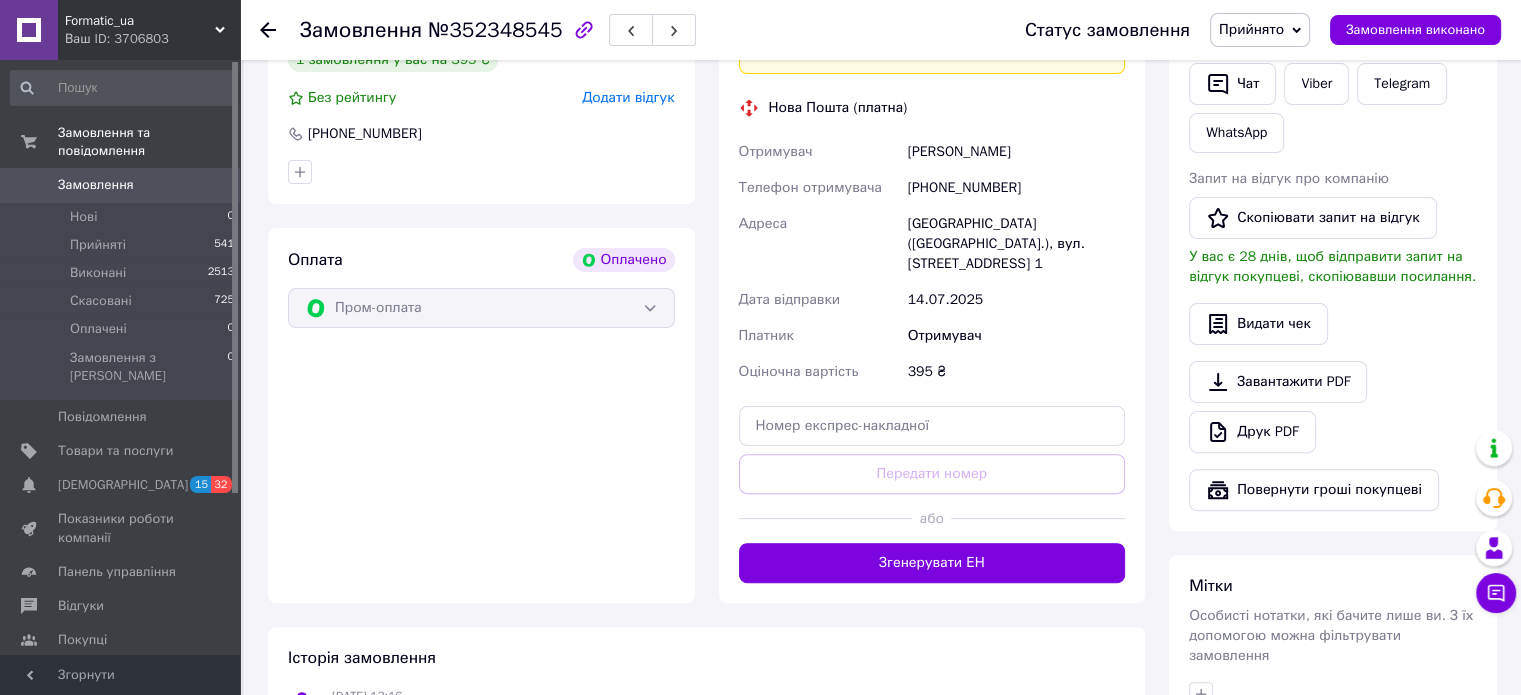 click 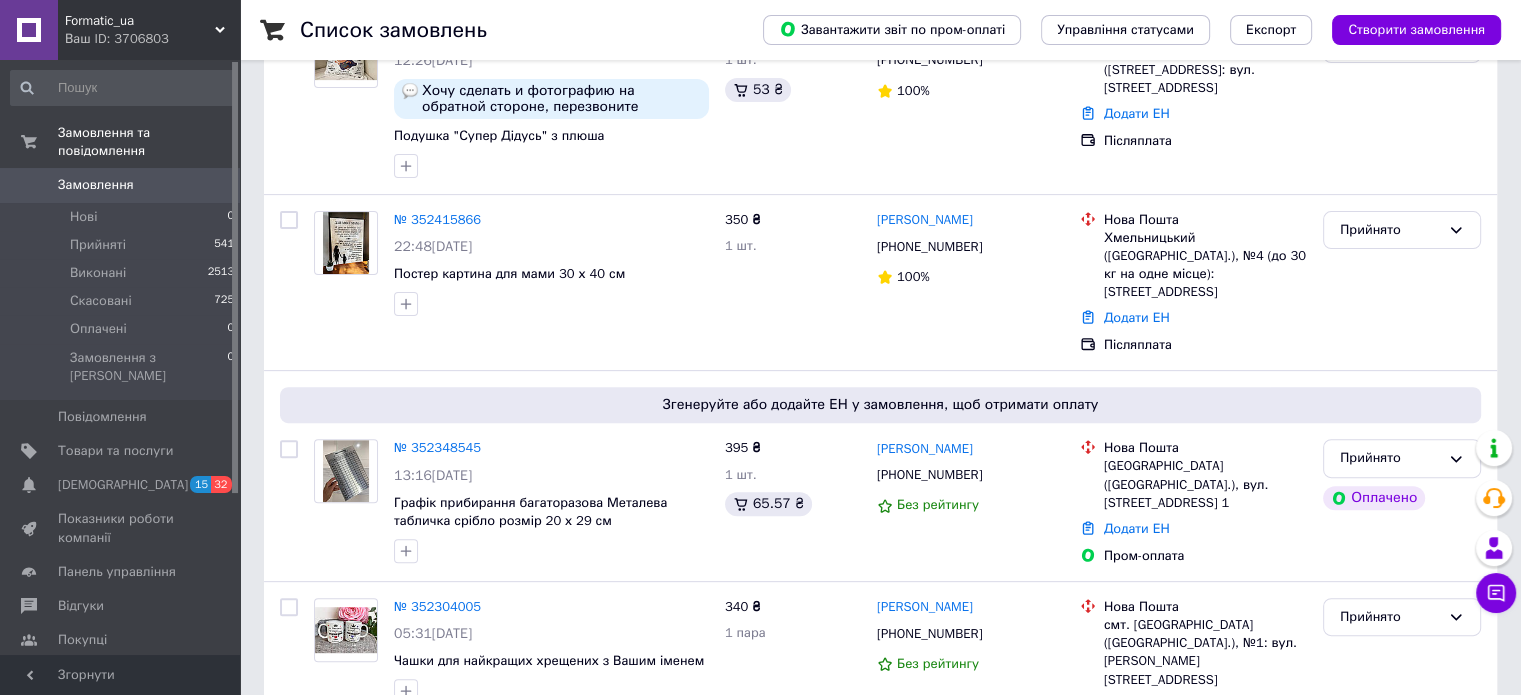 scroll, scrollTop: 700, scrollLeft: 0, axis: vertical 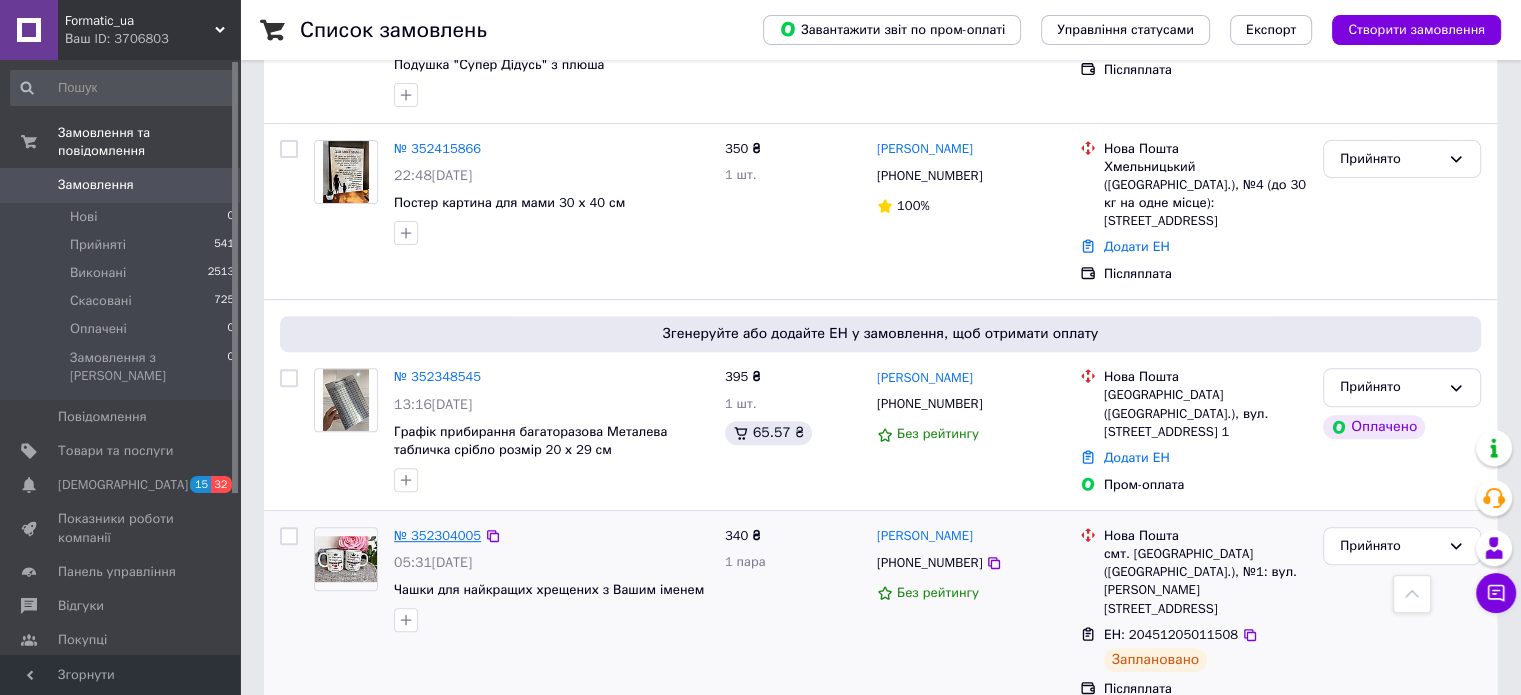 click on "№ 352304005" at bounding box center (437, 535) 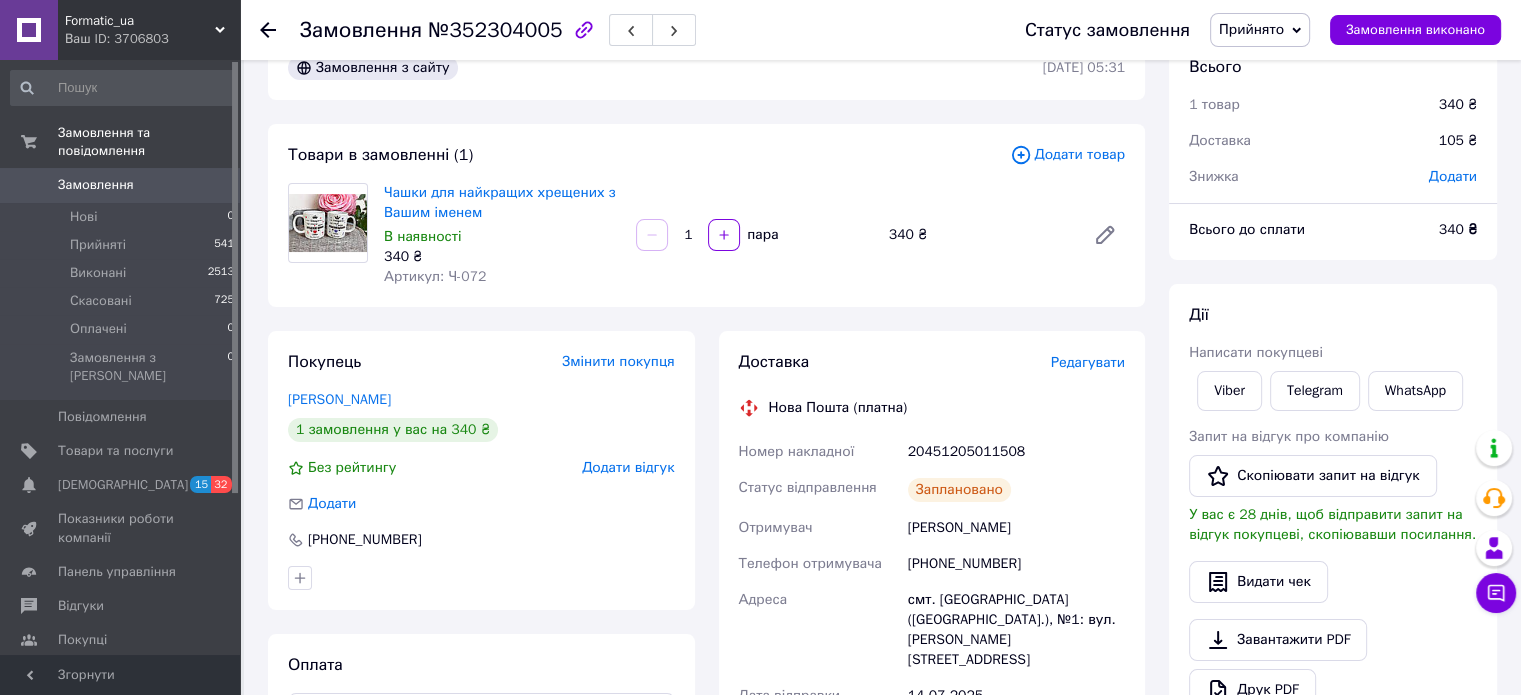 scroll, scrollTop: 0, scrollLeft: 0, axis: both 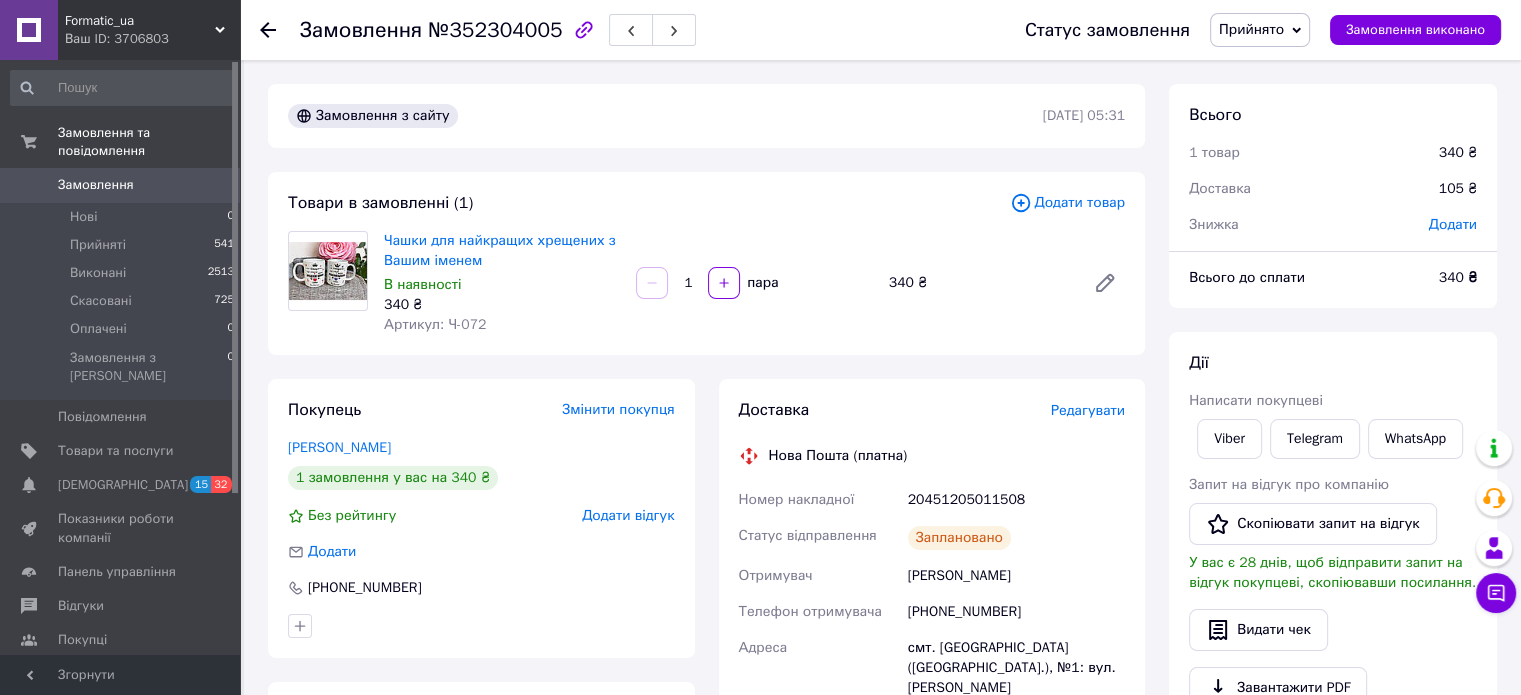 click at bounding box center [280, 30] 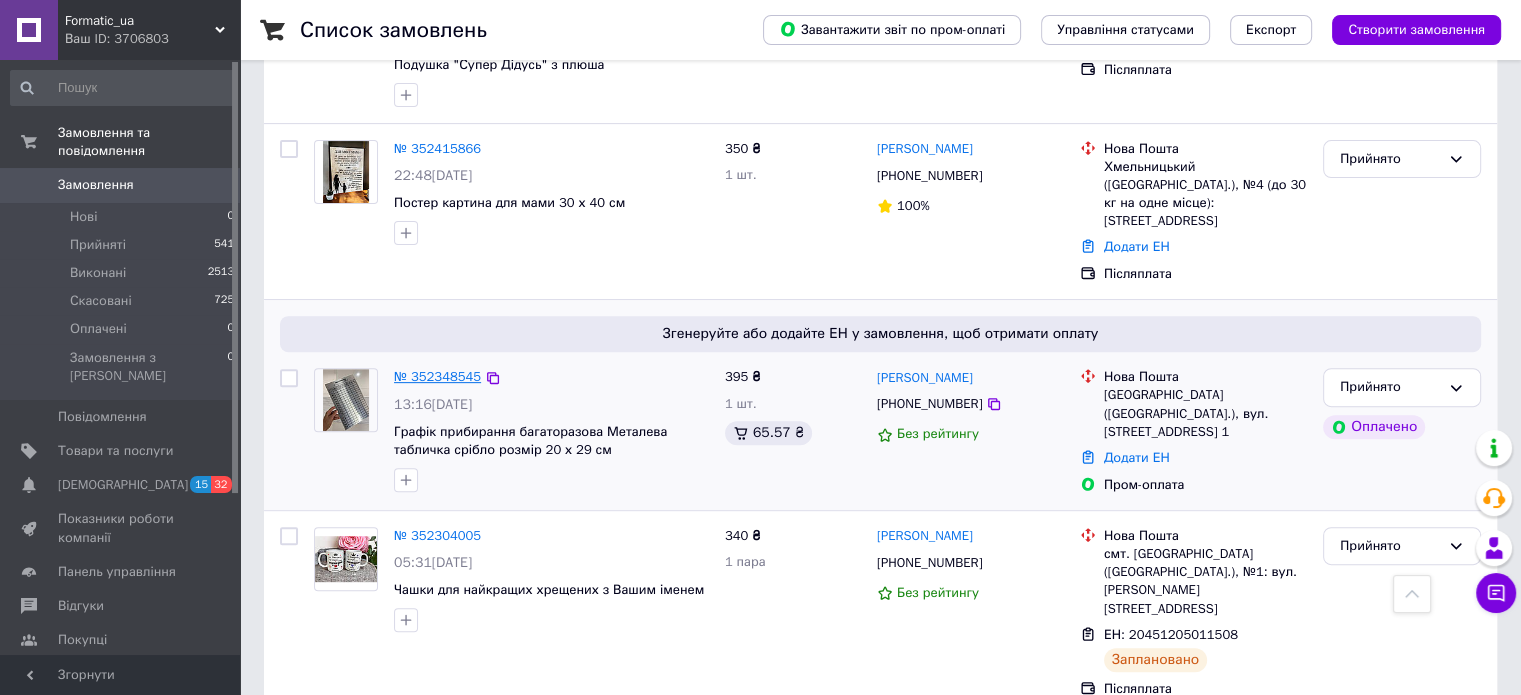click on "№ 352348545" at bounding box center (437, 376) 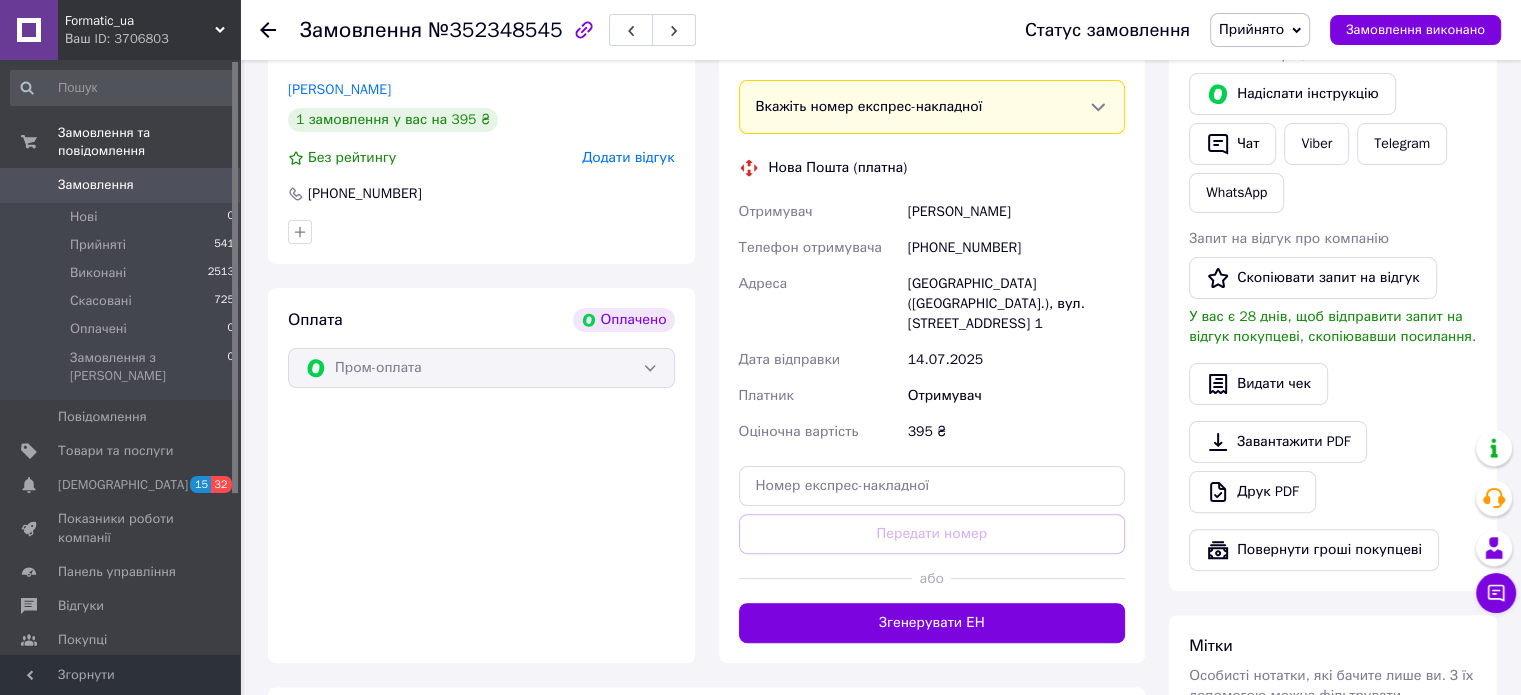 scroll, scrollTop: 400, scrollLeft: 0, axis: vertical 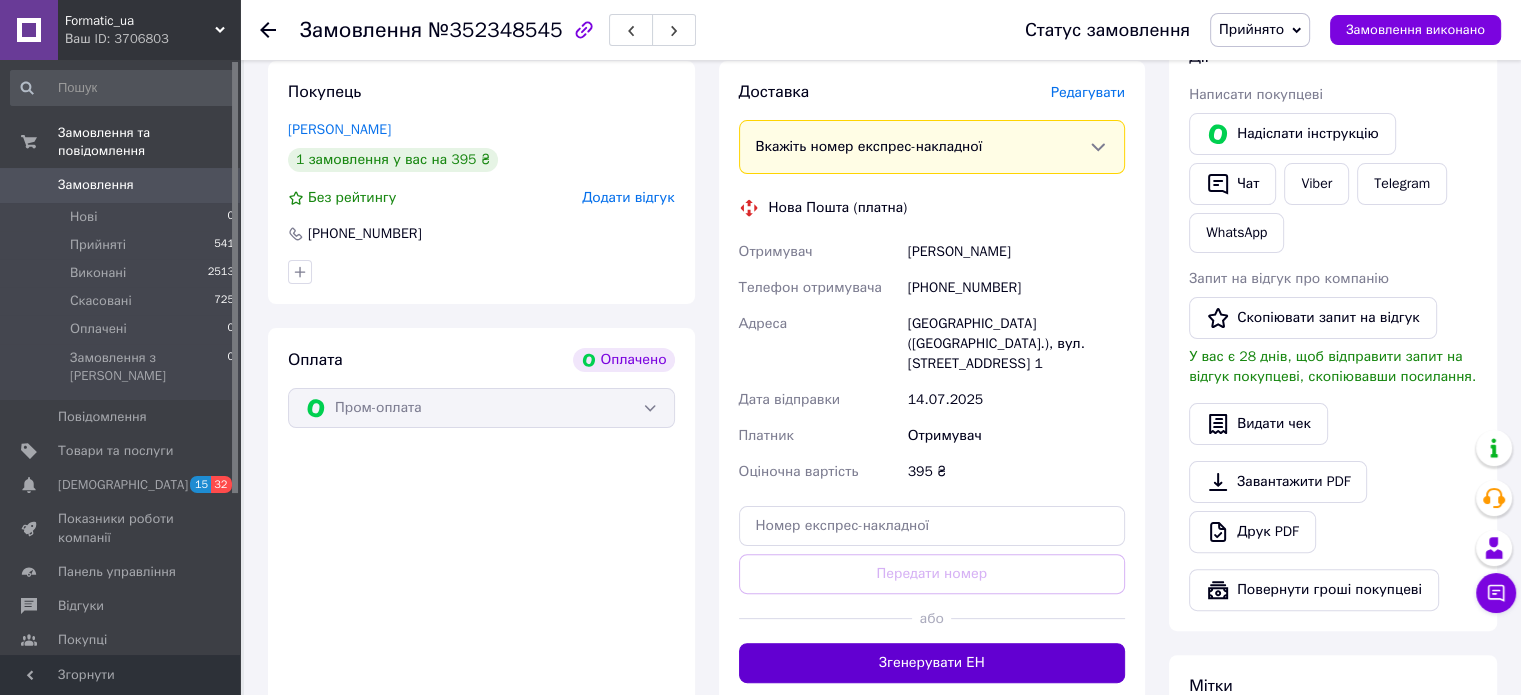 click on "Згенерувати ЕН" at bounding box center [932, 663] 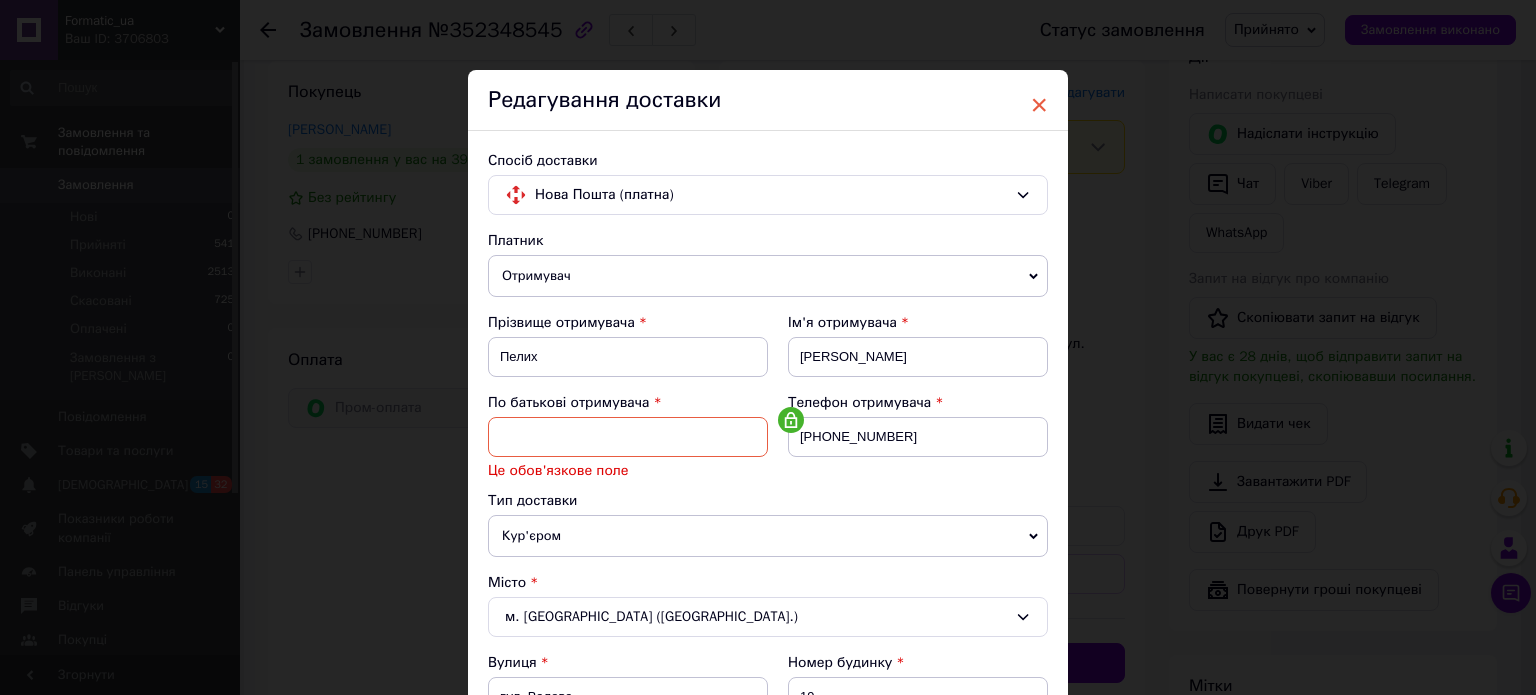 click on "×" at bounding box center [1039, 105] 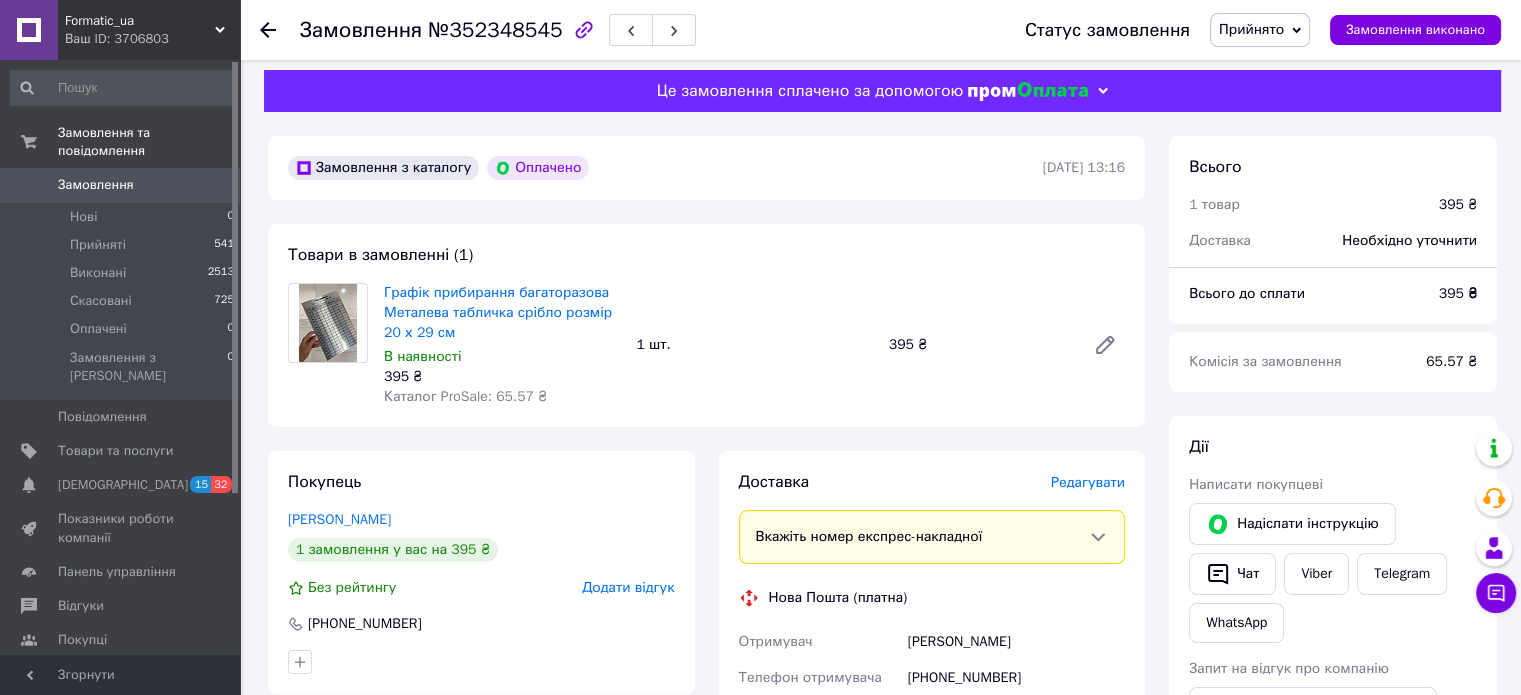 scroll, scrollTop: 0, scrollLeft: 0, axis: both 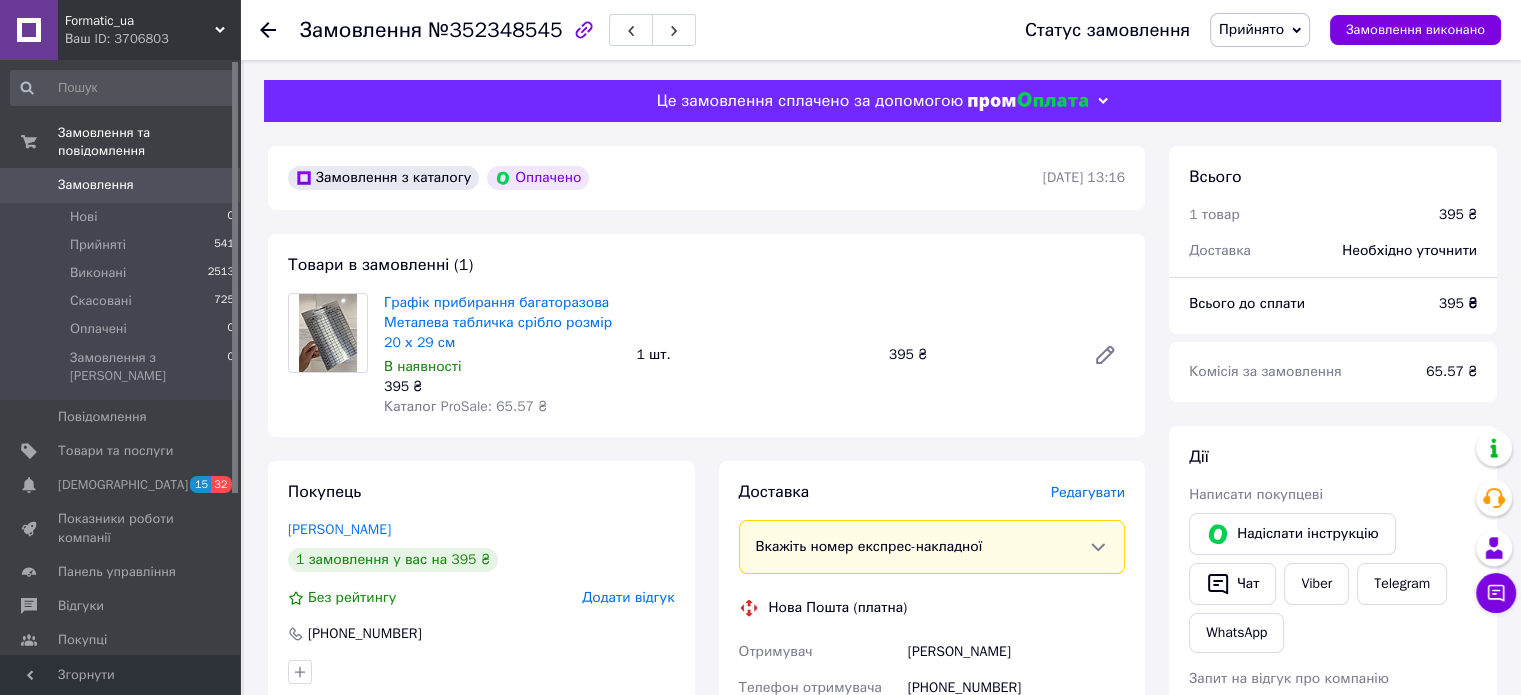 click 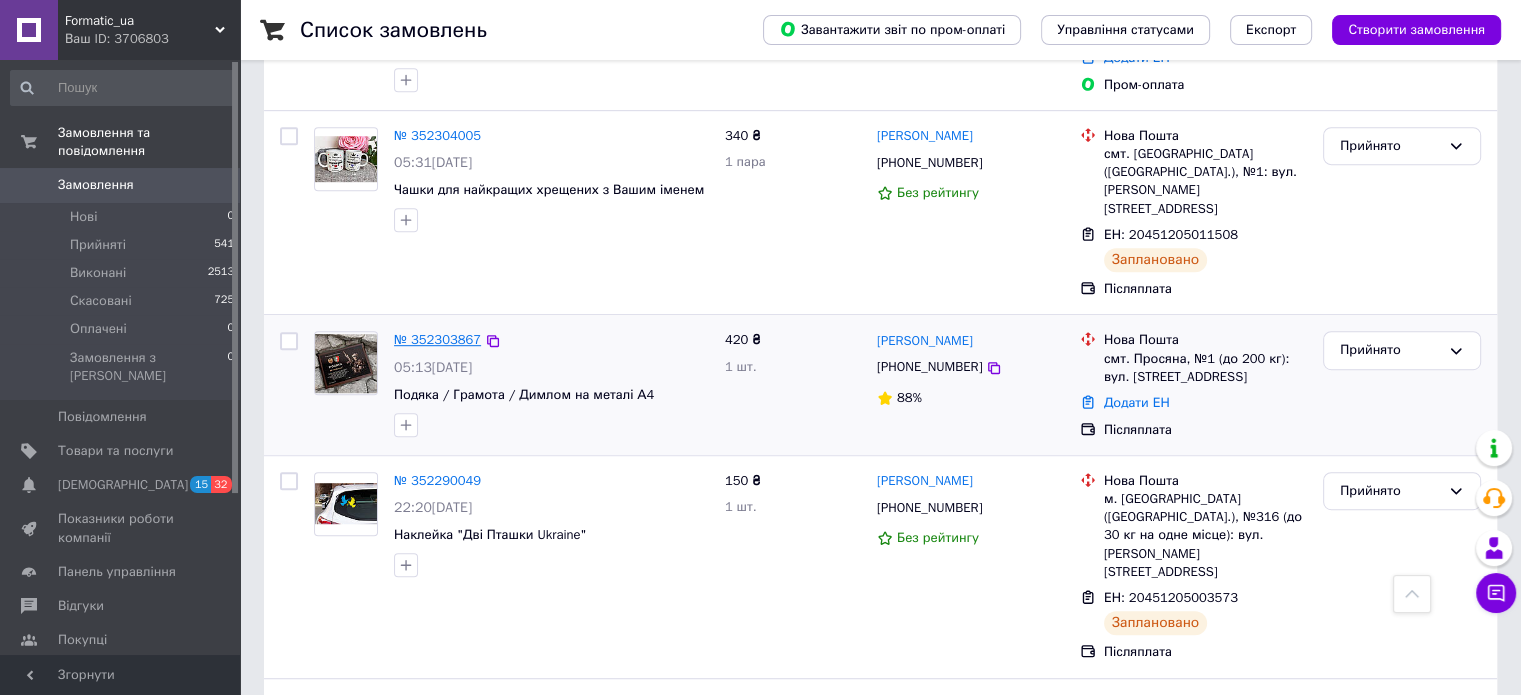 click on "№ 352303867" at bounding box center [437, 339] 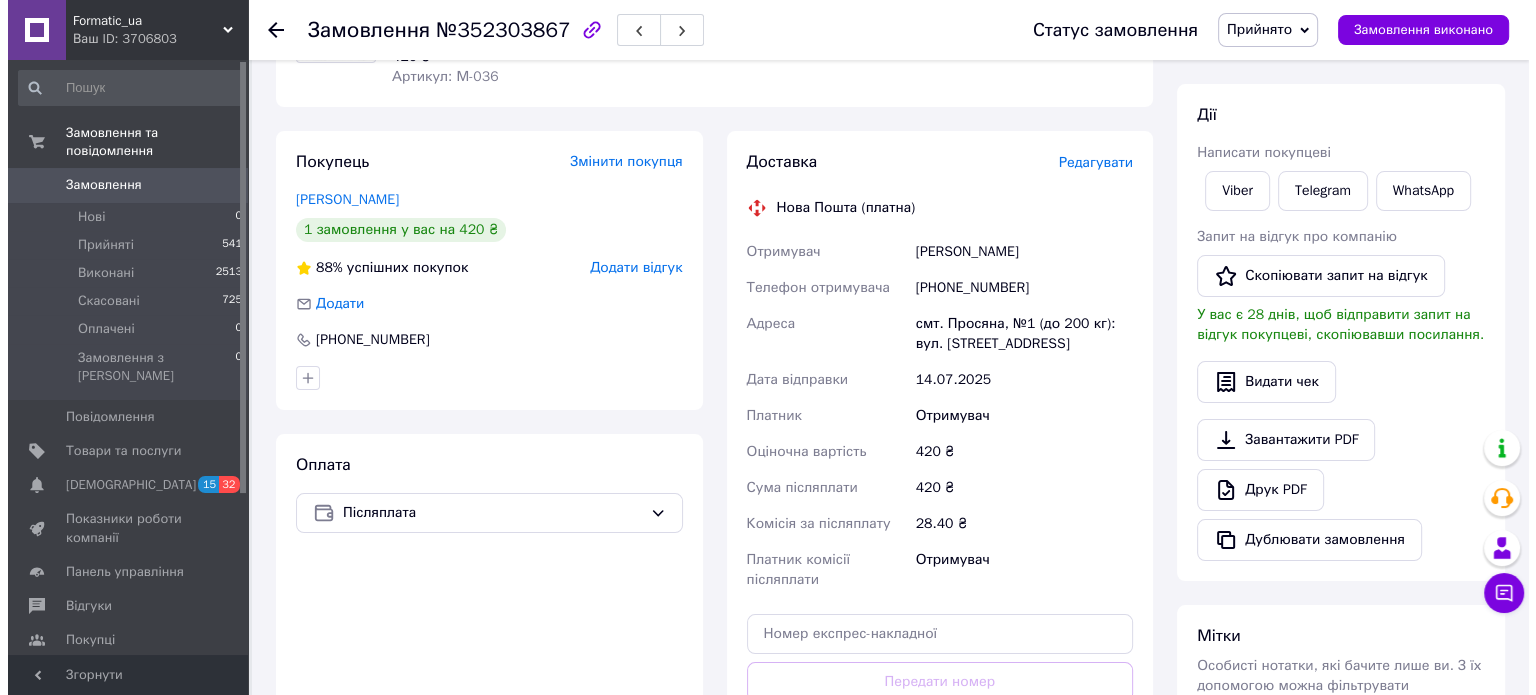 scroll, scrollTop: 219, scrollLeft: 0, axis: vertical 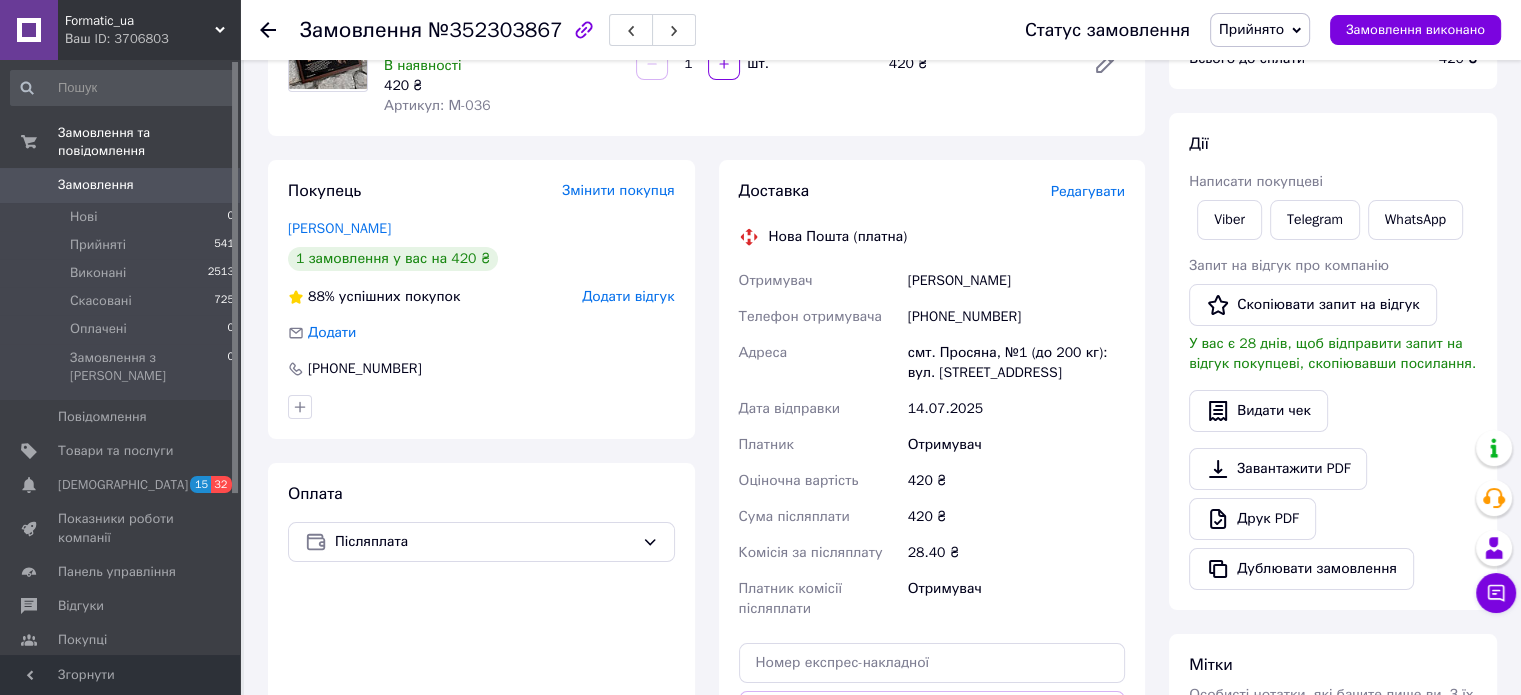 click on "Редагувати" at bounding box center [1088, 191] 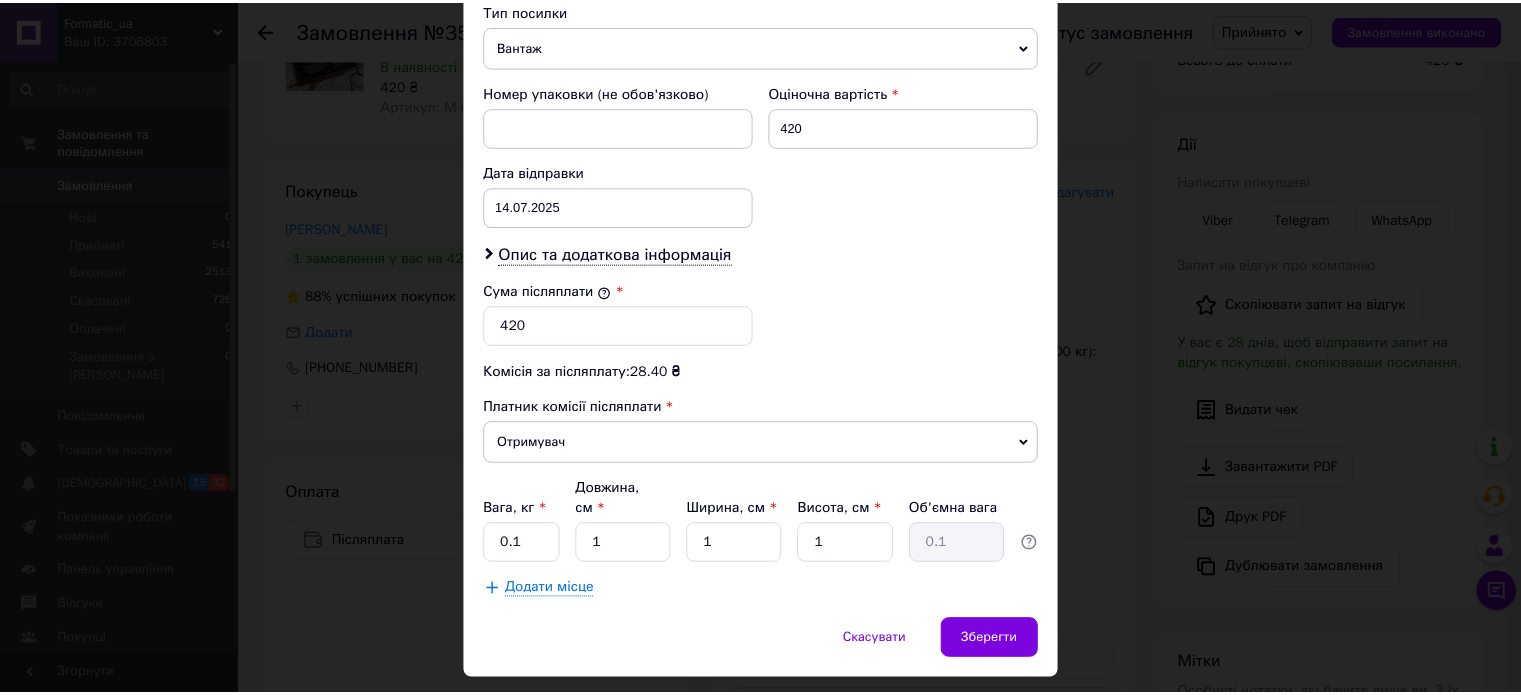 scroll, scrollTop: 800, scrollLeft: 0, axis: vertical 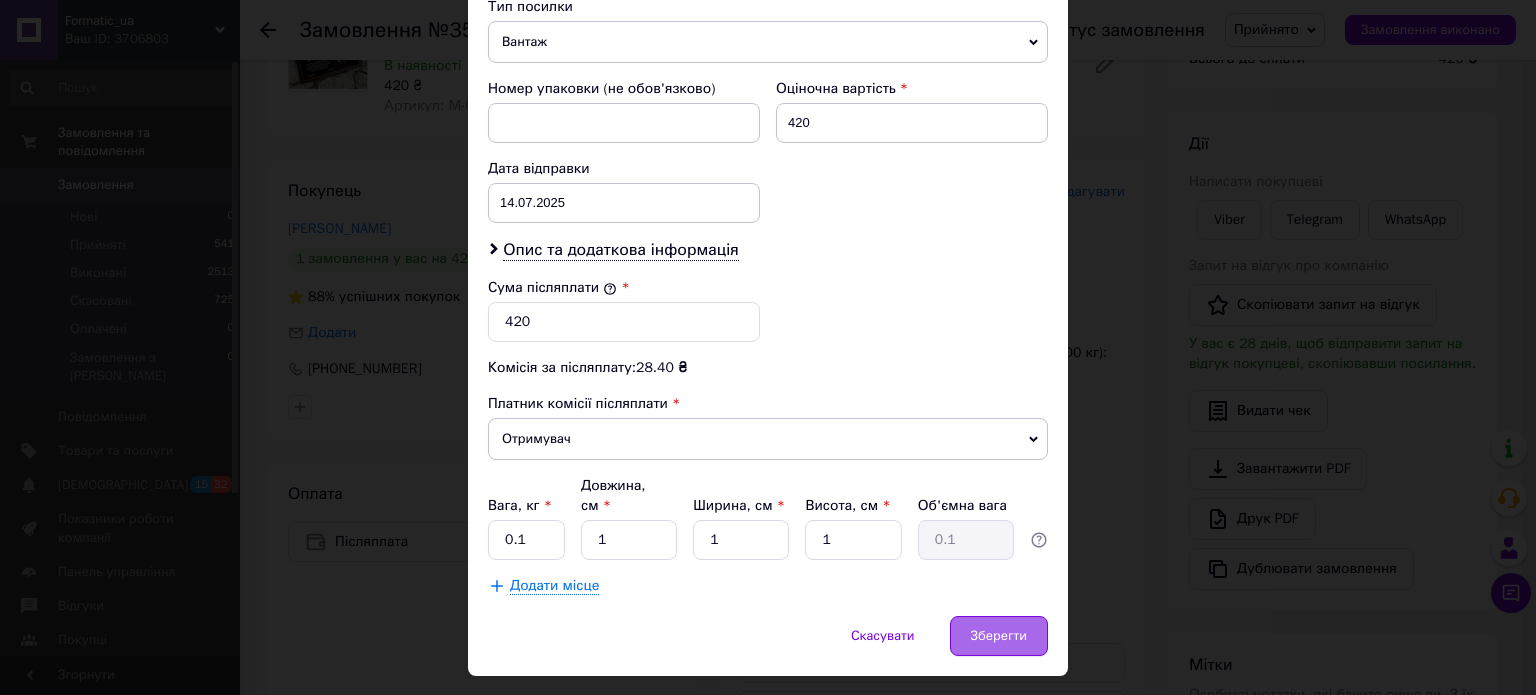 click on "Зберегти" at bounding box center [999, 636] 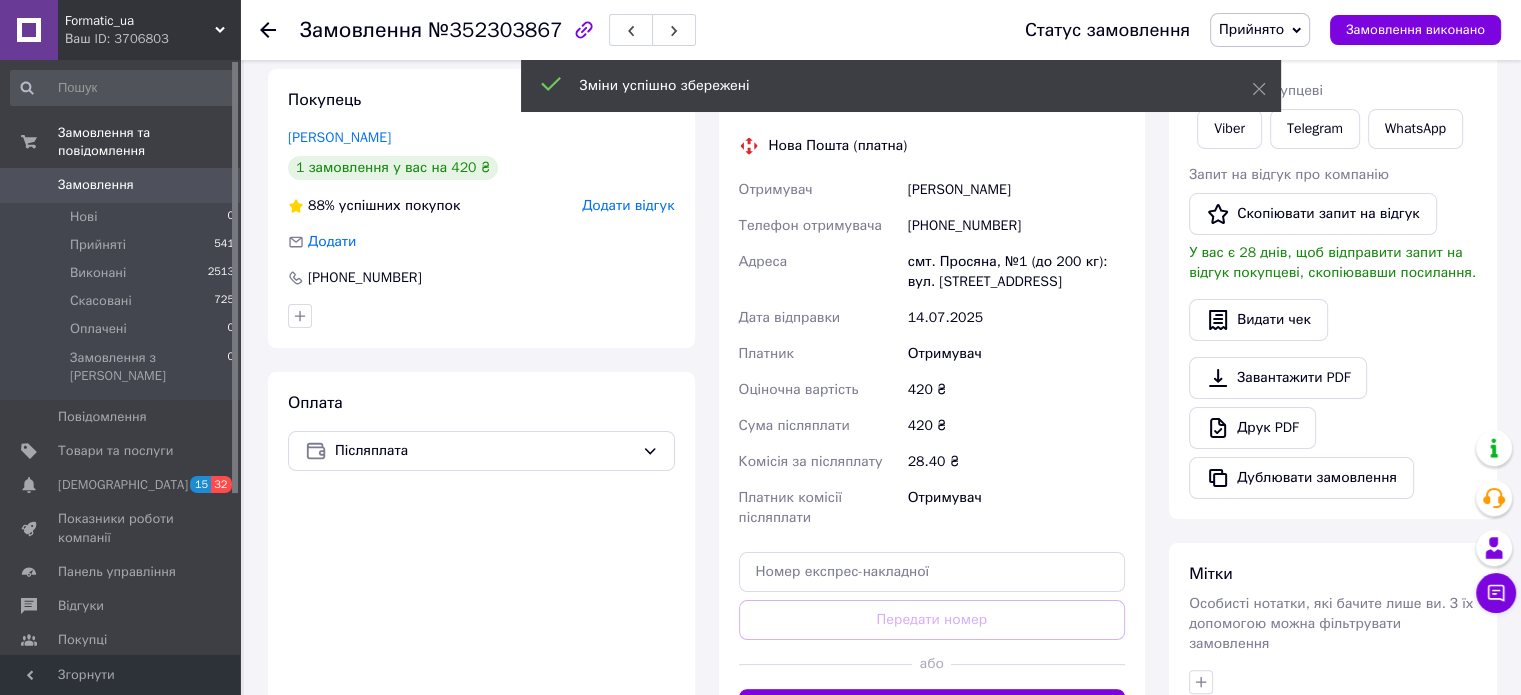 scroll, scrollTop: 419, scrollLeft: 0, axis: vertical 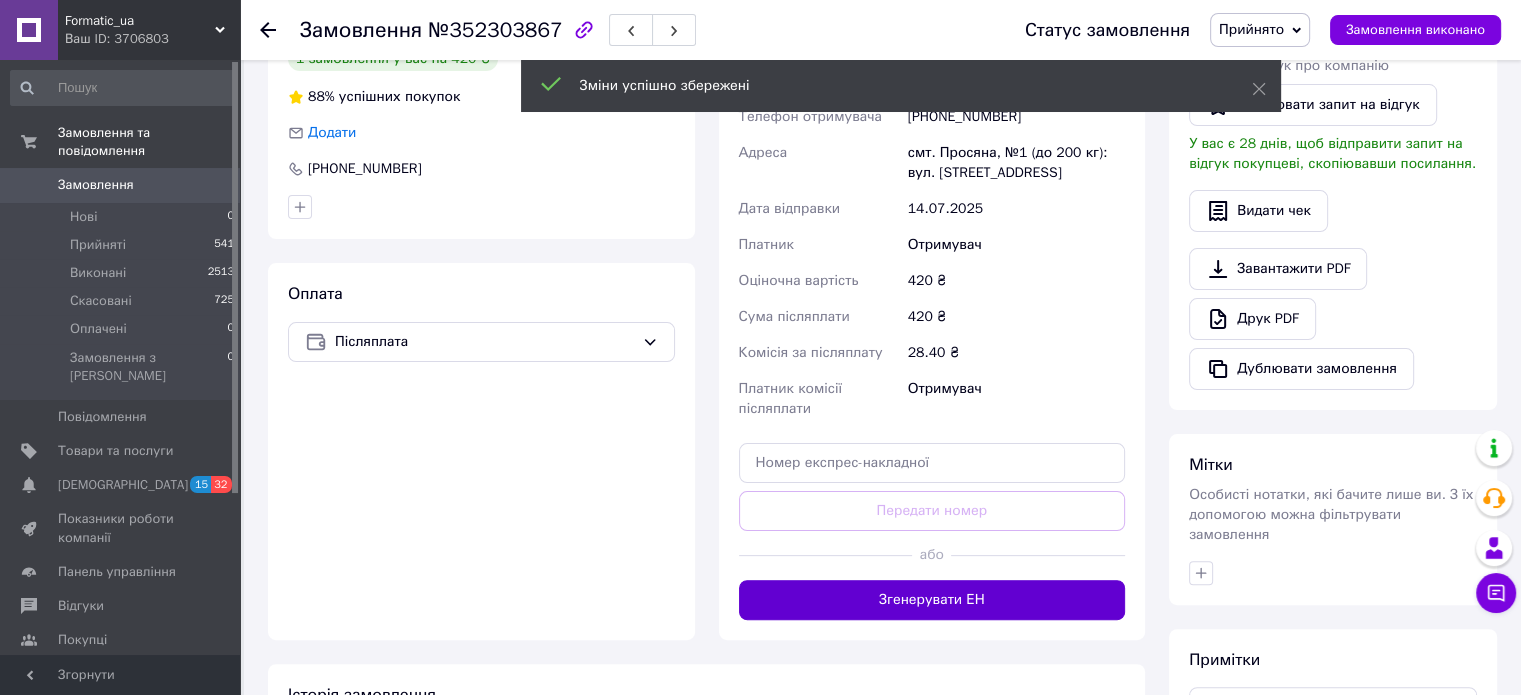 click on "Згенерувати ЕН" at bounding box center (932, 600) 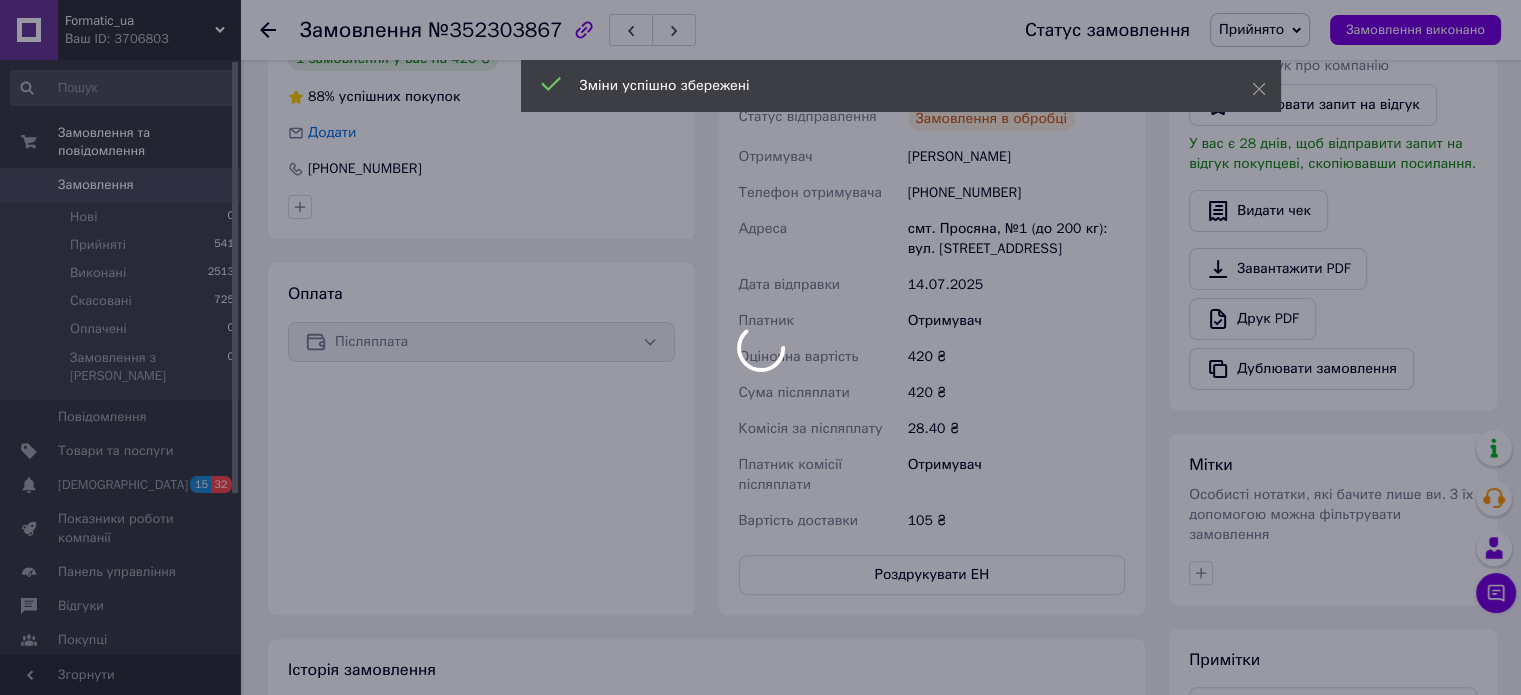 scroll, scrollTop: 319, scrollLeft: 0, axis: vertical 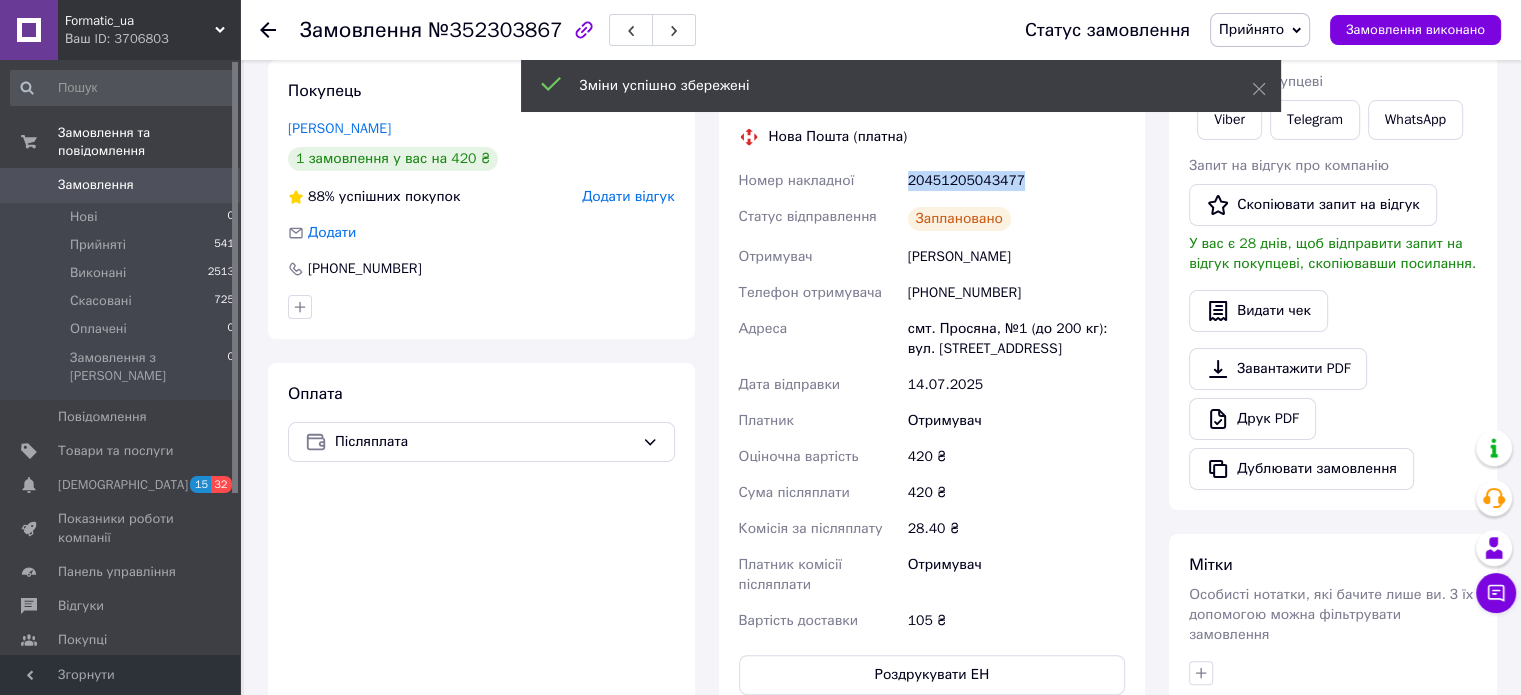 drag, startPoint x: 908, startPoint y: 182, endPoint x: 1105, endPoint y: 181, distance: 197.00253 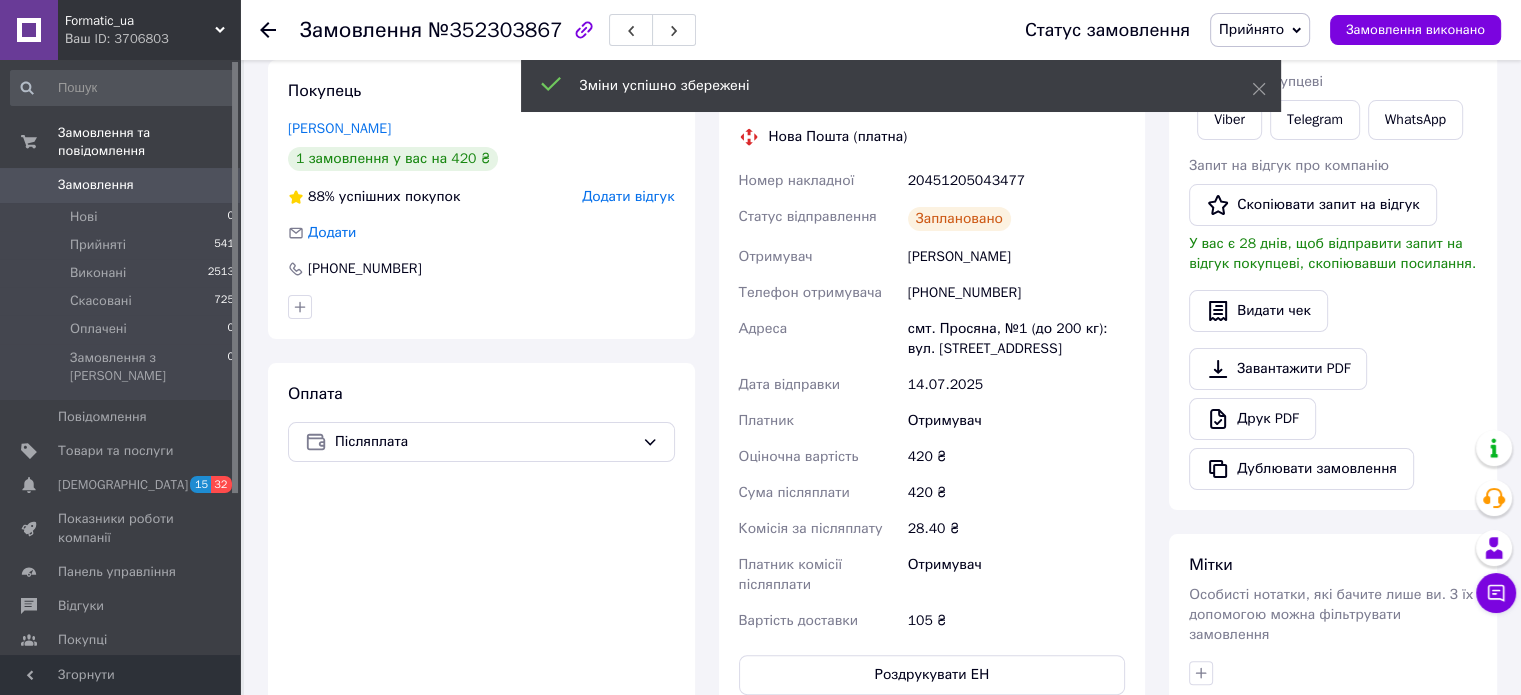 drag, startPoint x: 282, startPoint y: 6, endPoint x: 292, endPoint y: 2, distance: 10.770329 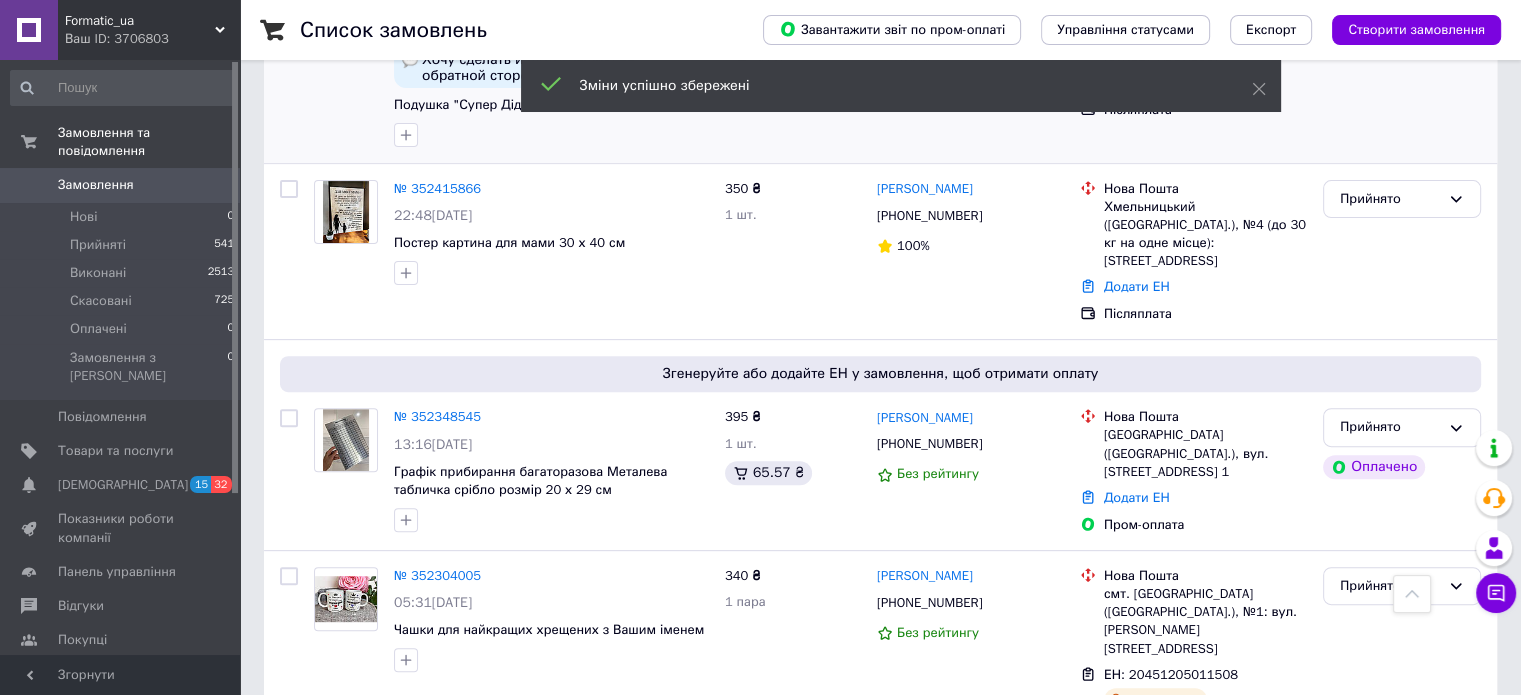 scroll, scrollTop: 900, scrollLeft: 0, axis: vertical 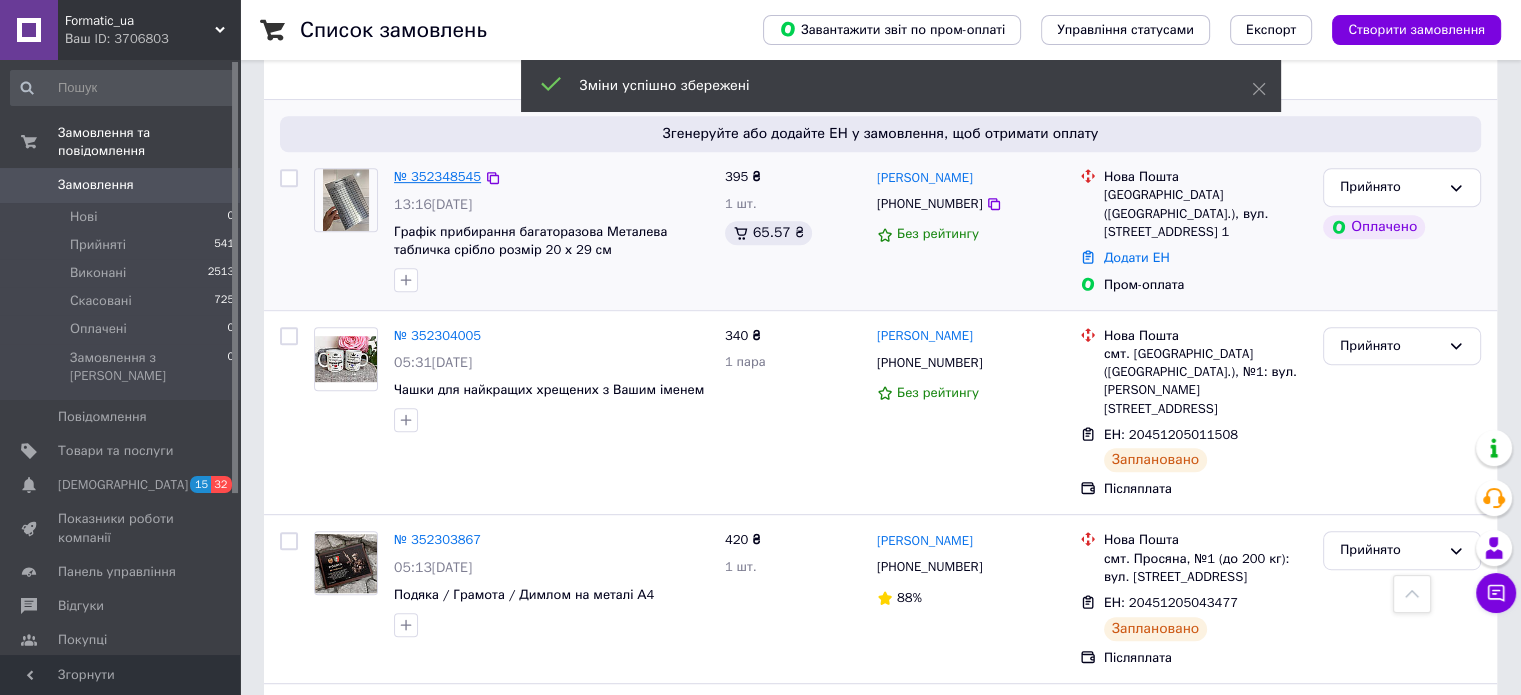 click on "№ 352348545" at bounding box center [437, 176] 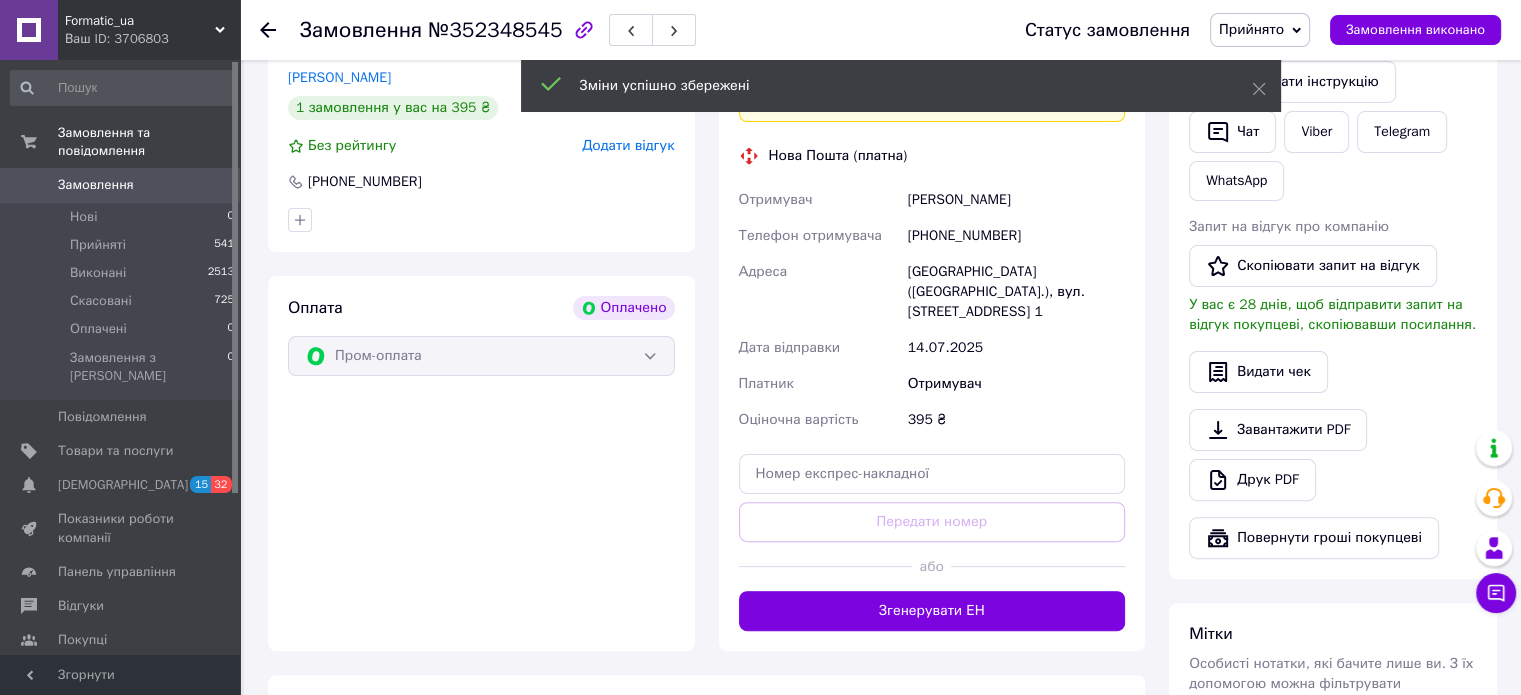 scroll, scrollTop: 422, scrollLeft: 0, axis: vertical 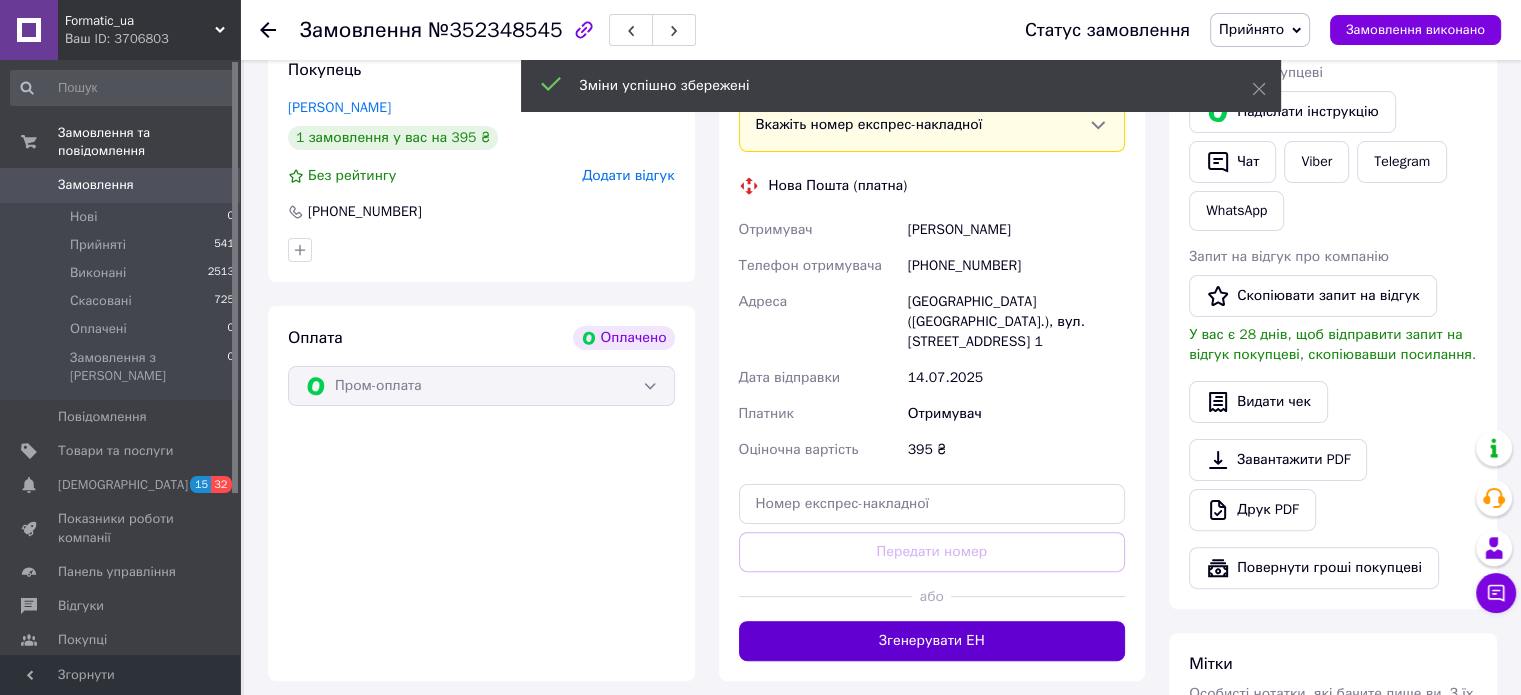 click on "Згенерувати ЕН" at bounding box center (932, 641) 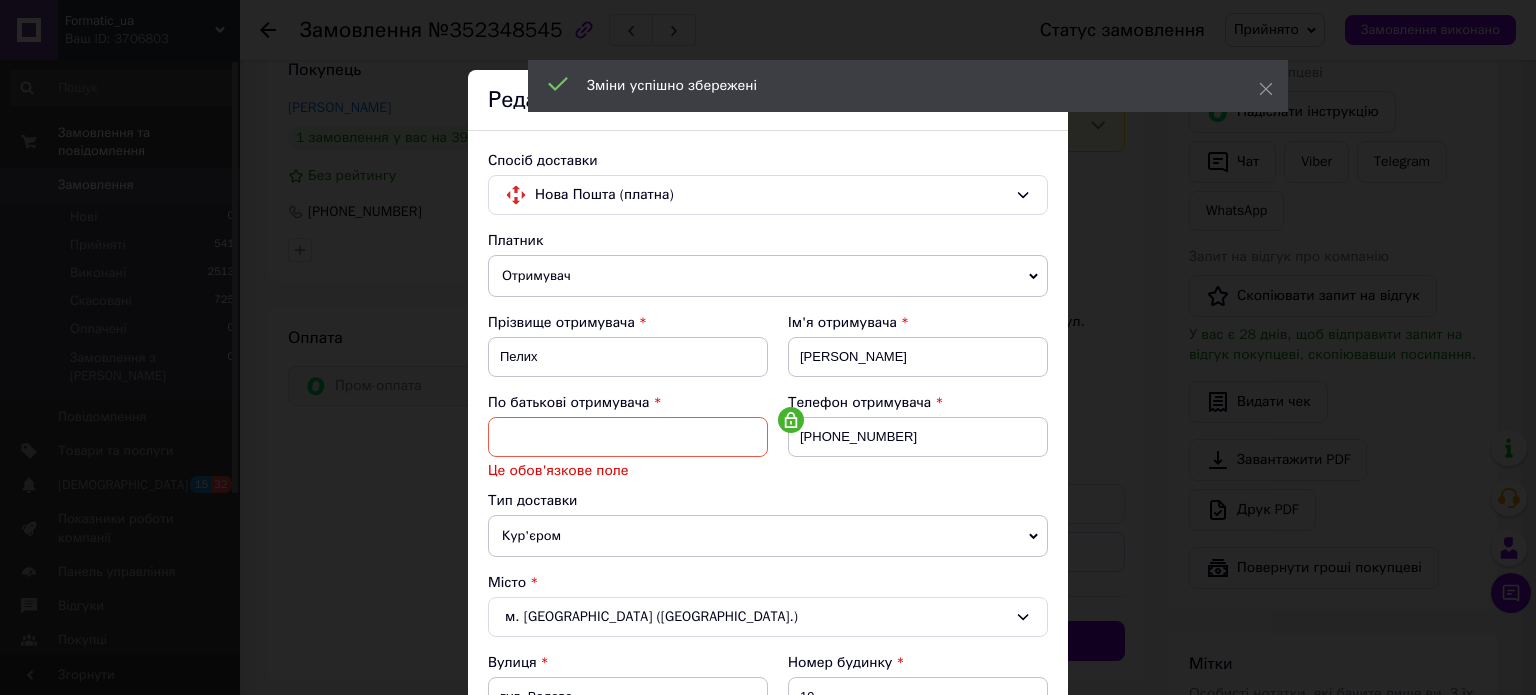 click on "Зміни успішно збережені" at bounding box center [908, 86] 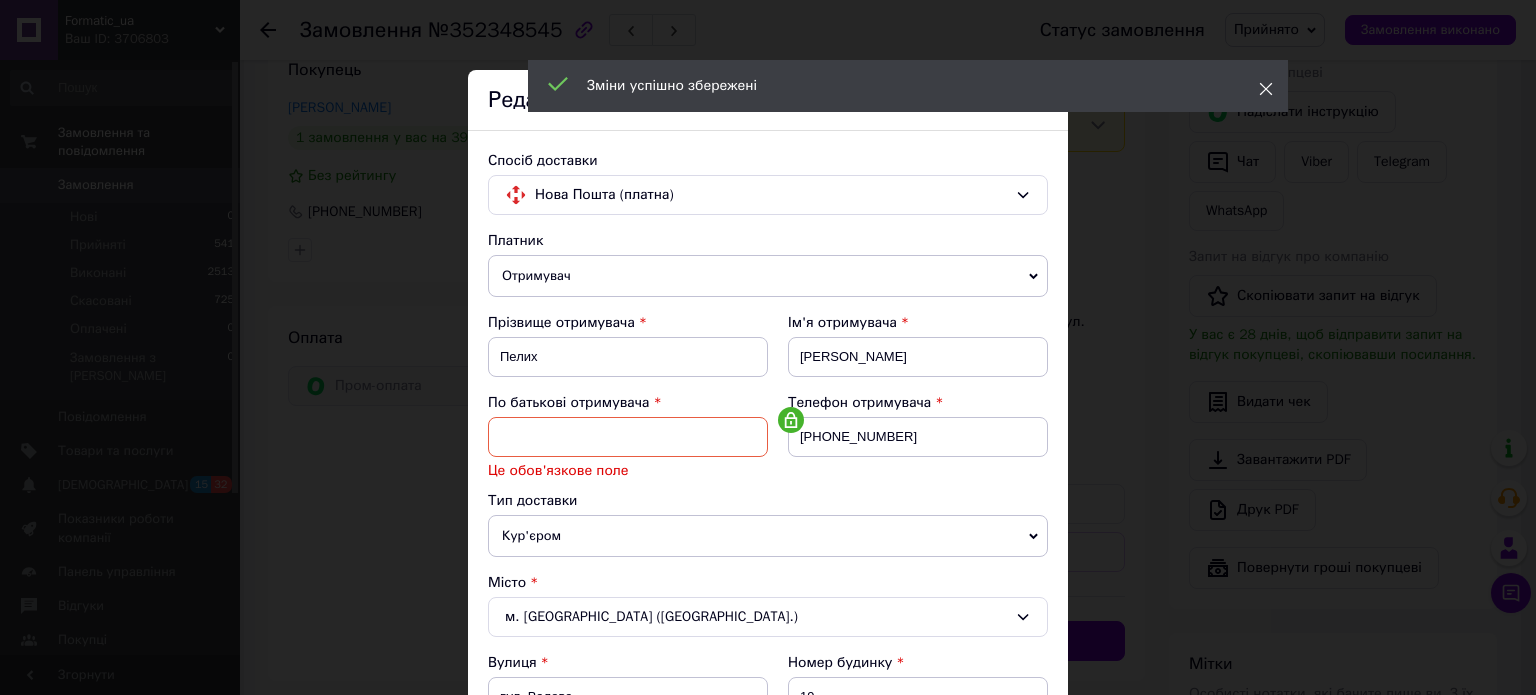 click 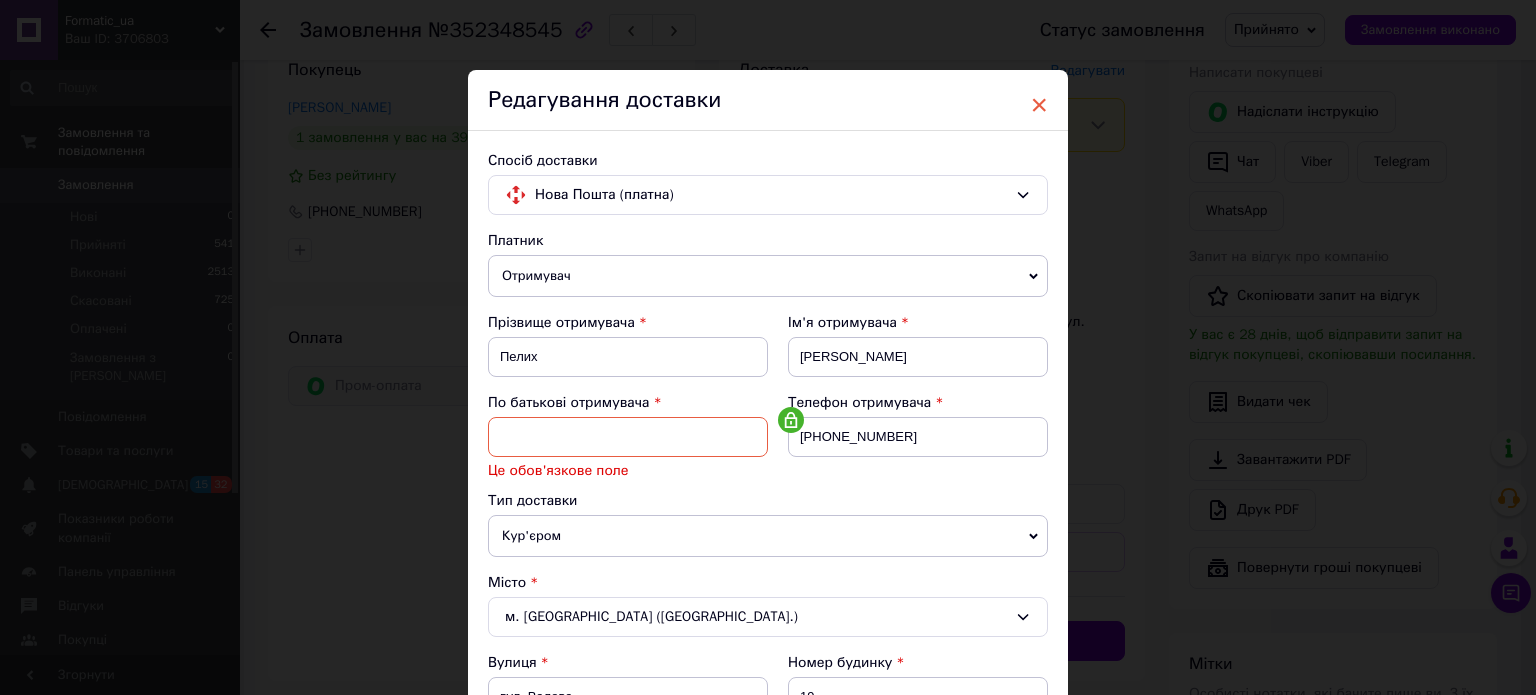 click on "×" at bounding box center (1039, 105) 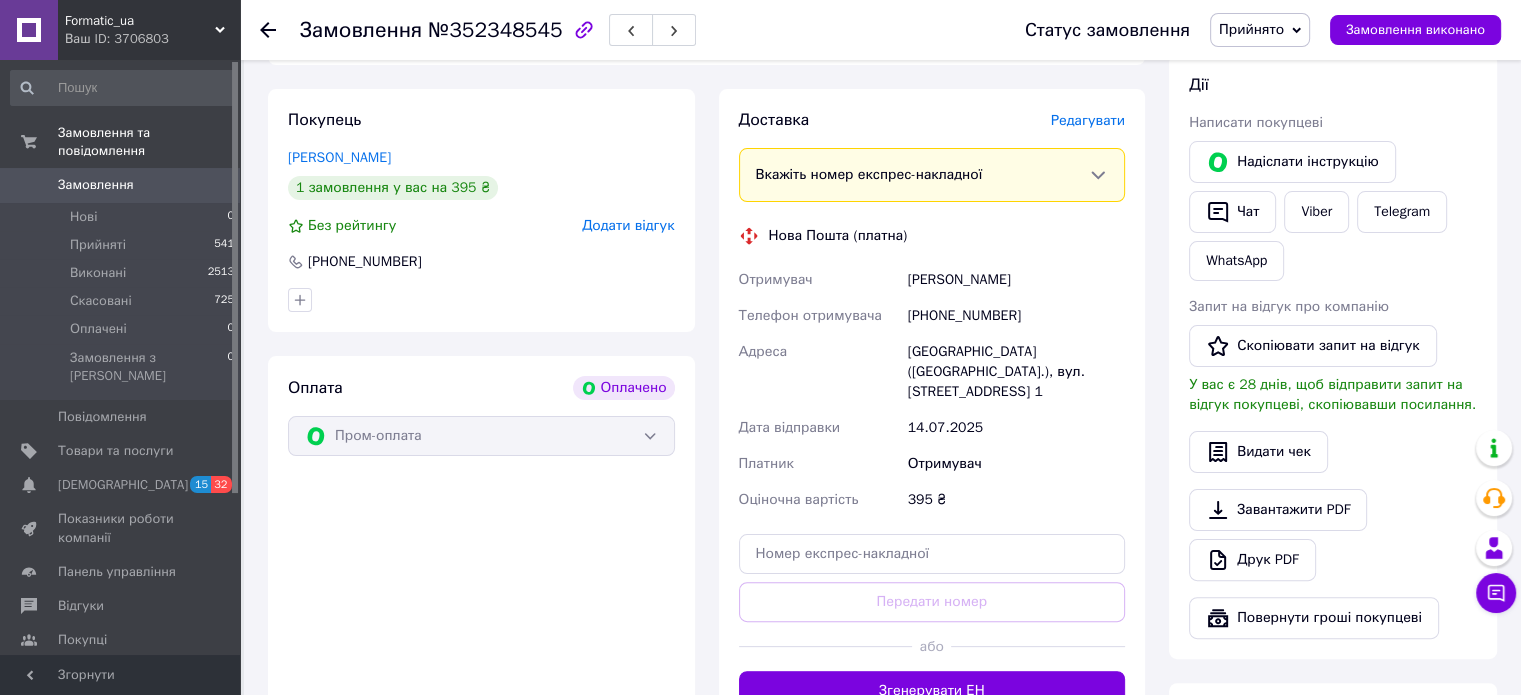 scroll, scrollTop: 322, scrollLeft: 0, axis: vertical 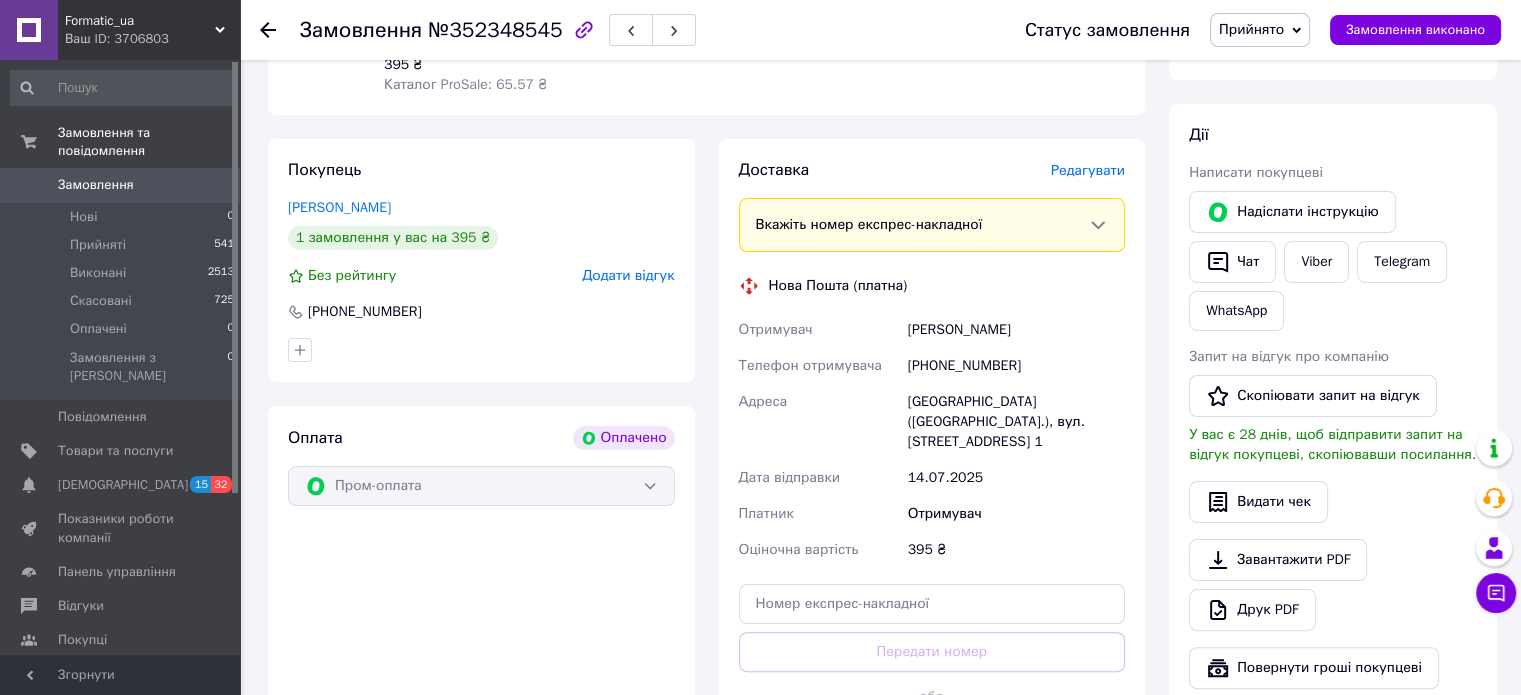 click on "Нова Пошта (платна)" at bounding box center (932, 286) 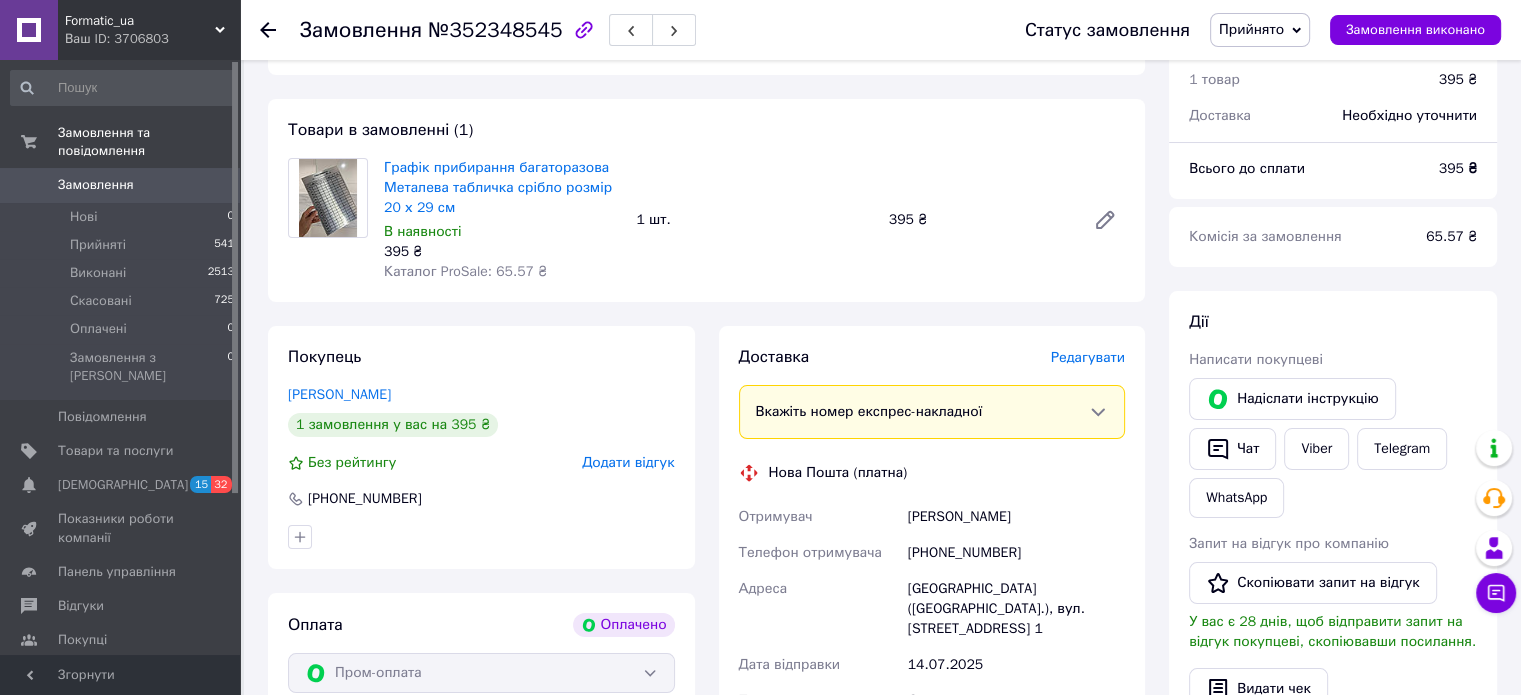 scroll, scrollTop: 122, scrollLeft: 0, axis: vertical 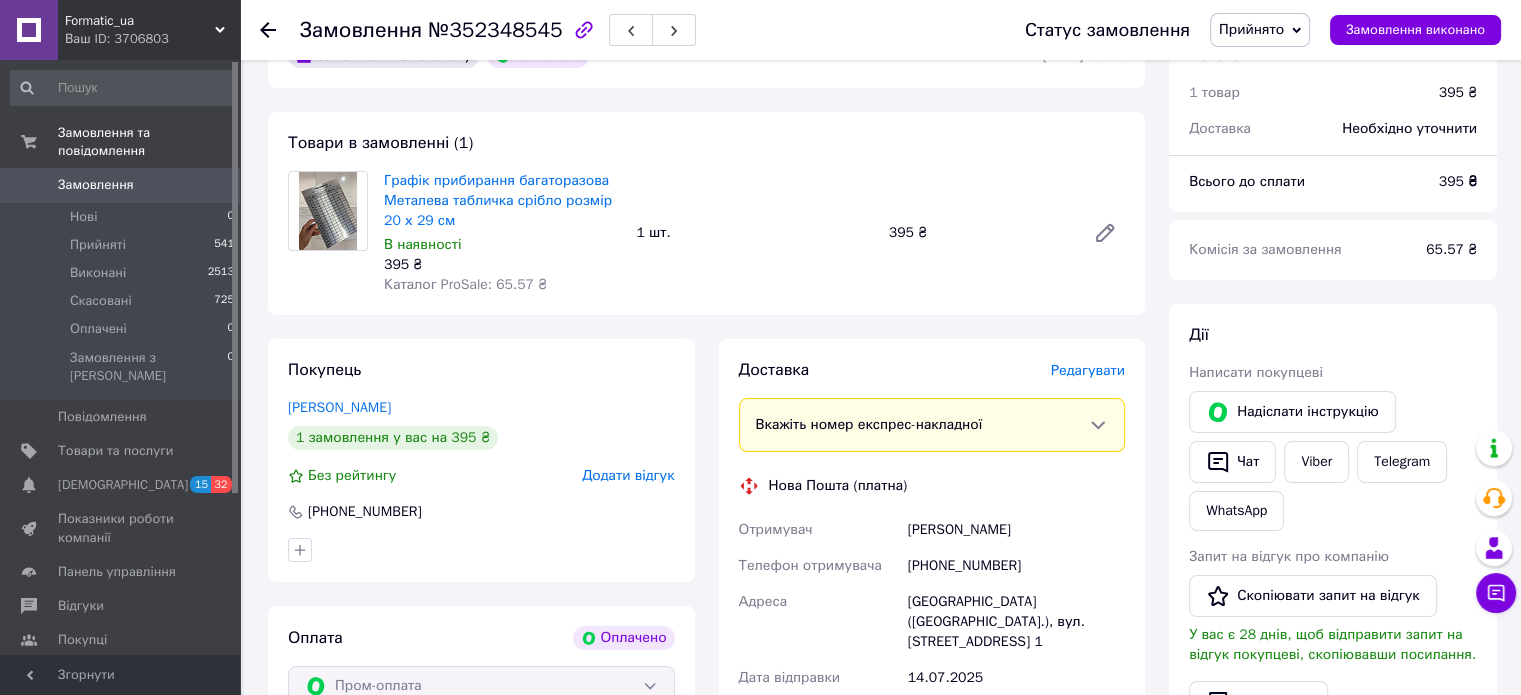 click 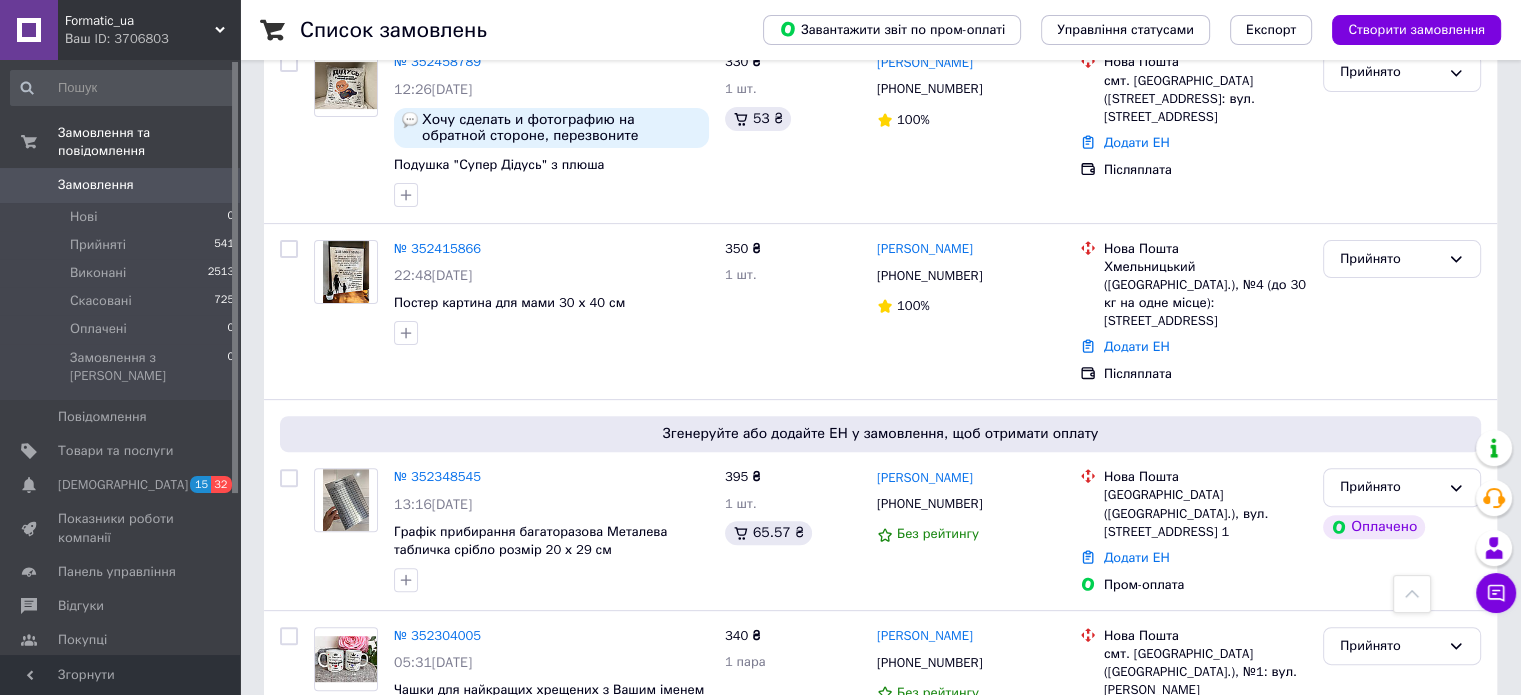 scroll, scrollTop: 500, scrollLeft: 0, axis: vertical 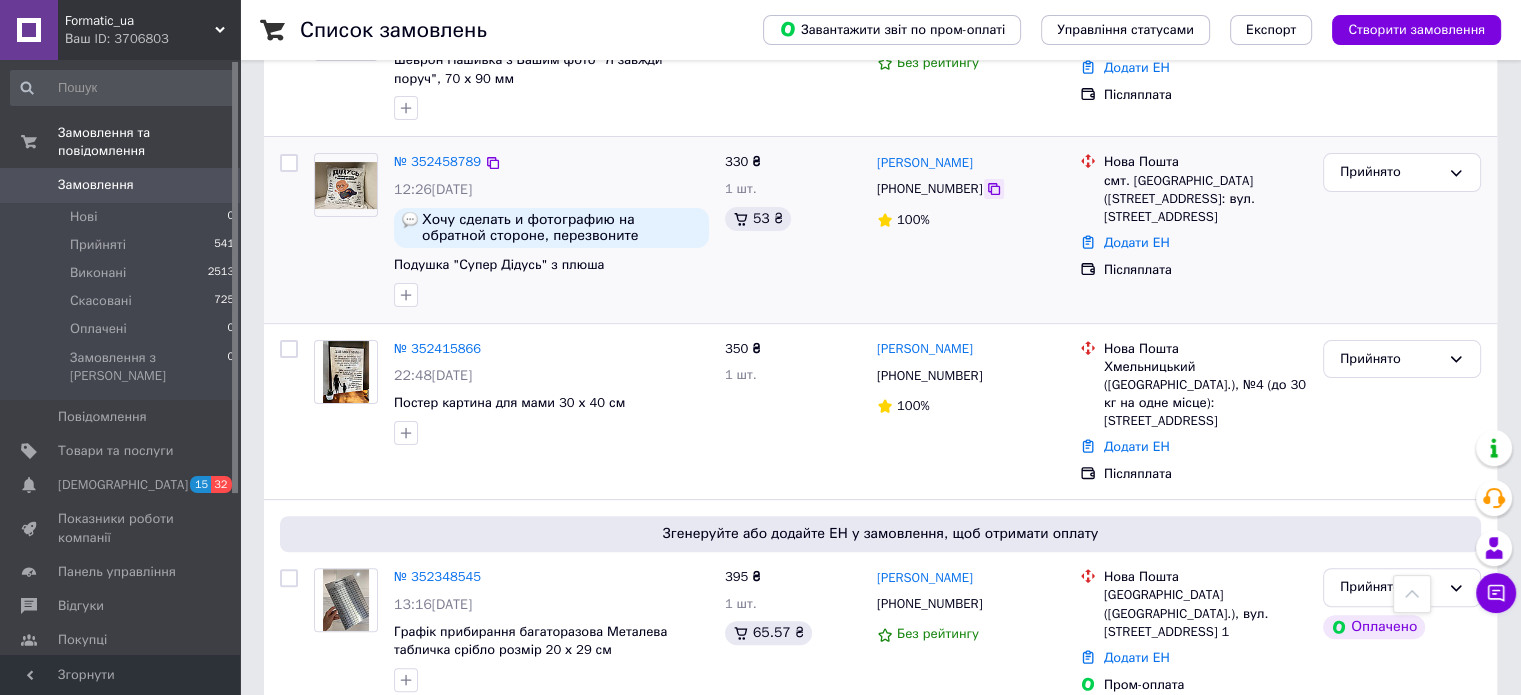 click 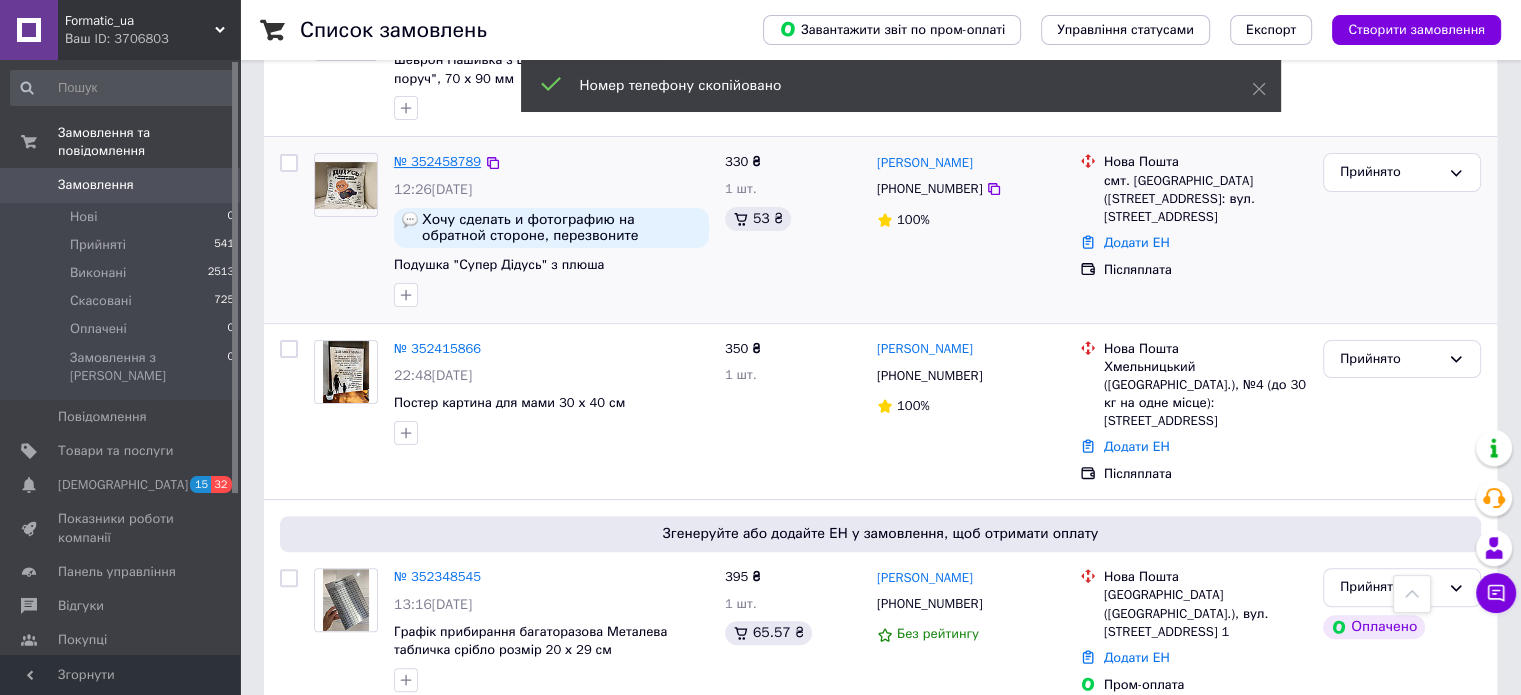 click on "№ 352458789" at bounding box center (437, 161) 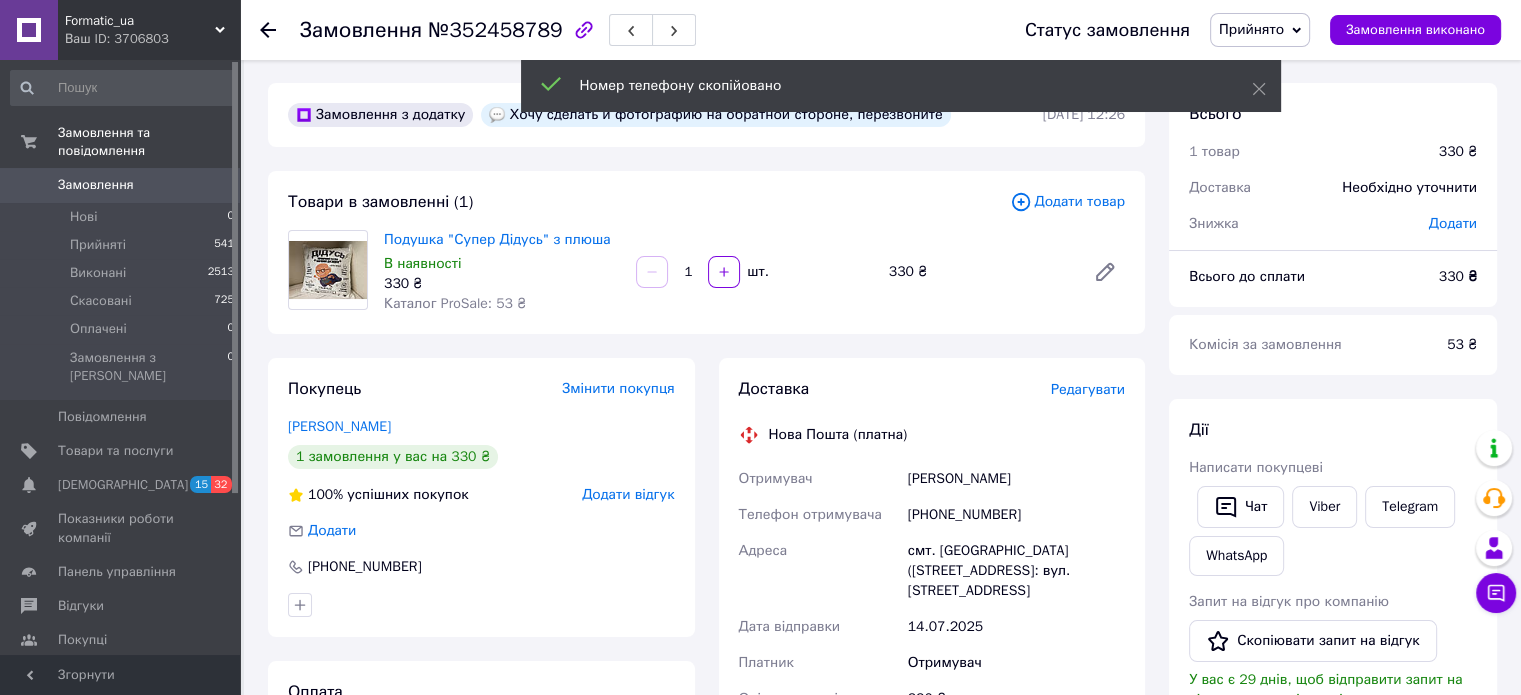 scroll, scrollTop: 0, scrollLeft: 0, axis: both 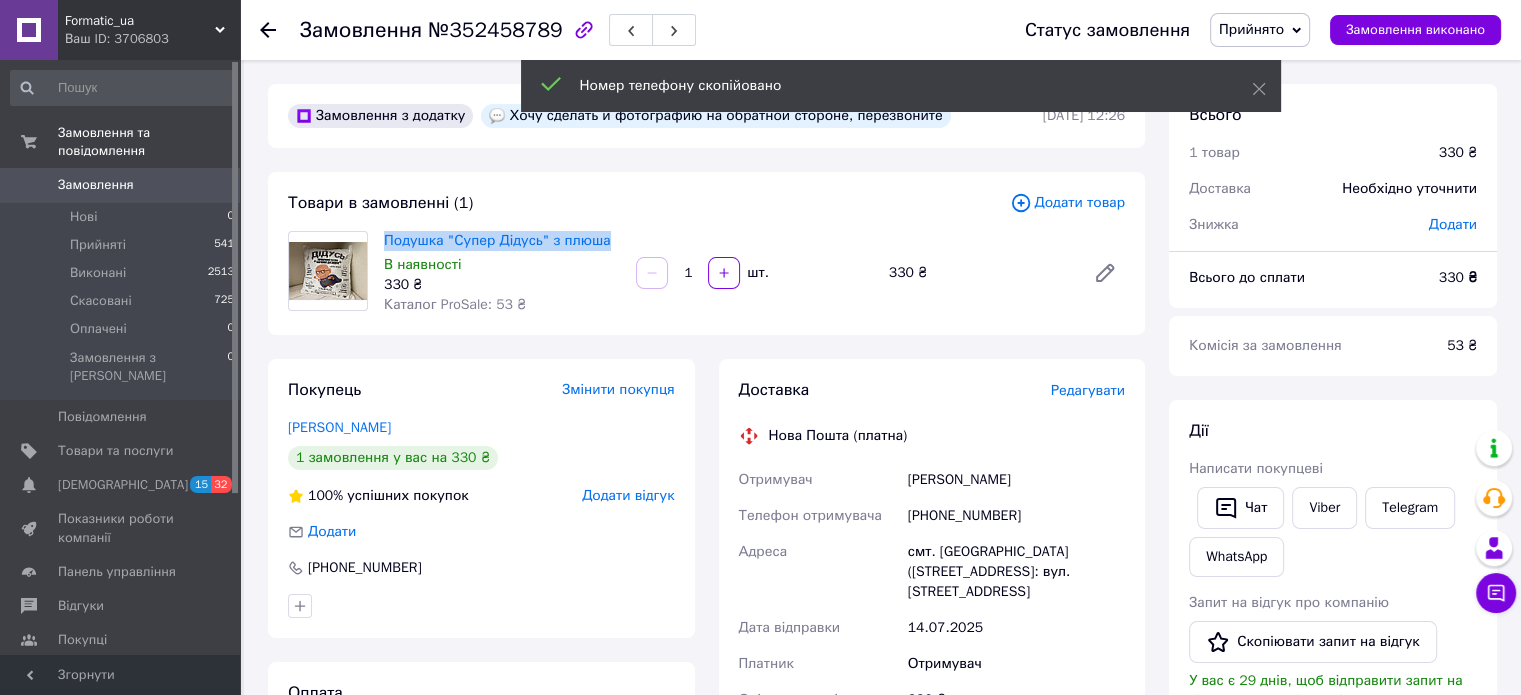 drag, startPoint x: 379, startPoint y: 234, endPoint x: 615, endPoint y: 234, distance: 236 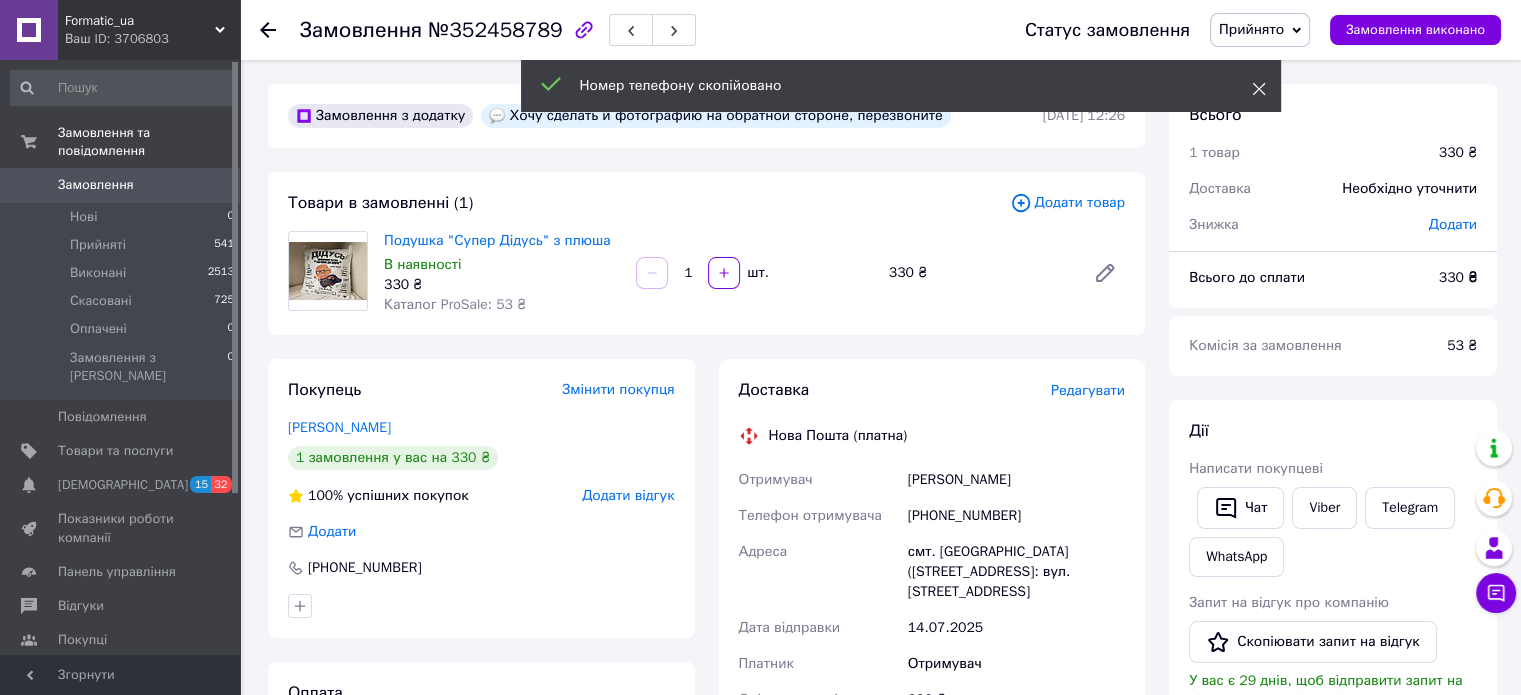 click 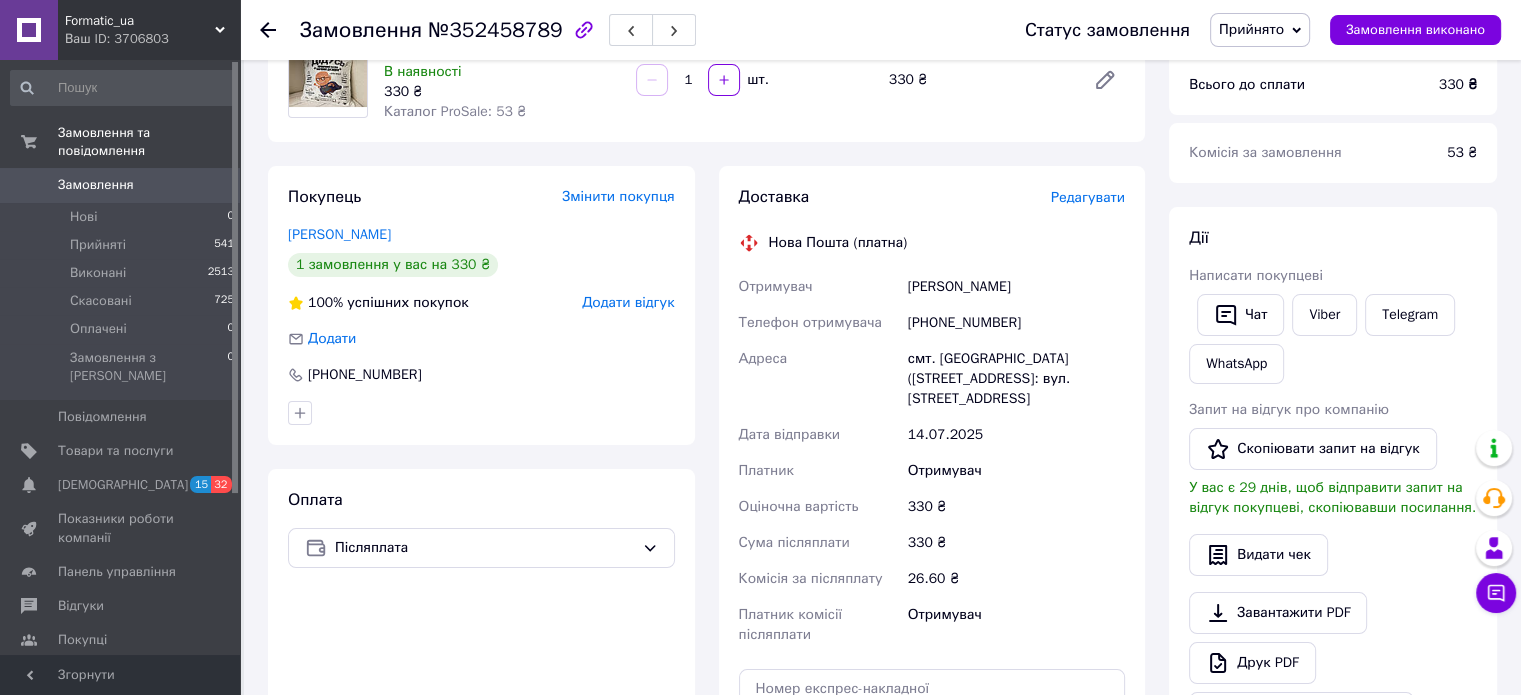 scroll, scrollTop: 200, scrollLeft: 0, axis: vertical 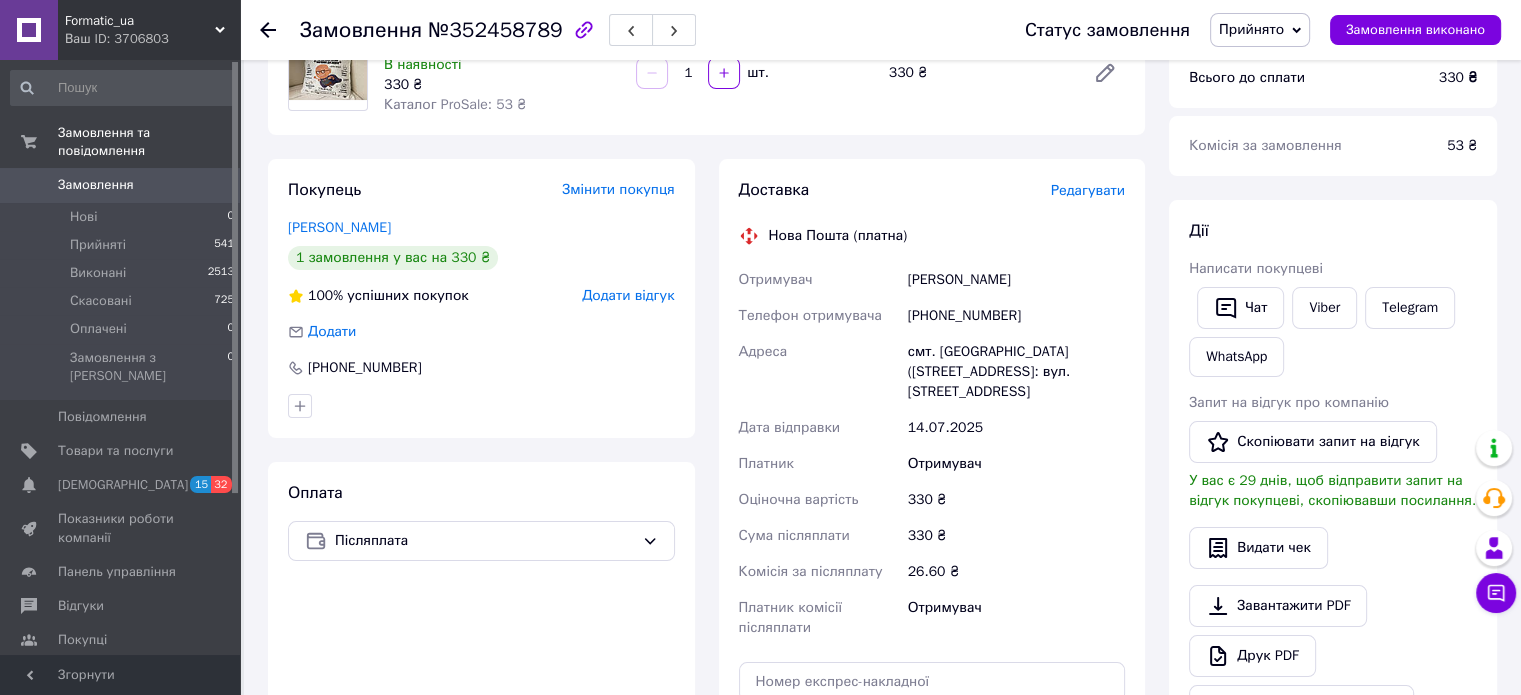 click on "330 ₴" at bounding box center (1016, 500) 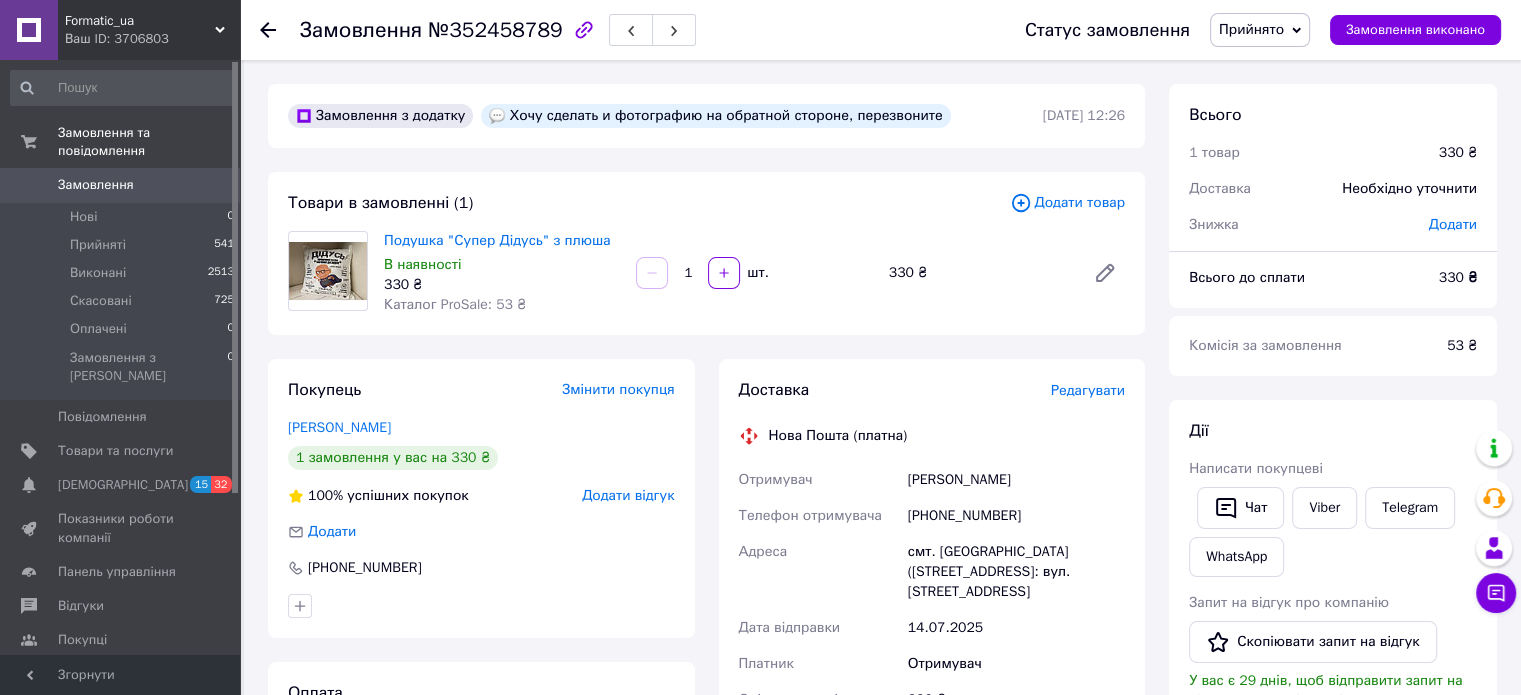 scroll, scrollTop: 0, scrollLeft: 0, axis: both 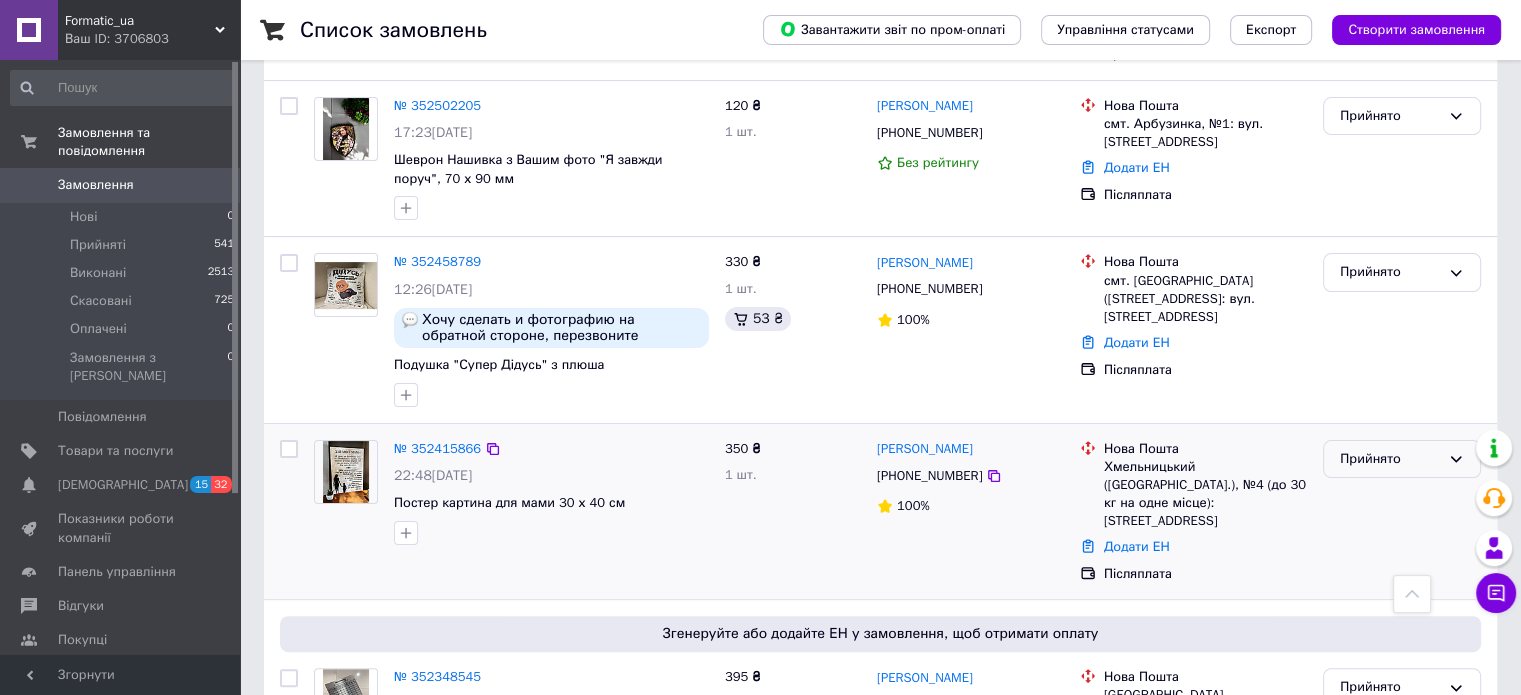 click on "Прийнято" at bounding box center [1390, 459] 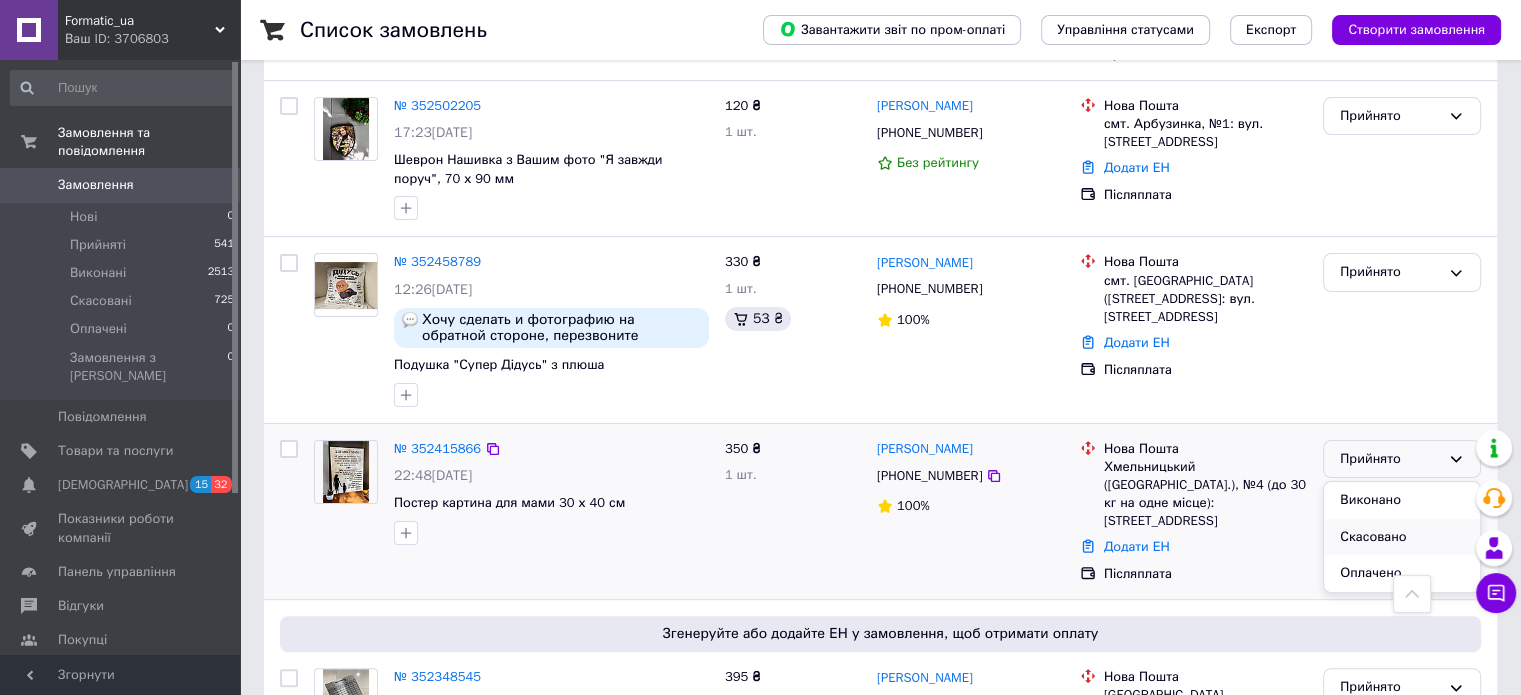 click on "Скасовано" at bounding box center (1402, 537) 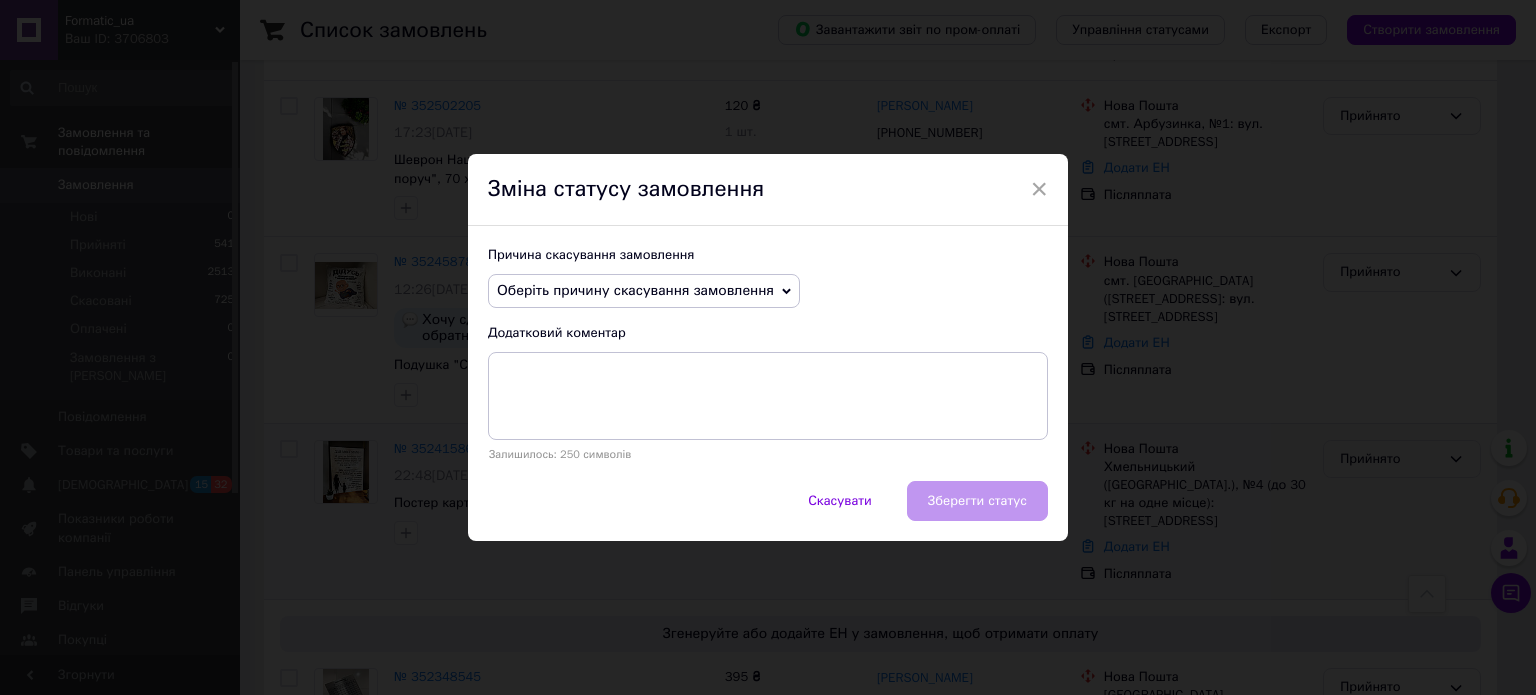 click on "Оберіть причину скасування замовлення" at bounding box center (635, 290) 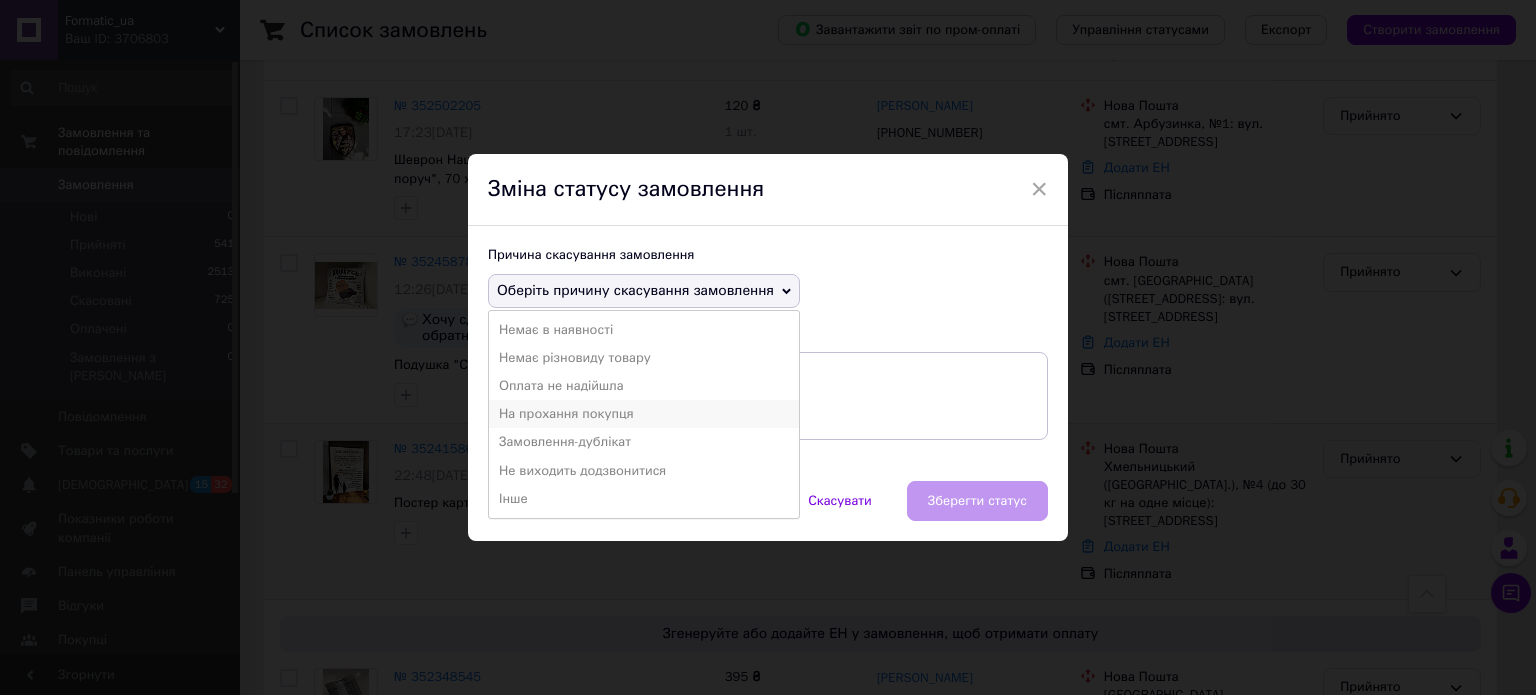 click on "На прохання покупця" at bounding box center [644, 414] 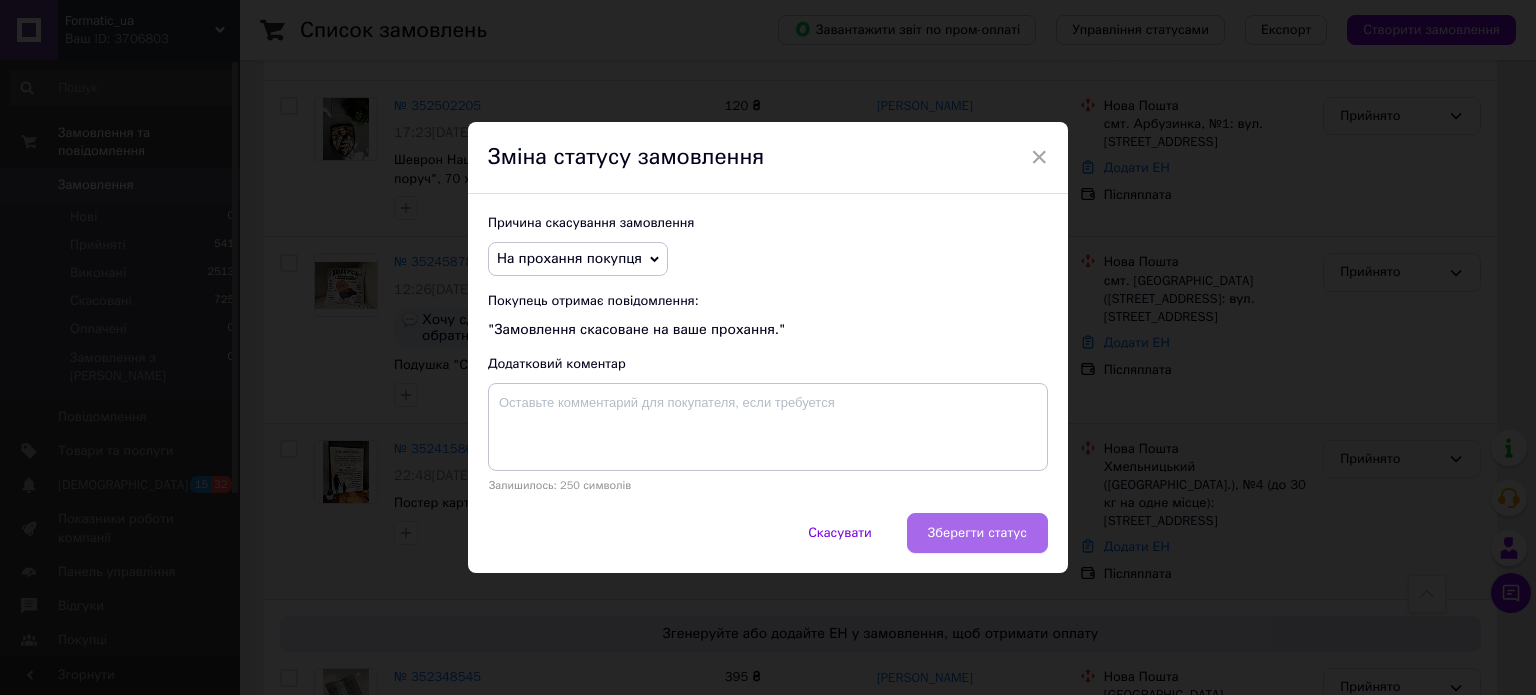 click on "Зберегти статус" at bounding box center (977, 533) 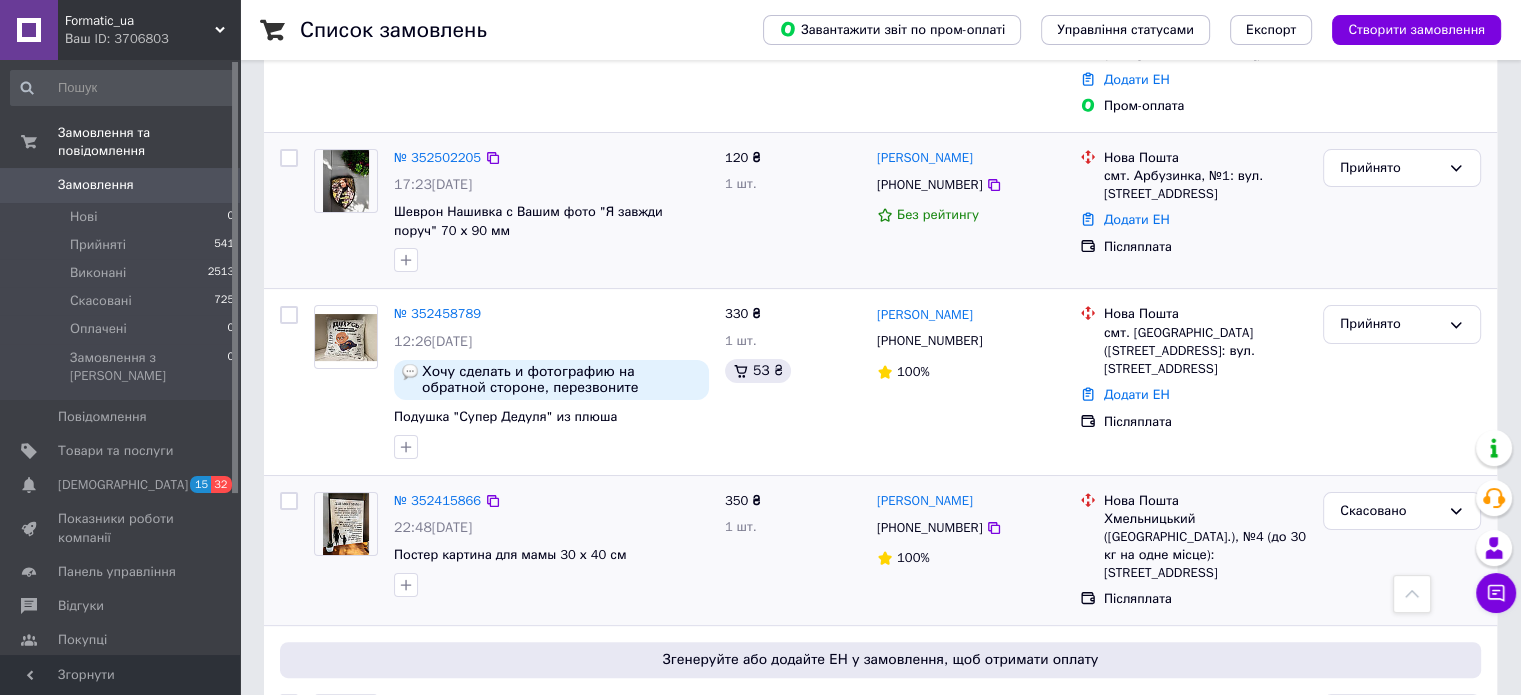 scroll, scrollTop: 300, scrollLeft: 0, axis: vertical 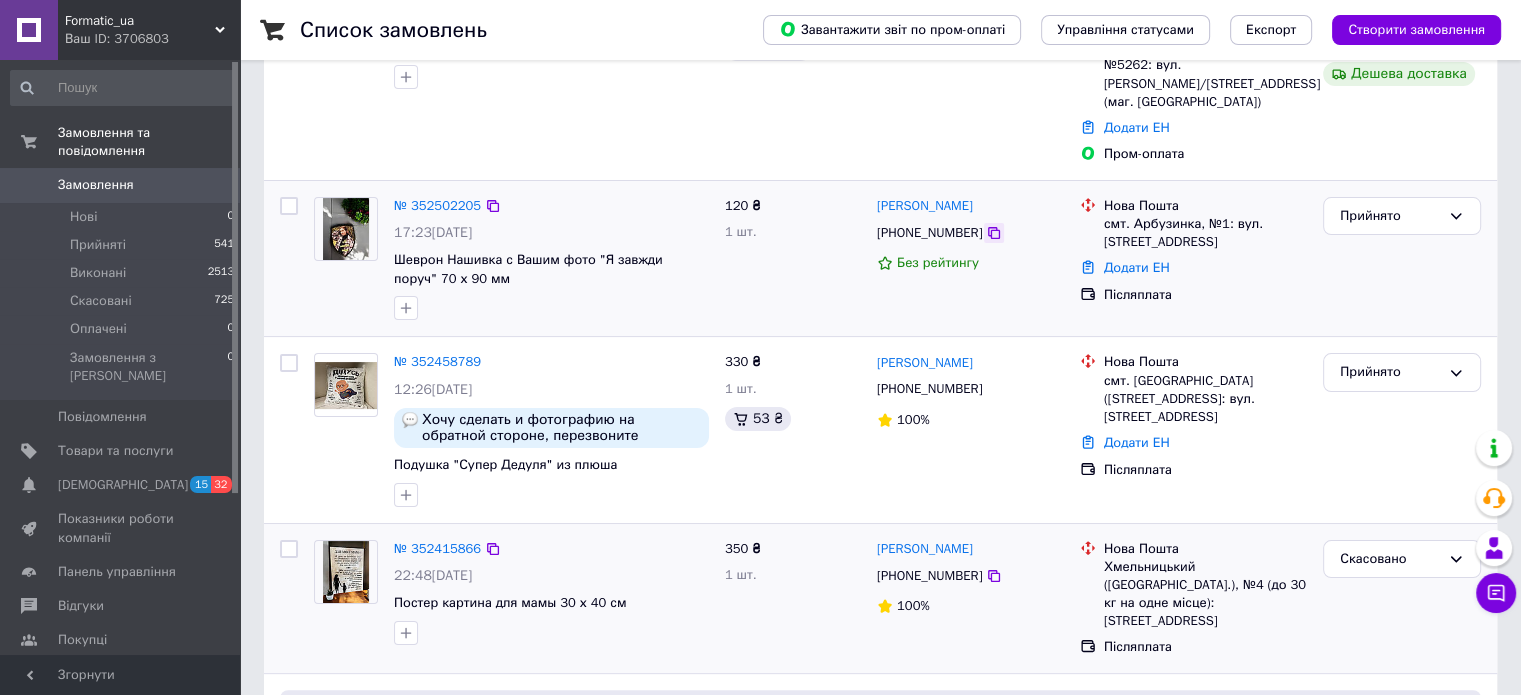 click 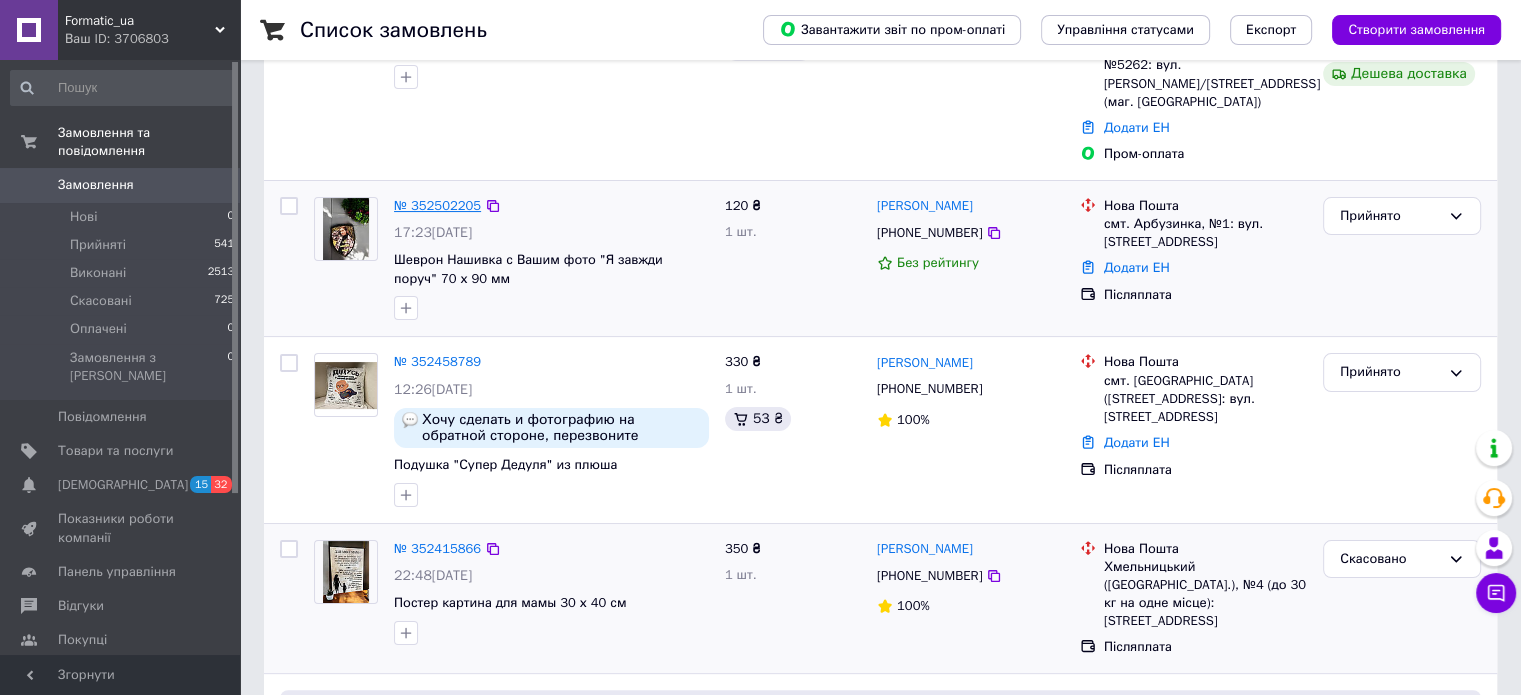 click on "№ 352502205" at bounding box center (437, 205) 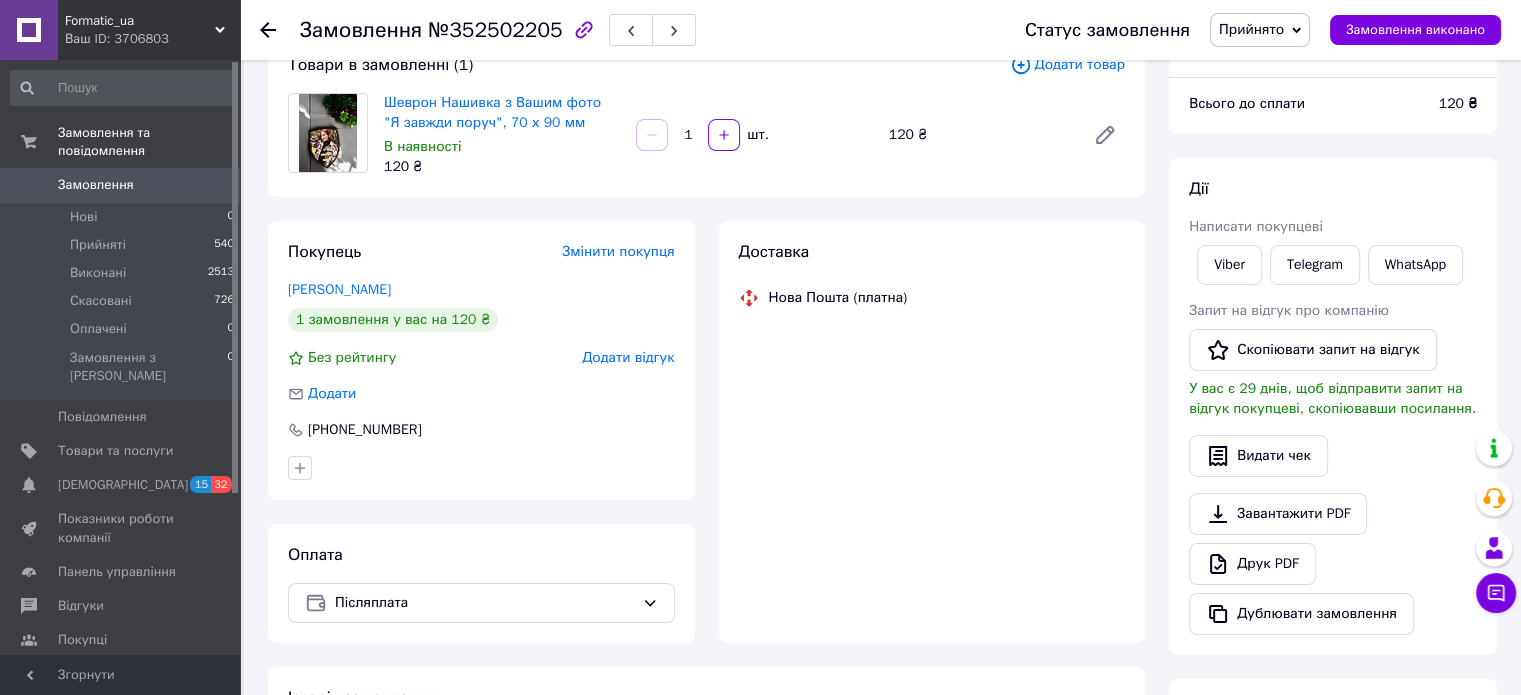 scroll, scrollTop: 300, scrollLeft: 0, axis: vertical 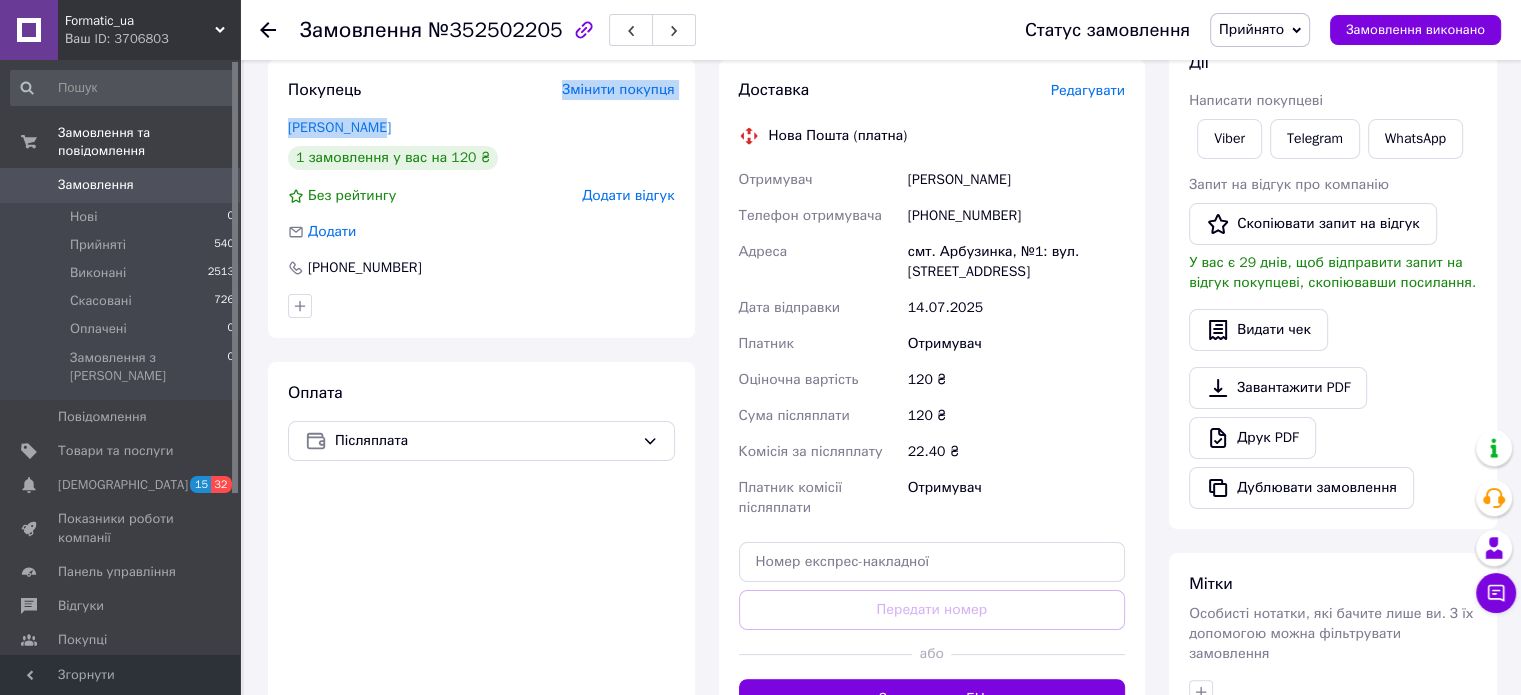 drag, startPoint x: 390, startPoint y: 98, endPoint x: 400, endPoint y: 103, distance: 11.18034 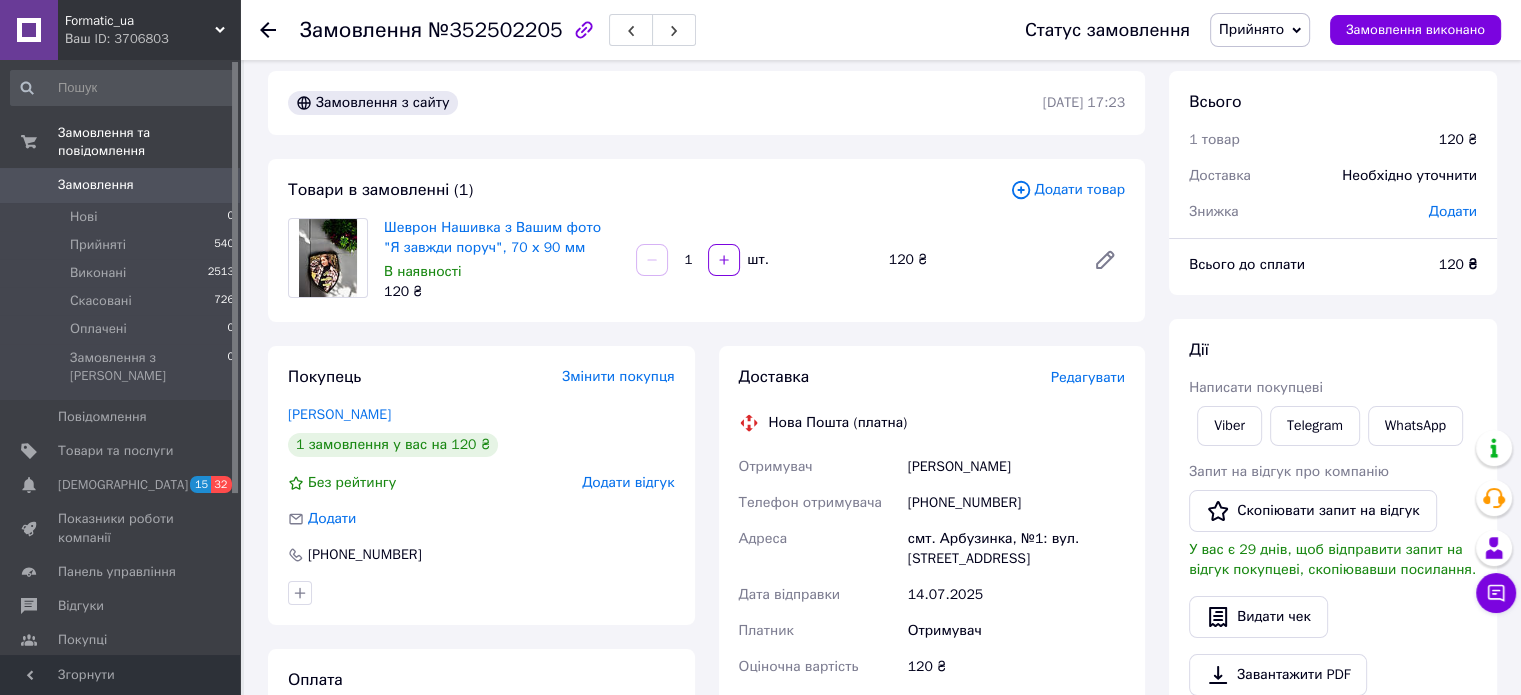 scroll, scrollTop: 0, scrollLeft: 0, axis: both 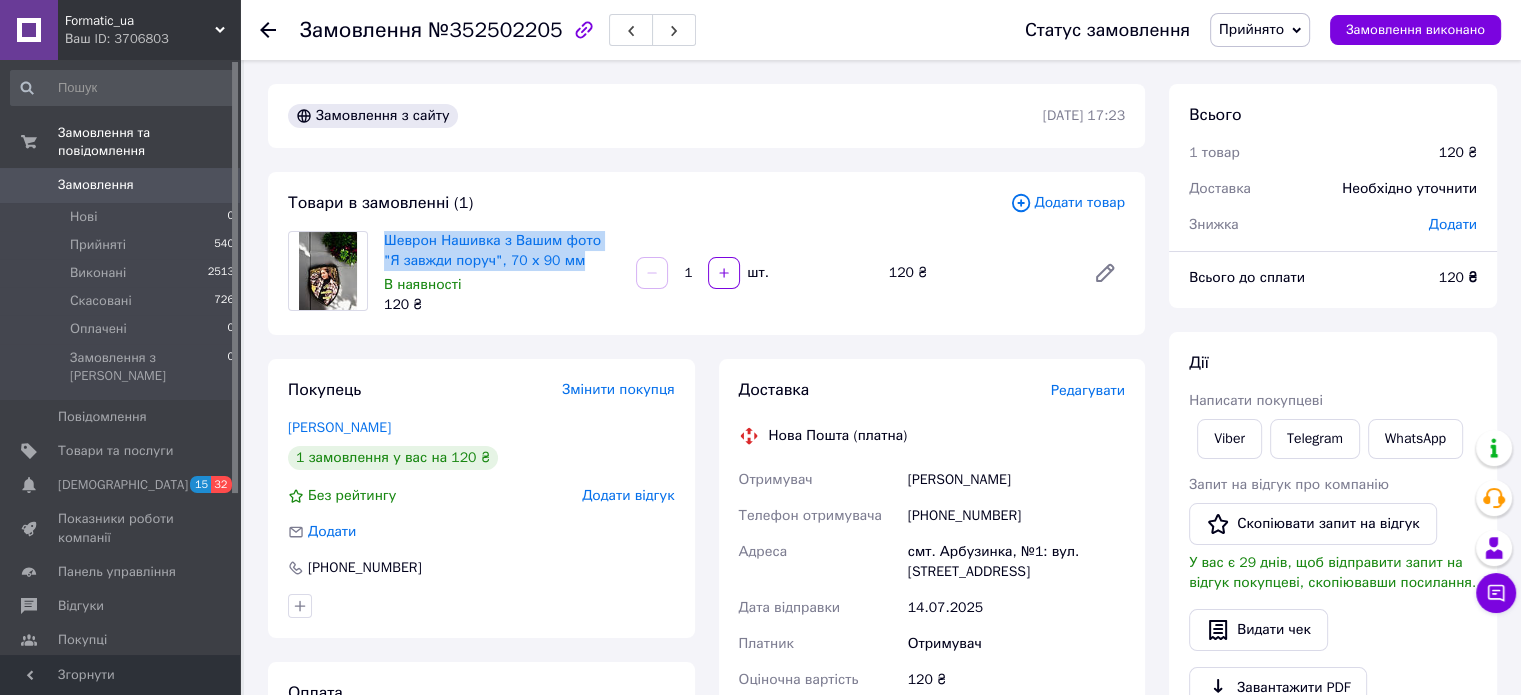 drag, startPoint x: 380, startPoint y: 235, endPoint x: 566, endPoint y: 259, distance: 187.54199 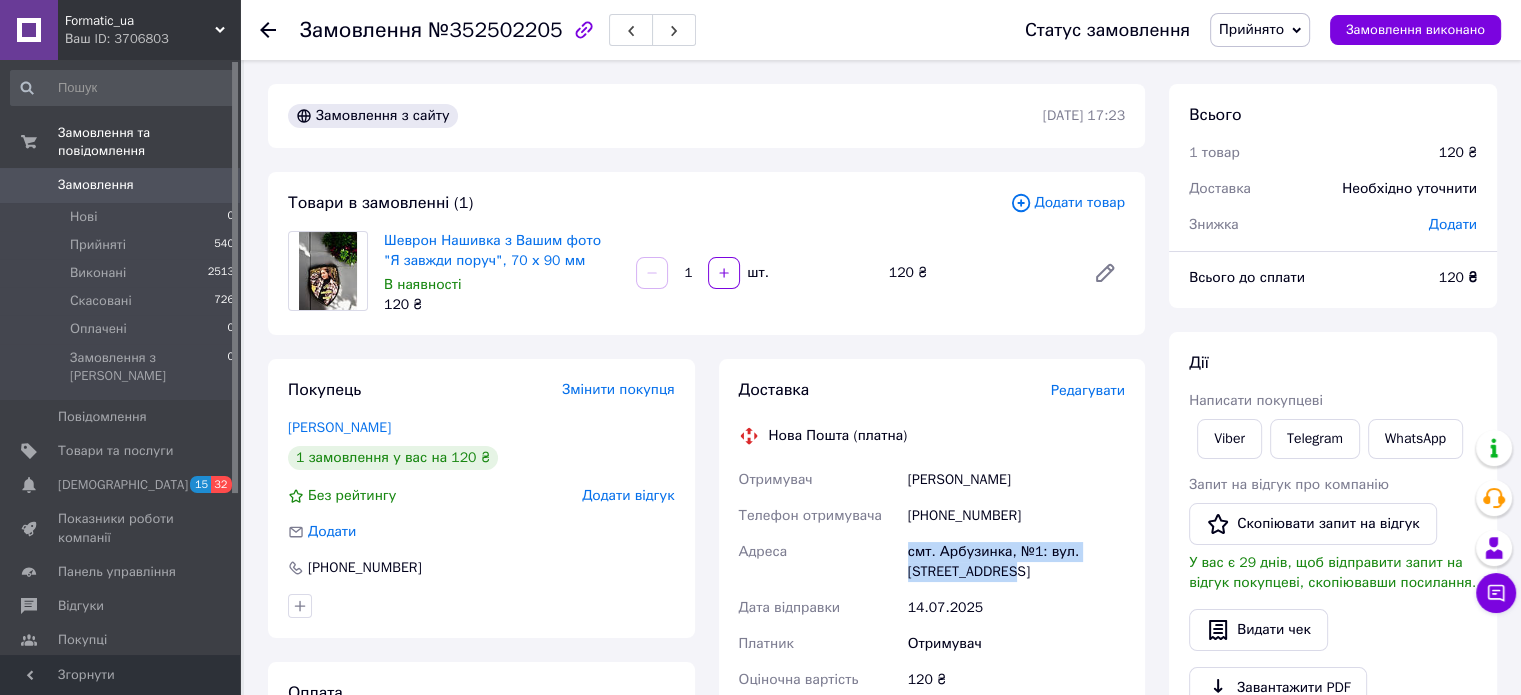 drag, startPoint x: 906, startPoint y: 554, endPoint x: 1005, endPoint y: 572, distance: 100.62306 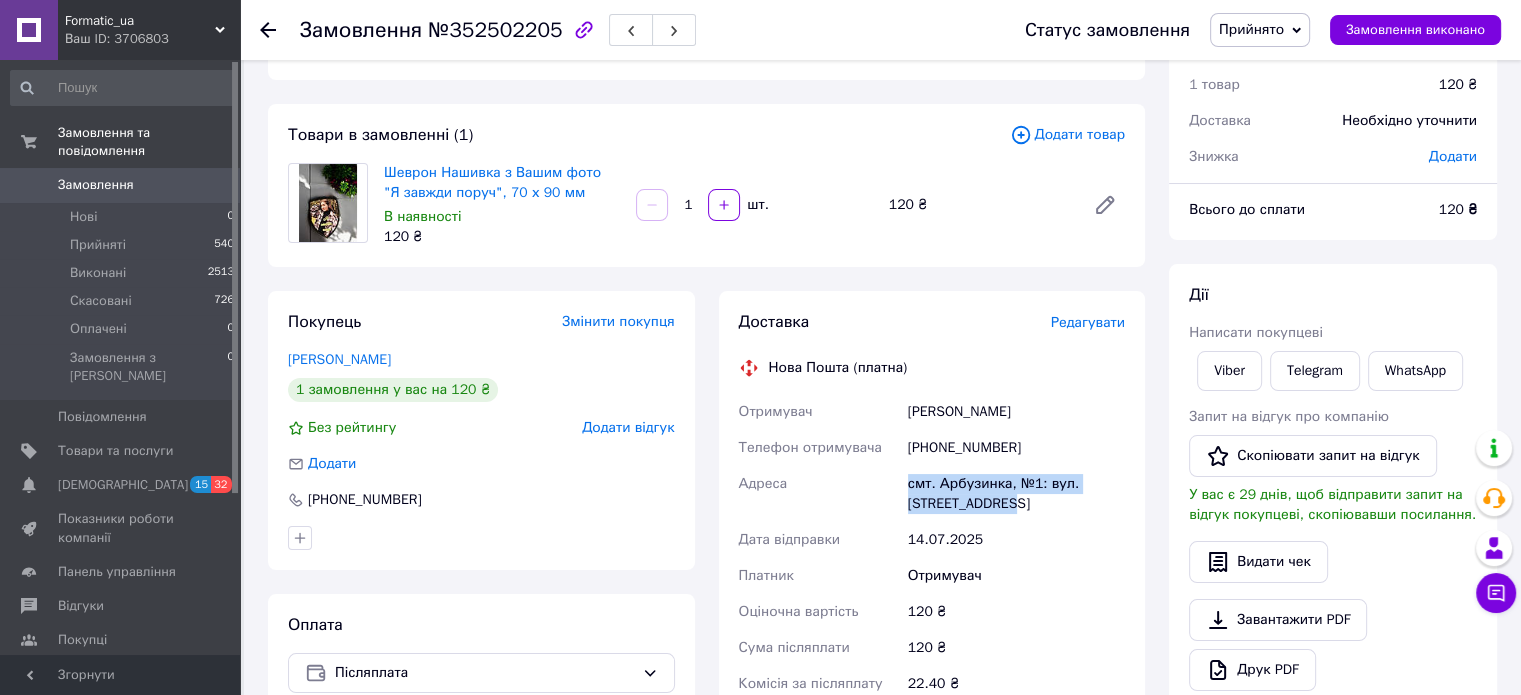 scroll, scrollTop: 200, scrollLeft: 0, axis: vertical 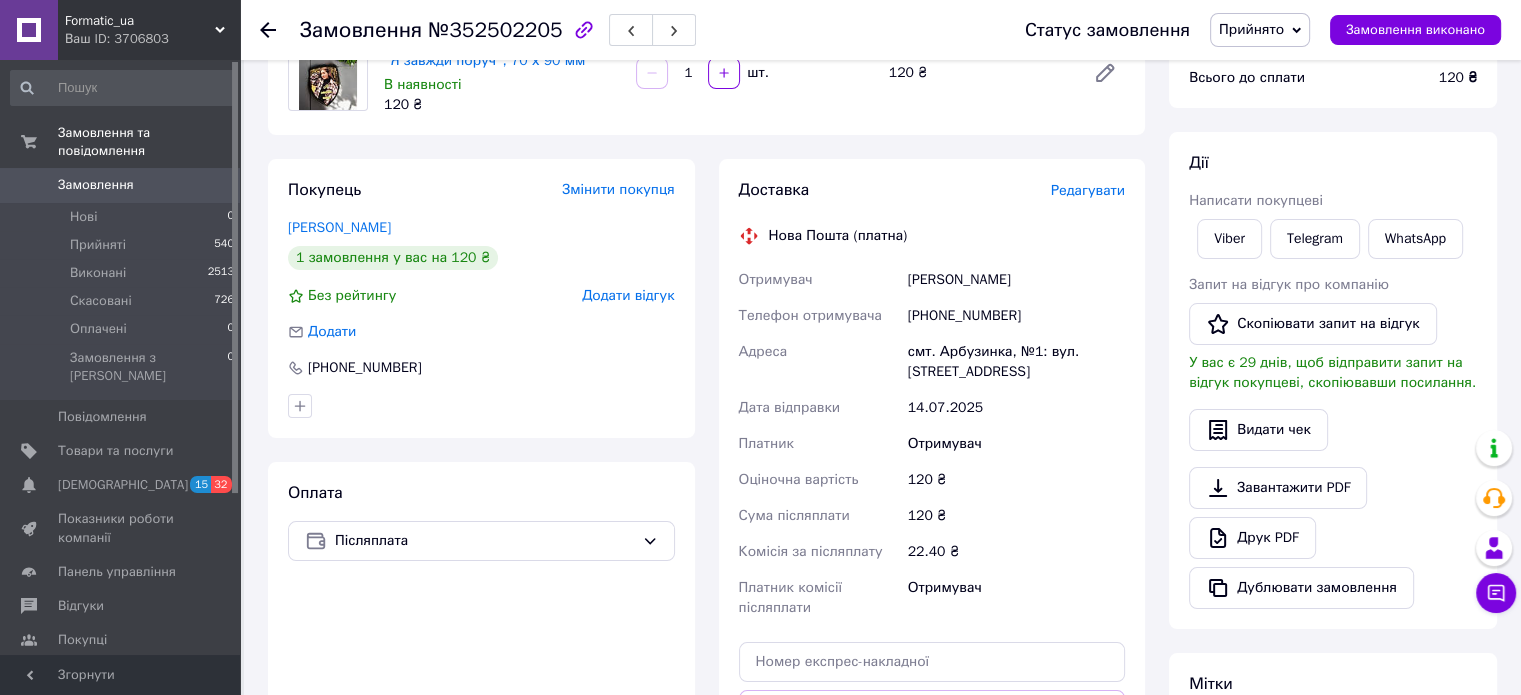 click on "Отримувач" at bounding box center [1016, 444] 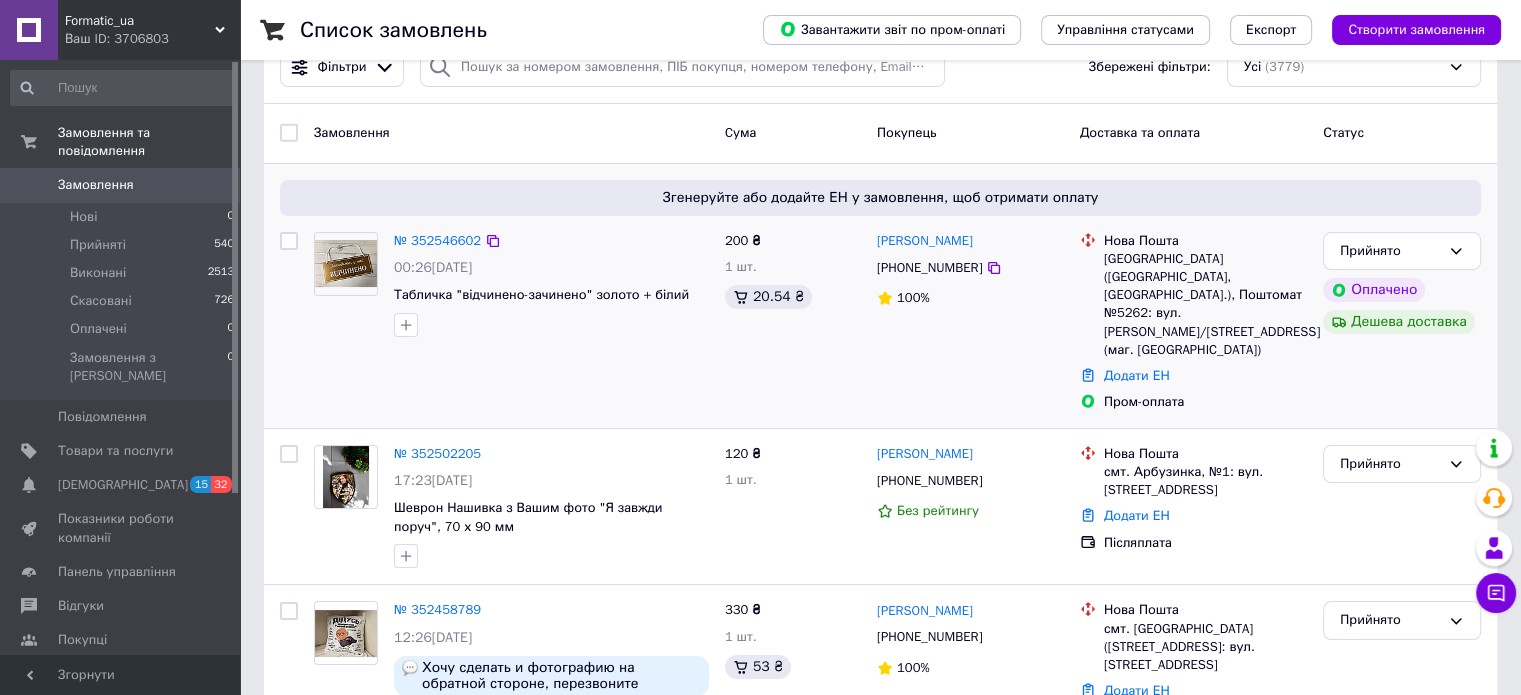 scroll, scrollTop: 95, scrollLeft: 0, axis: vertical 